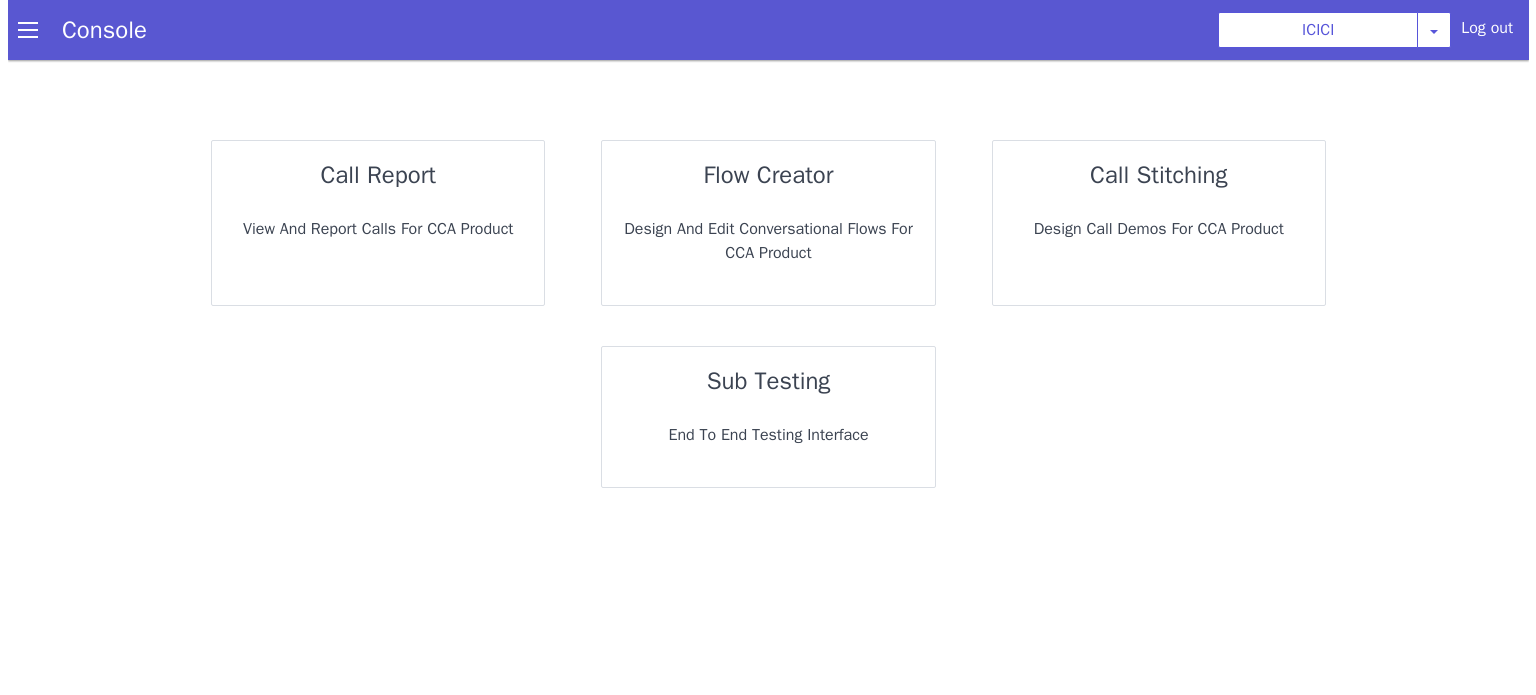 scroll, scrollTop: 0, scrollLeft: 0, axis: both 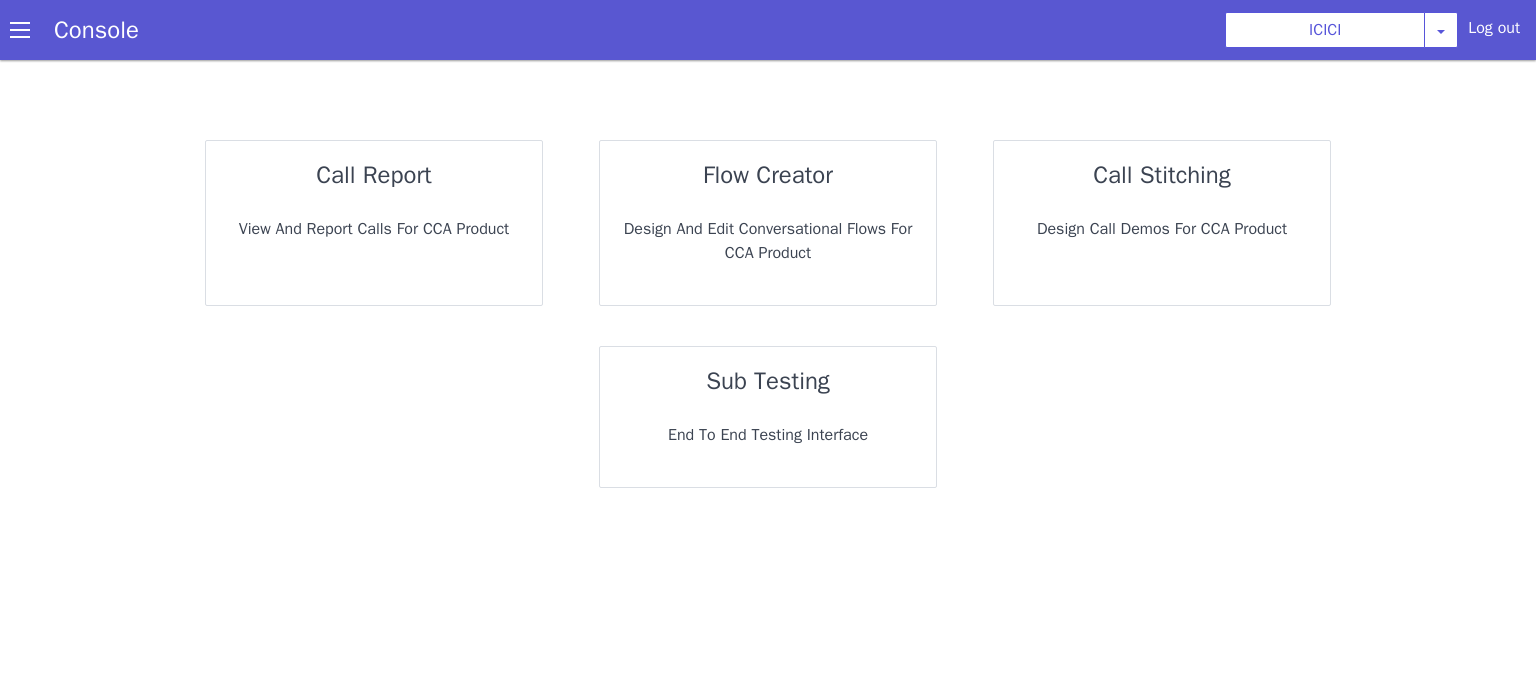 click on "call report" at bounding box center [374, 175] 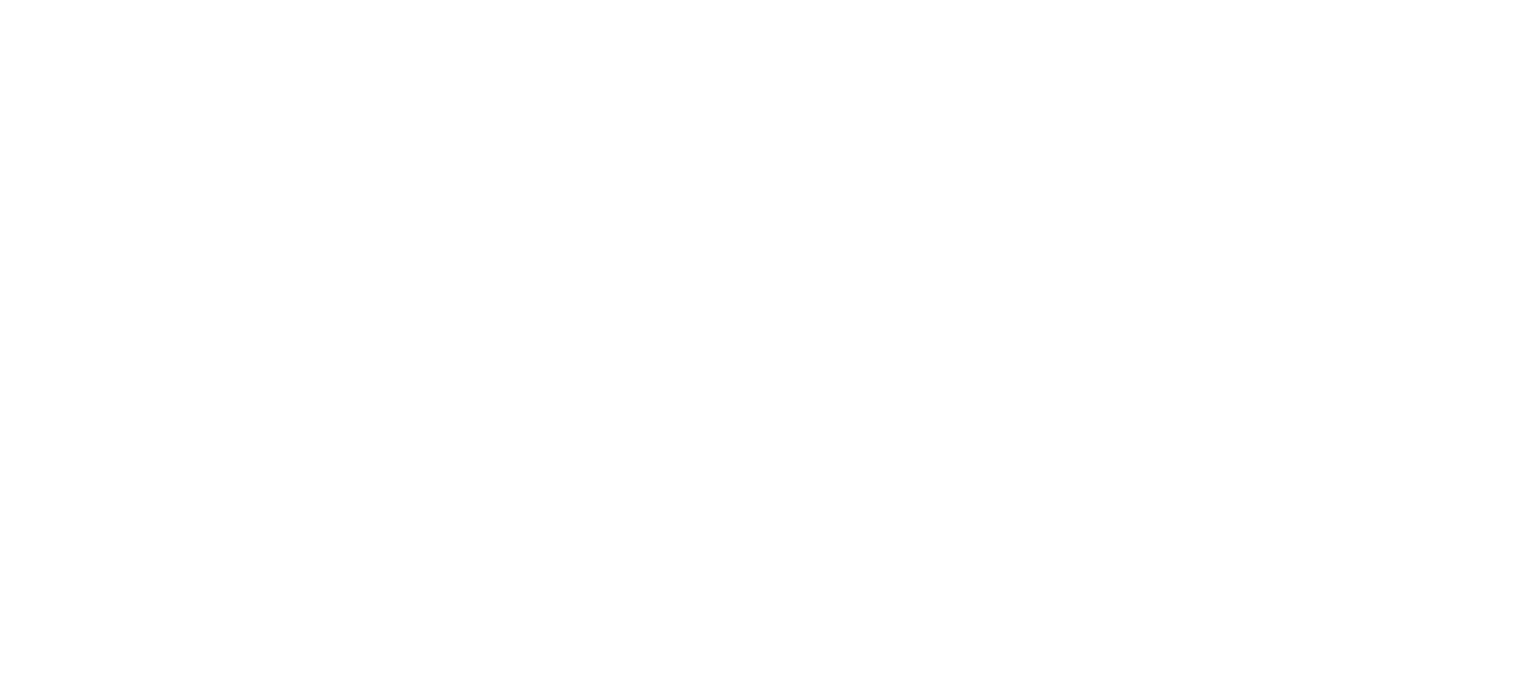 scroll, scrollTop: 0, scrollLeft: 0, axis: both 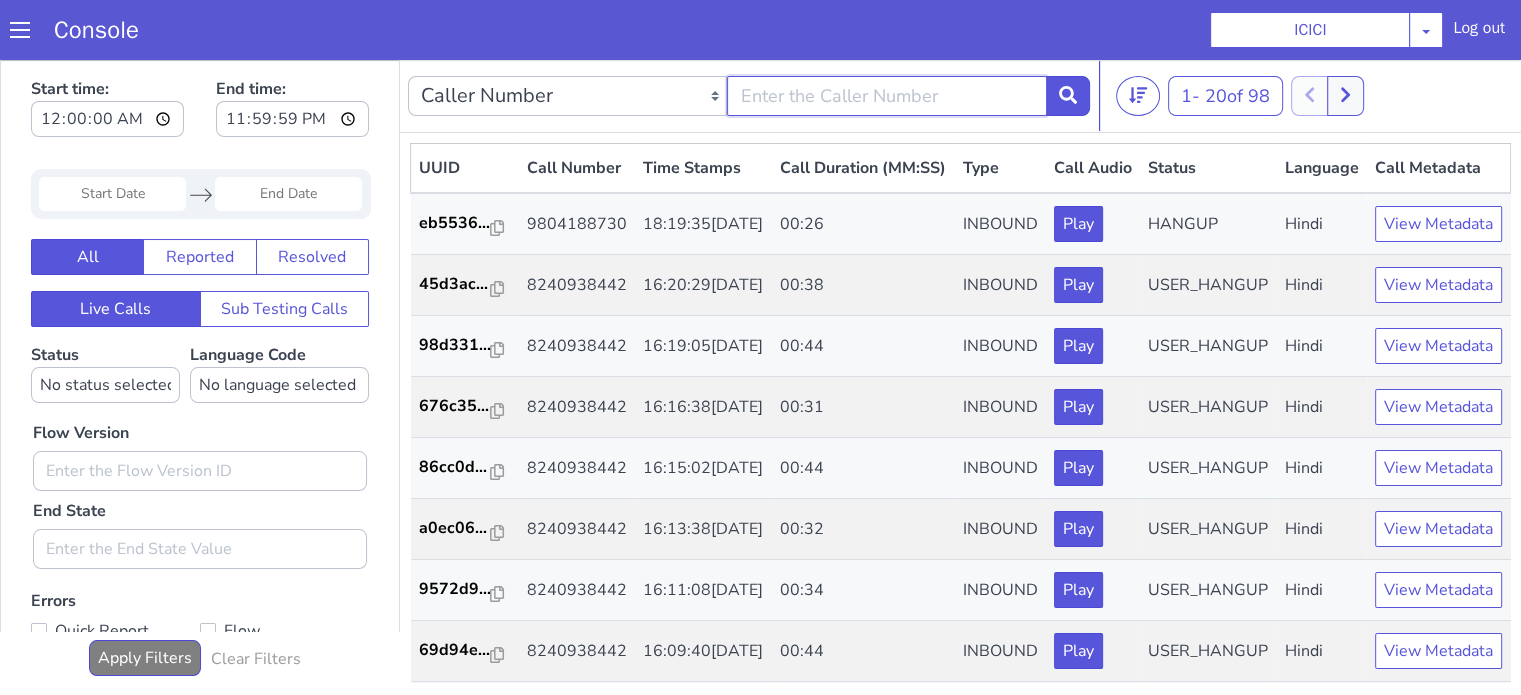 click at bounding box center (905, 50) 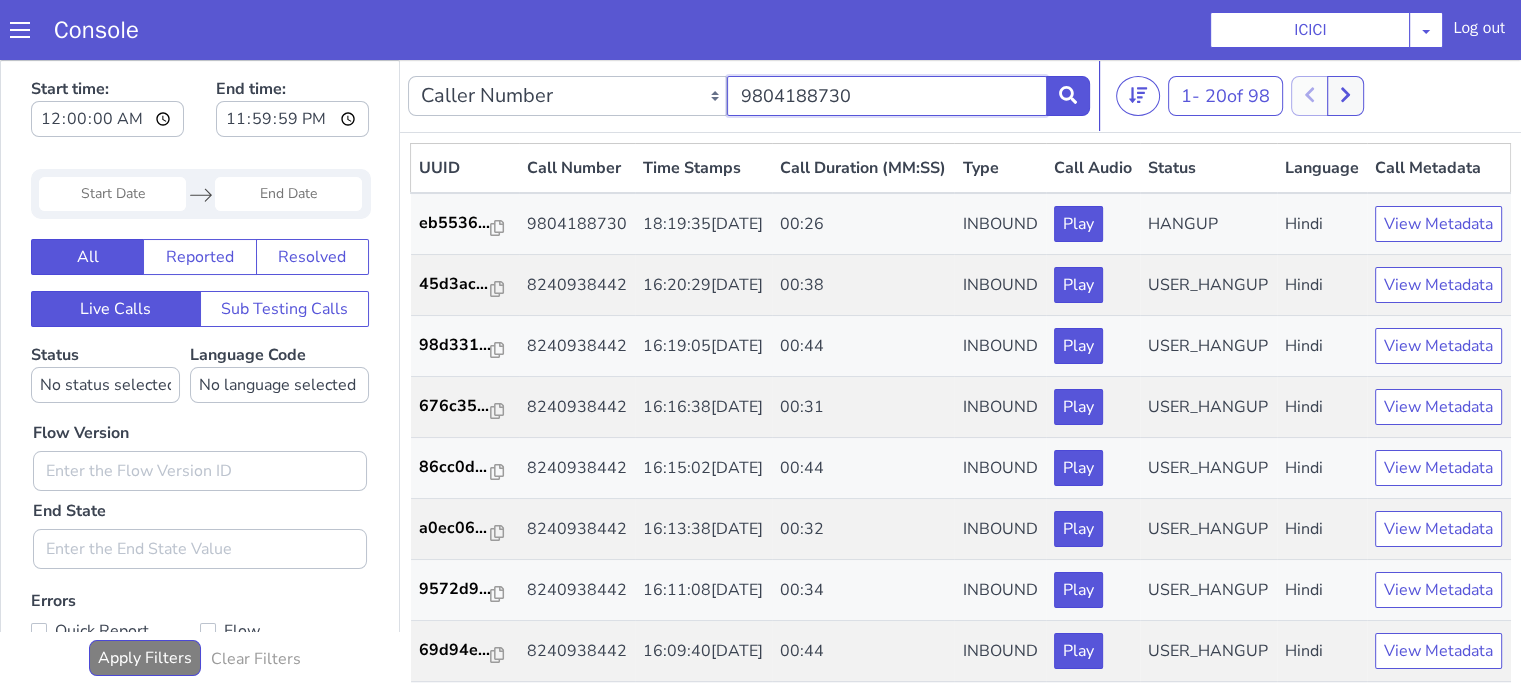 type on "9804188730" 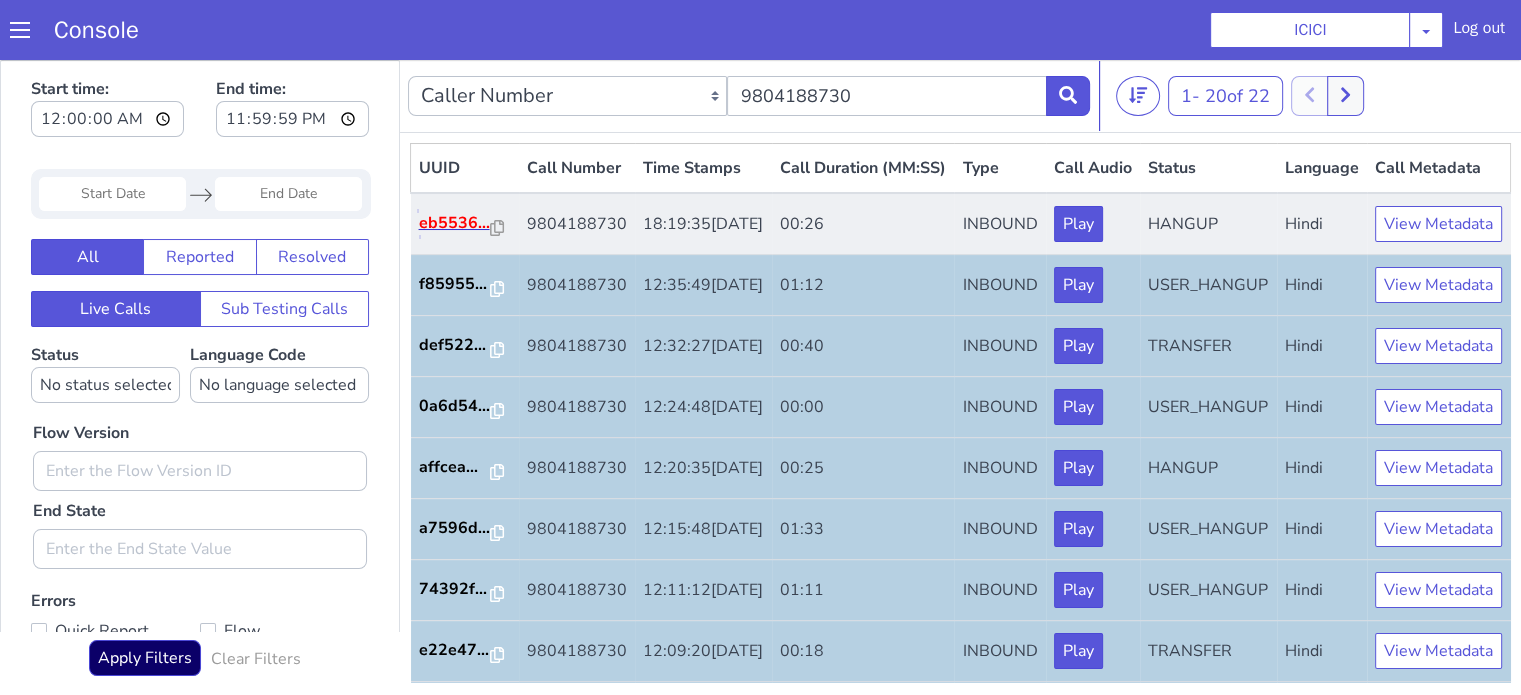 click on "eb5536..." at bounding box center [875, -227] 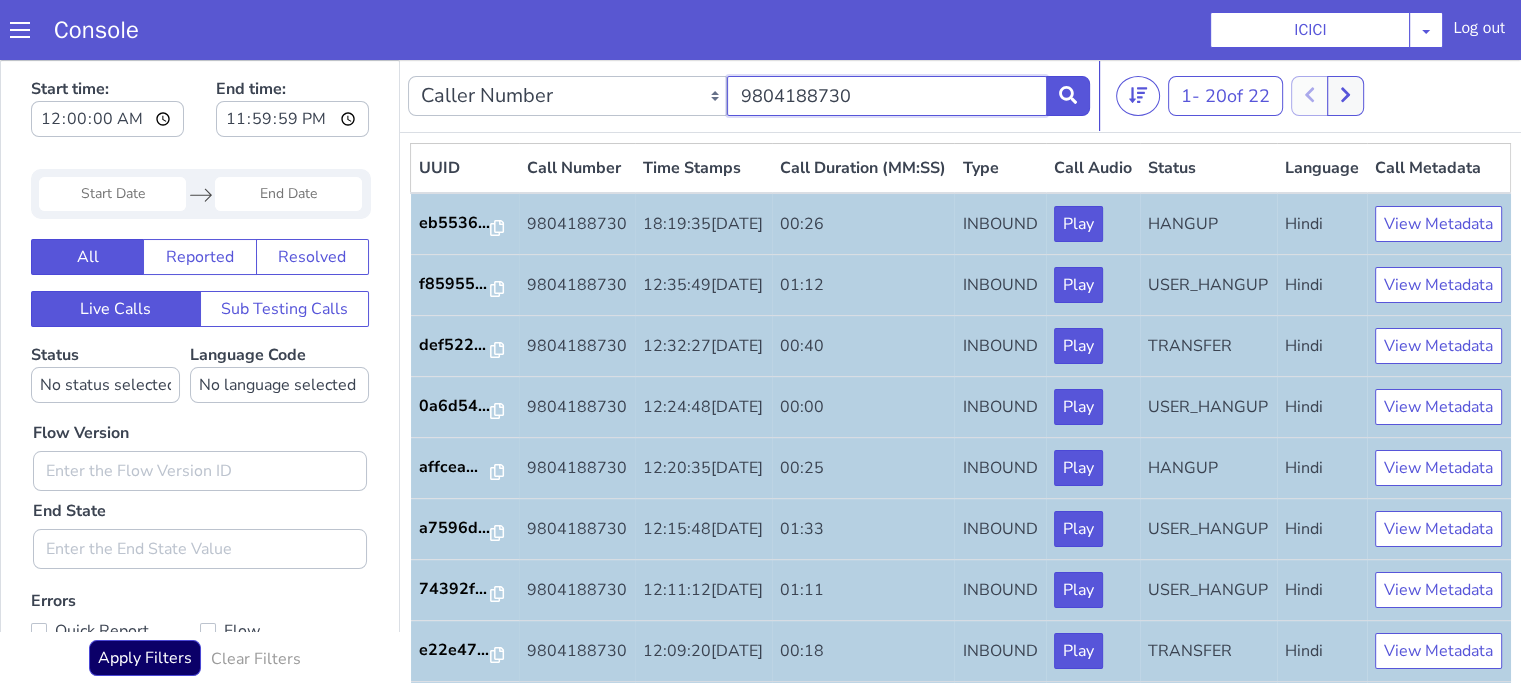 click on "9804188730" at bounding box center [1306, -355] 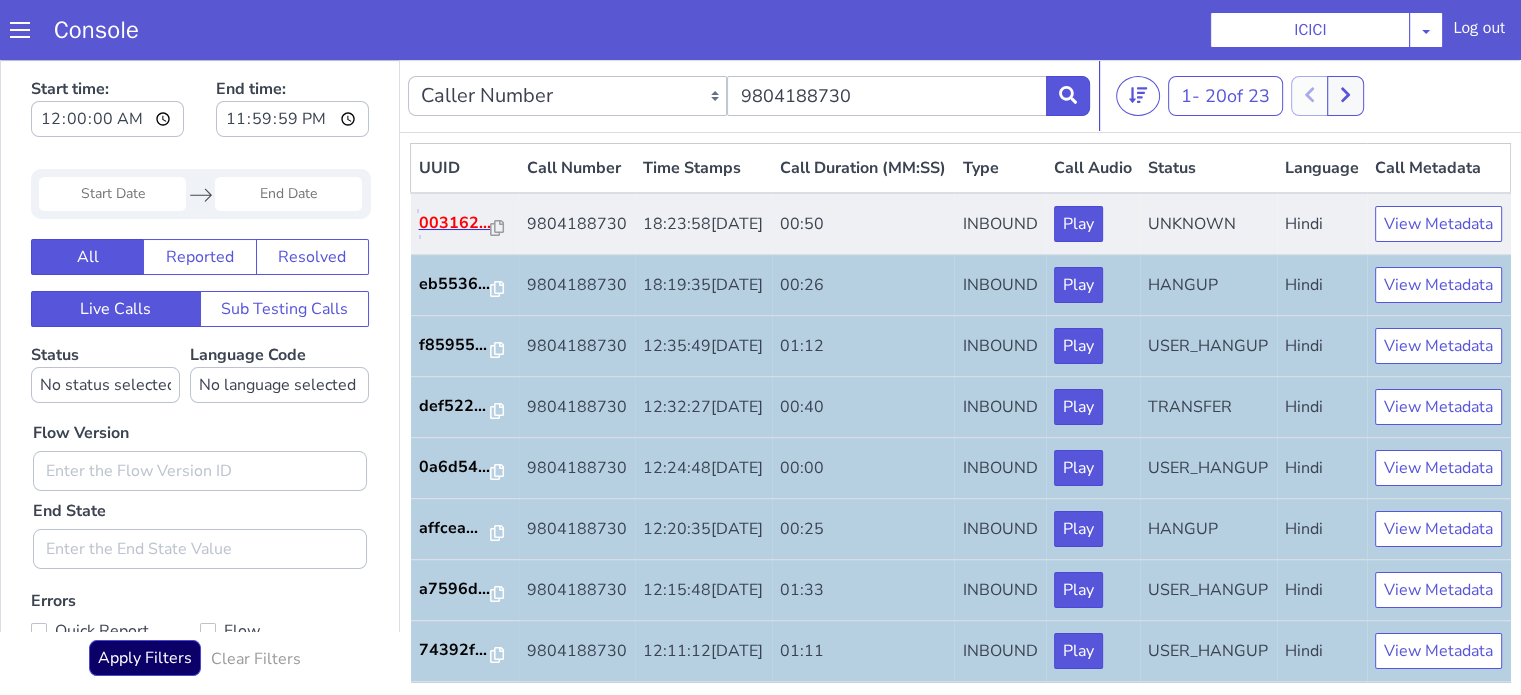 click on "003162..." at bounding box center [1569, -221] 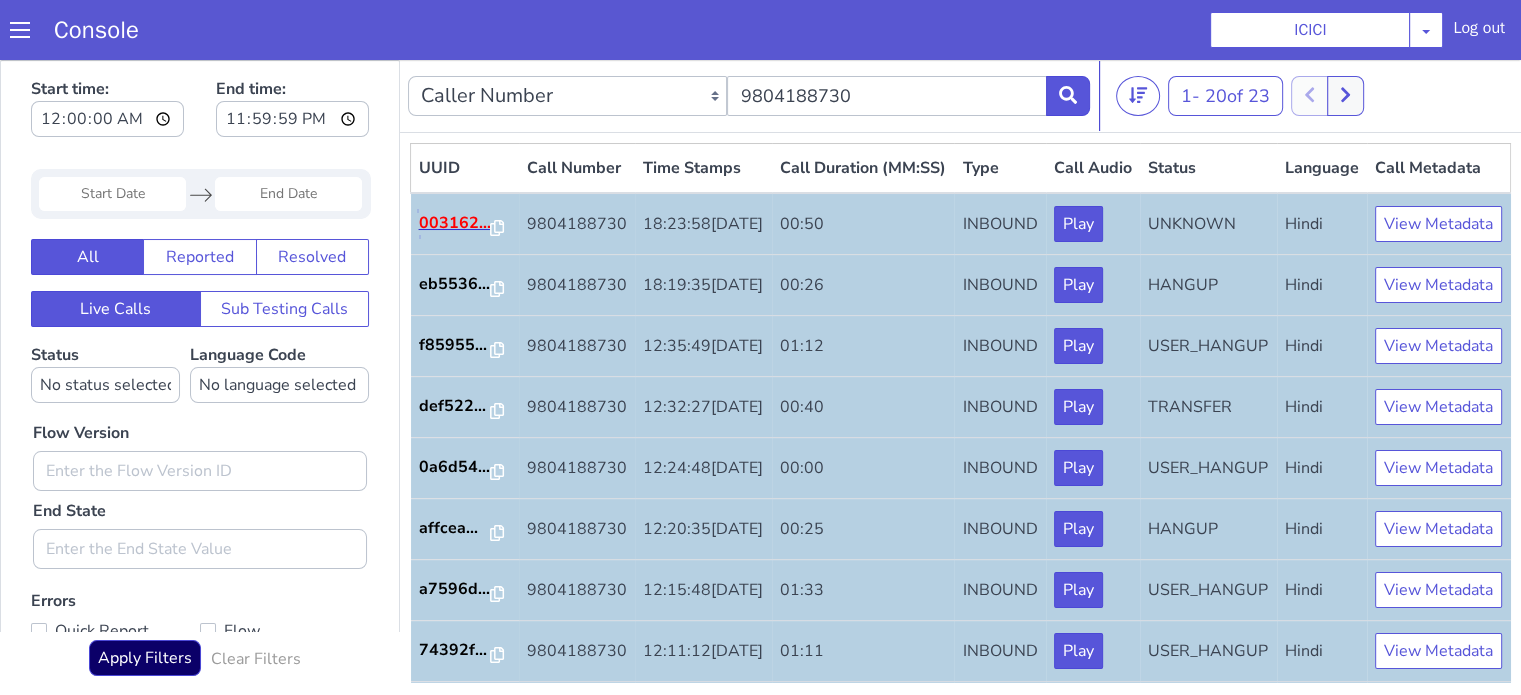 click on "003162..." at bounding box center [1958, 179] 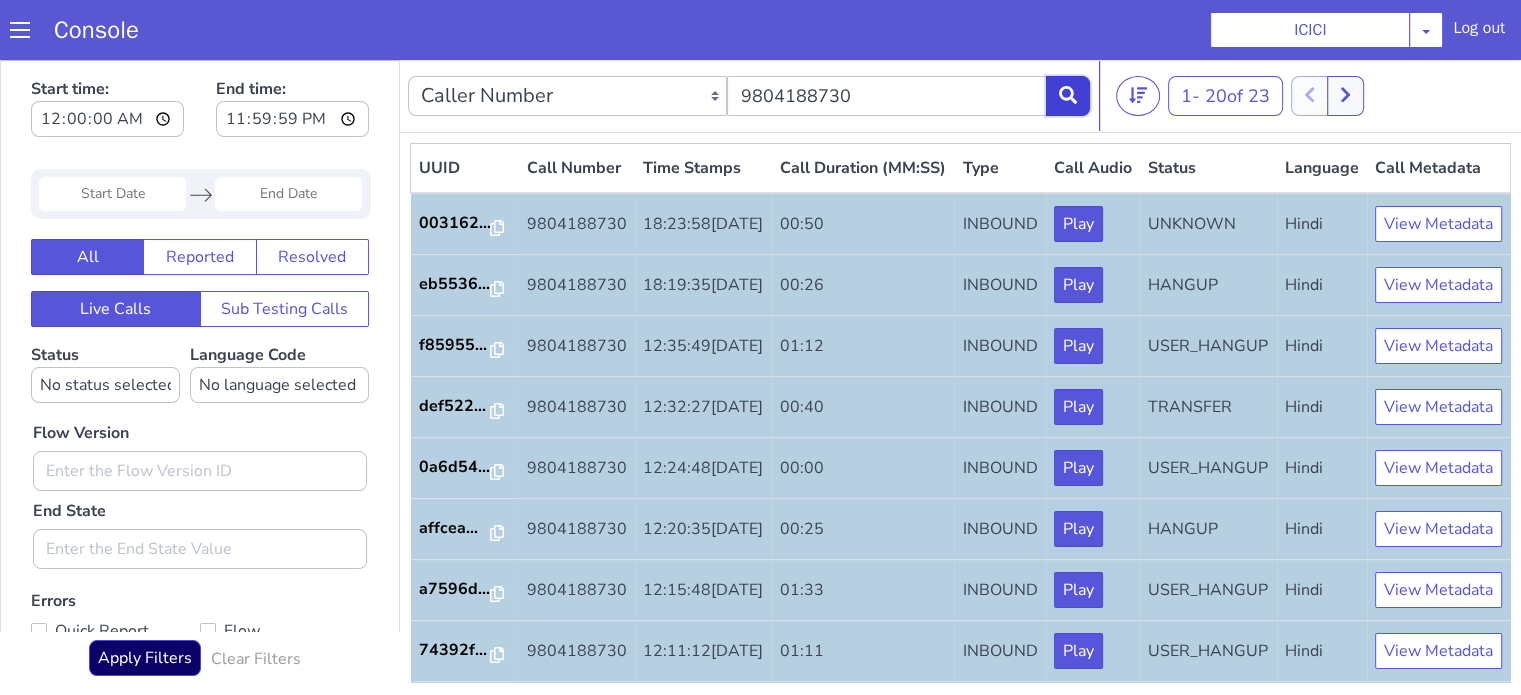 click at bounding box center [1242, -180] 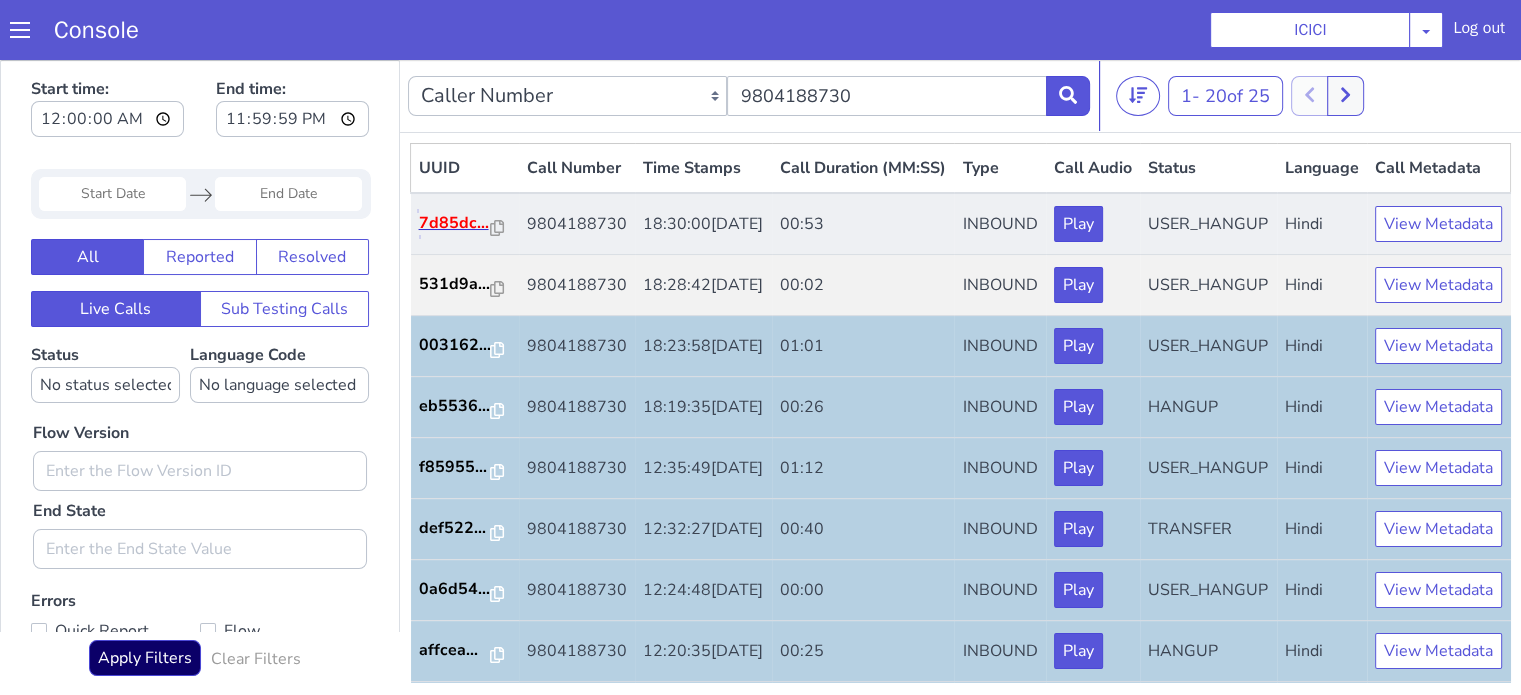 click on "7d85dc..." at bounding box center [735, -145] 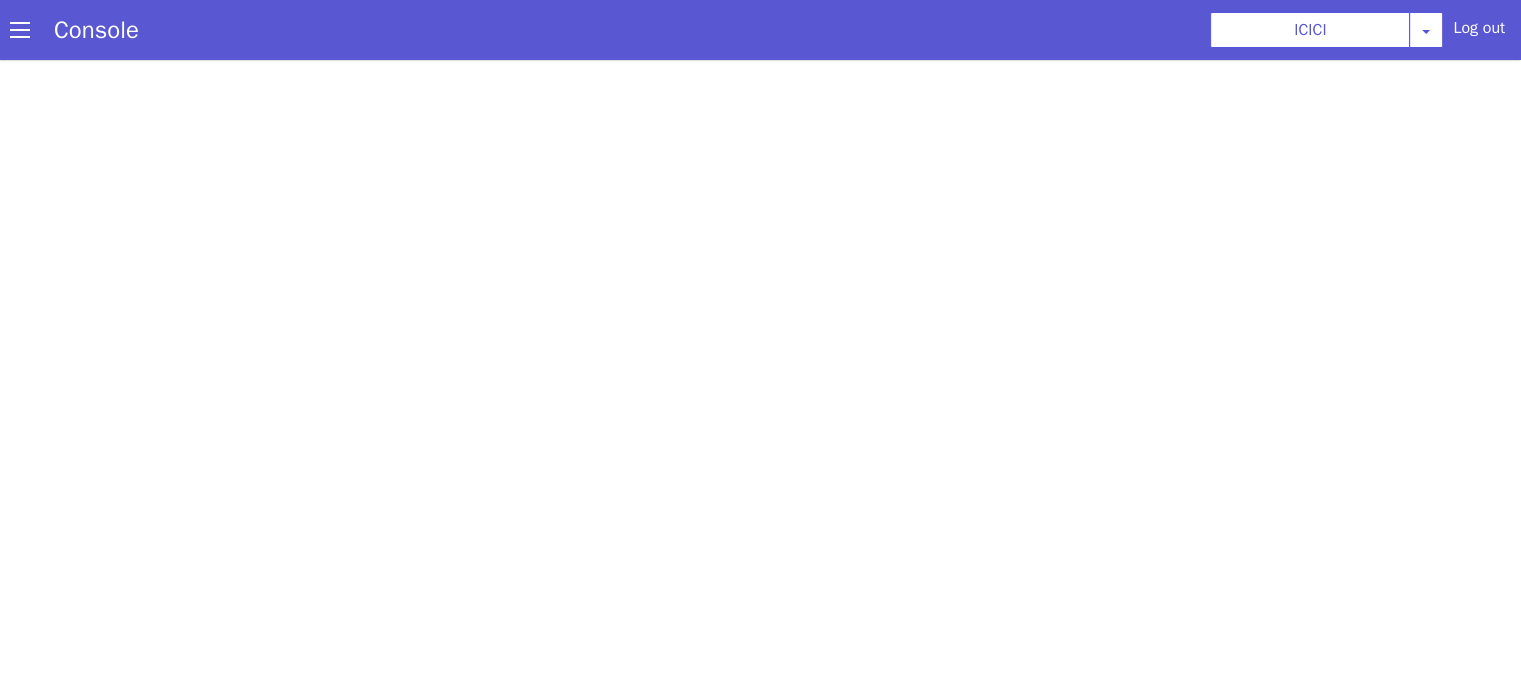 scroll, scrollTop: 0, scrollLeft: 0, axis: both 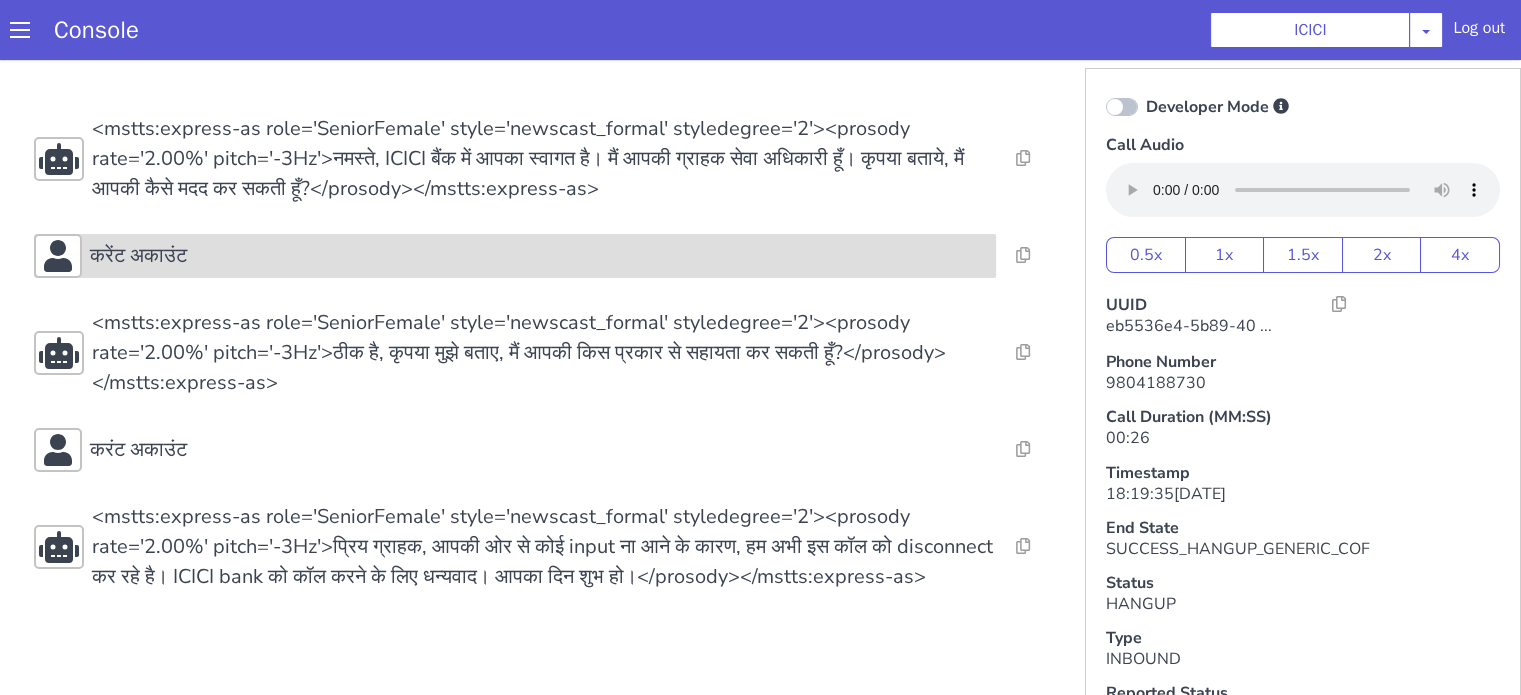 click on "करेंट अकाउंट" at bounding box center [673, 26] 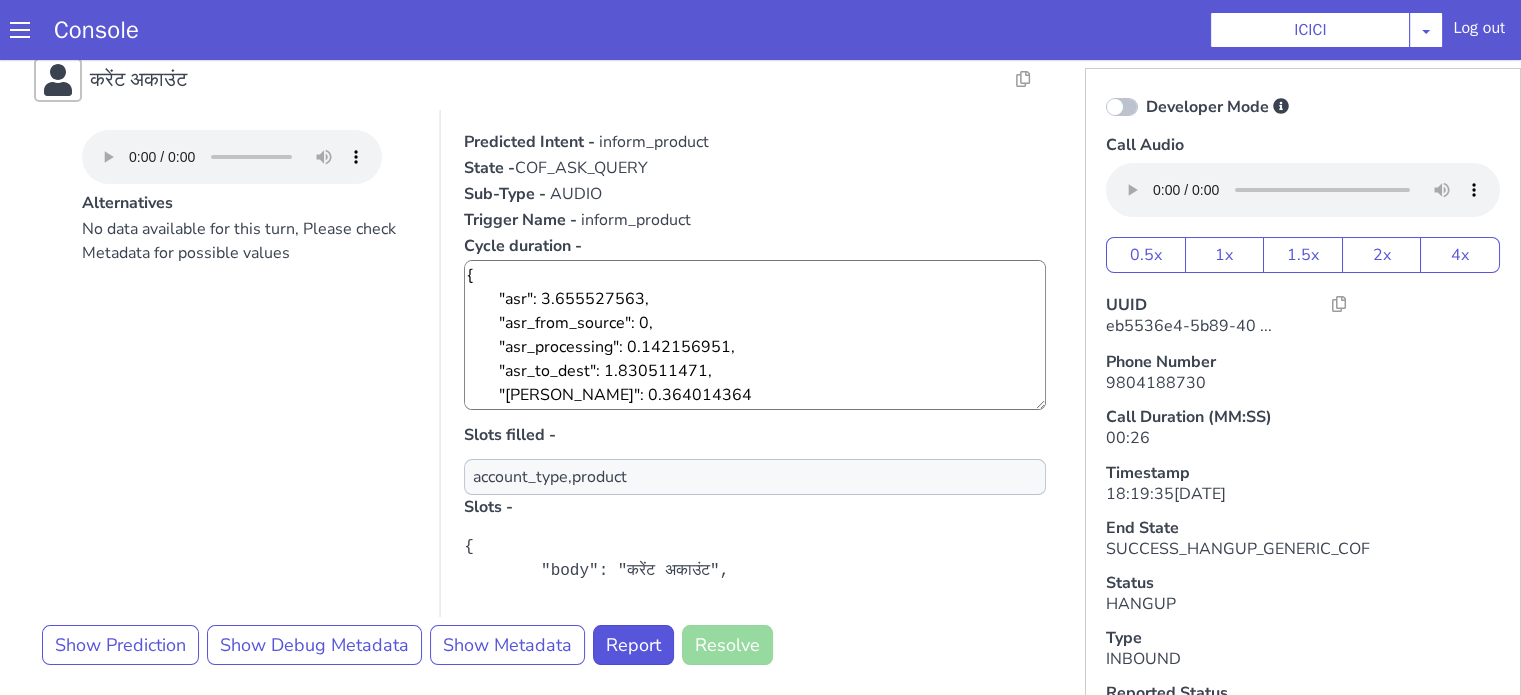 scroll, scrollTop: 400, scrollLeft: 0, axis: vertical 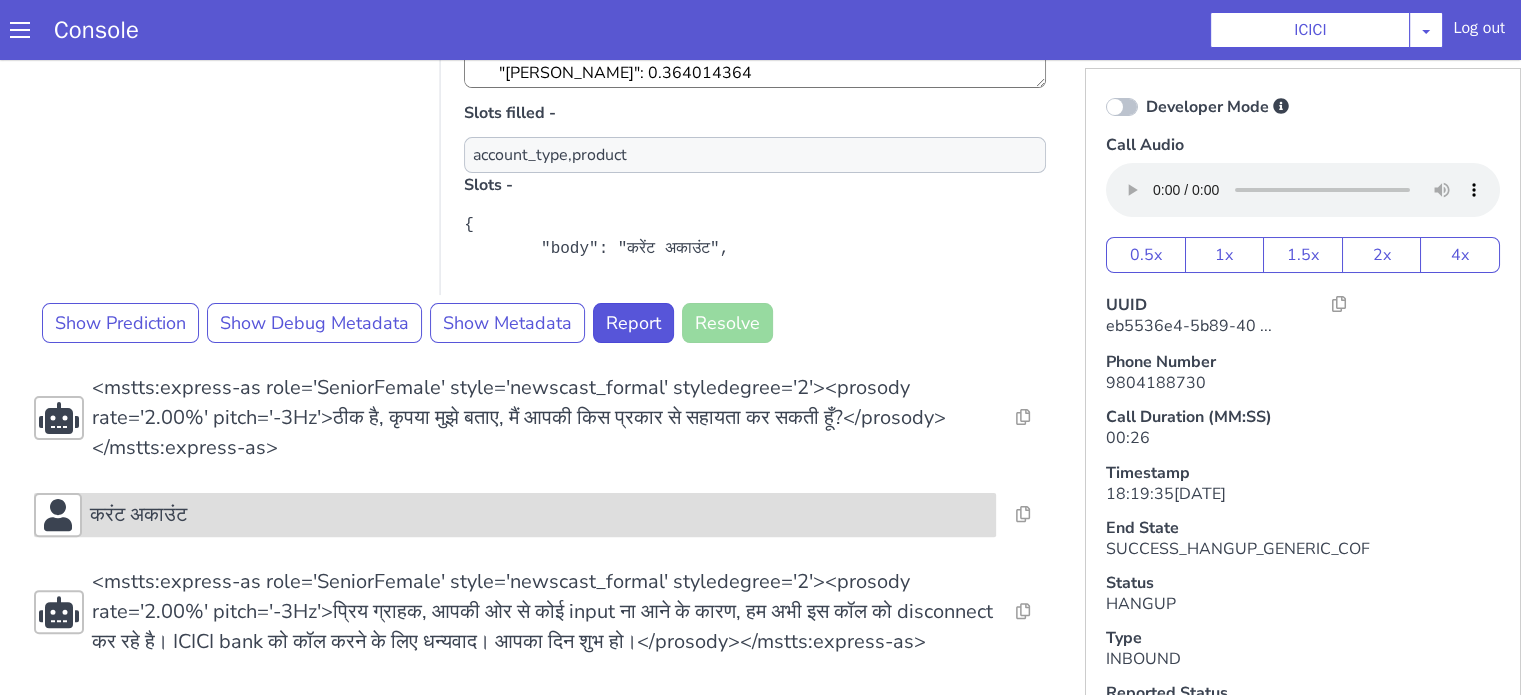 click on "करंट अकाउंट" at bounding box center (672, 285) 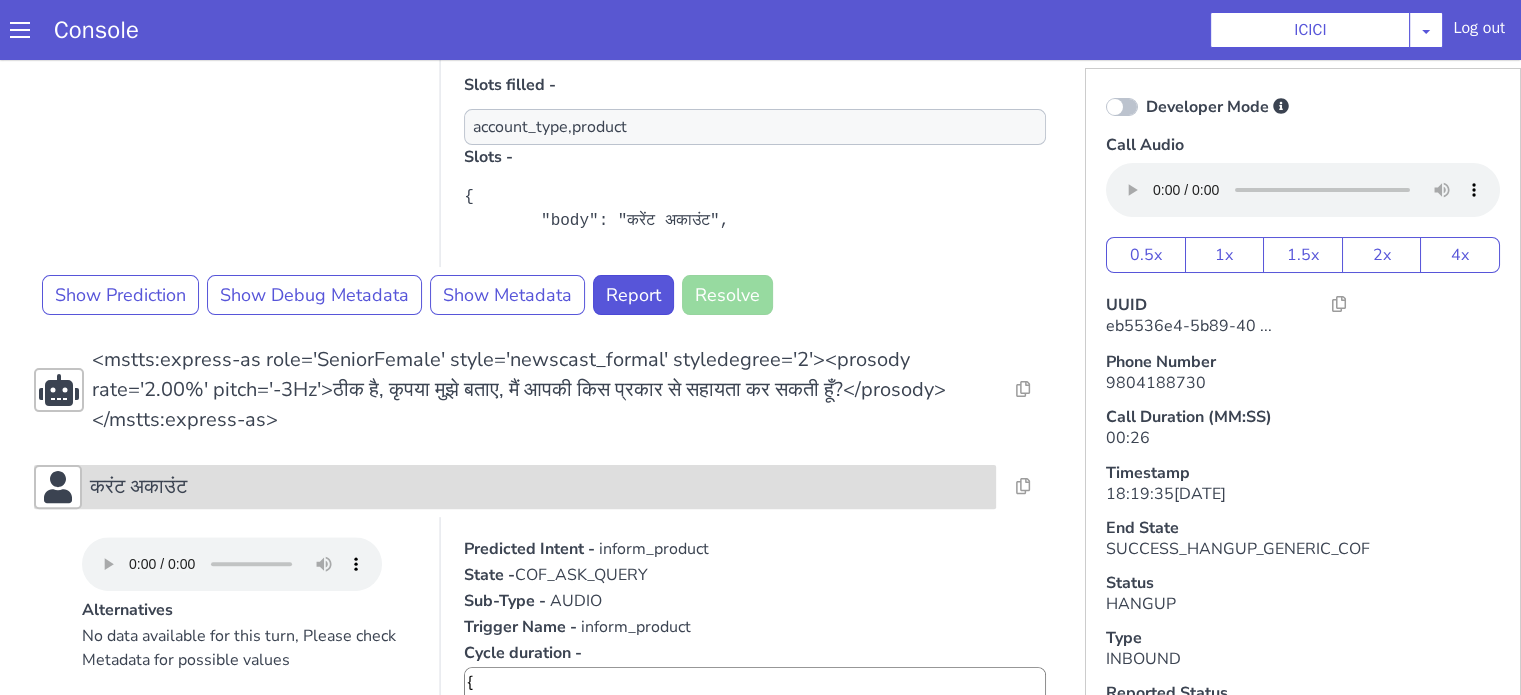 click on "करंट अकाउंट" at bounding box center (884, 76) 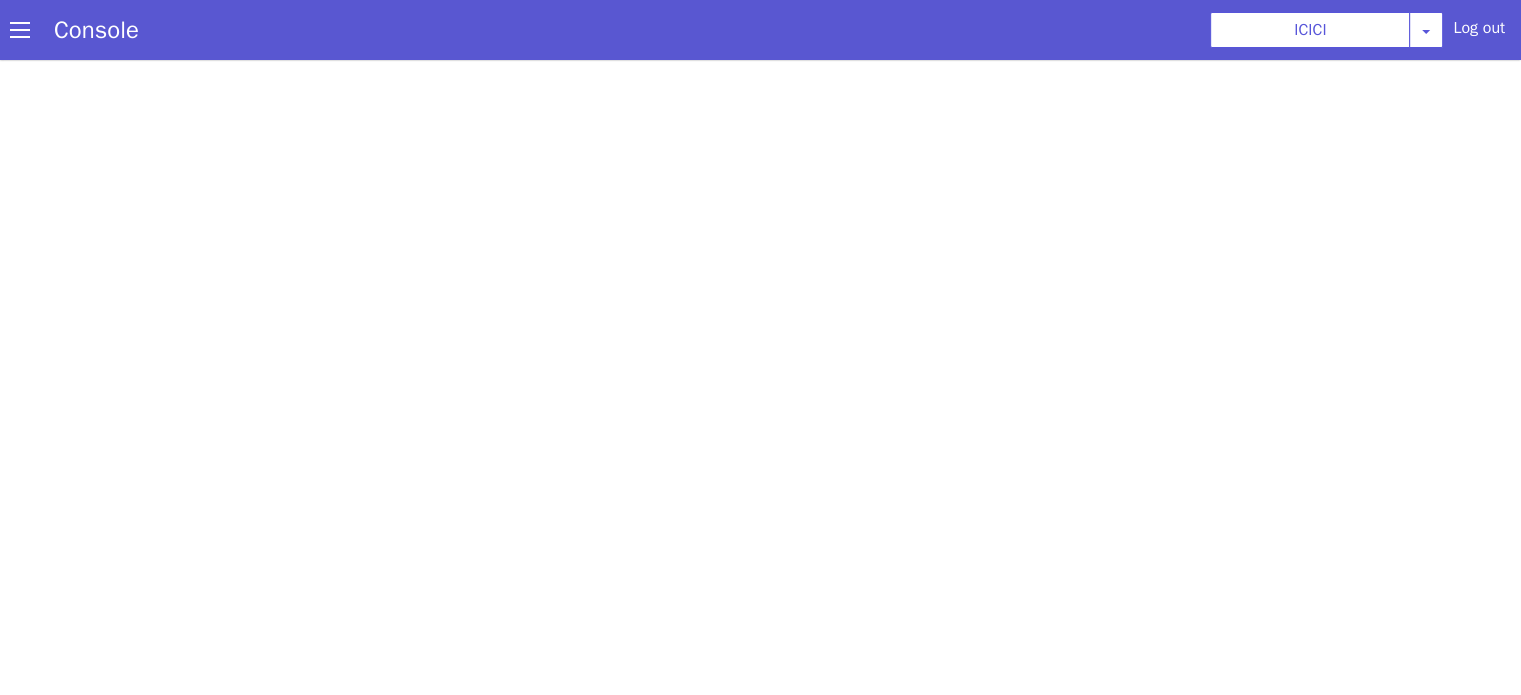 scroll, scrollTop: 0, scrollLeft: 0, axis: both 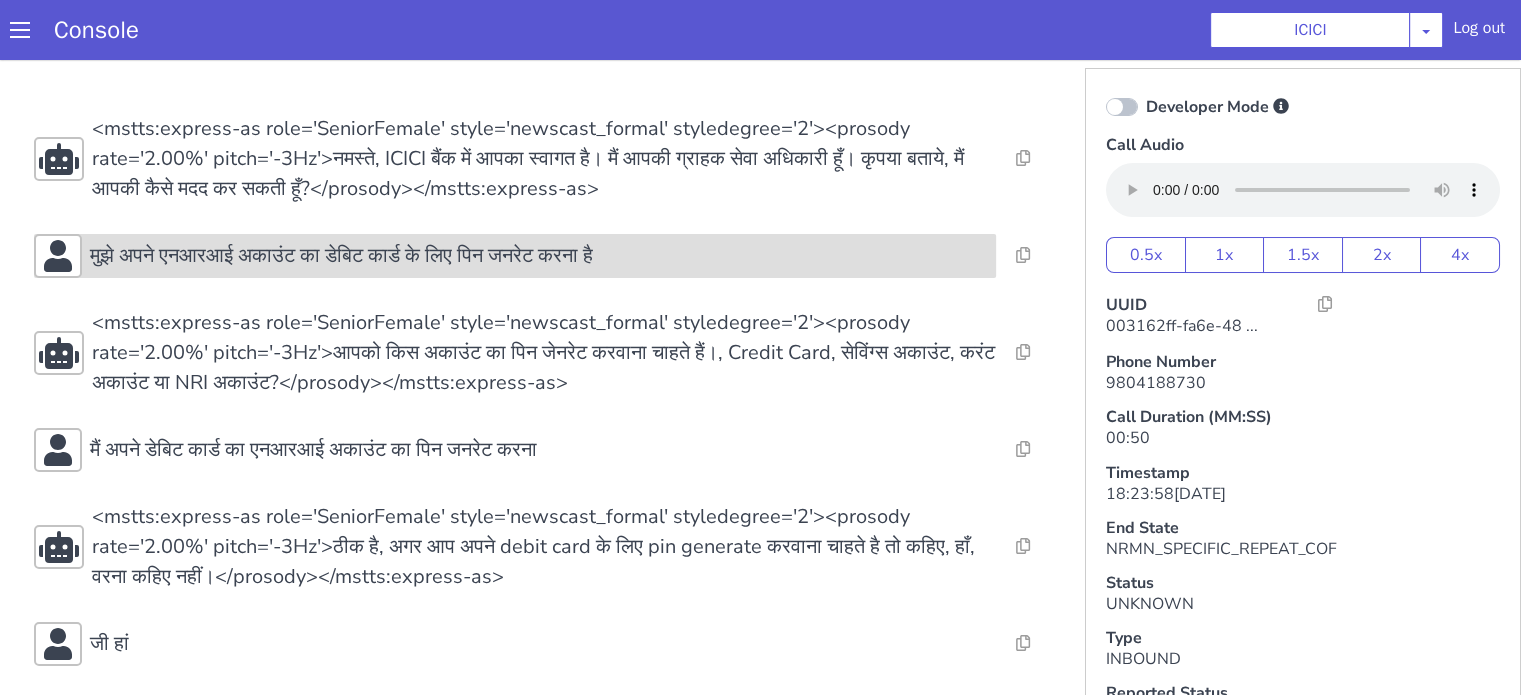 click on "मुझे अपने एनआरआई अकाउंट का डेबिट कार्ड के लिए पिन जनरेट करना है" at bounding box center [474, 26] 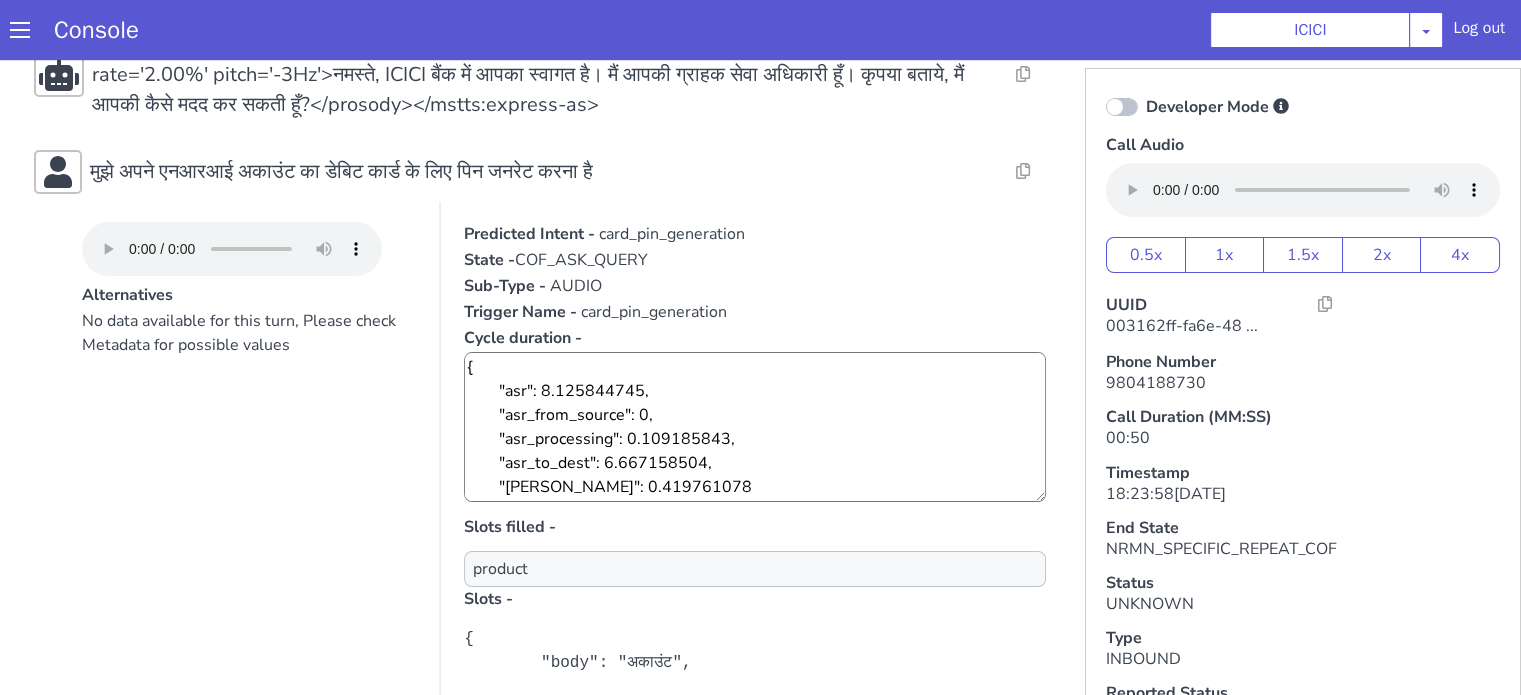 scroll, scrollTop: 200, scrollLeft: 0, axis: vertical 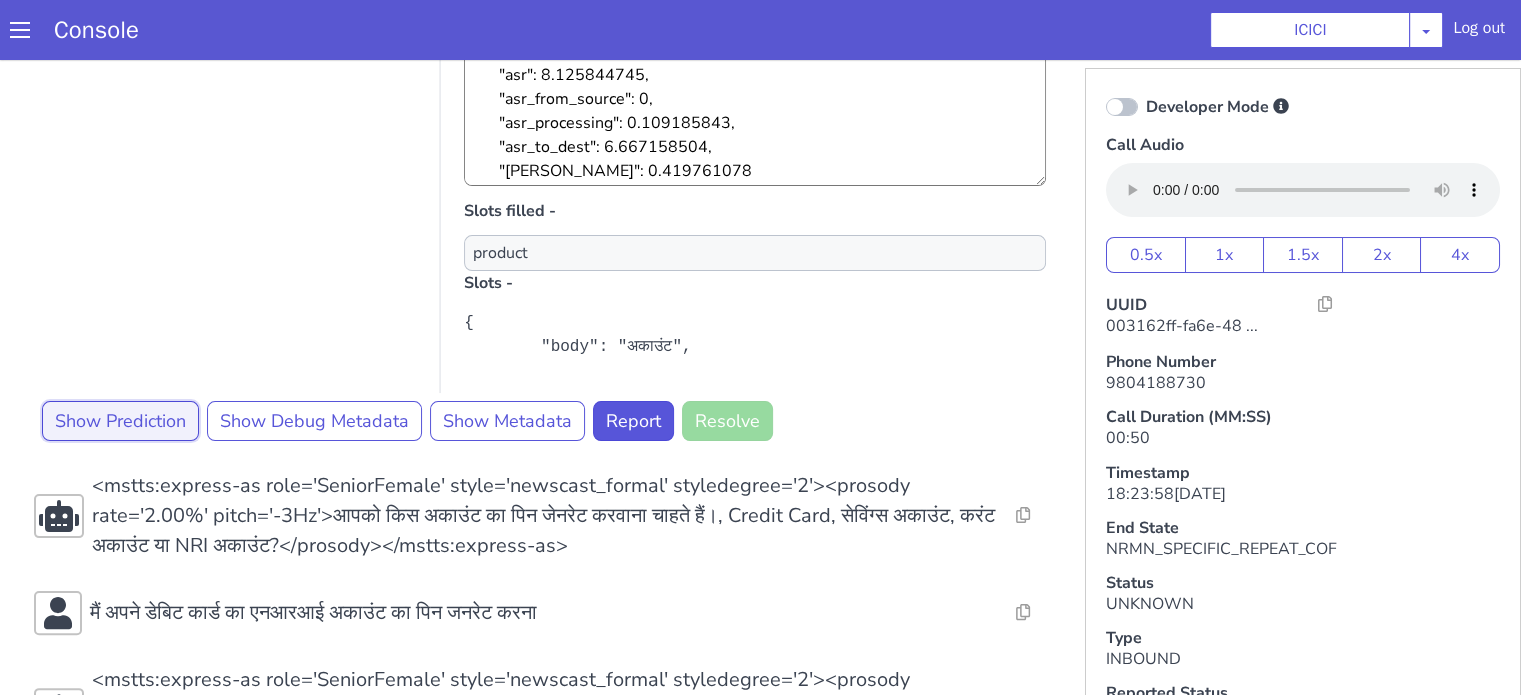 click on "Show Prediction" at bounding box center (465, 10) 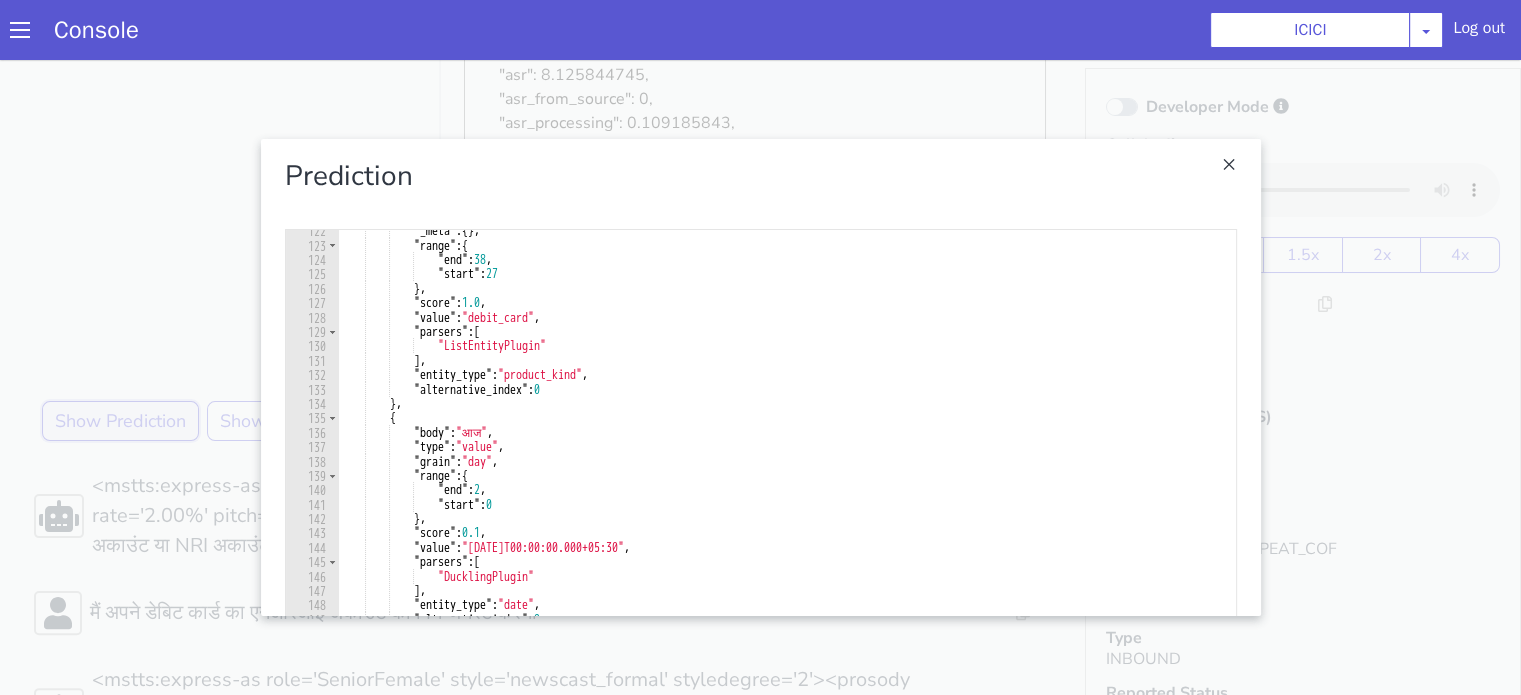 scroll, scrollTop: 1746, scrollLeft: 0, axis: vertical 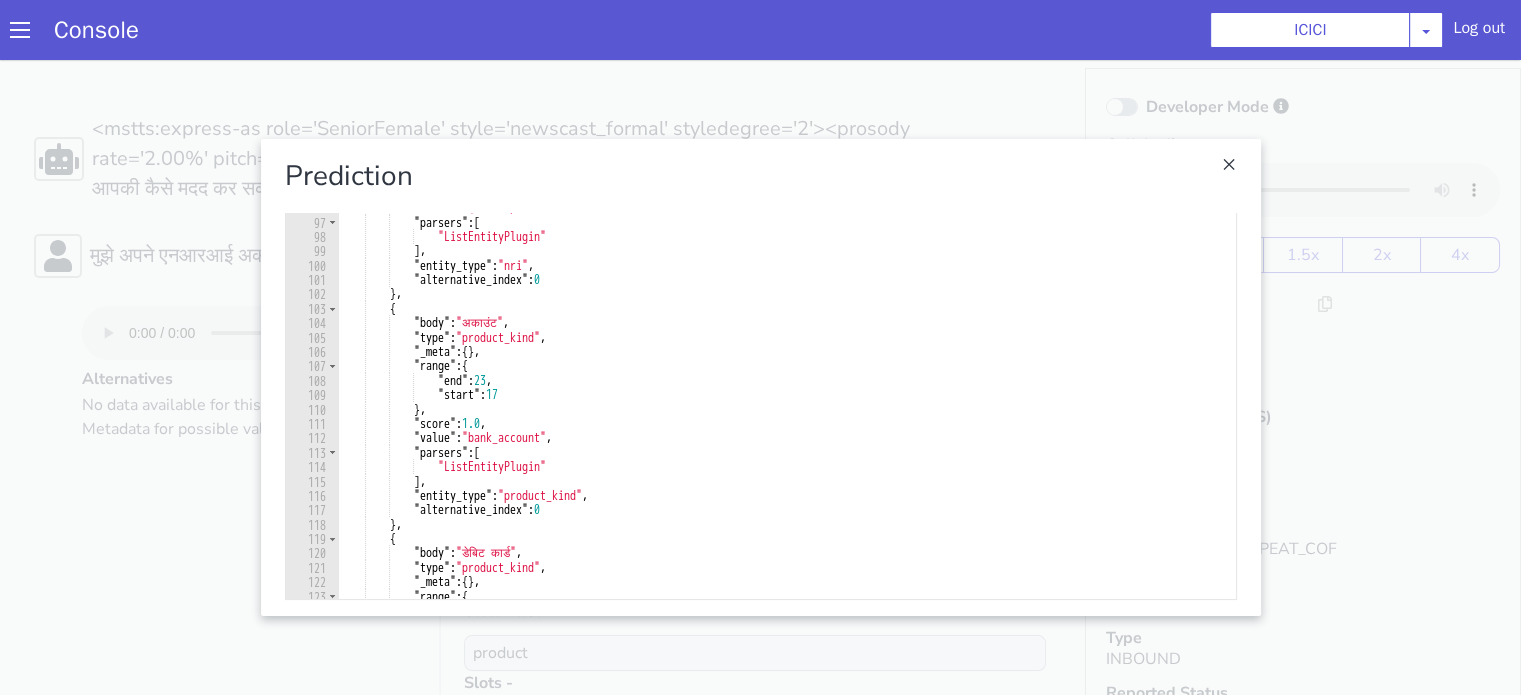 click at bounding box center (1874, -67) 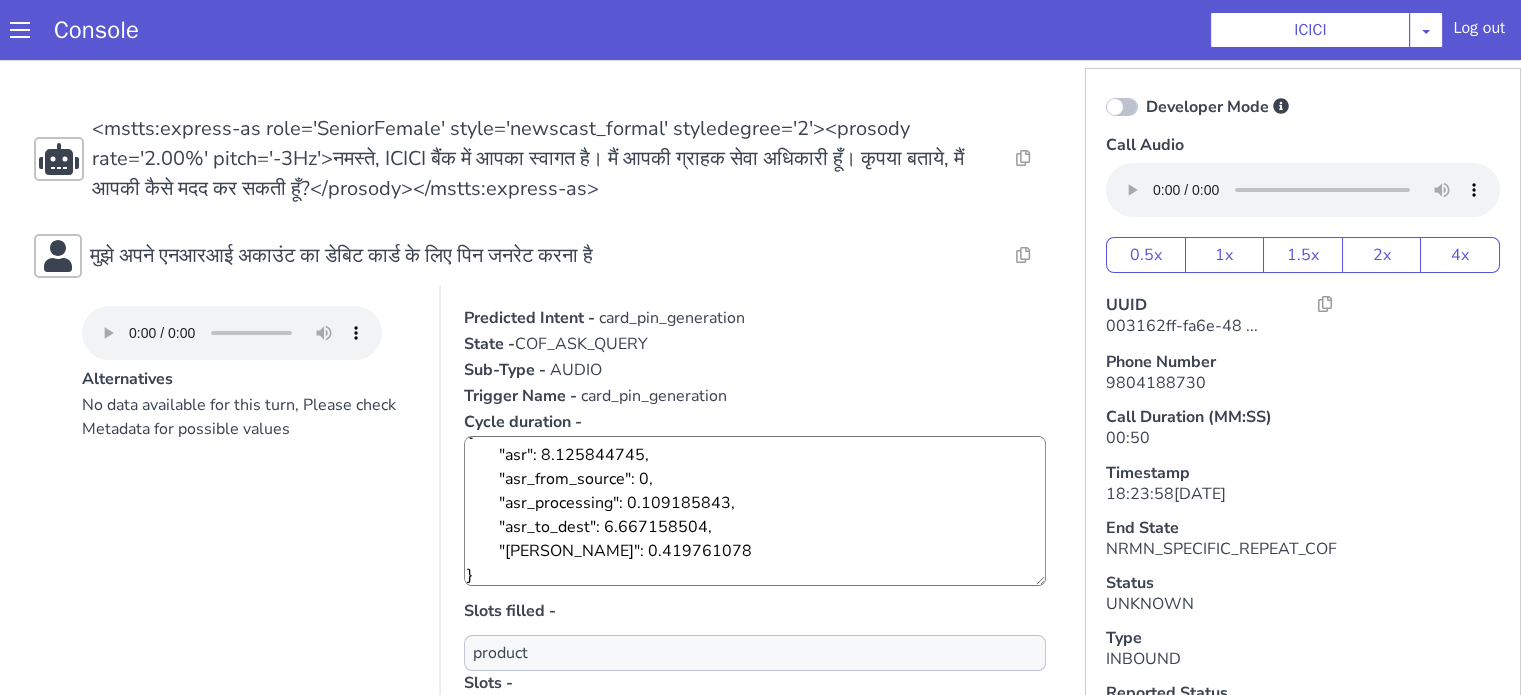 scroll, scrollTop: 24, scrollLeft: 0, axis: vertical 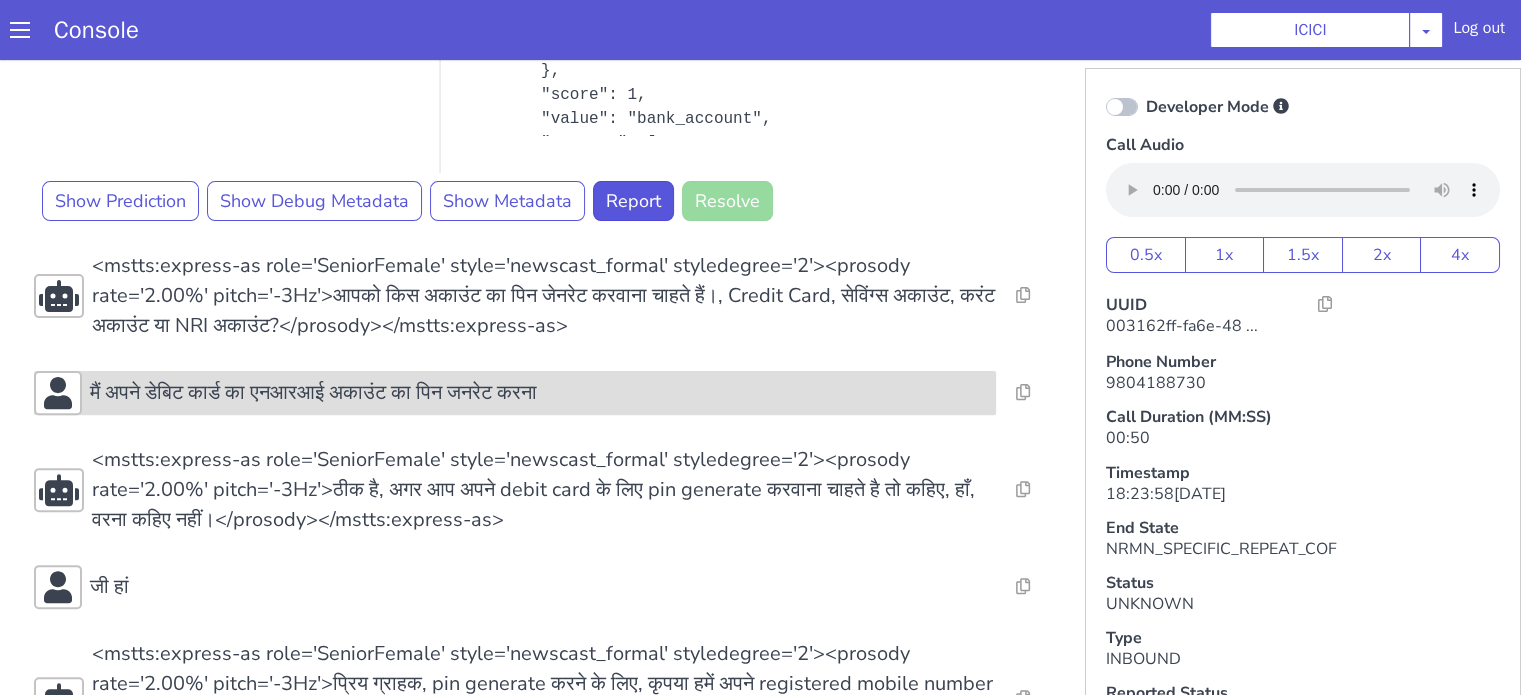 click on "मैं अपने डेबिट कार्ड का एनआरआई अकाउंट का पिन जनरेट करना" at bounding box center [535, 71] 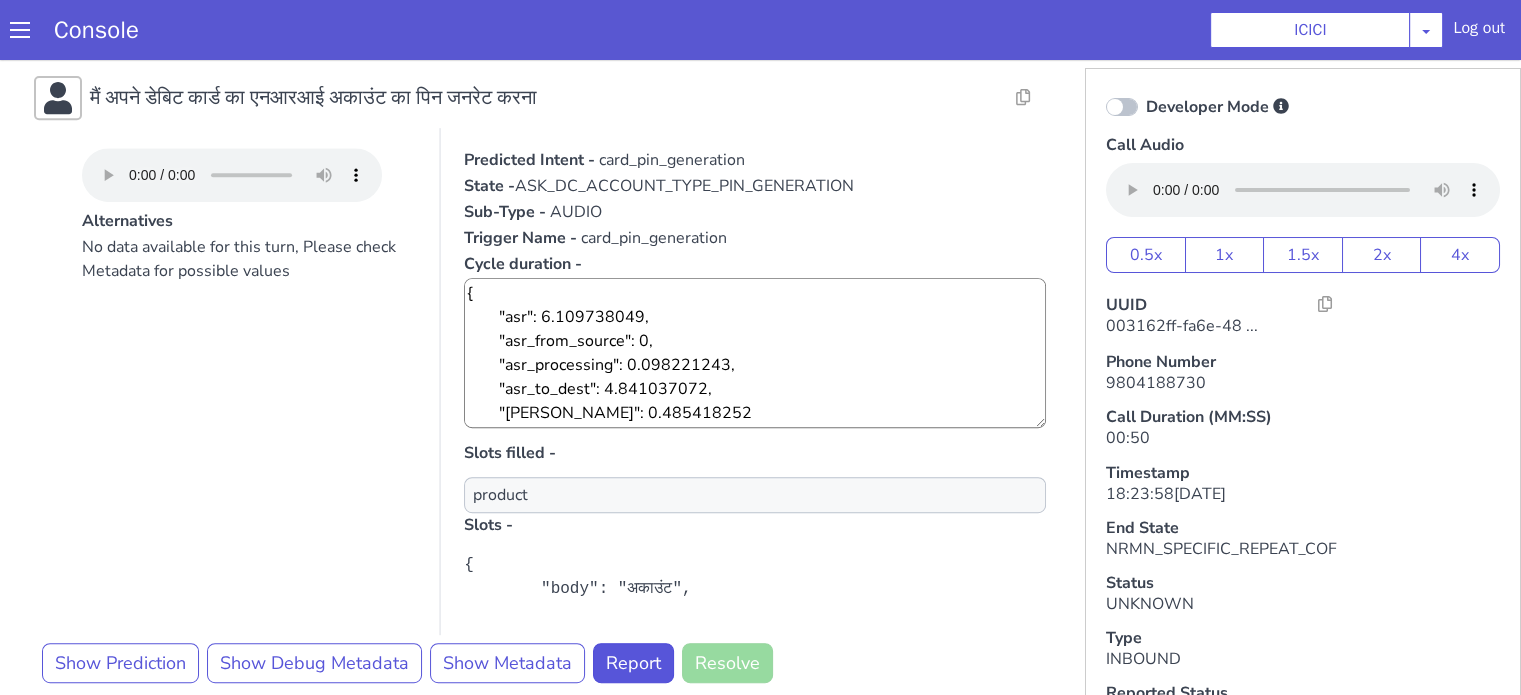 scroll, scrollTop: 1020, scrollLeft: 0, axis: vertical 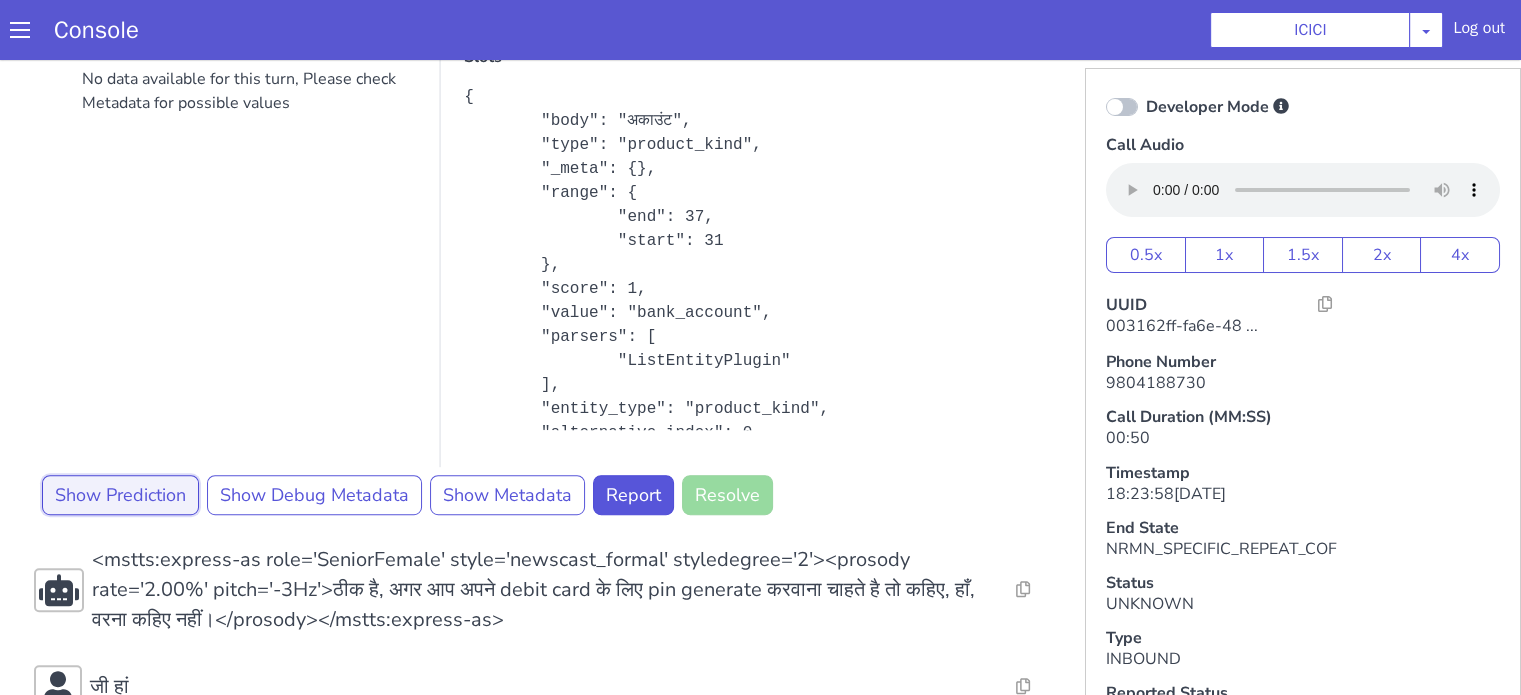 click on "Show Prediction" at bounding box center (254, 265) 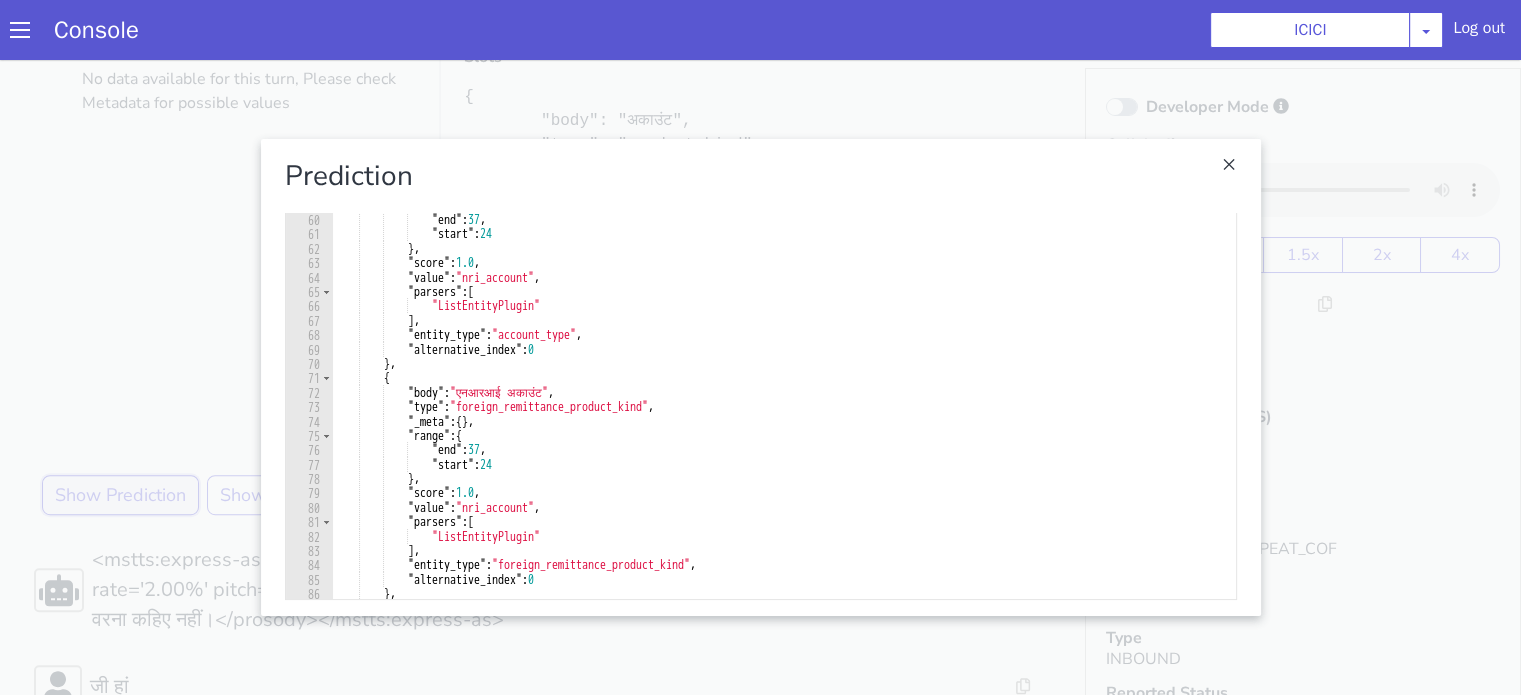 scroll, scrollTop: 616, scrollLeft: 0, axis: vertical 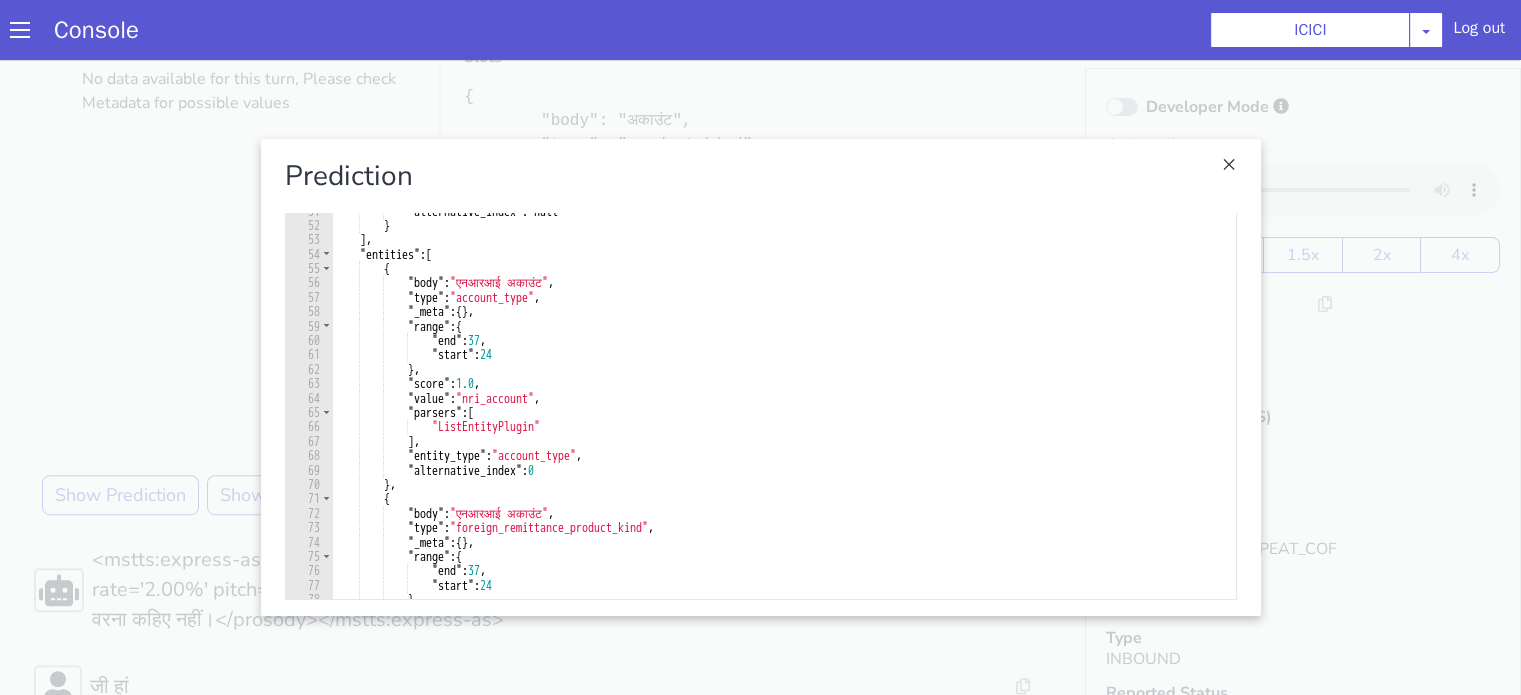 click at bounding box center (2263, 333) 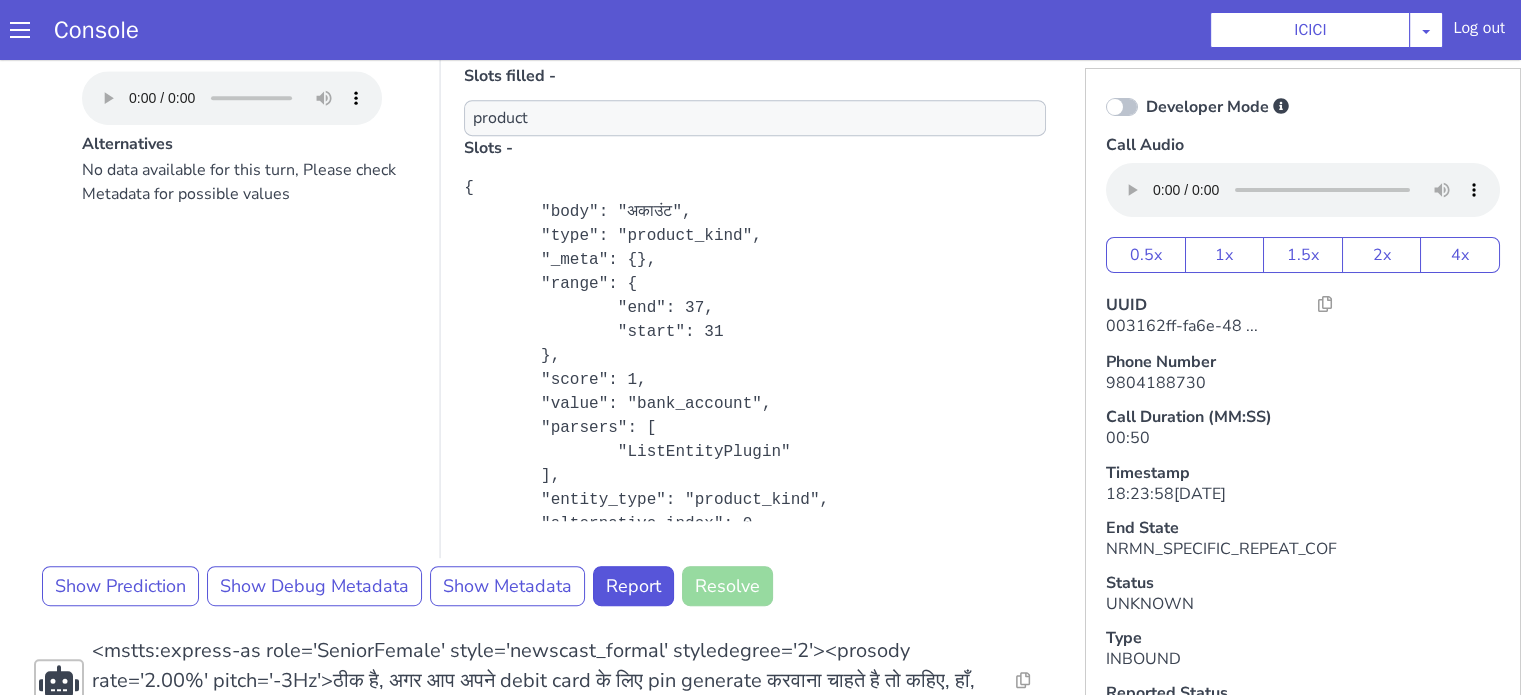 scroll, scrollTop: 883, scrollLeft: 0, axis: vertical 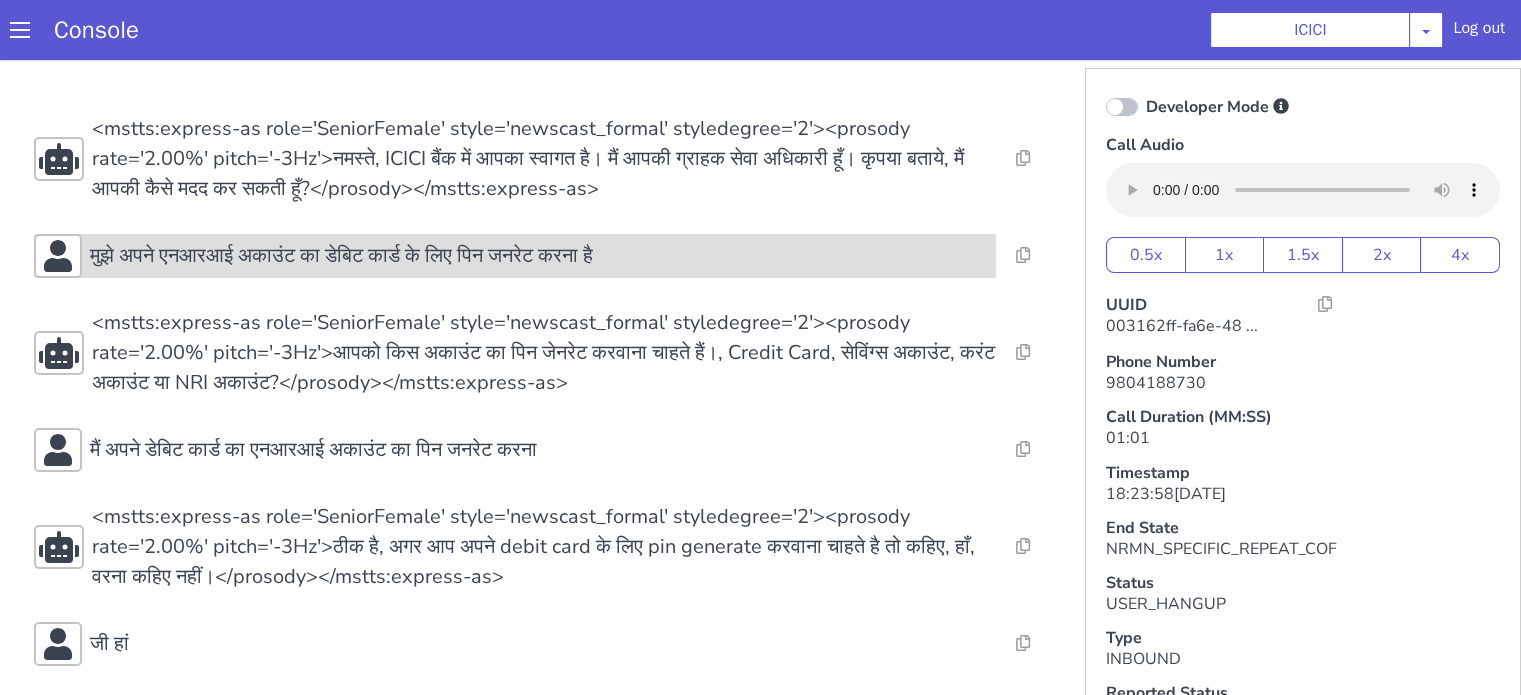 click on "मुझे अपने एनआरआई अकाउंट का डेबिट कार्ड के लिए पिन जनरेट करना है" at bounding box center (413, 110) 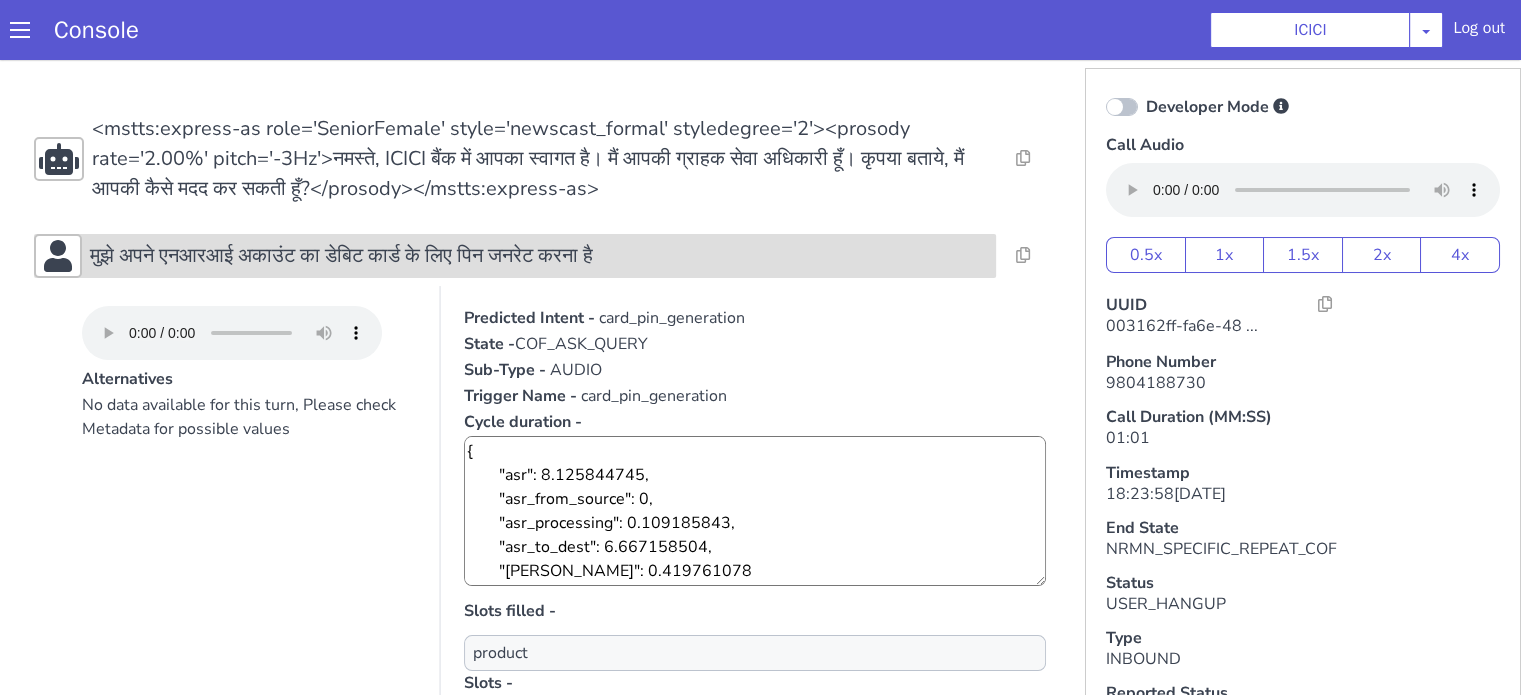 click on "मुझे अपने एनआरआई अकाउंट का डेबिट कार्ड के लिए पिन जनरेट करना है" at bounding box center [1138, -268] 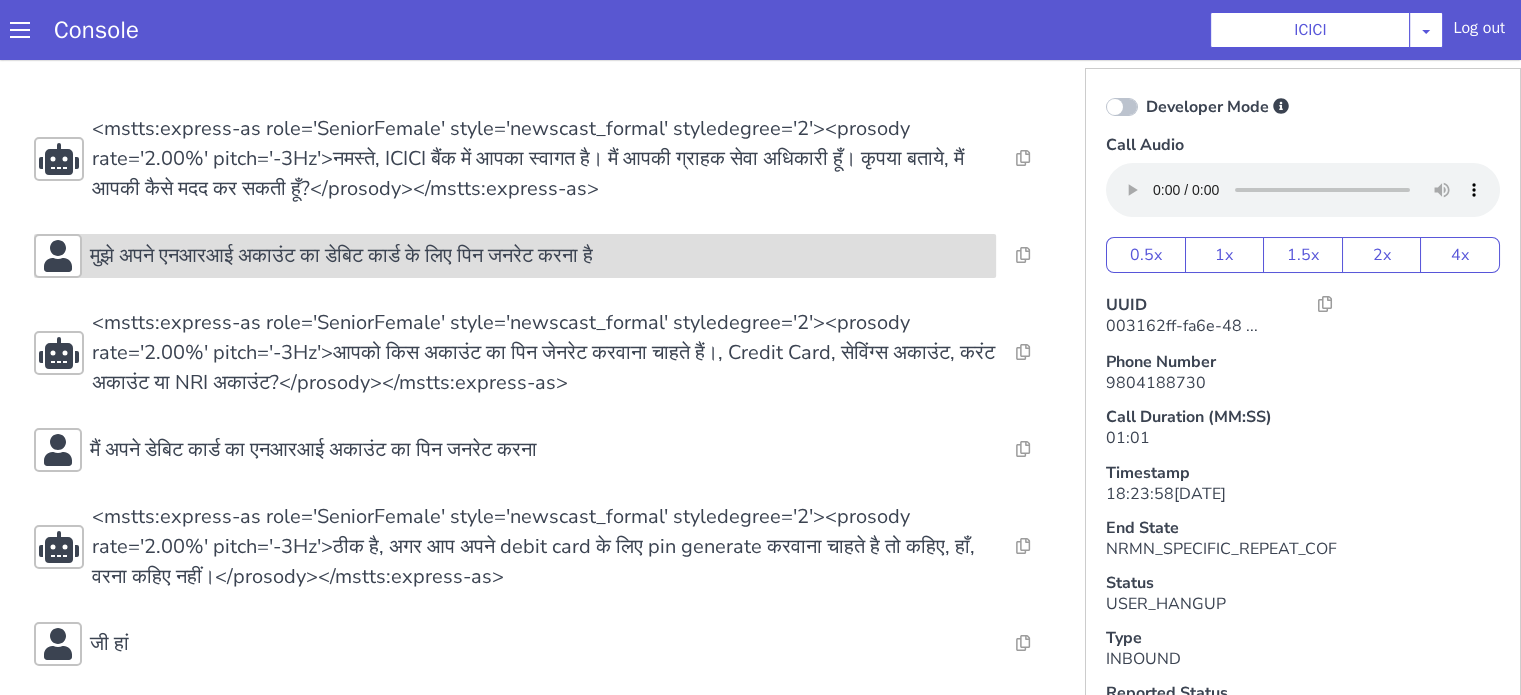 click on "मुझे अपने एनआरआई अकाउंट का डेबिट कार्ड के लिए पिन जनरेट करना है" at bounding box center [474, 26] 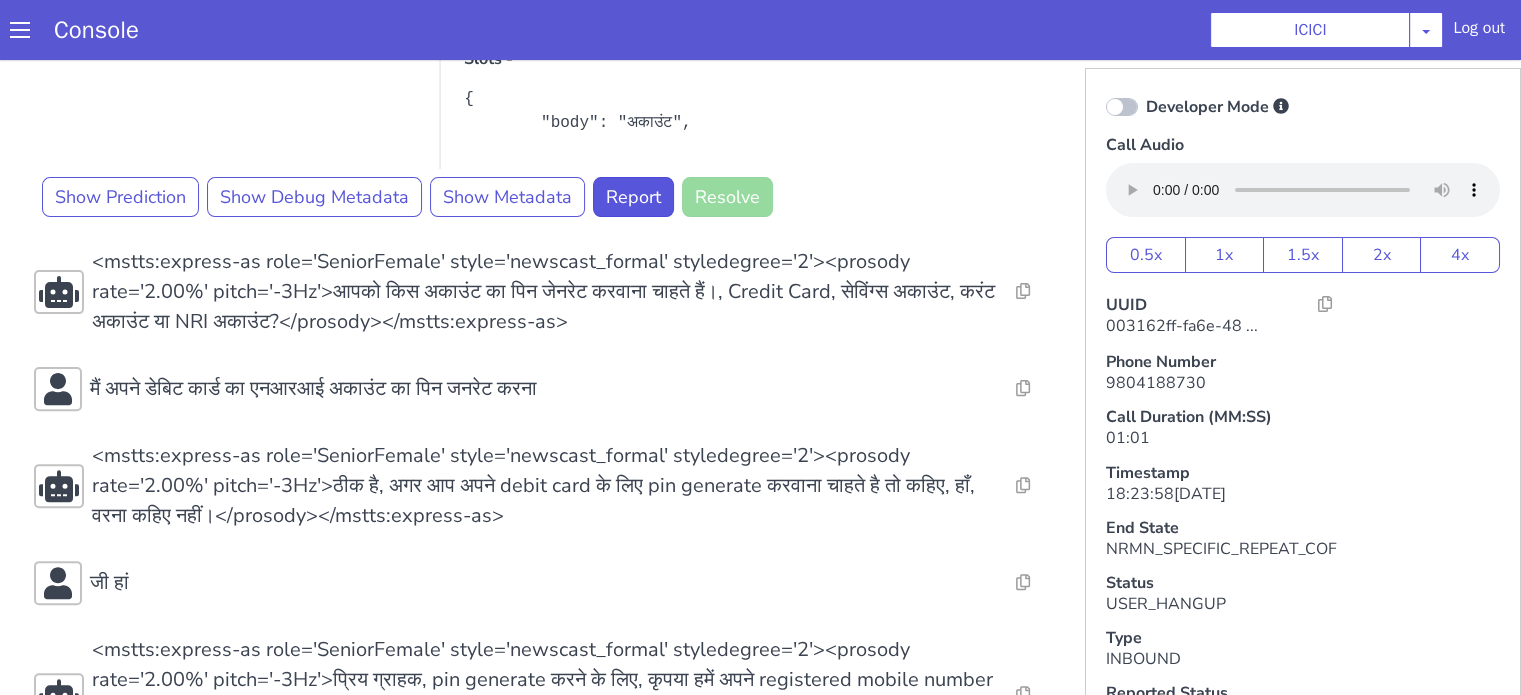 scroll, scrollTop: 700, scrollLeft: 0, axis: vertical 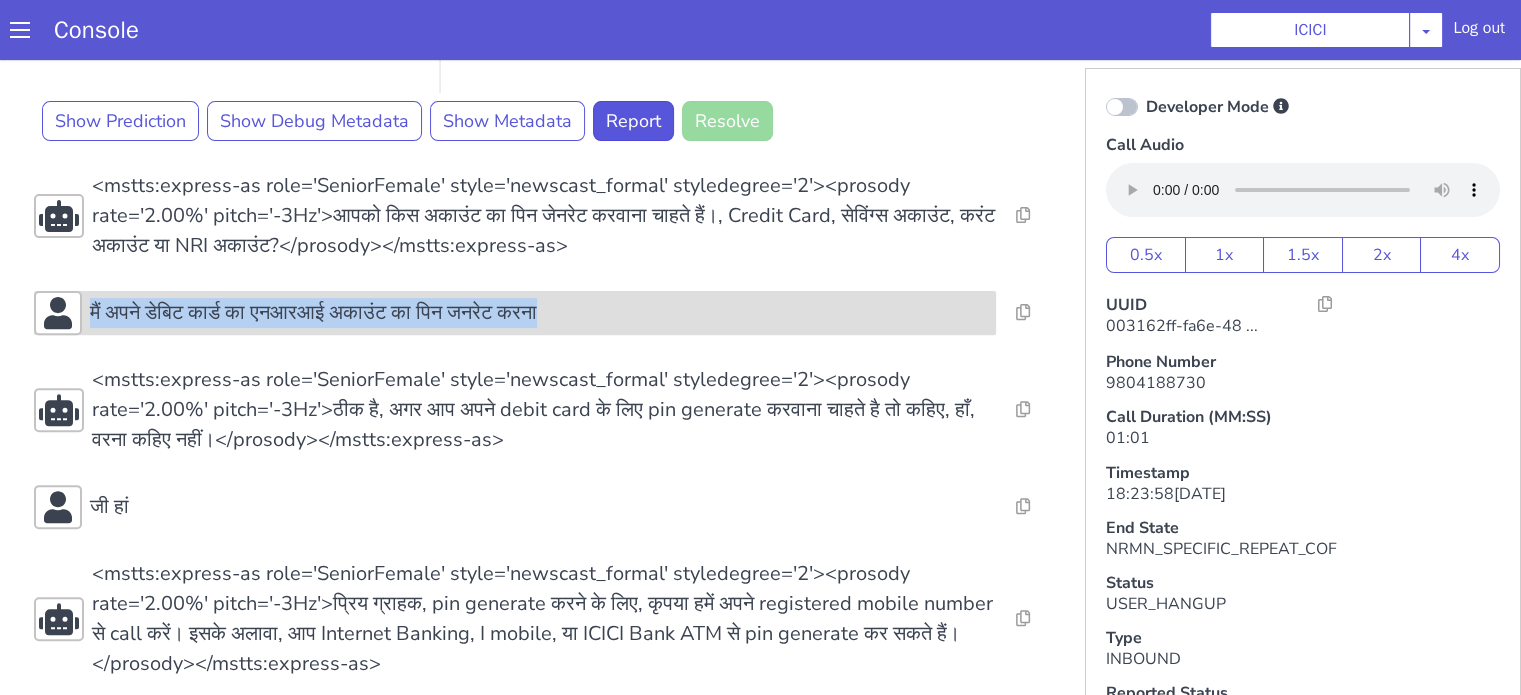 drag, startPoint x: 361, startPoint y: -61, endPoint x: 911, endPoint y: -69, distance: 550.05817 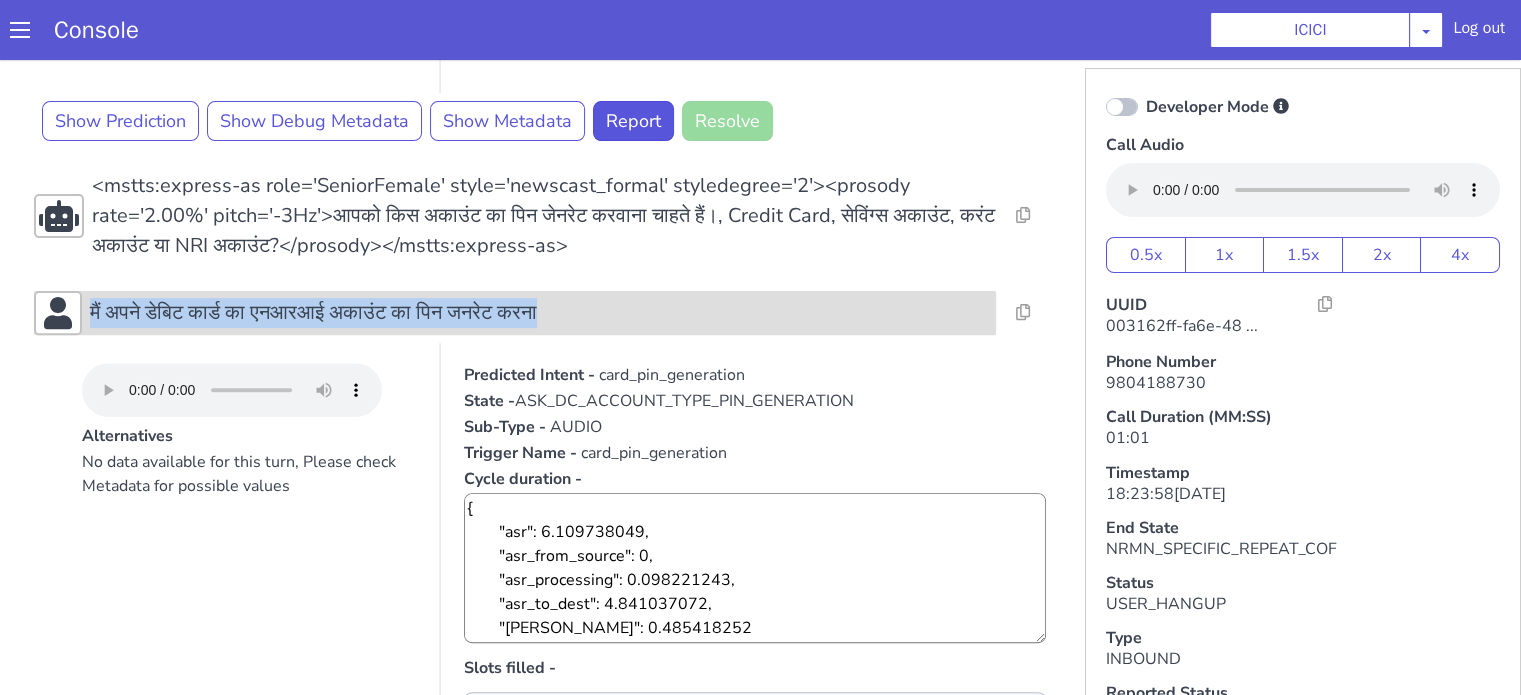 copy on "मैं अपने डेबिट कार्ड का एनआरआई अकाउंट का पिन जनरेट करना" 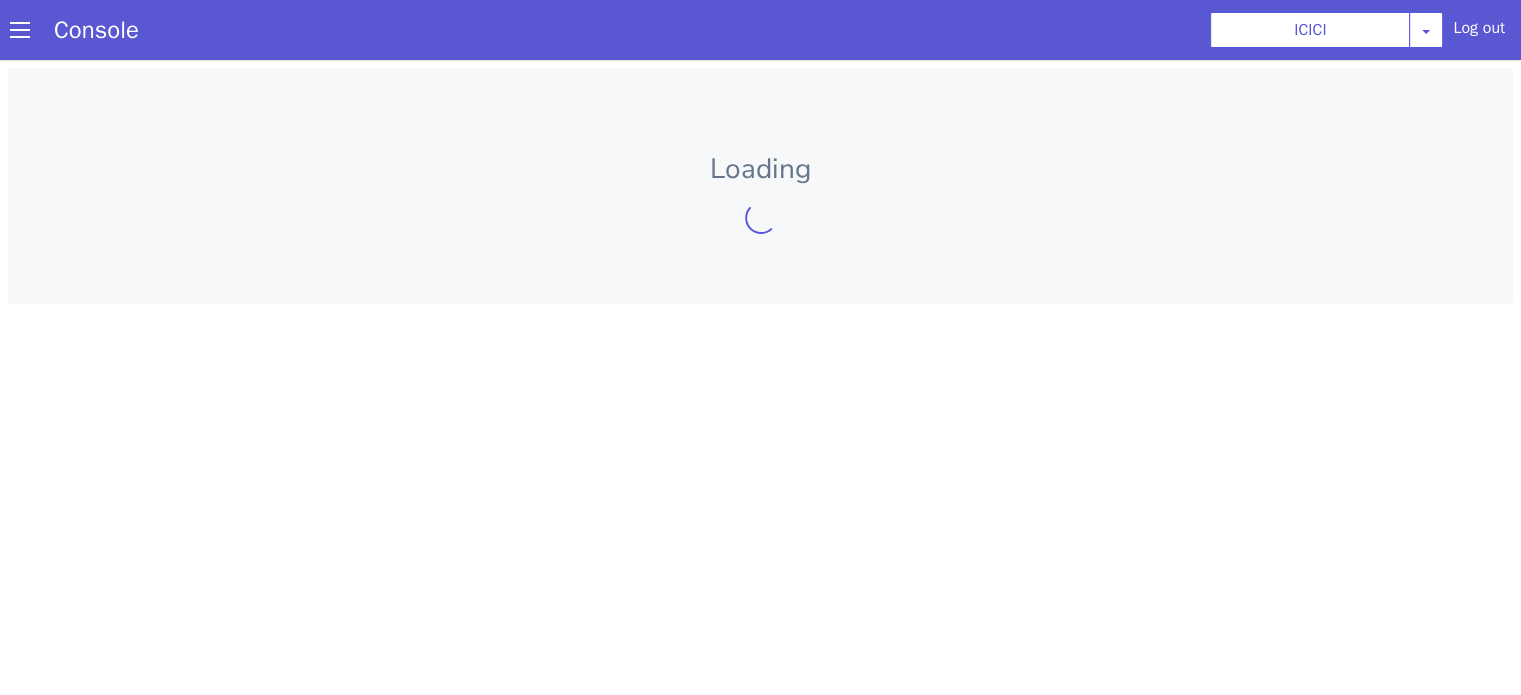 scroll, scrollTop: 0, scrollLeft: 0, axis: both 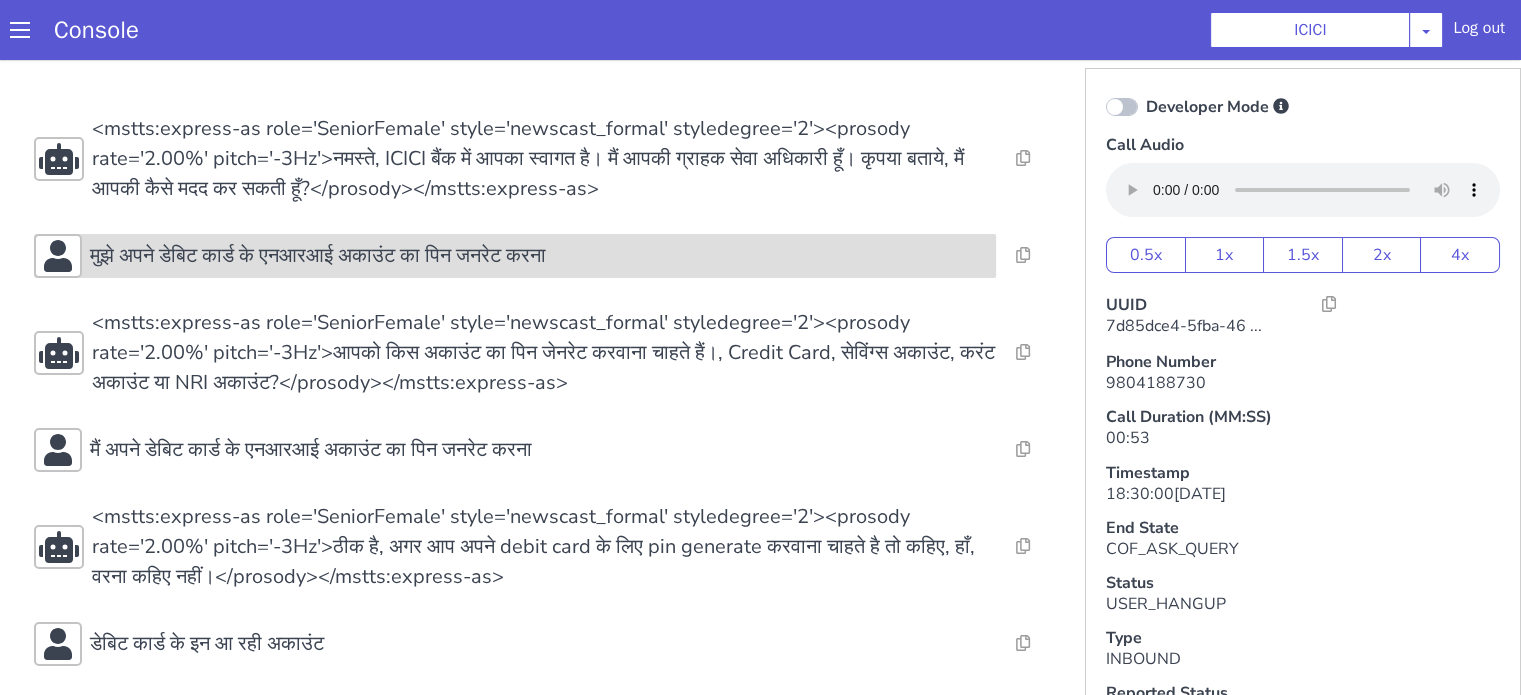 click on "मुझे अपने डेबिट कार्ड के एनआरआई अकाउंट का पिन जनरेट करना" at bounding box center [515, 256] 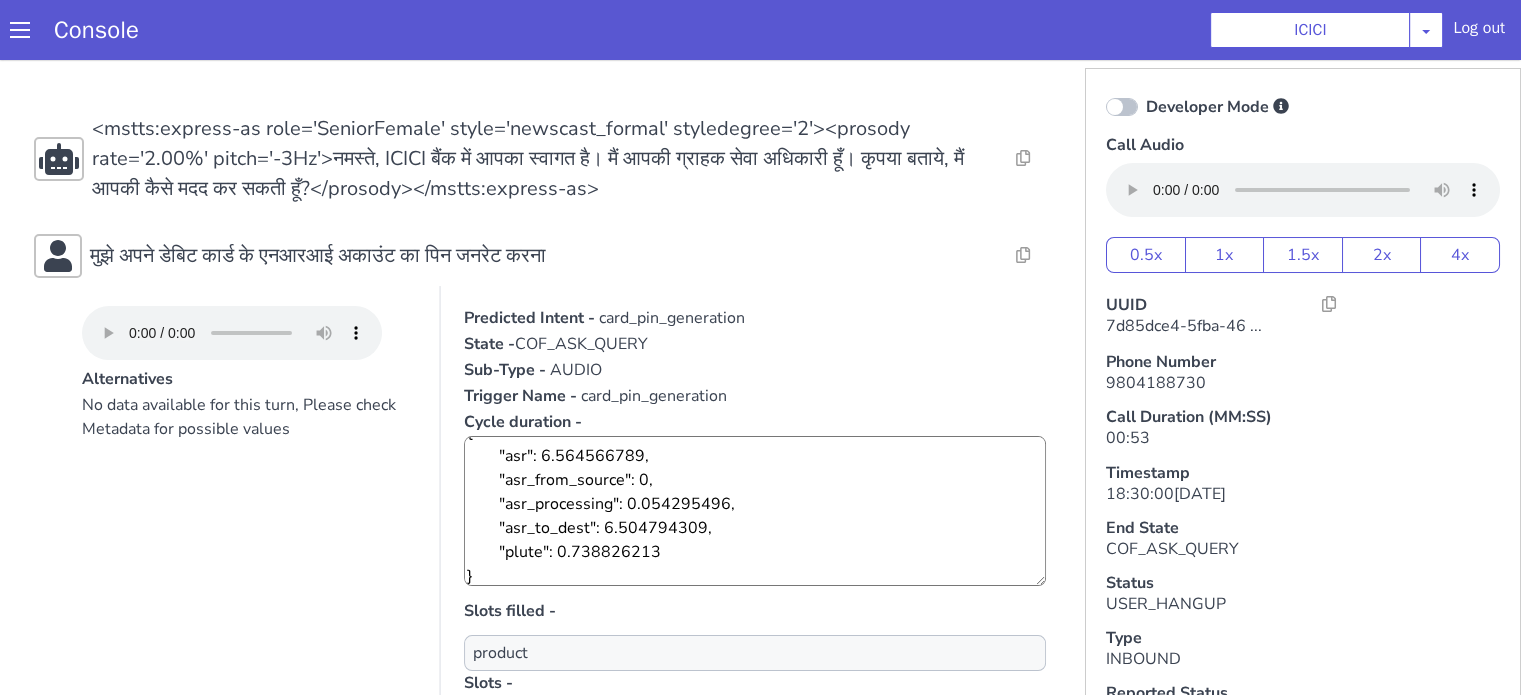 scroll, scrollTop: 24, scrollLeft: 0, axis: vertical 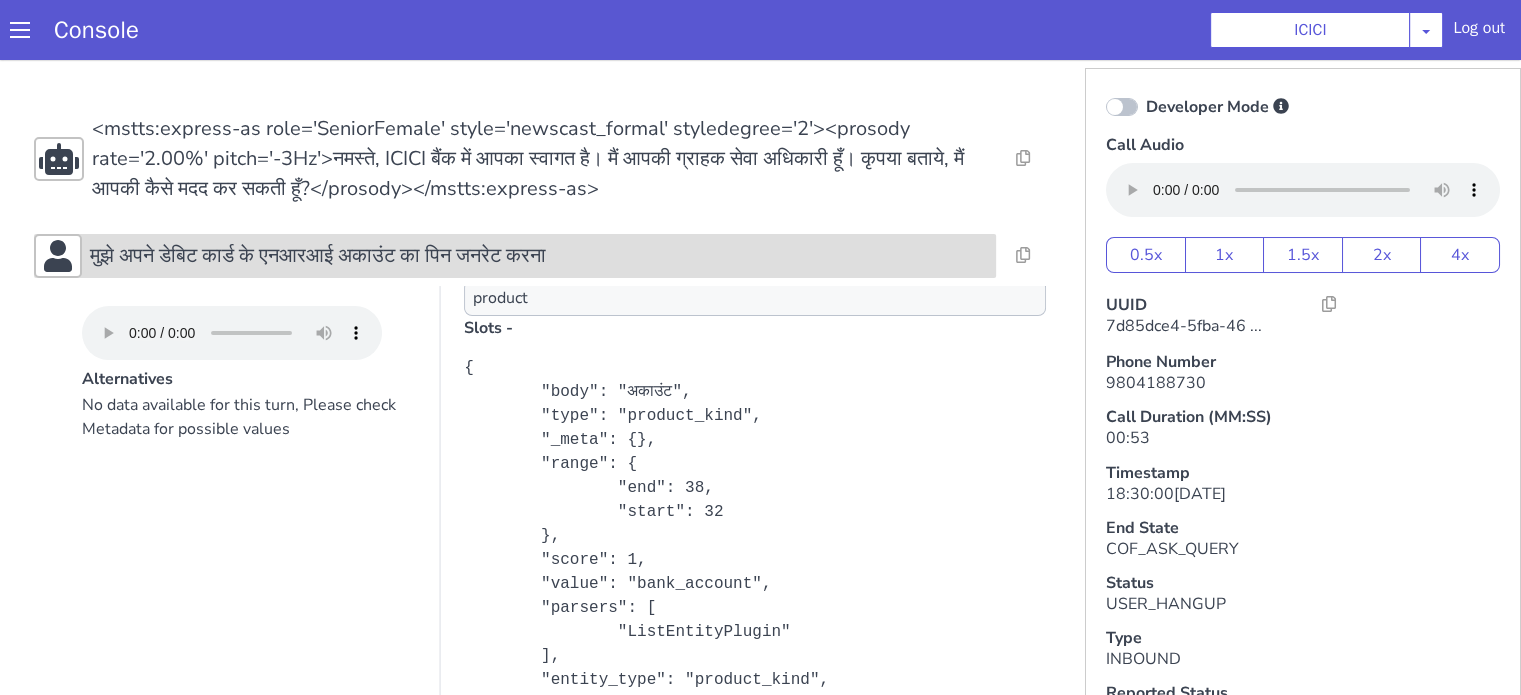 click on "मुझे अपने डेबिट कार्ड के एनआरआई अकाउंट का पिन जनरेट करना" at bounding box center (318, 256) 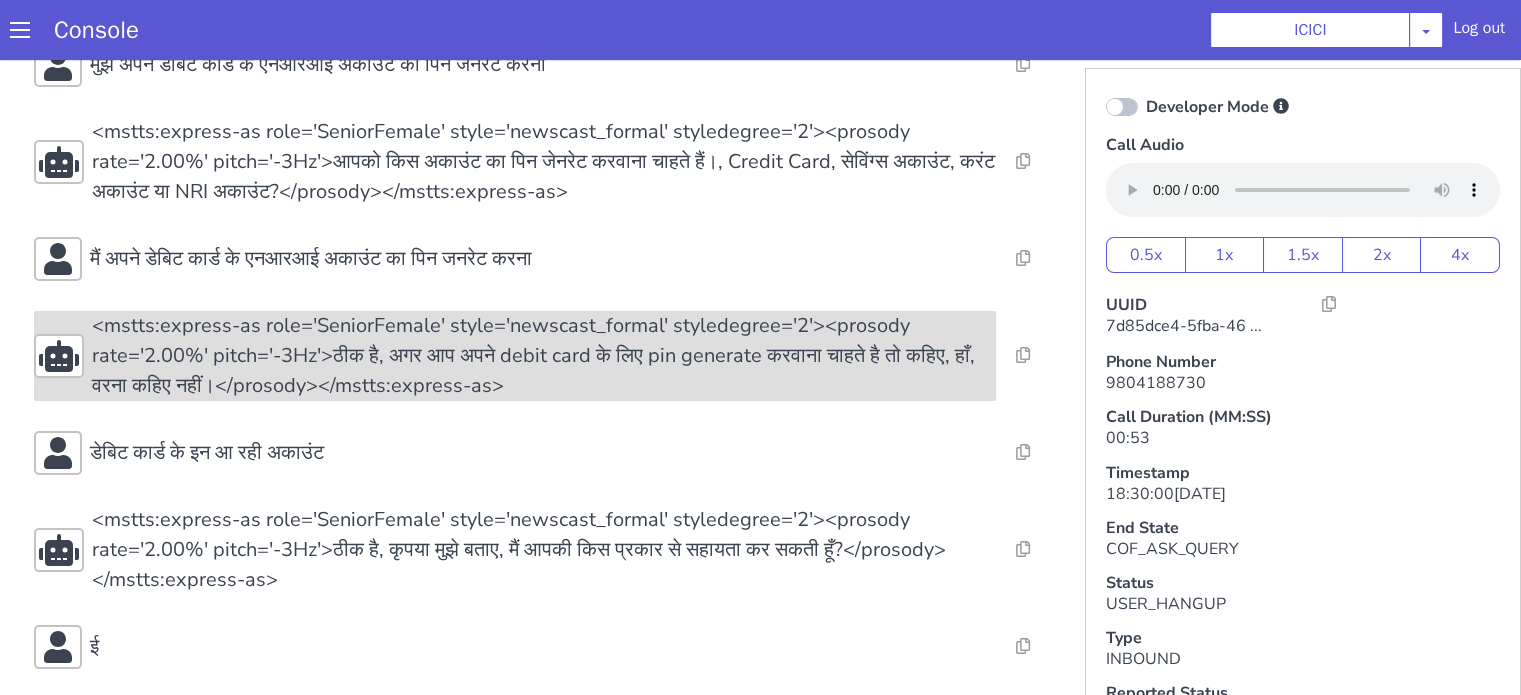 scroll, scrollTop: 300, scrollLeft: 0, axis: vertical 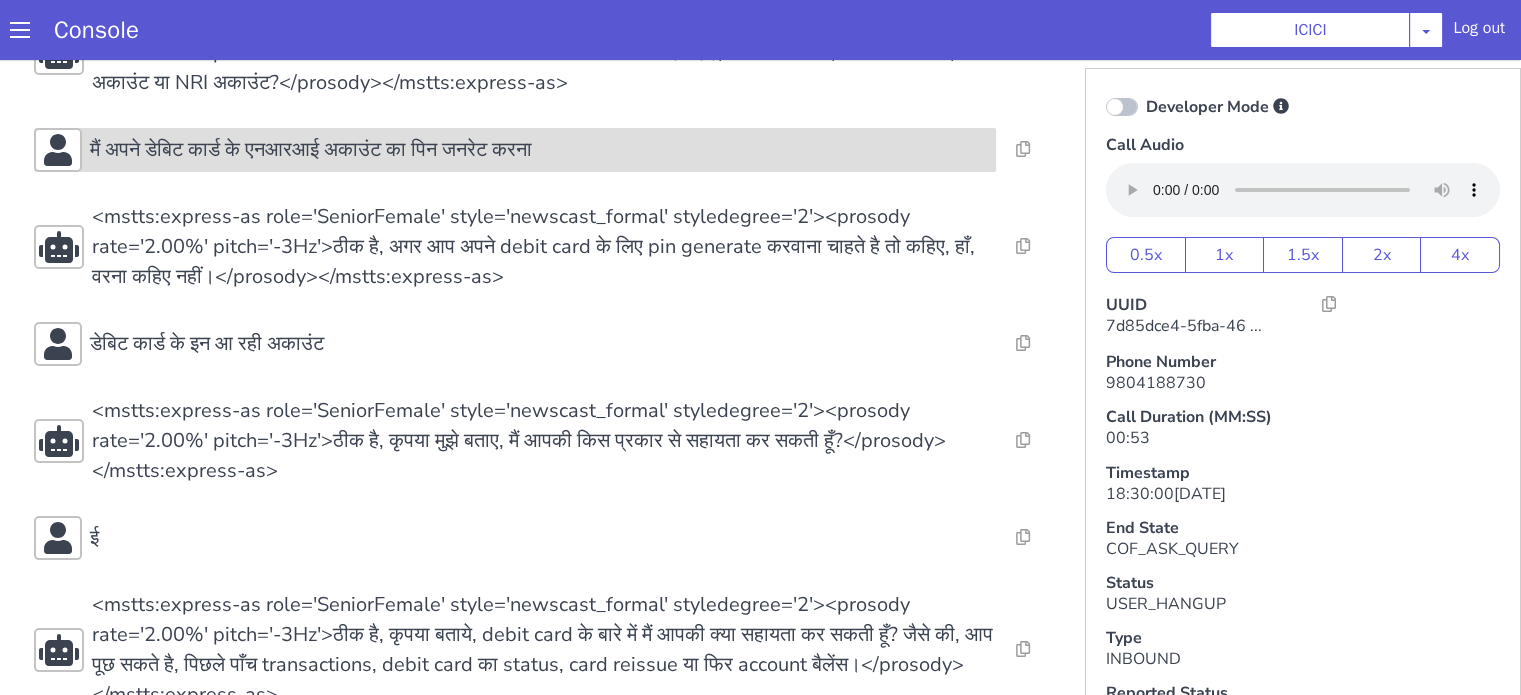 click on "मैं अपने डेबिट कार्ड के एनआरआई अकाउंट का पिन जनरेट करना" at bounding box center [311, 150] 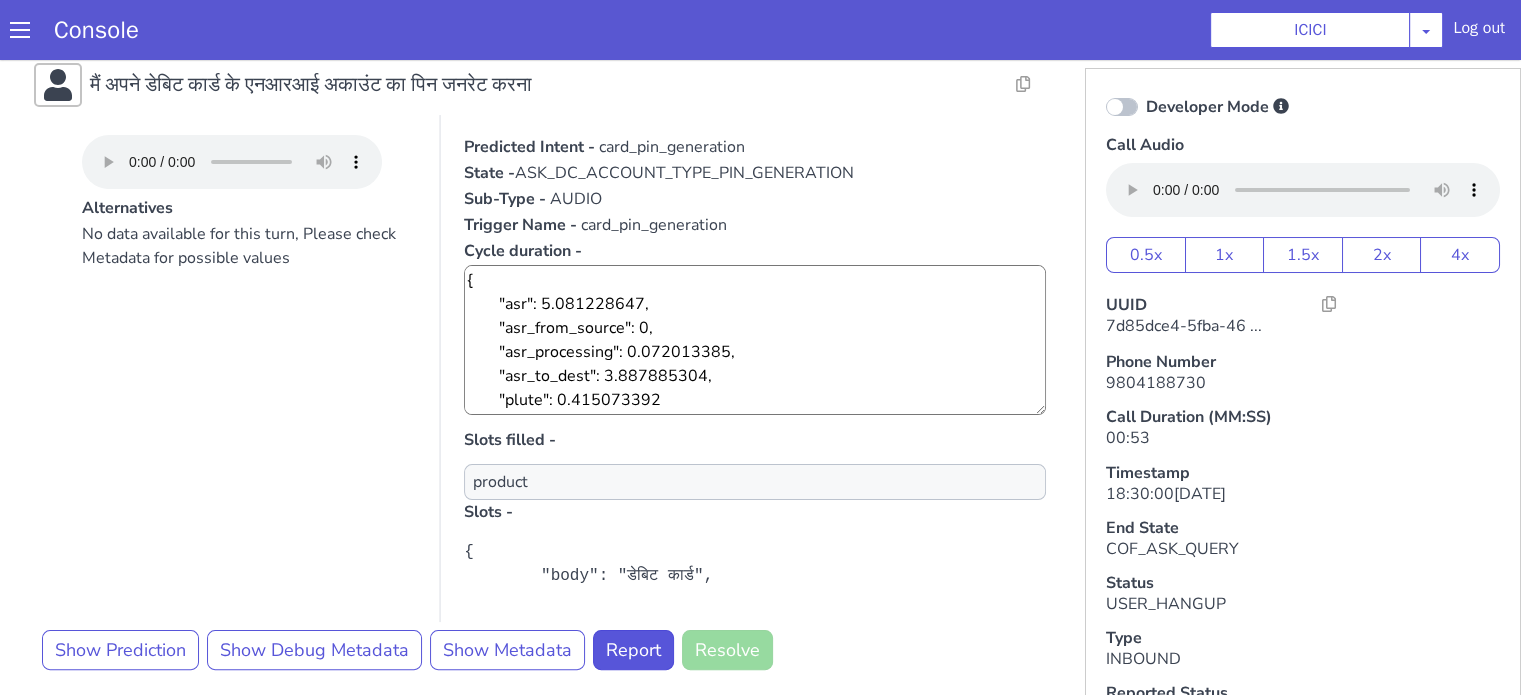 scroll, scrollTop: 400, scrollLeft: 0, axis: vertical 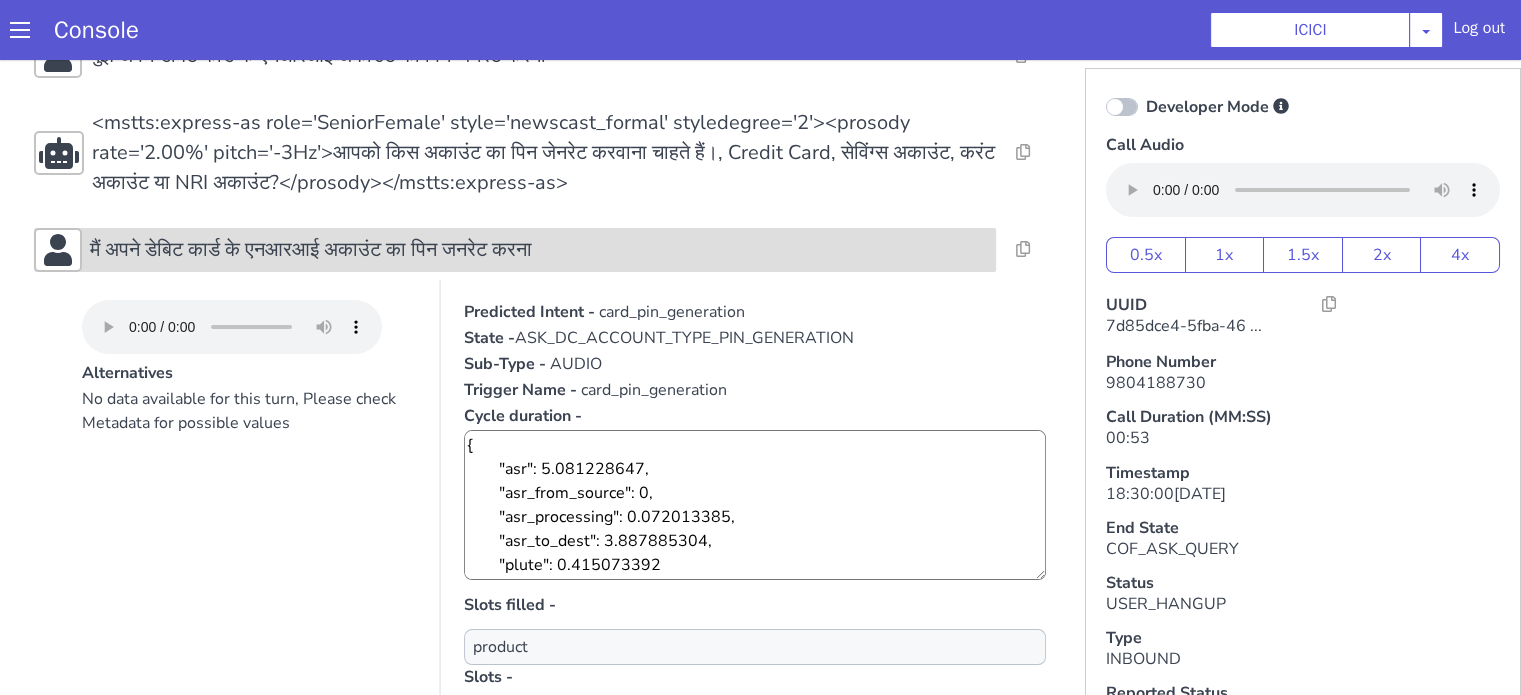 click on "मैं अपने डेबिट कार्ड के एनआरआई अकाउंट का पिन जनरेट करना" at bounding box center [539, 250] 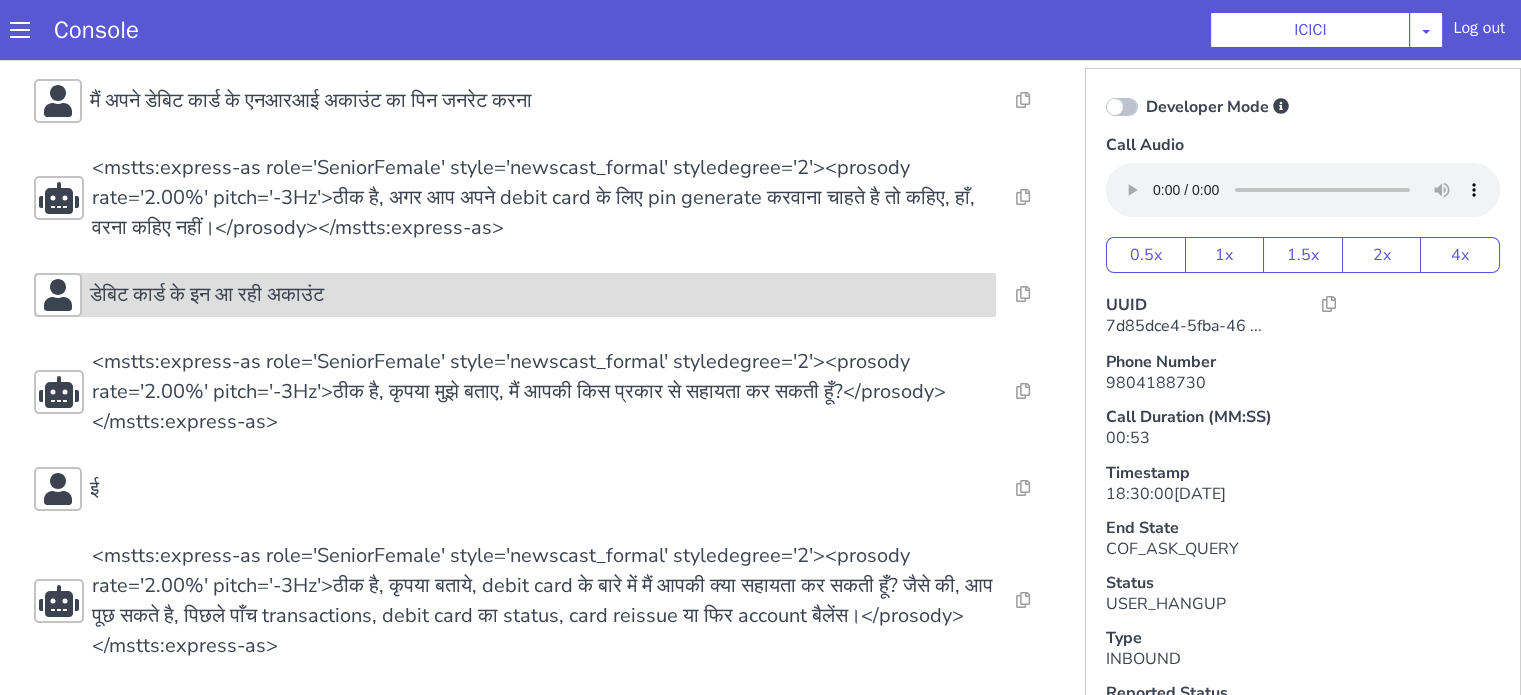 click on "डेबिट कार्ड के इन आ रही अकाउंट" at bounding box center [207, 295] 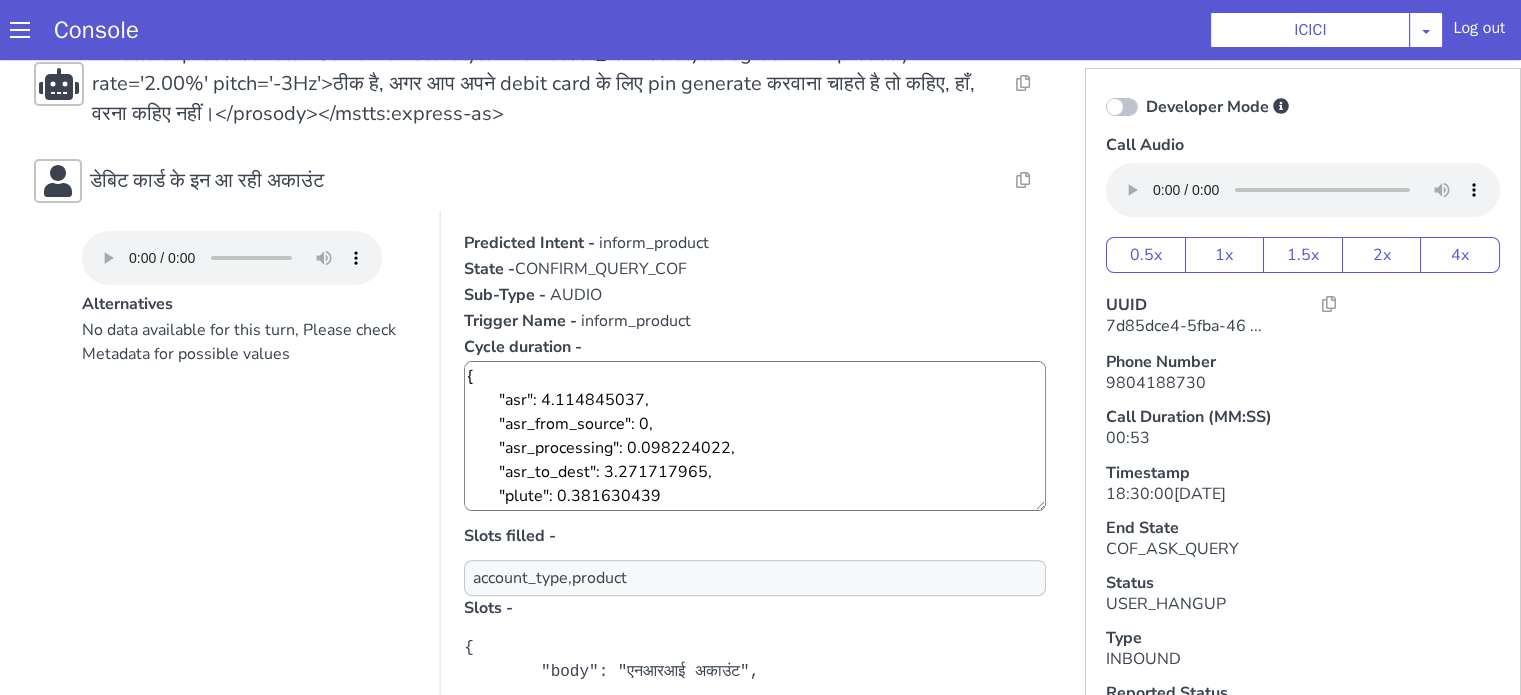 scroll, scrollTop: 549, scrollLeft: 0, axis: vertical 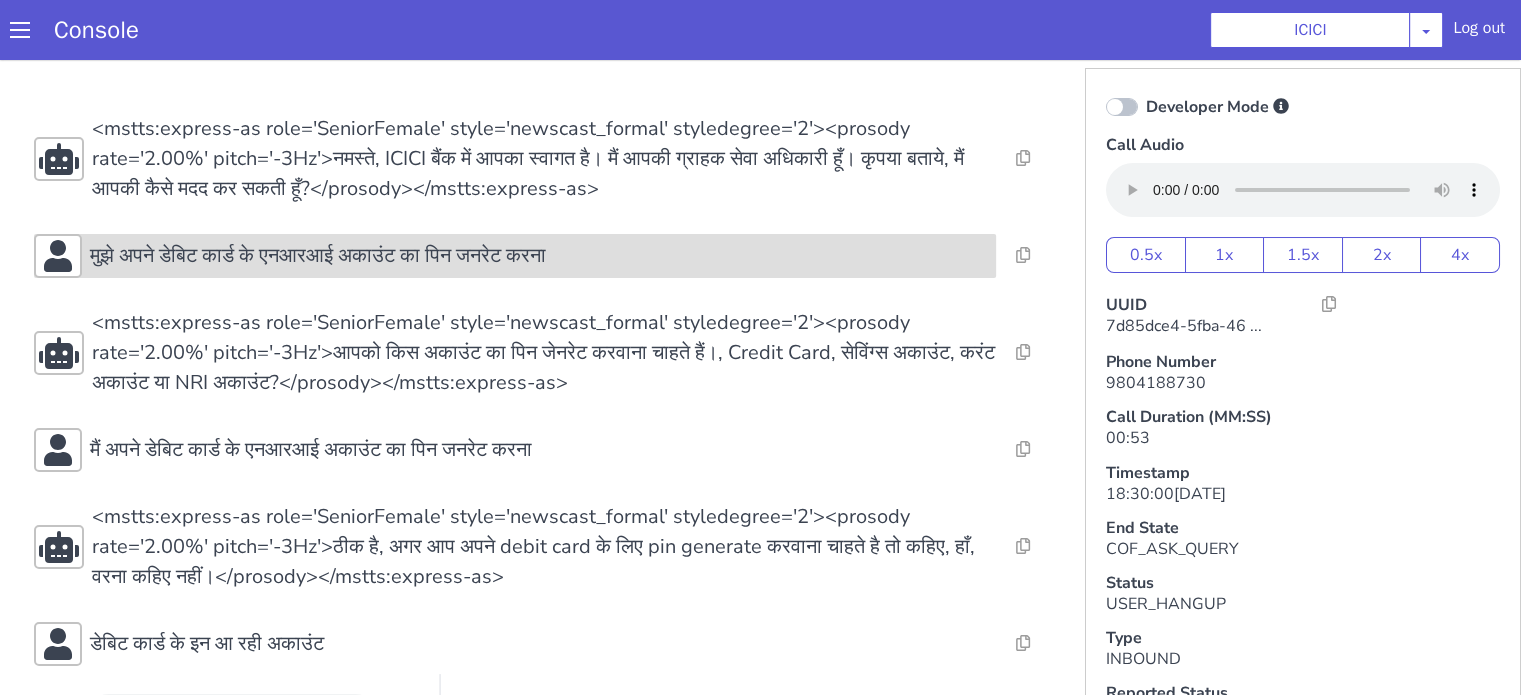 click on "मुझे अपने डेबिट कार्ड के एनआरआई अकाउंट का पिन जनरेट करना" at bounding box center (318, 256) 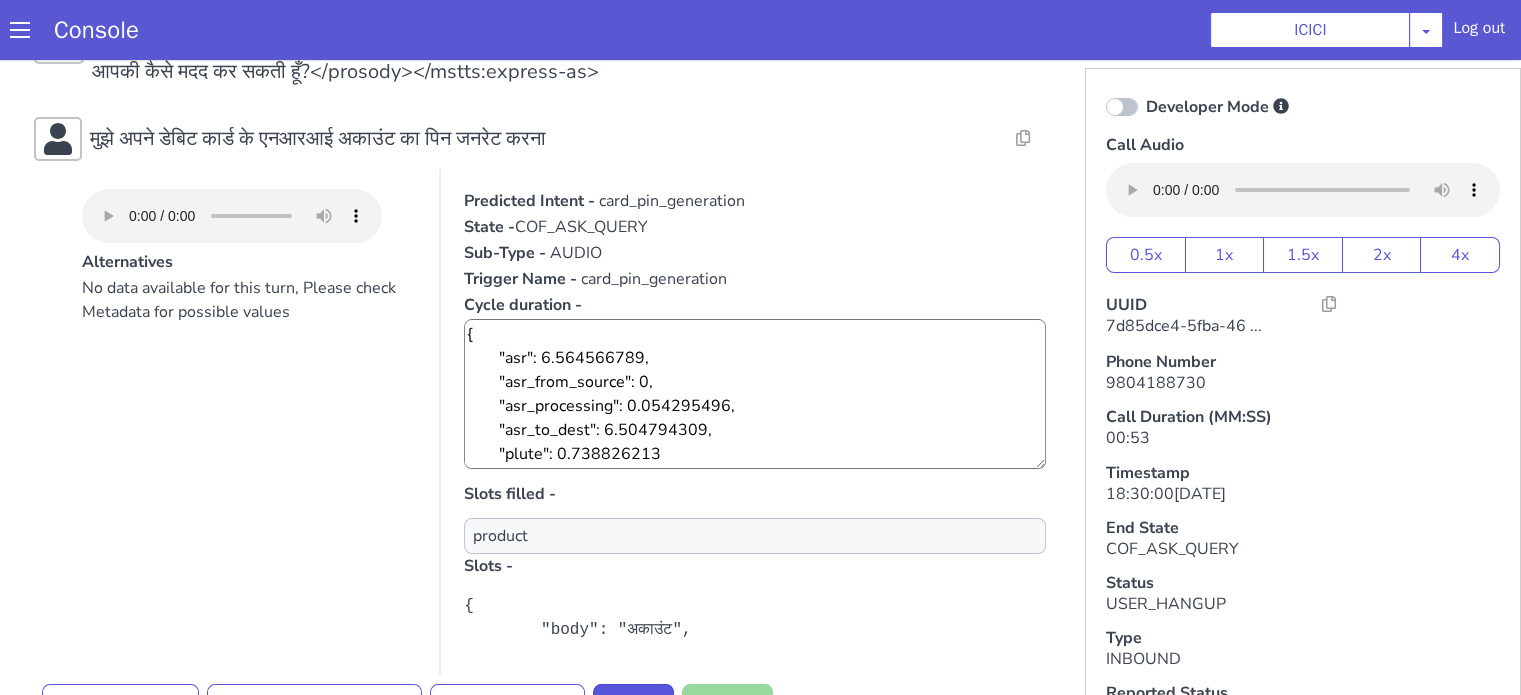 scroll, scrollTop: 200, scrollLeft: 0, axis: vertical 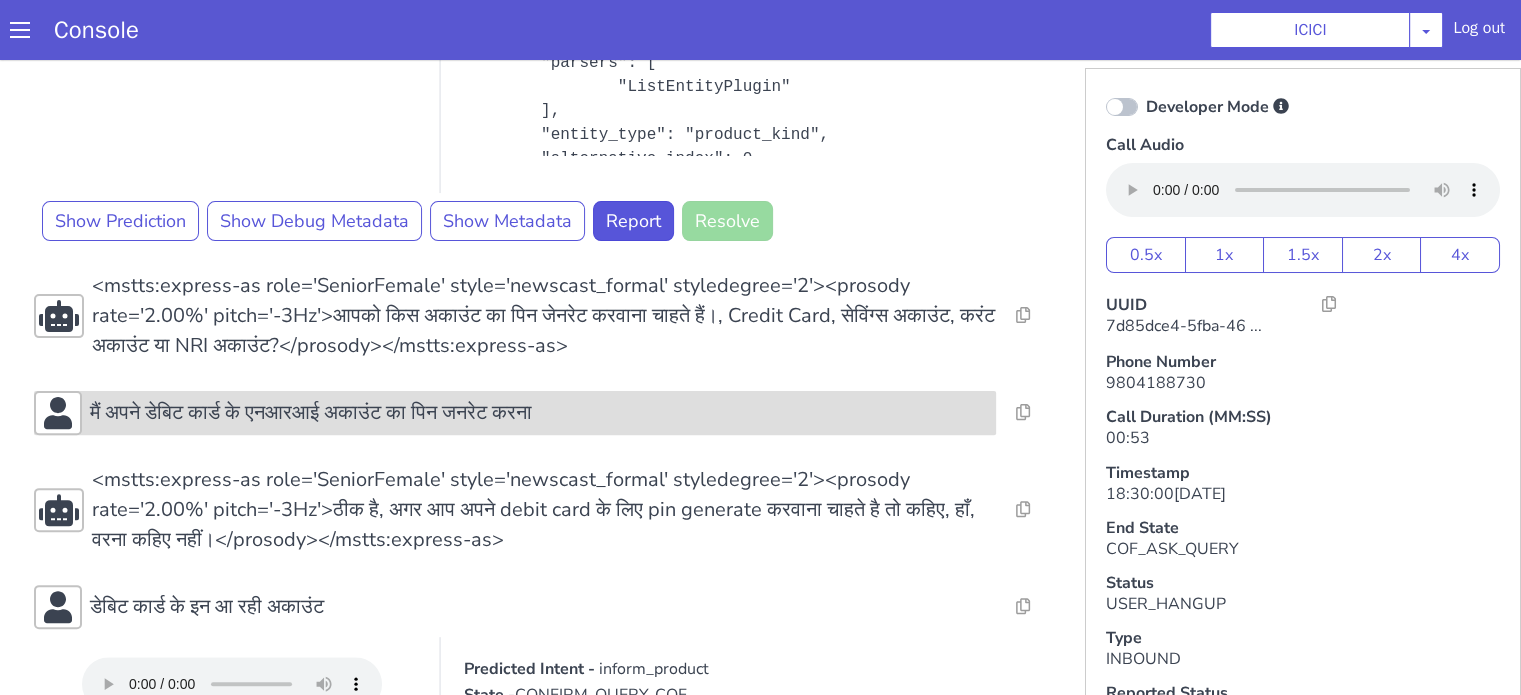 click on "मैं अपने डेबिट कार्ड के एनआरआई अकाउंट का पिन जनरेट करना" at bounding box center [311, 413] 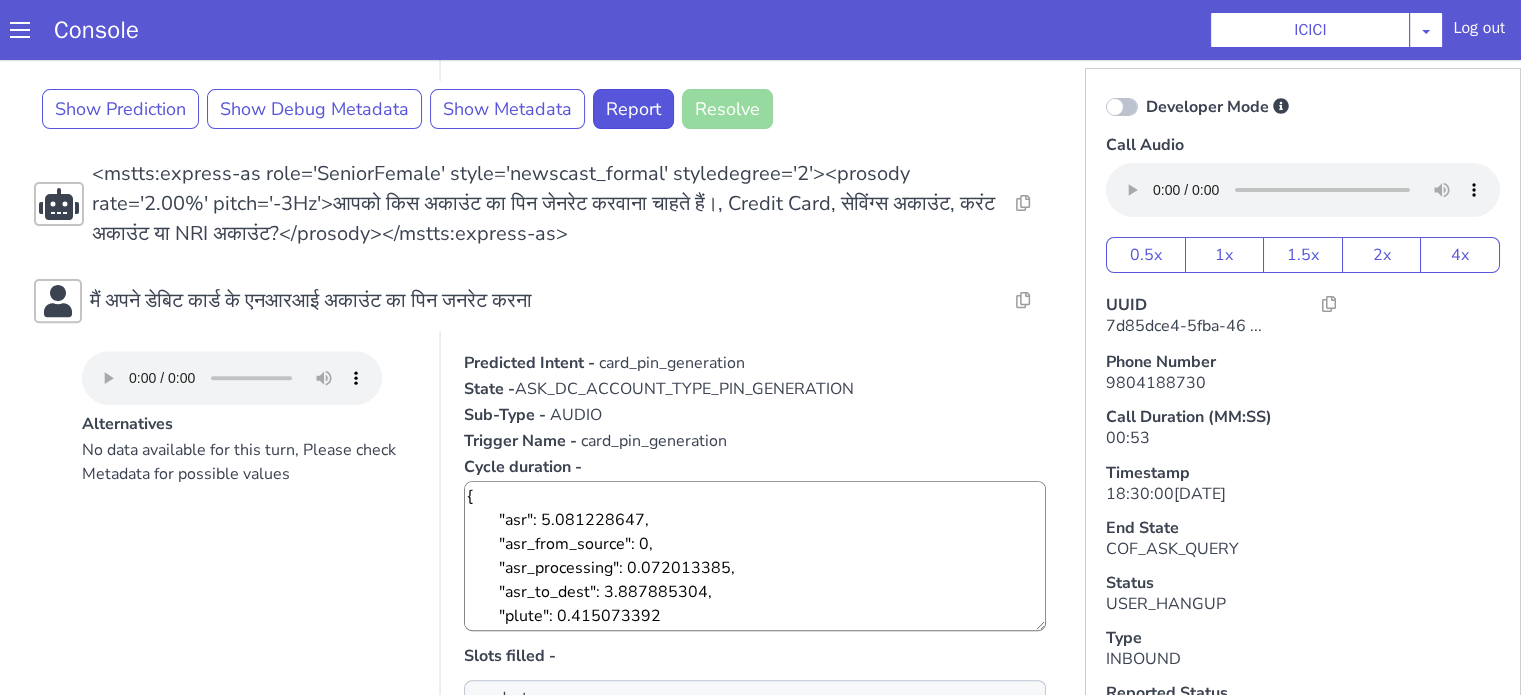 scroll, scrollTop: 900, scrollLeft: 0, axis: vertical 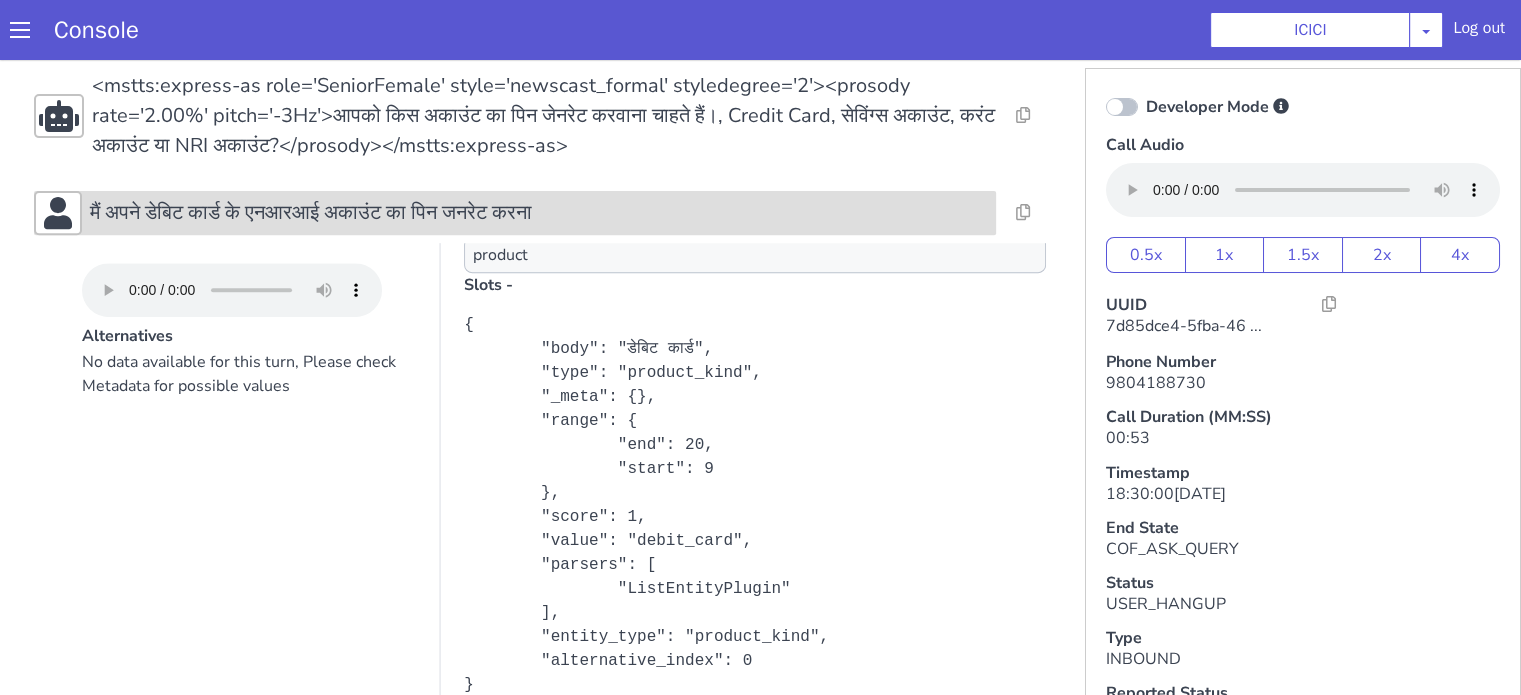 click on "मैं अपने डेबिट कार्ड के एनआरआई अकाउंट का पिन जनरेट करना" at bounding box center [539, 213] 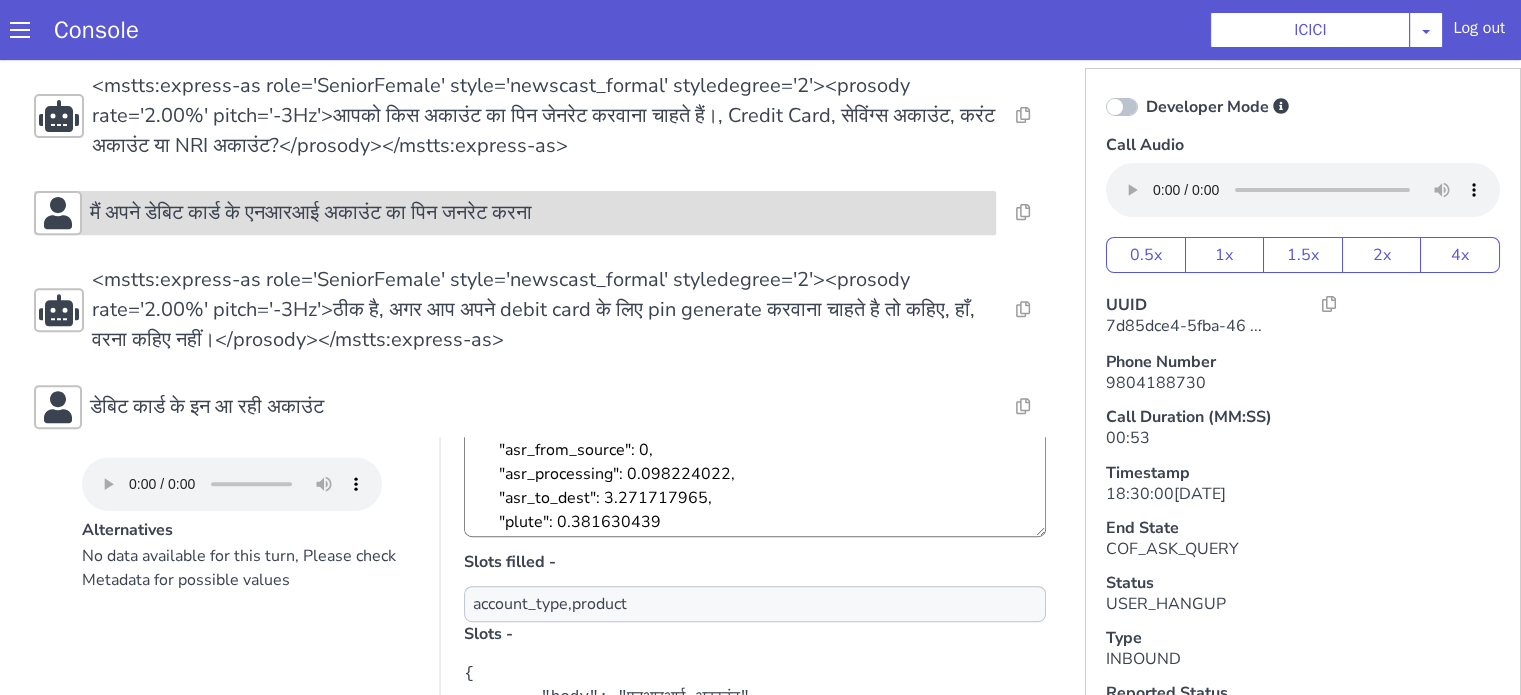 click on "मैं अपने डेबिट कार्ड के एनआरआई अकाउंट का पिन जनरेट करना" at bounding box center (539, 213) 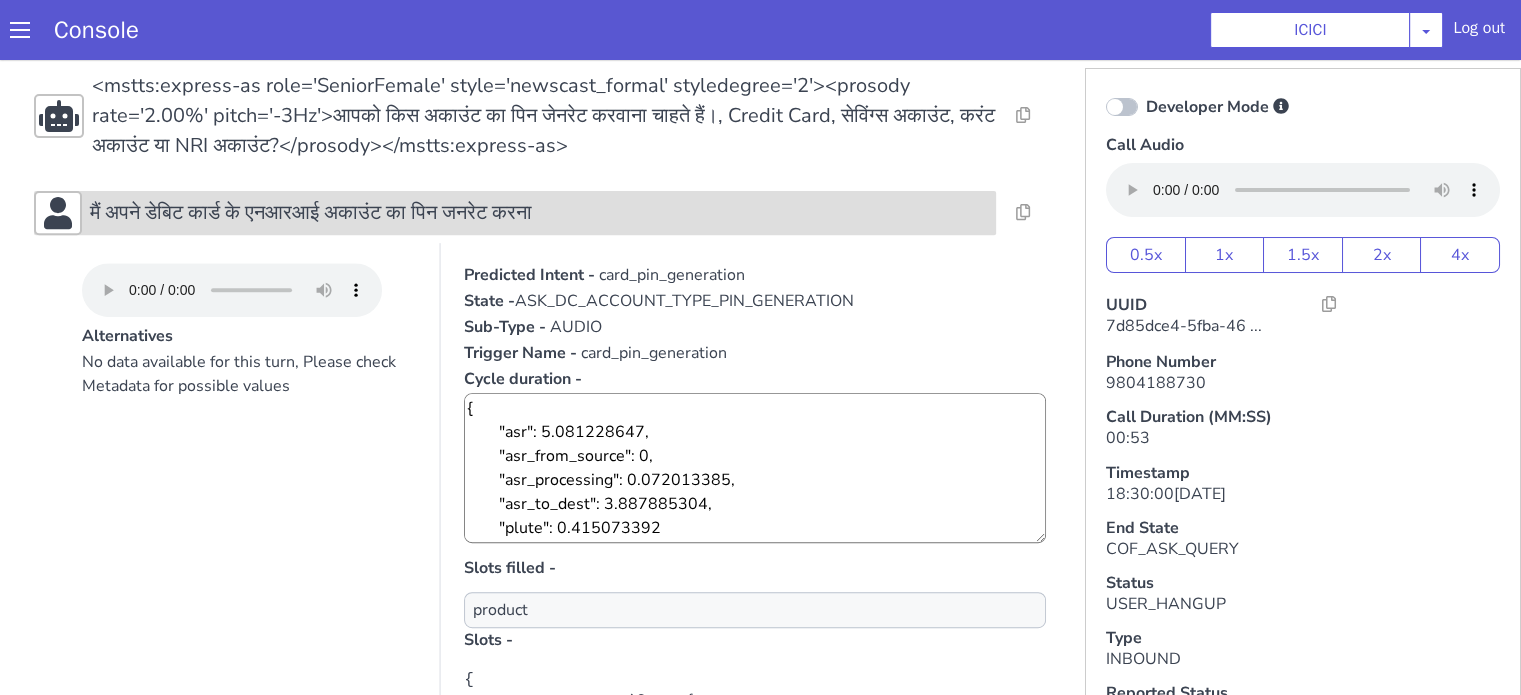 click on "मैं अपने डेबिट कार्ड के एनआरआई अकाउंट का पिन जनरेट करना" at bounding box center (539, 213) 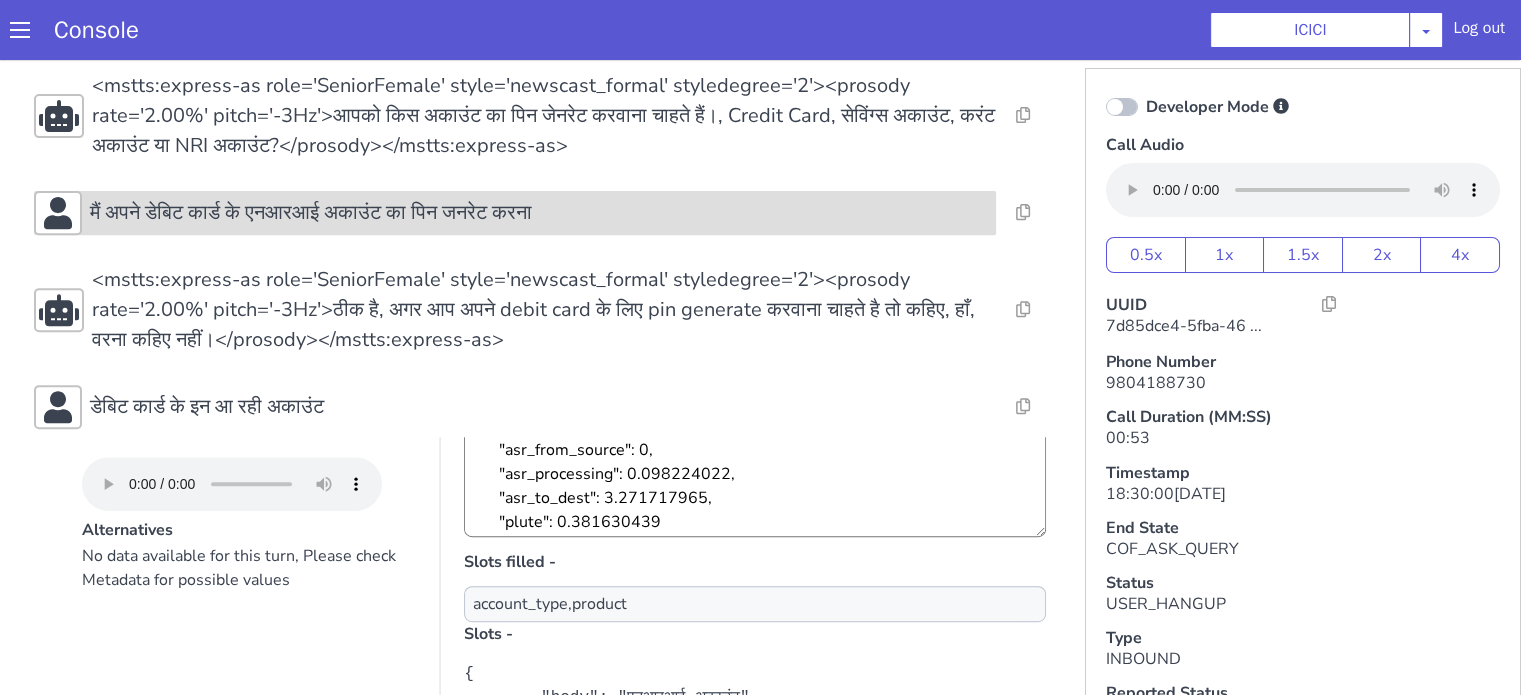 click on "मैं अपने डेबिट कार्ड के एनआरआई अकाउंट का पिन जनरेट करना" at bounding box center [539, 213] 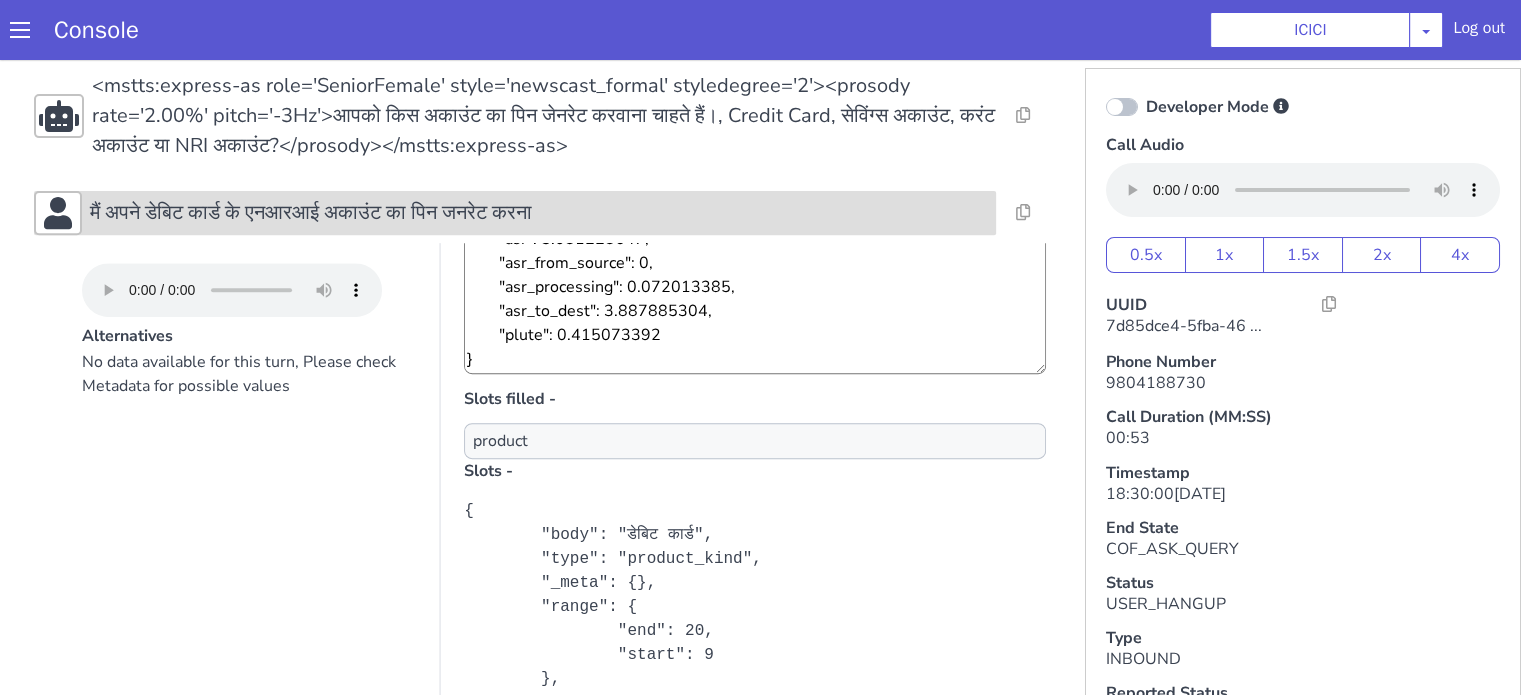 click on "मैं अपने डेबिट कार्ड के एनआरआई अकाउंट का पिन जनरेट करना" at bounding box center [311, 213] 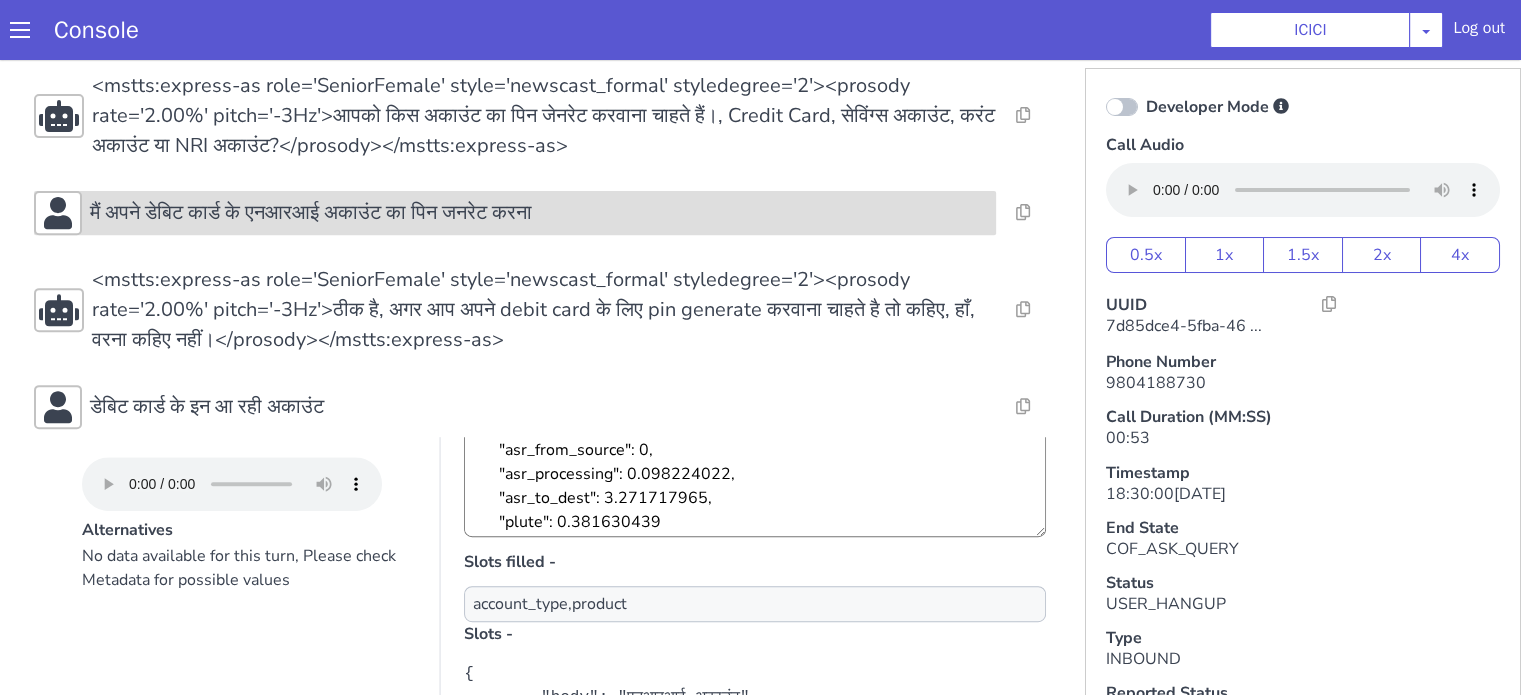 click on "मैं अपने डेबिट कार्ड के एनआरआई अकाउंट का पिन जनरेट करना" at bounding box center (311, 213) 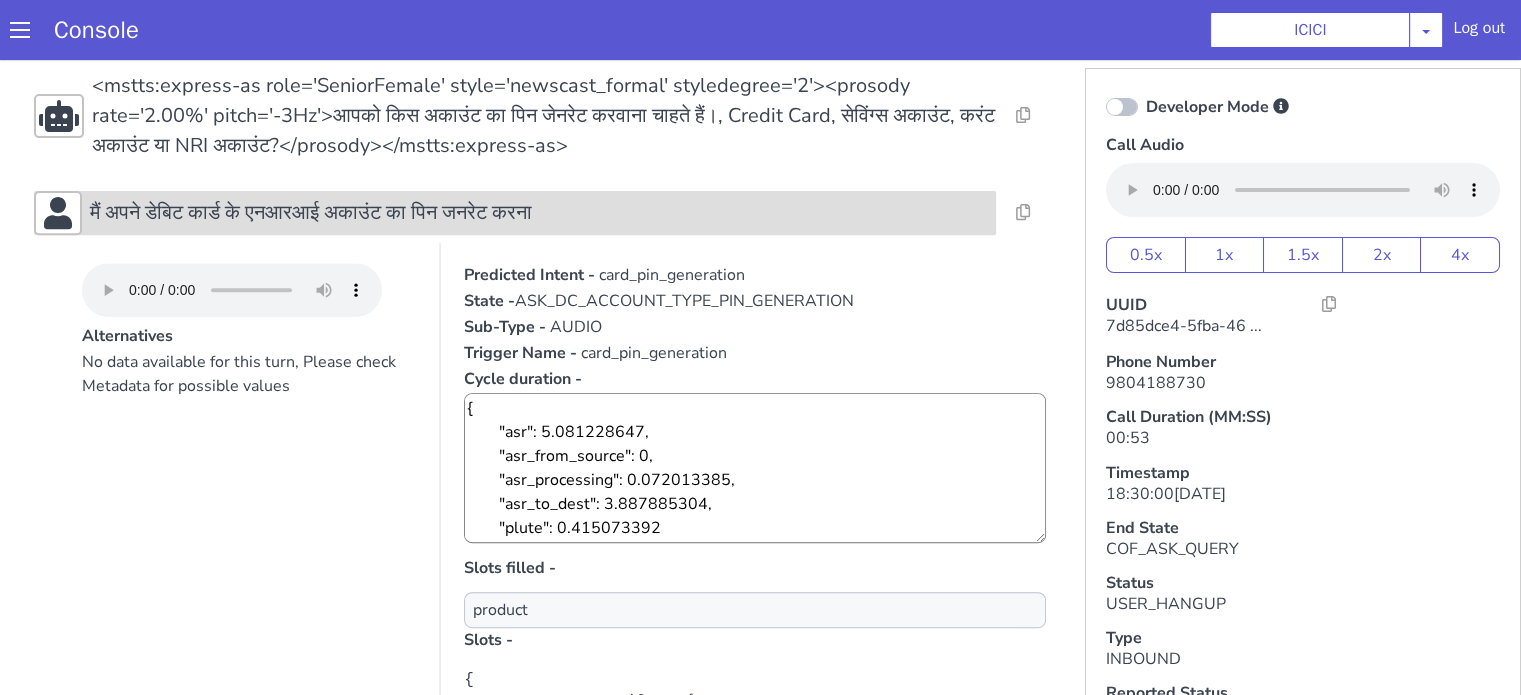 click on "मैं अपने डेबिट कार्ड के एनआरआई अकाउंट का पिन जनरेट करना" at bounding box center [311, 213] 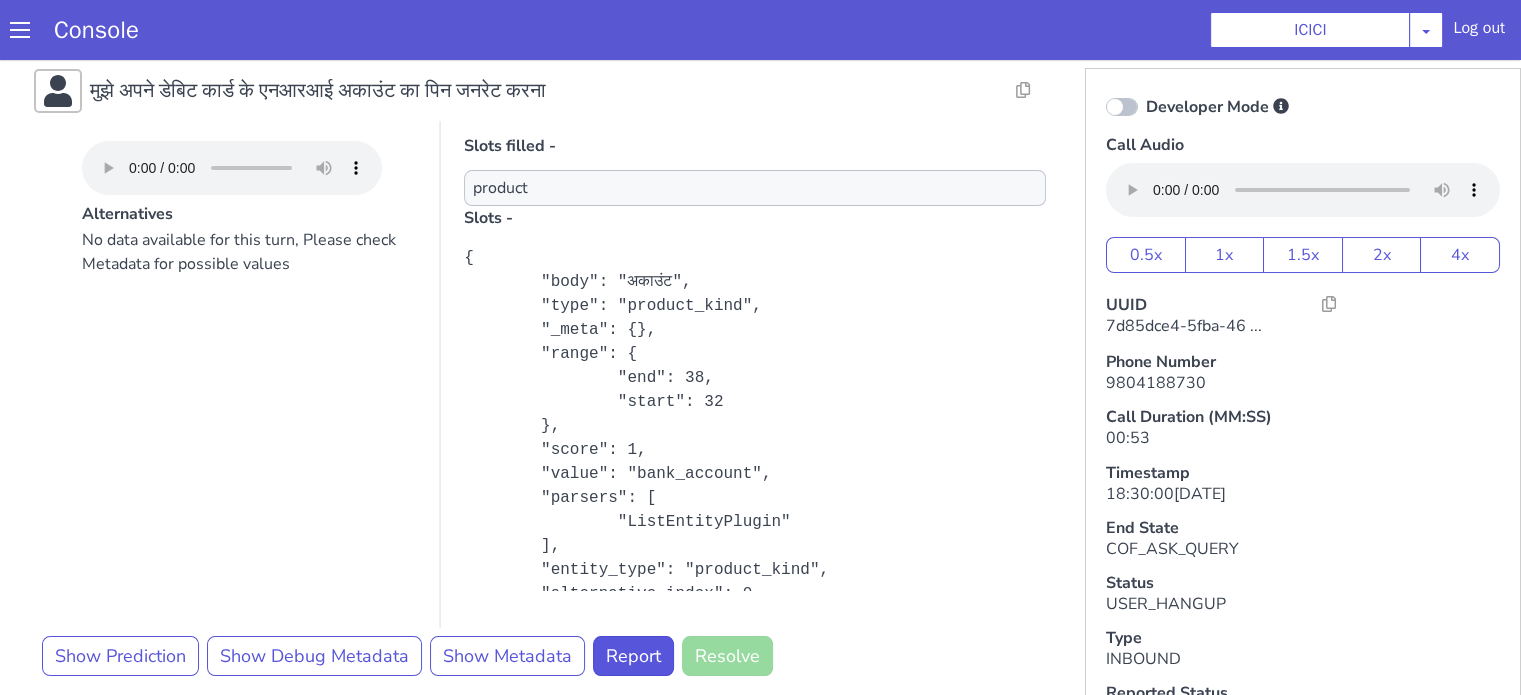 scroll, scrollTop: 0, scrollLeft: 0, axis: both 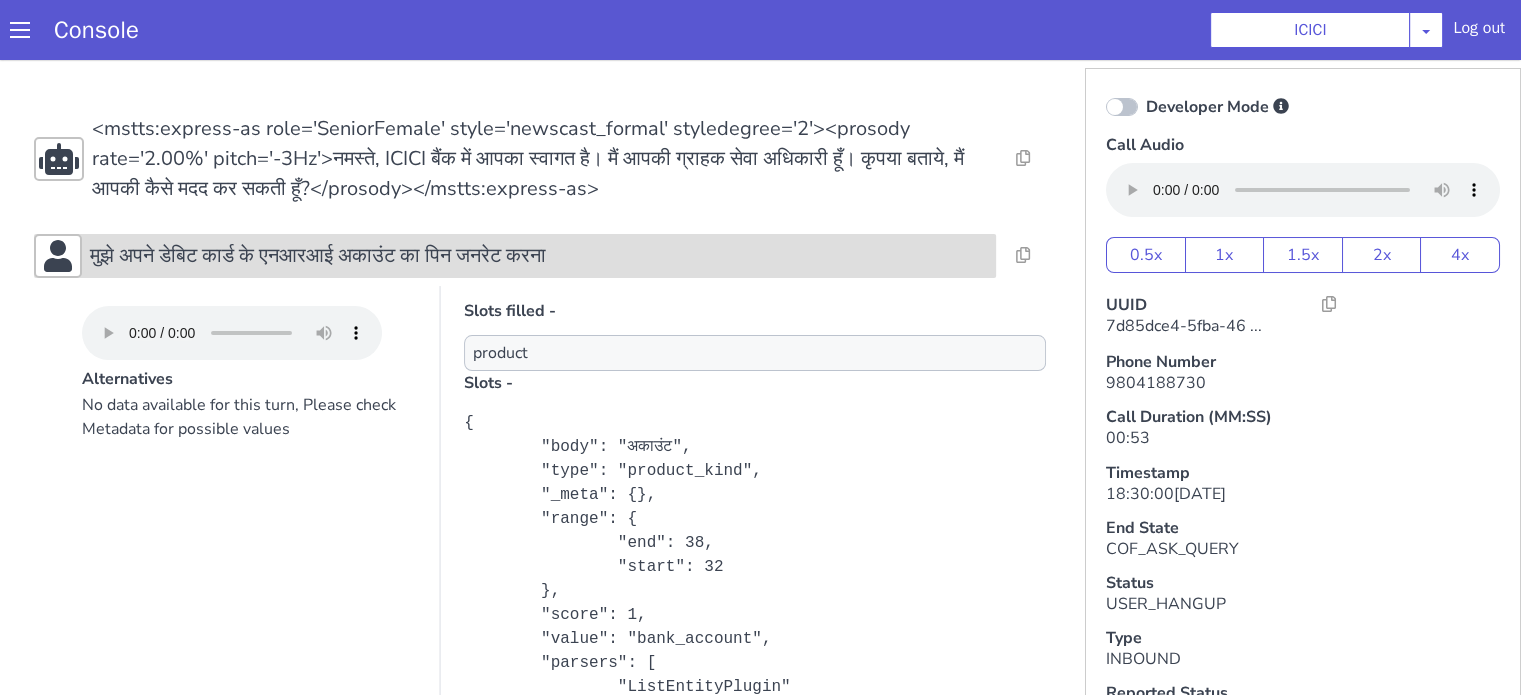 click on "मुझे अपने डेबिट कार्ड के एनआरआई अकाउंट का पिन जनरेट करना" at bounding box center [318, 256] 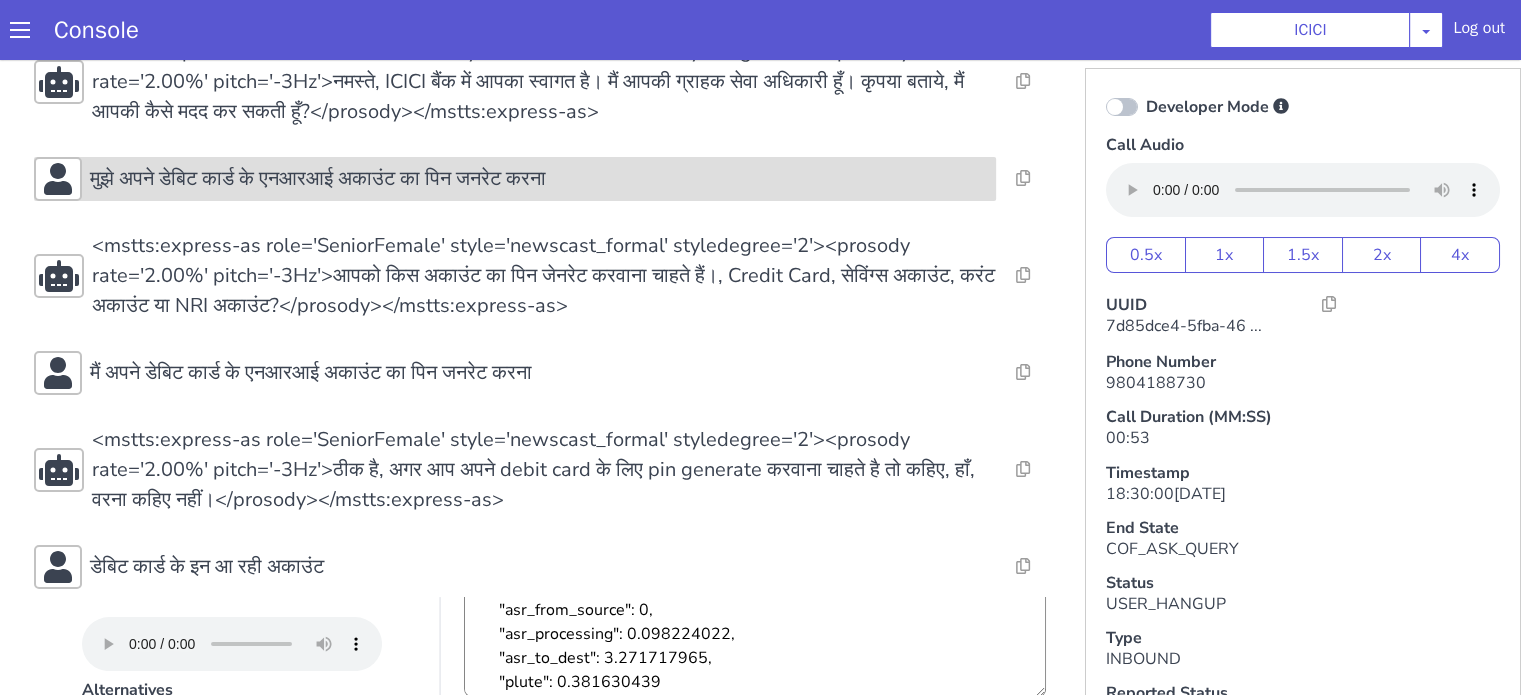 scroll, scrollTop: 200, scrollLeft: 0, axis: vertical 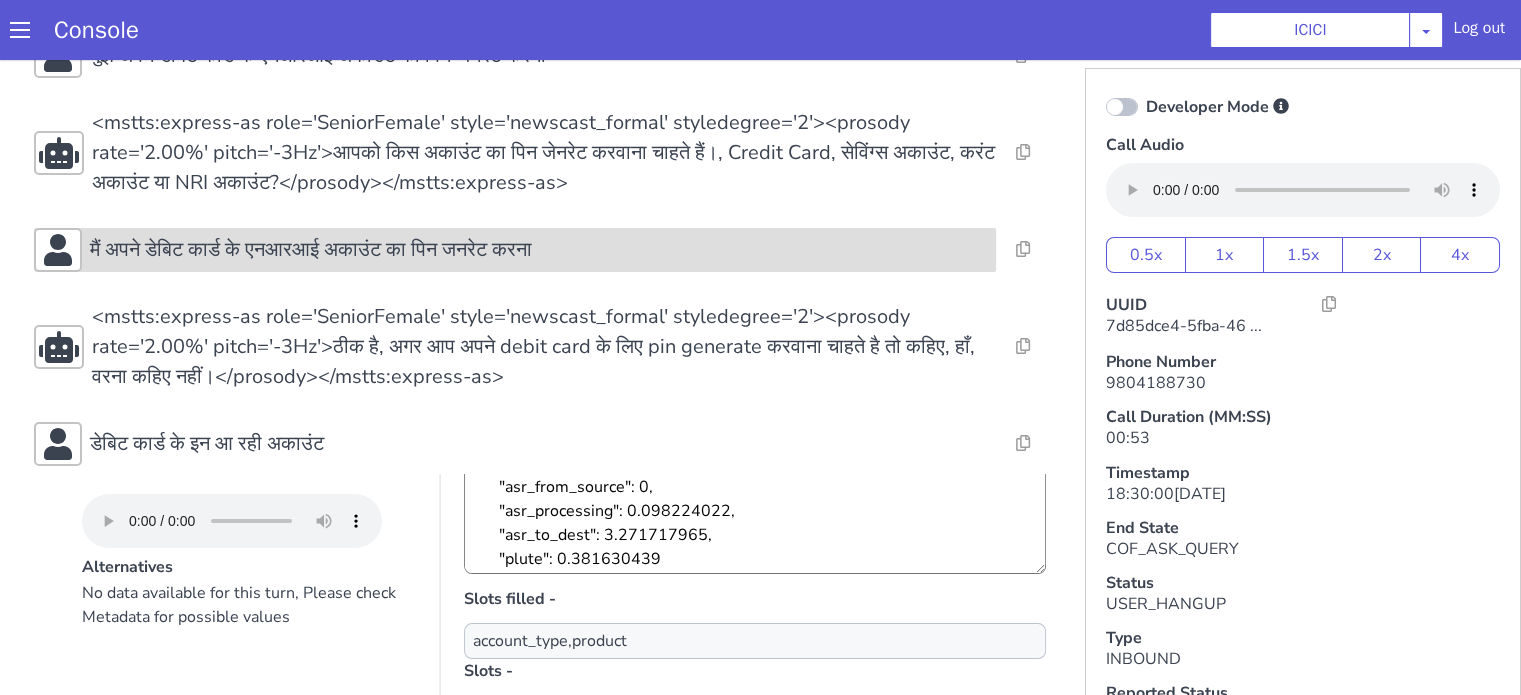 click on "मैं अपने डेबिट कार्ड के एनआरआई अकाउंट का पिन जनरेट करना" at bounding box center [311, 250] 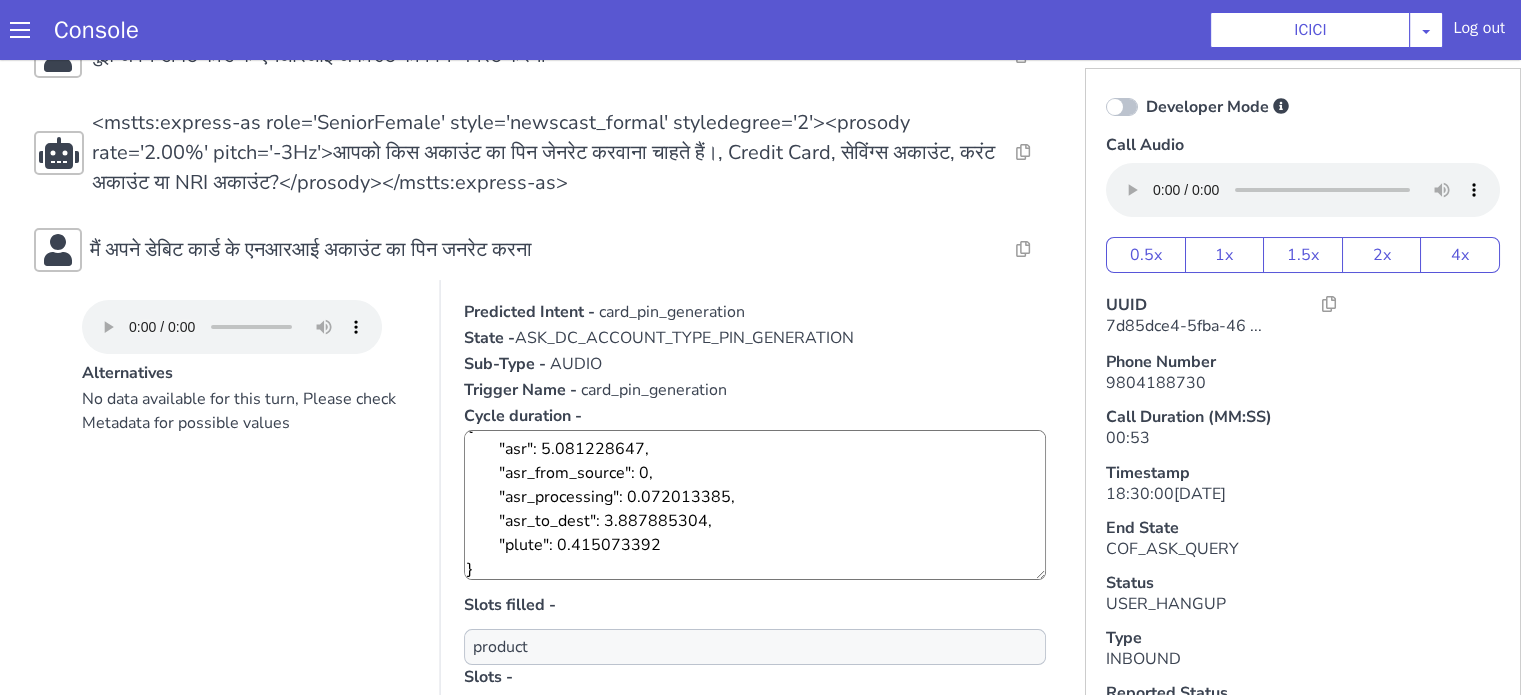 scroll, scrollTop: 24, scrollLeft: 0, axis: vertical 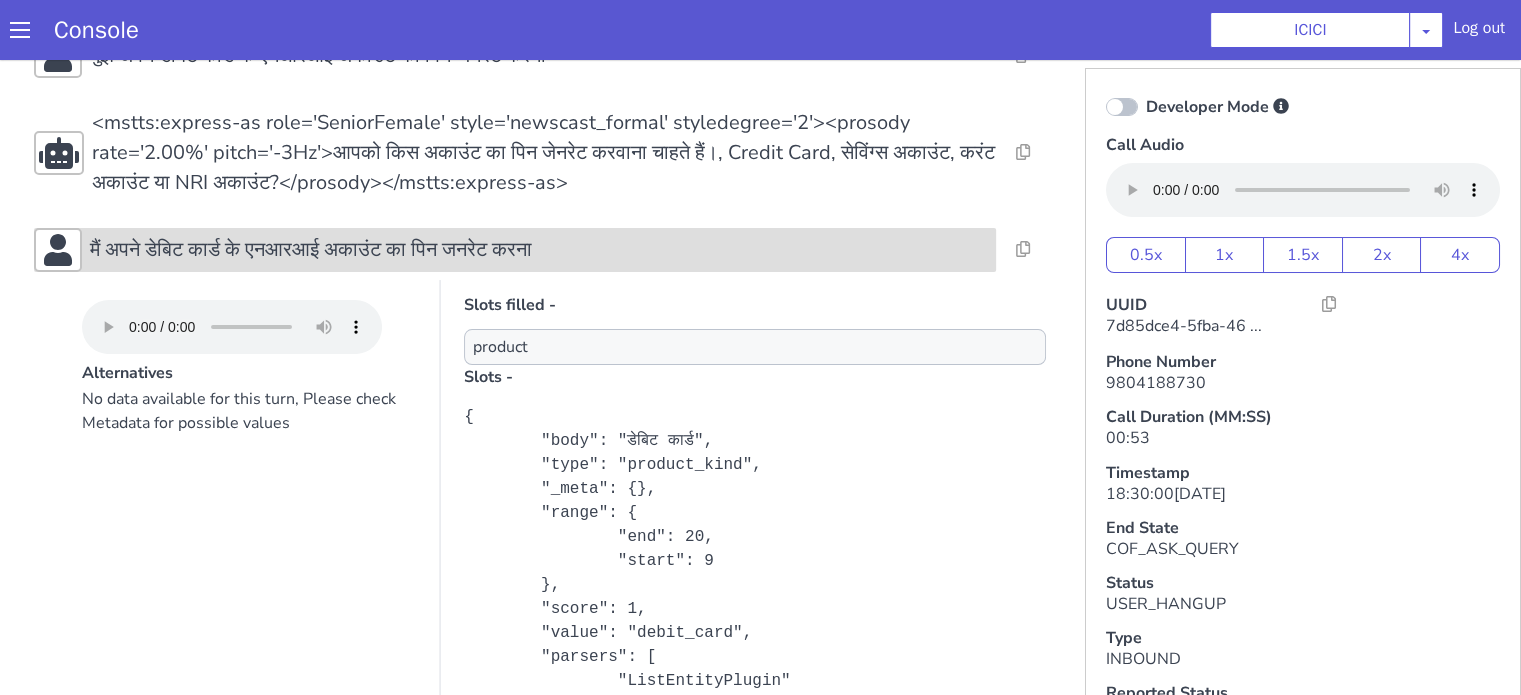 click on "मैं अपने डेबिट कार्ड के एनआरआई अकाउंट का पिन जनरेट करना" at bounding box center [311, 250] 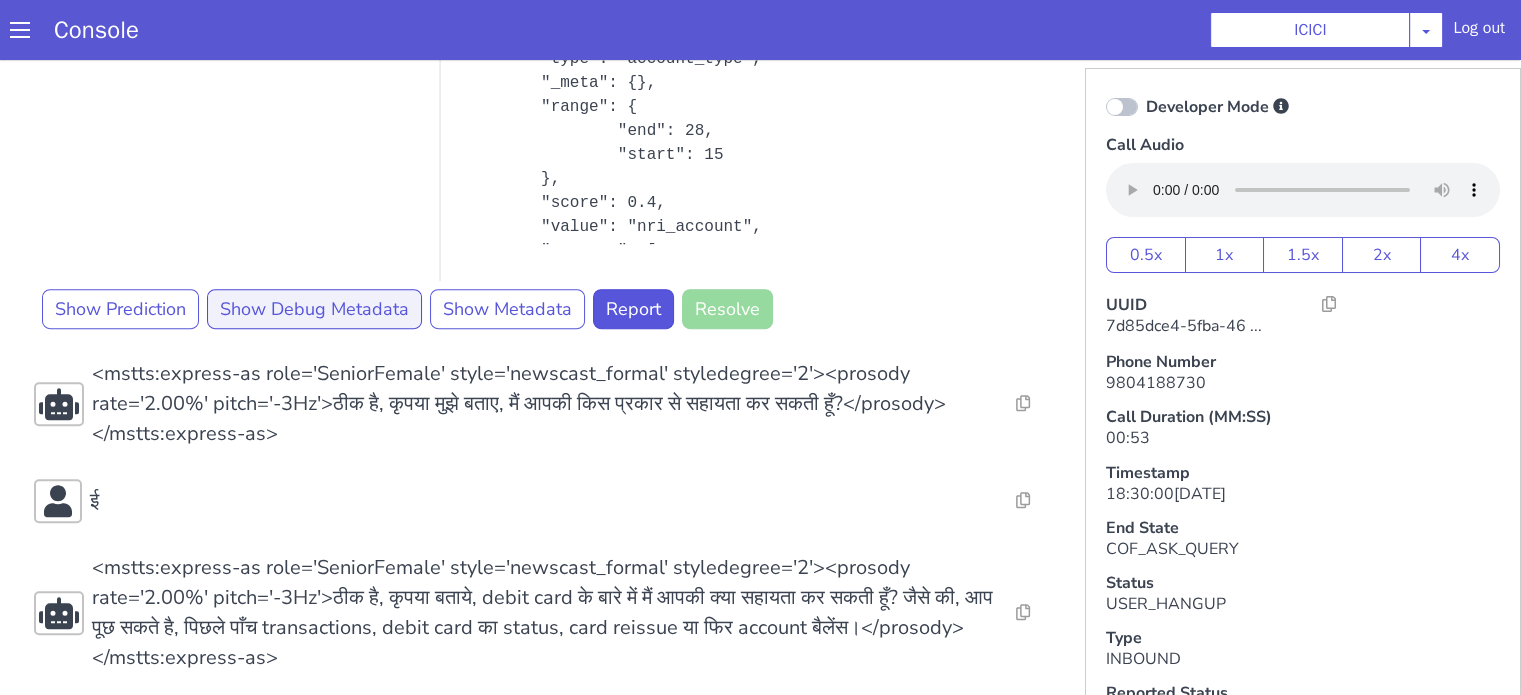 scroll, scrollTop: 500, scrollLeft: 0, axis: vertical 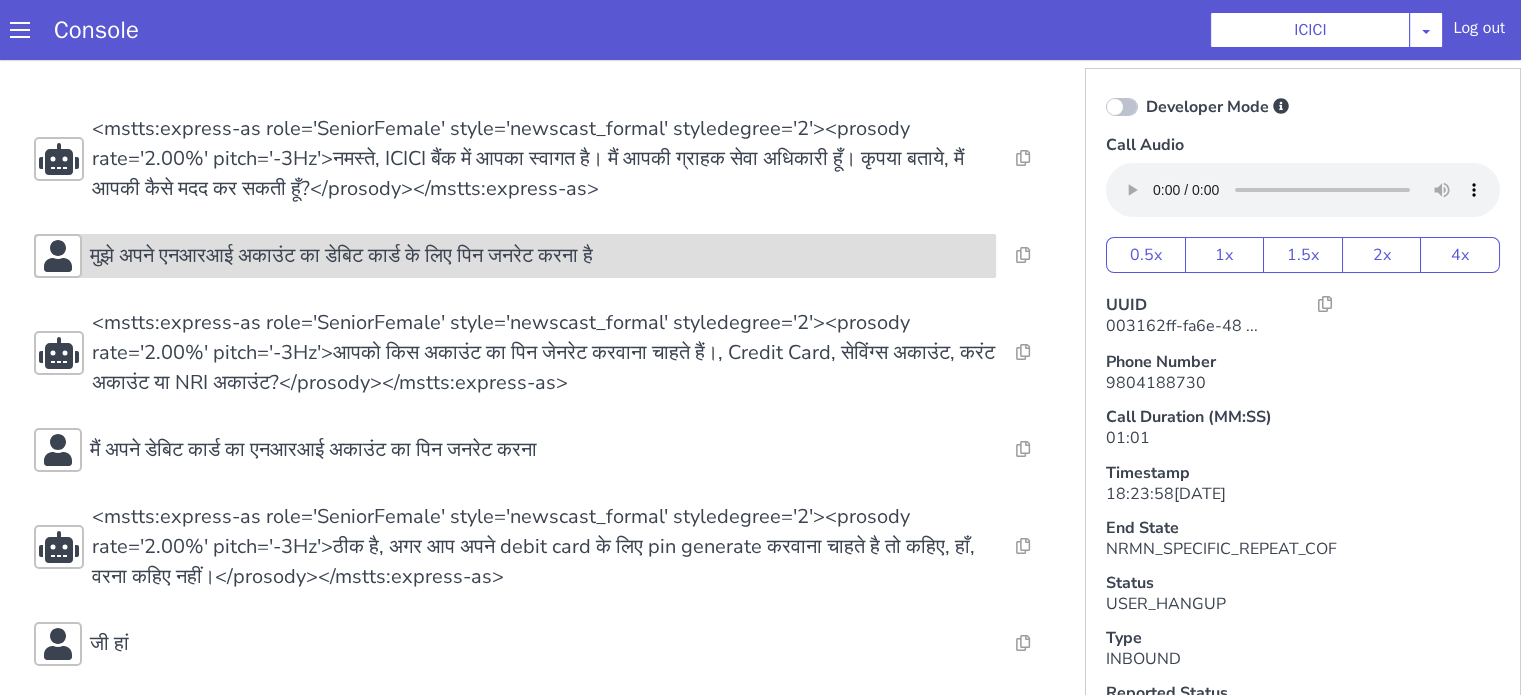 click on "मुझे अपने एनआरआई अकाउंट का डेबिट कार्ड के लिए पिन जनरेट करना है" at bounding box center (341, 256) 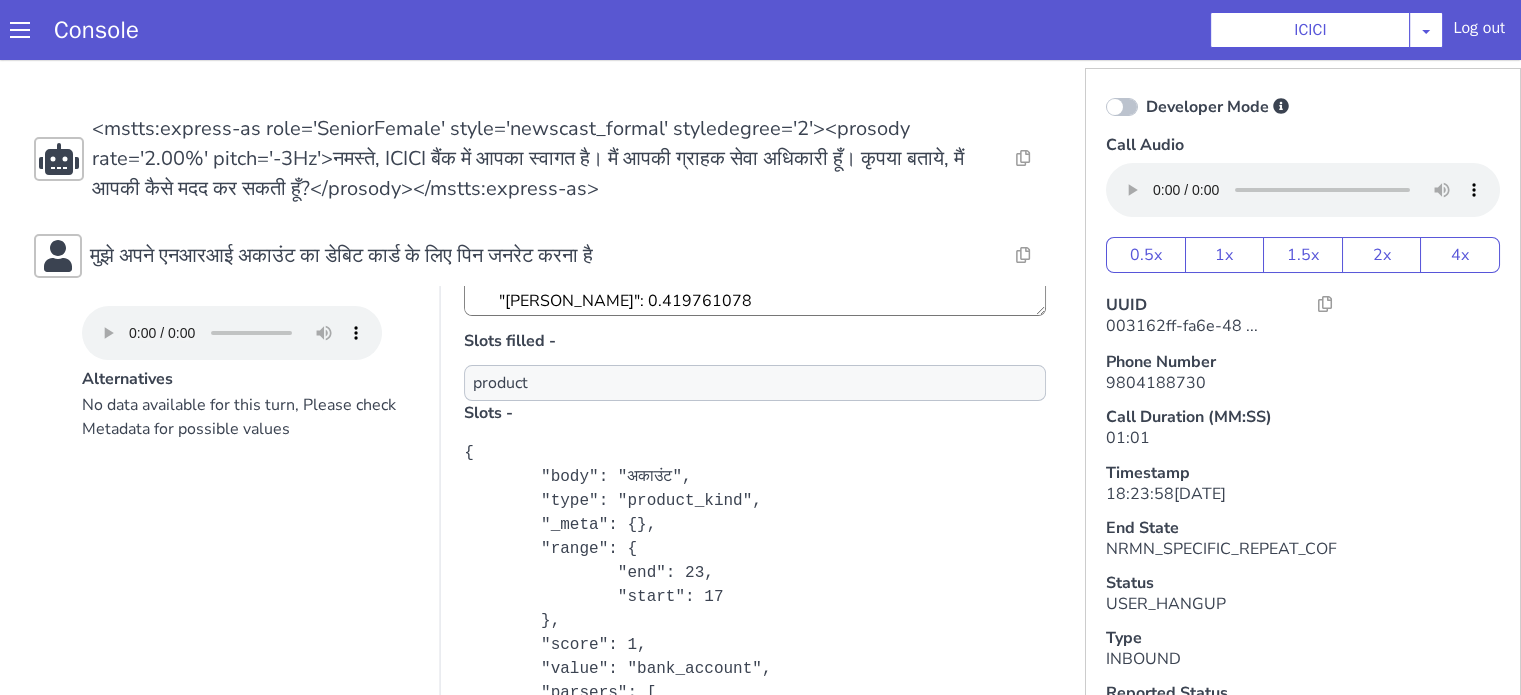 scroll, scrollTop: 369, scrollLeft: 0, axis: vertical 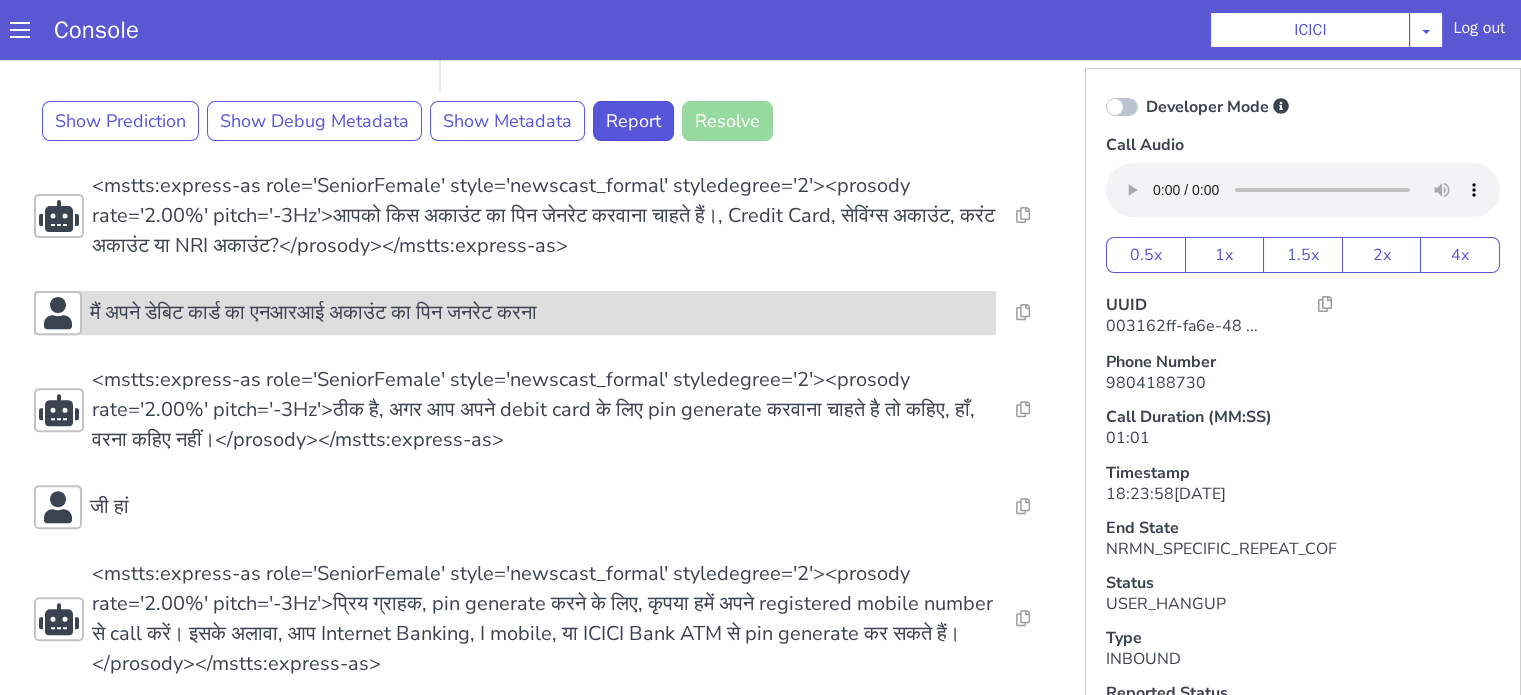 click on "मैं अपने डेबिट कार्ड का एनआरआई अकाउंट का पिन जनरेट करना" at bounding box center (313, 313) 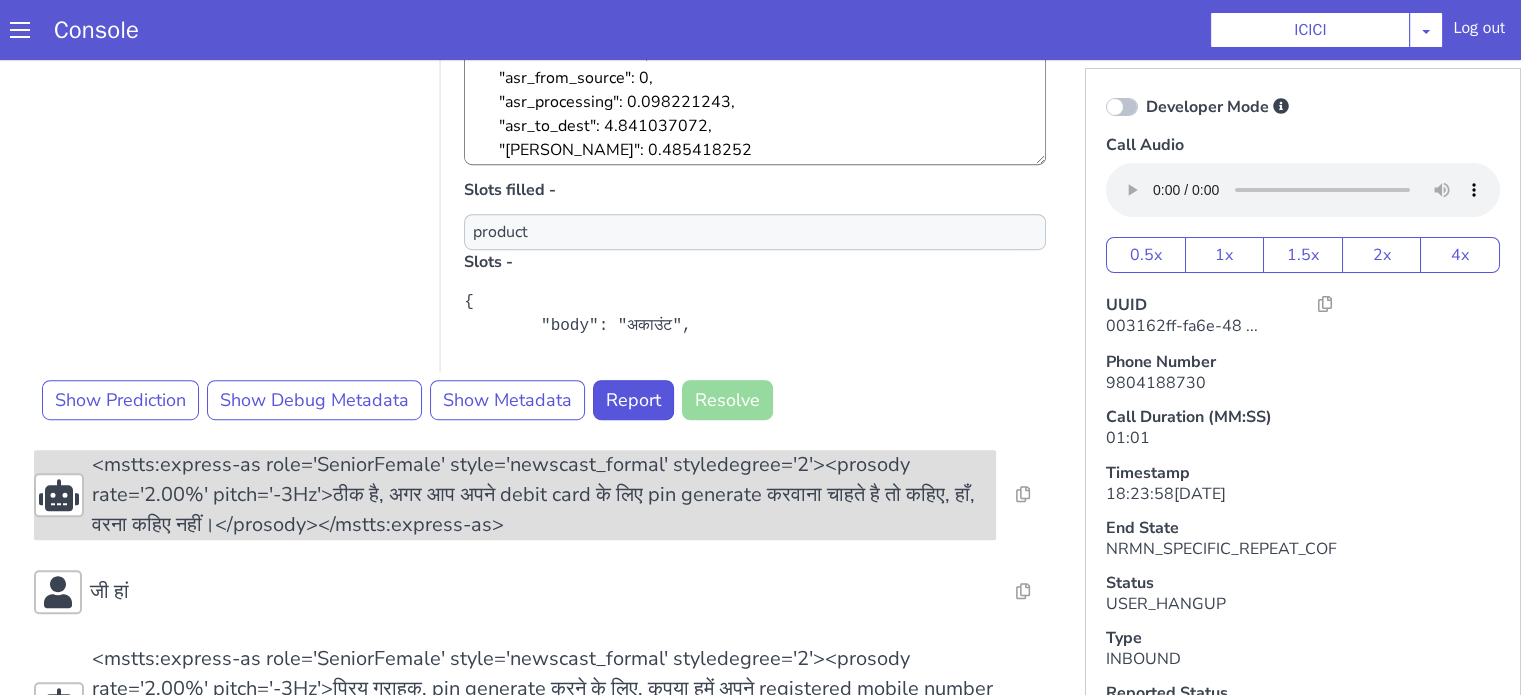 scroll, scrollTop: 1083, scrollLeft: 0, axis: vertical 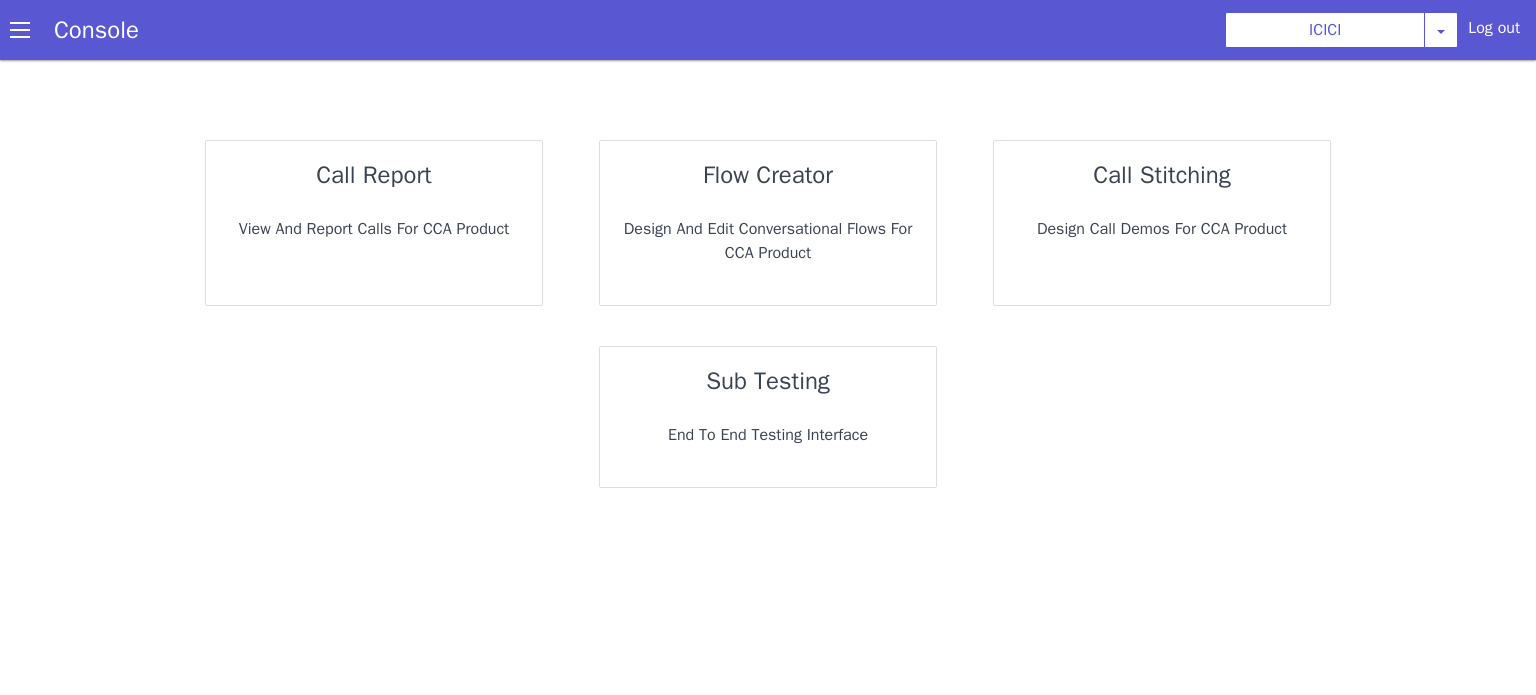 click on "call report" at bounding box center [374, 175] 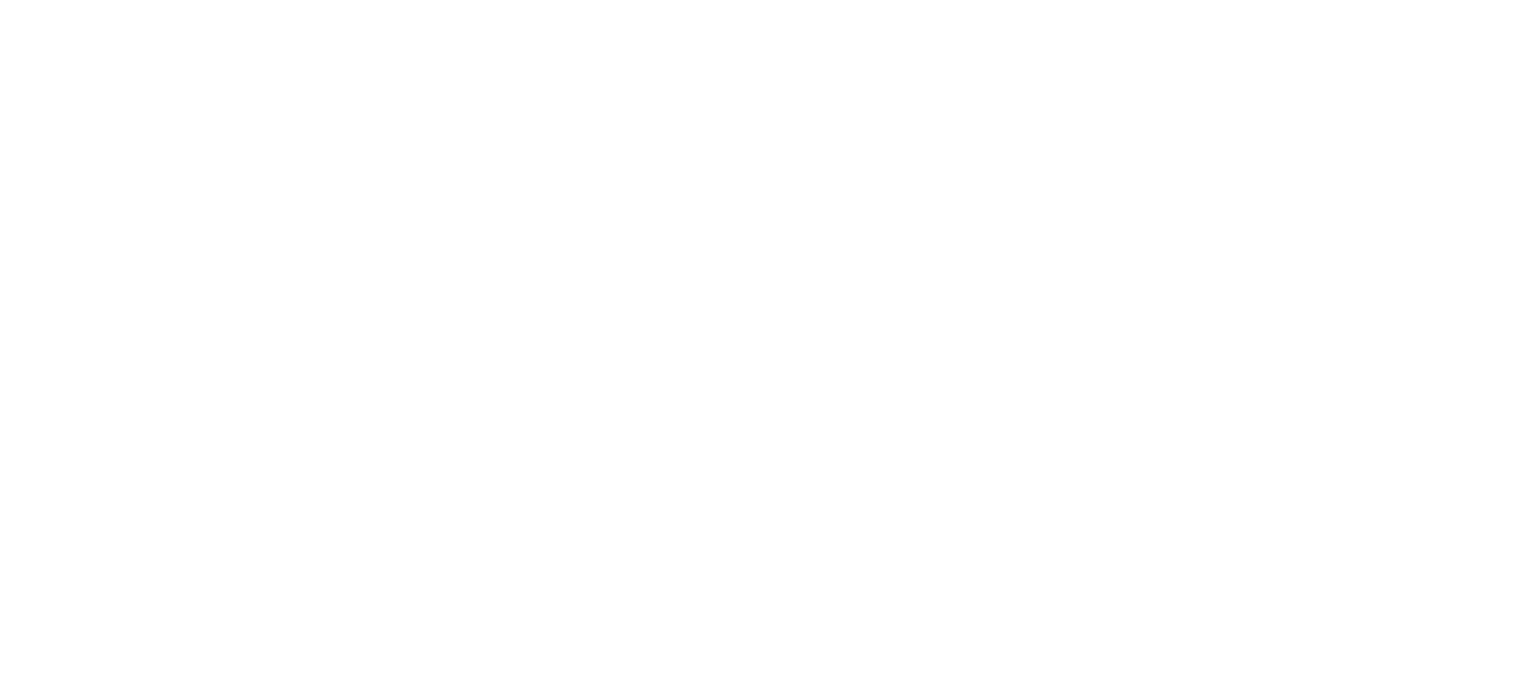 scroll, scrollTop: 0, scrollLeft: 0, axis: both 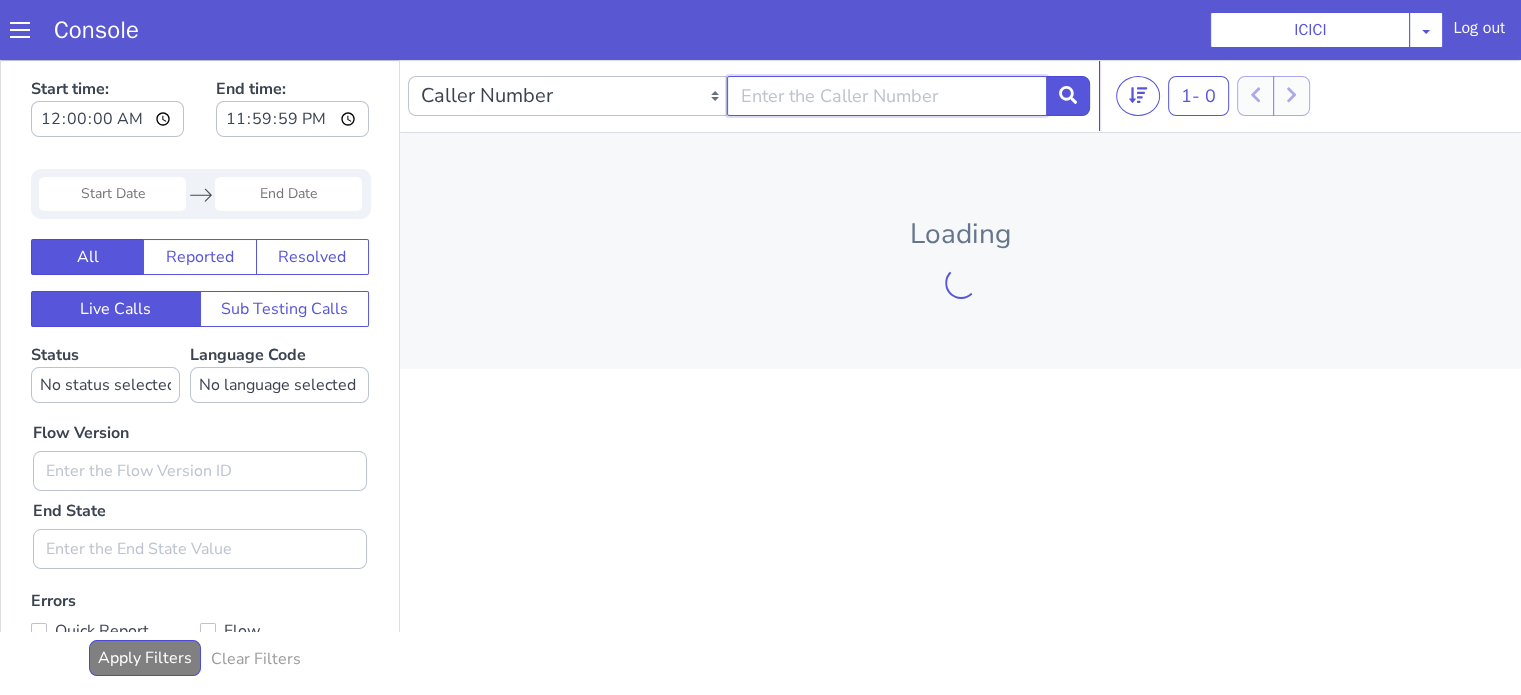 click at bounding box center [1020, -134] 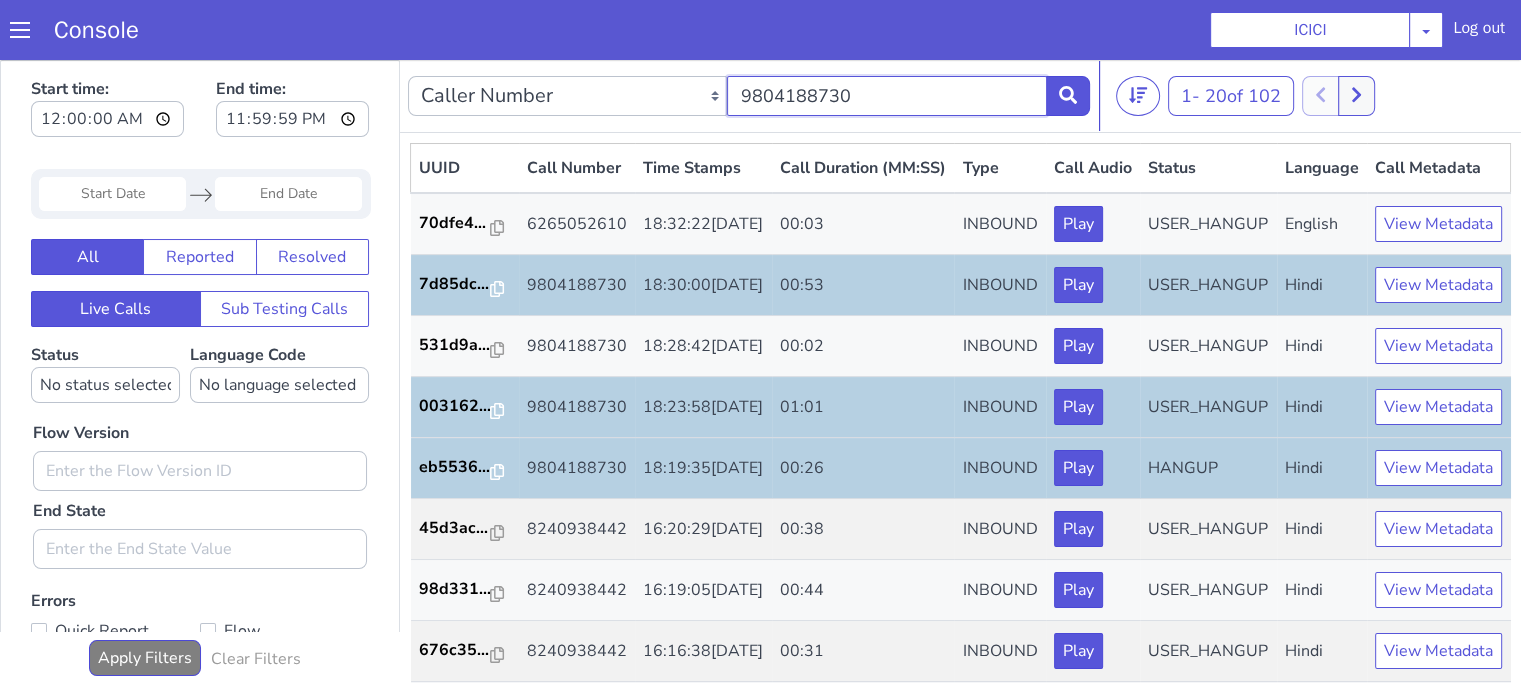type on "9804188730" 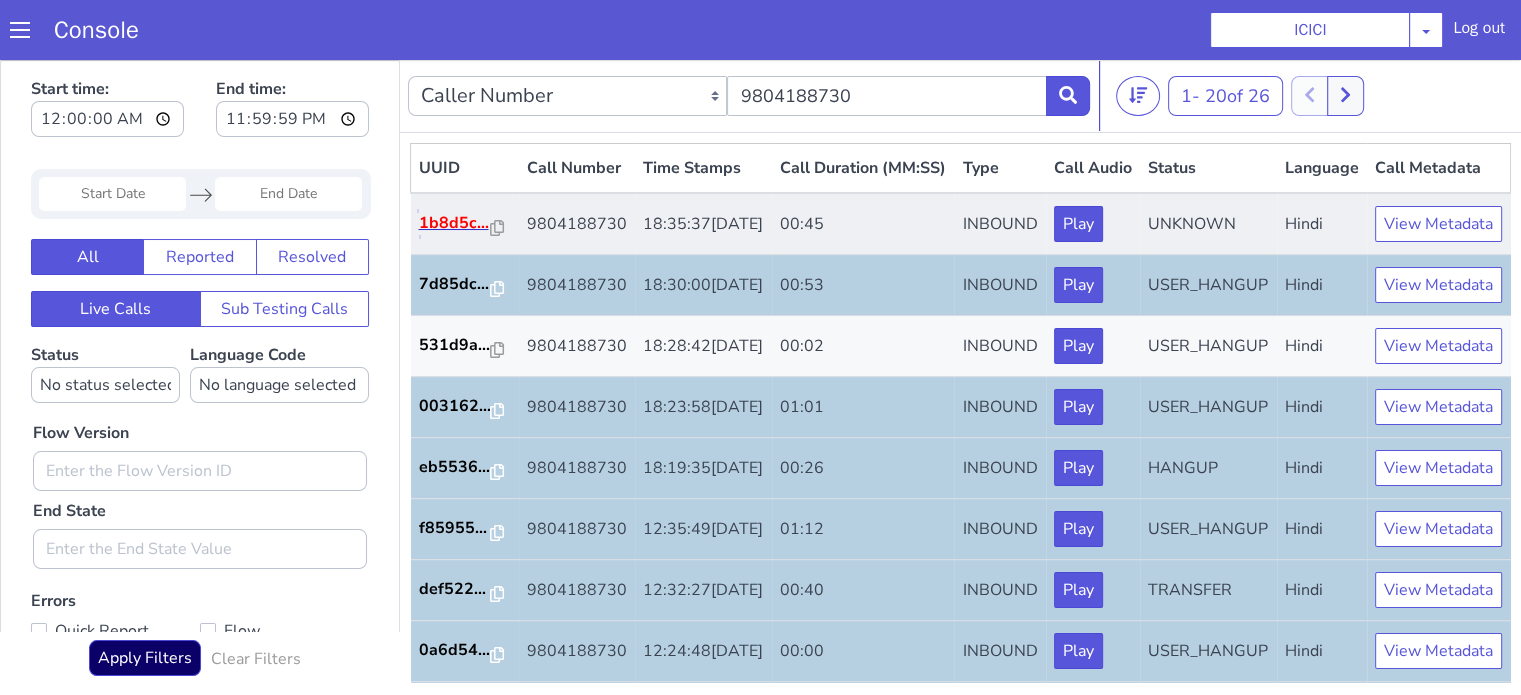 click on "1b8d5c..." at bounding box center (1050, -285) 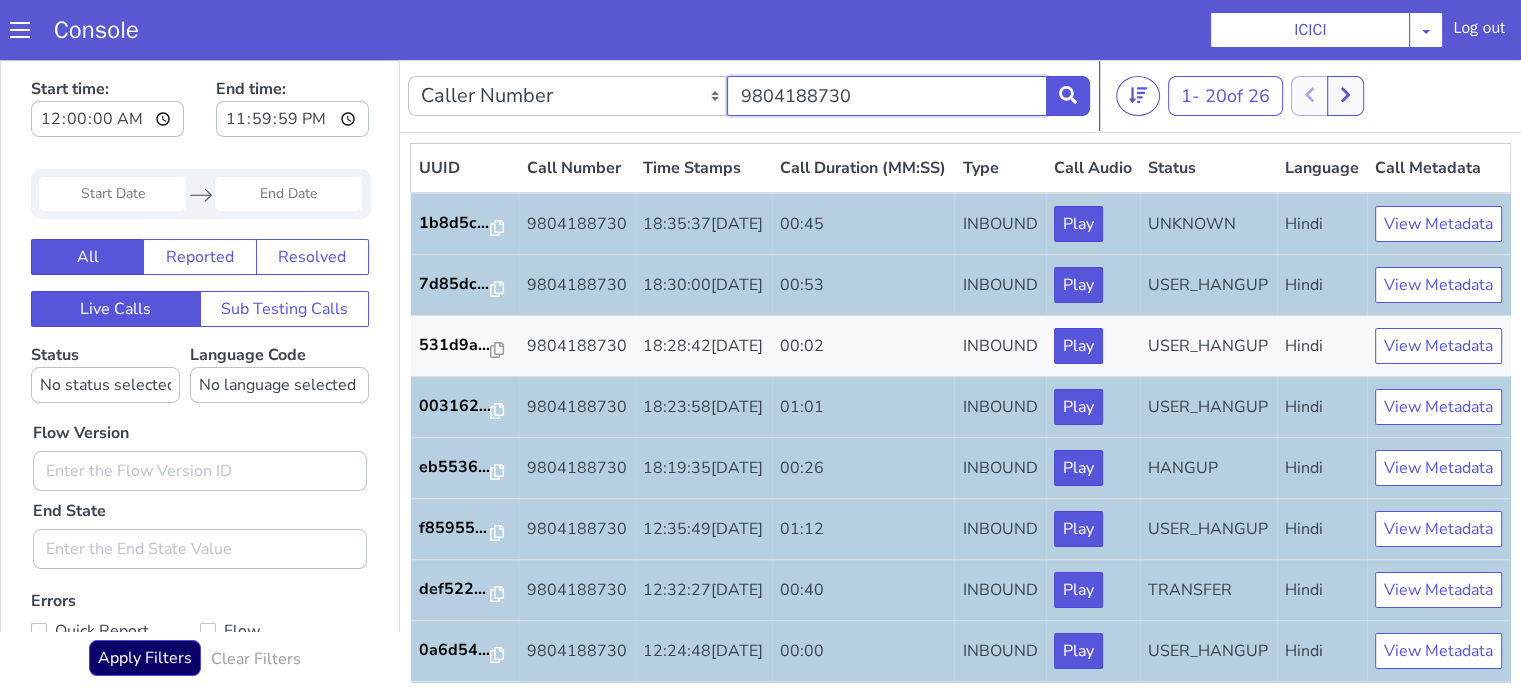 click on "9804188730" at bounding box center [1231, -315] 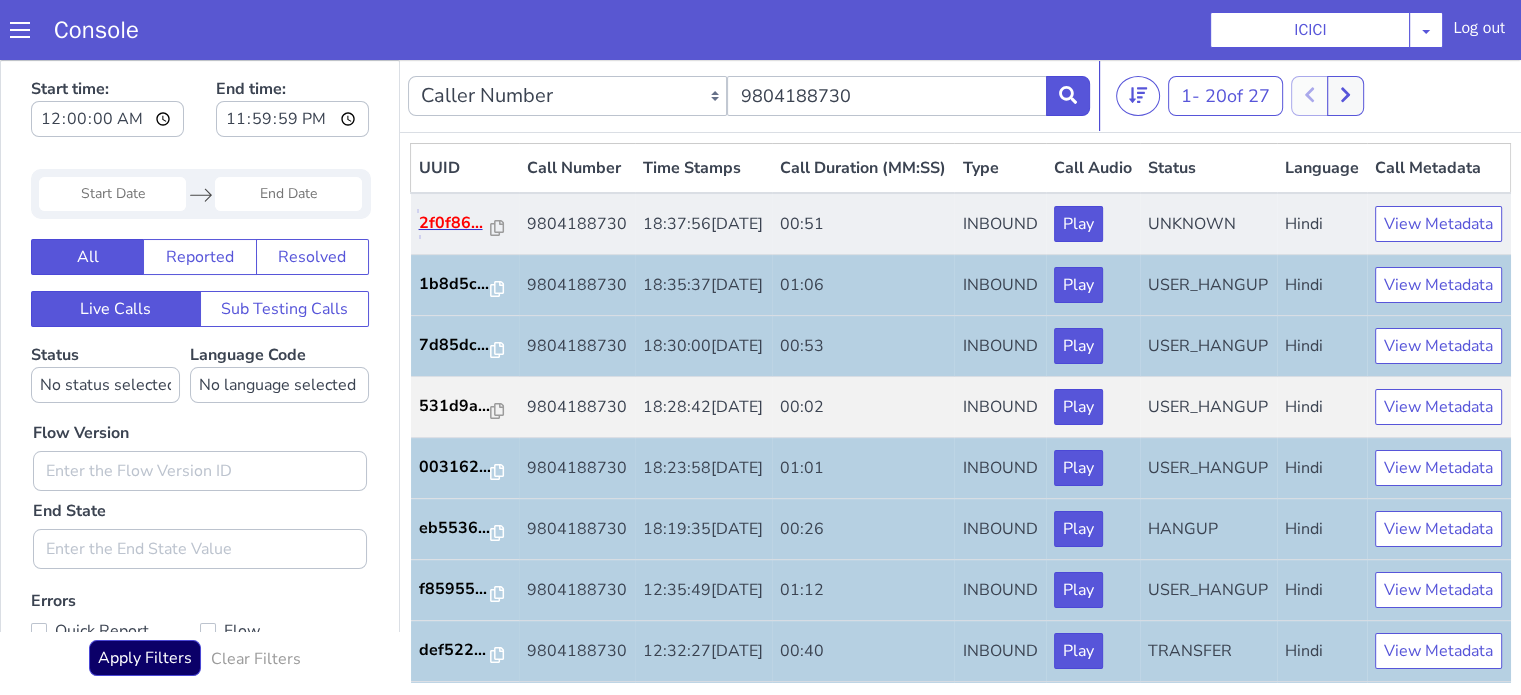 click on "2f0f86..." at bounding box center (875, -227) 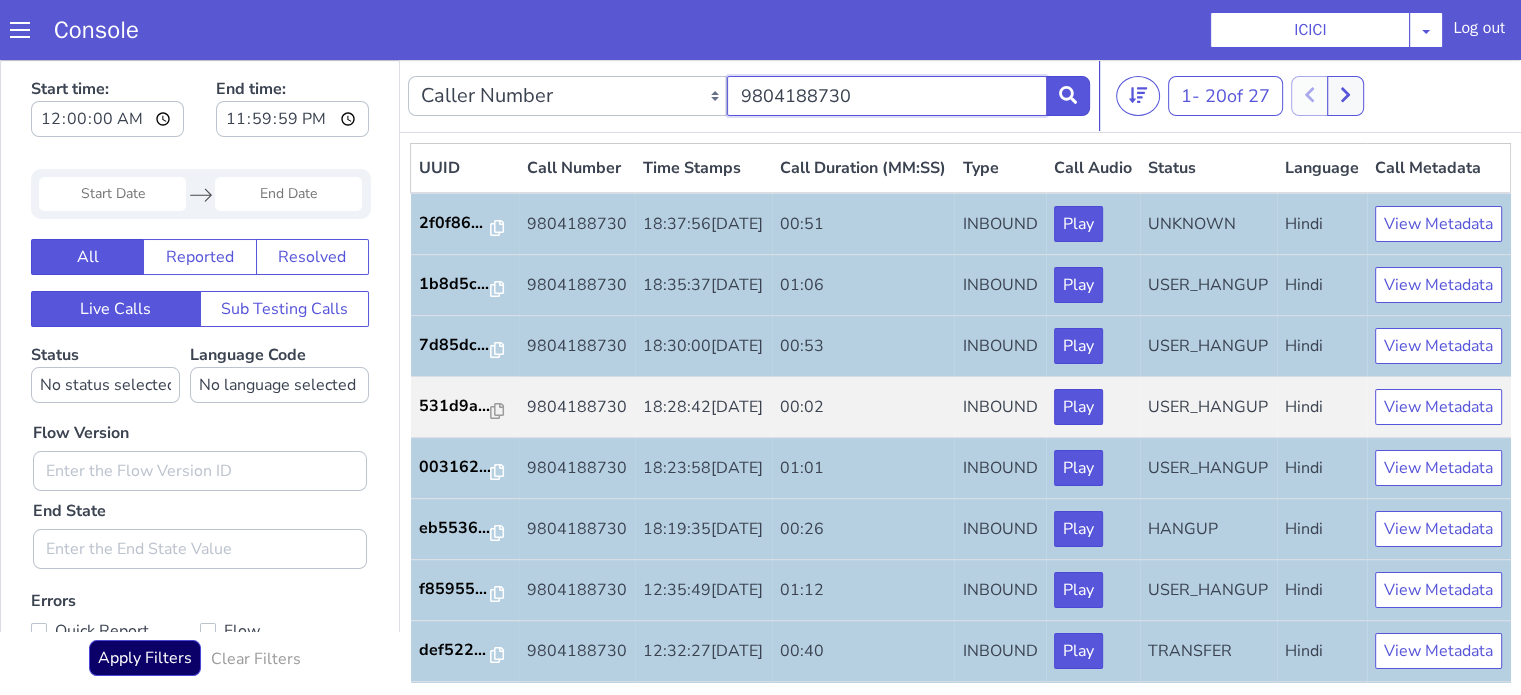 click on "9804188730" at bounding box center [2268, -139] 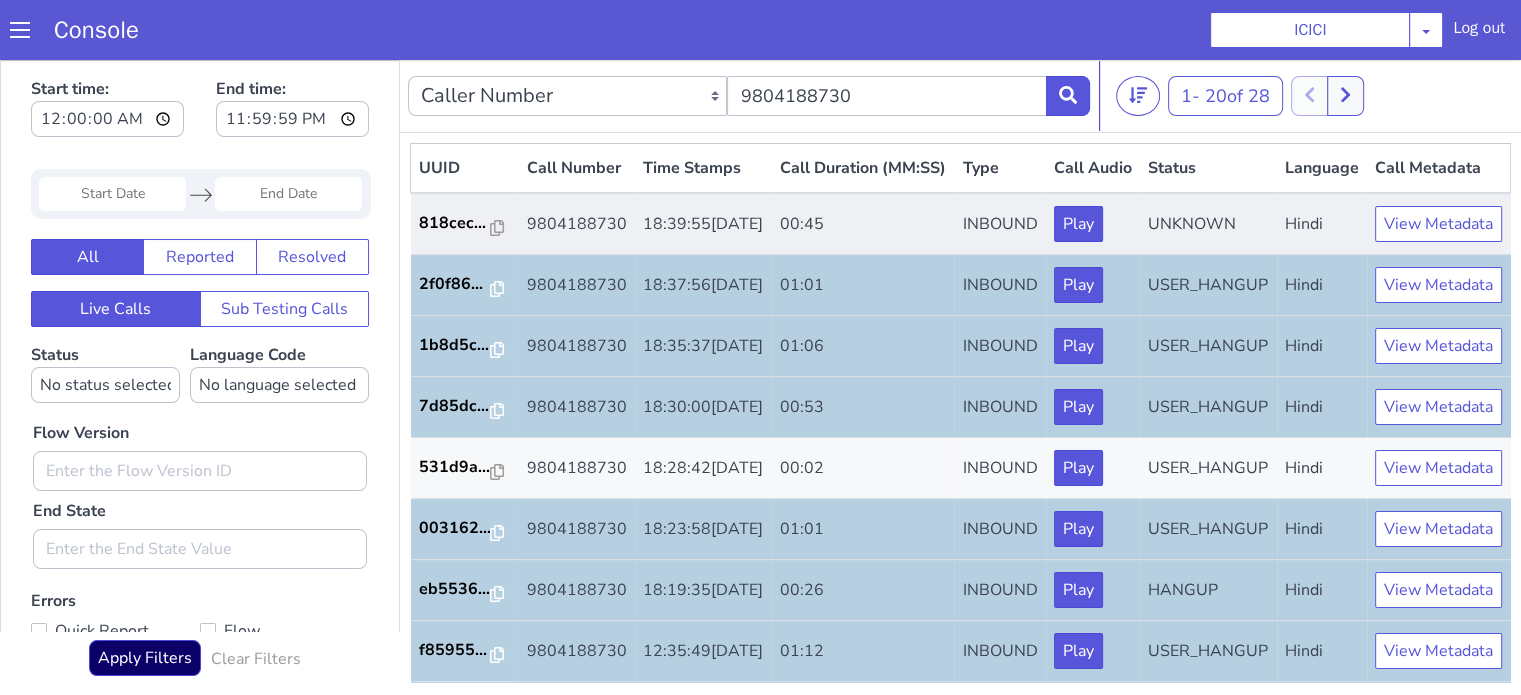 click on "818cec..." at bounding box center [885, -227] 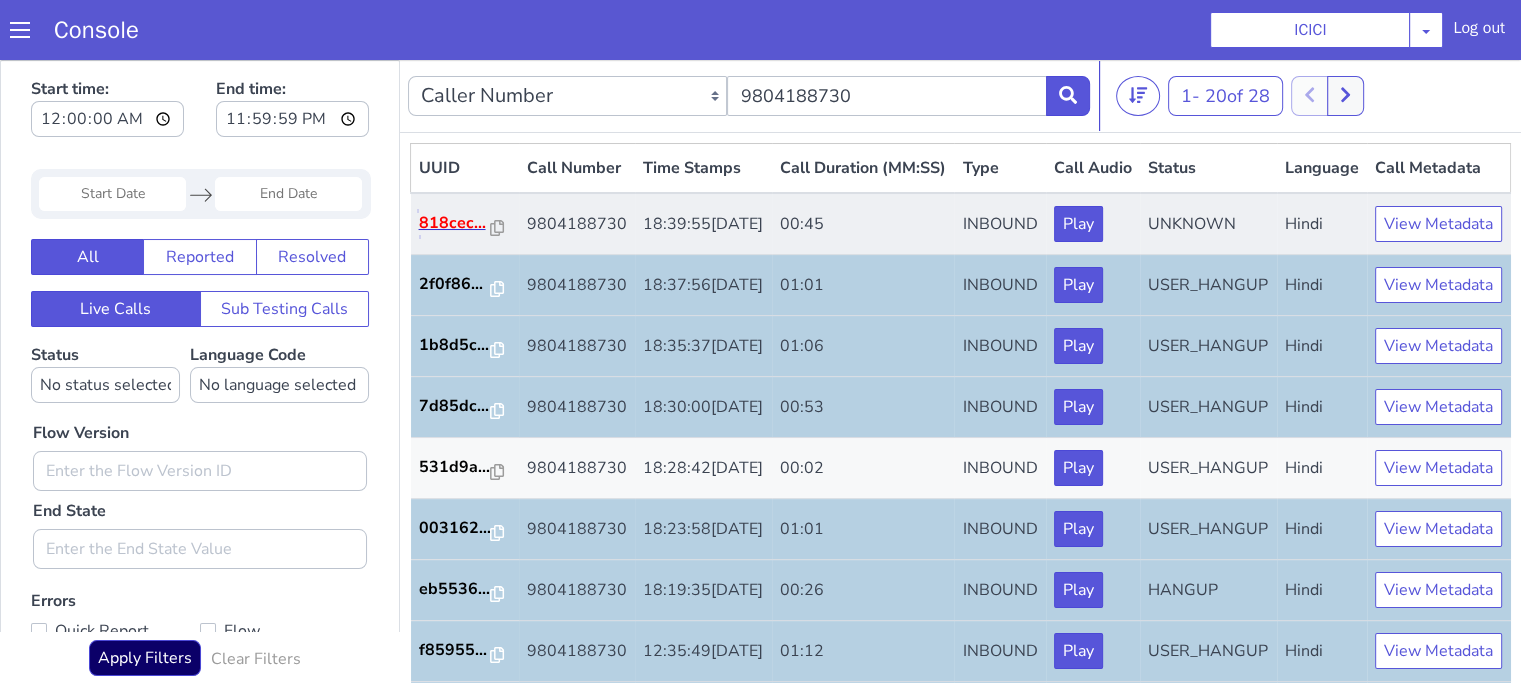 click on "818cec..." at bounding box center (1050, -285) 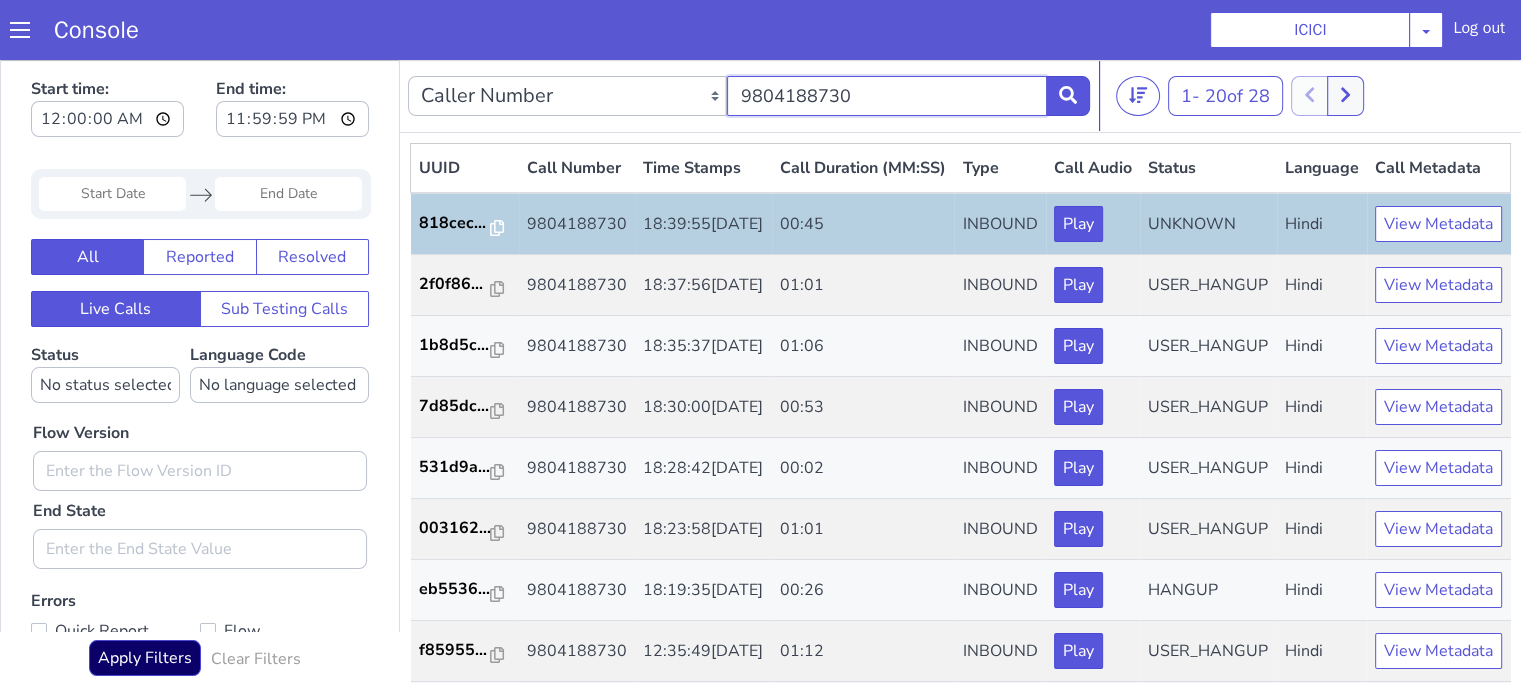 click on "9804188730" at bounding box center [1389, -388] 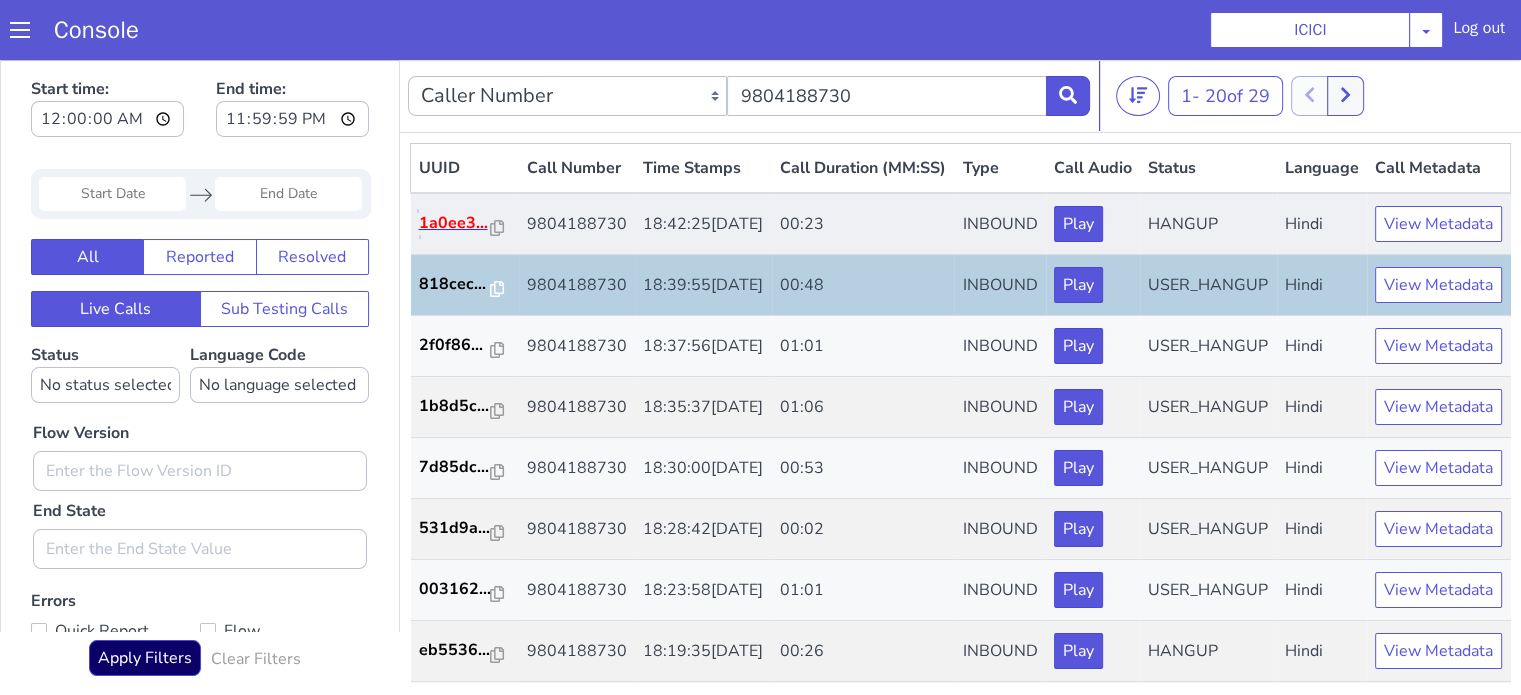 click on "1a0ee3..." at bounding box center [800, -188] 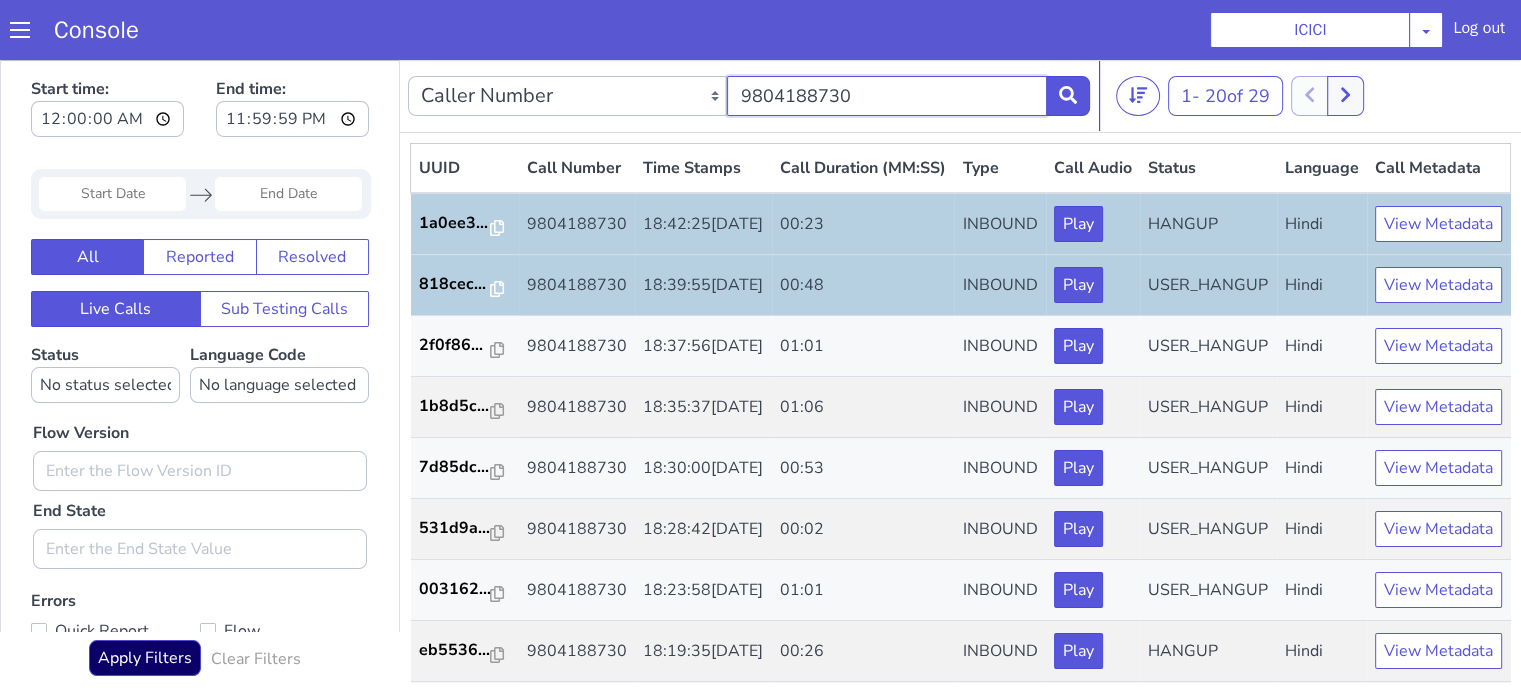 click on "9804188730" at bounding box center [1306, -354] 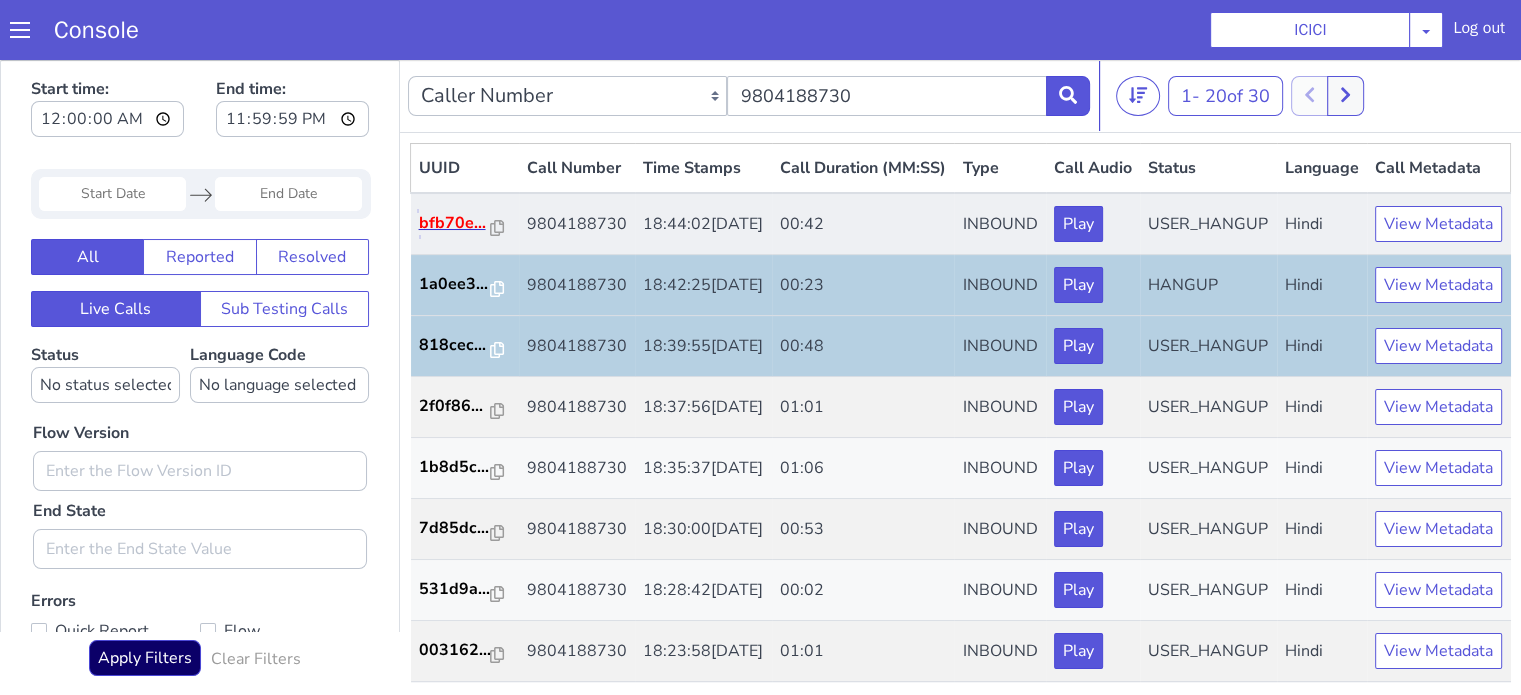 click on "bfb70e..." at bounding box center (800, -188) 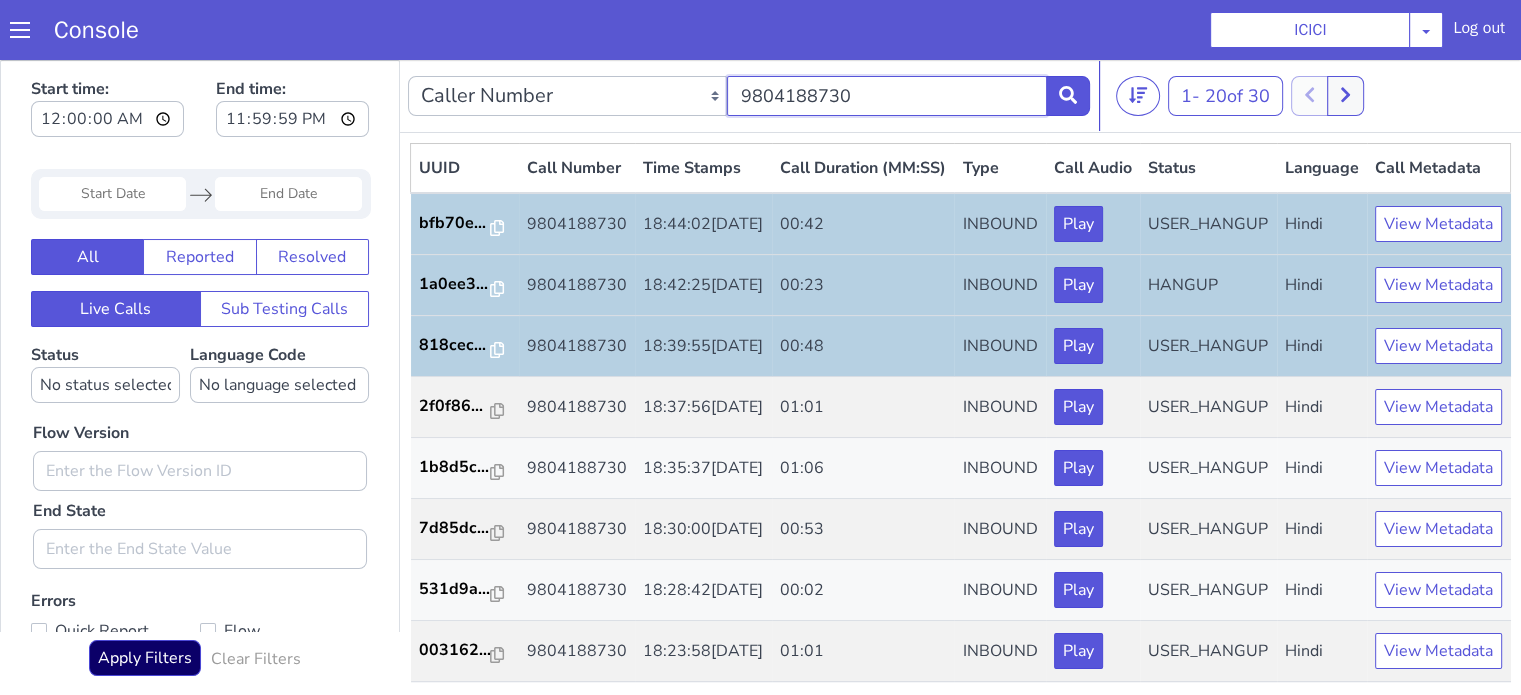 click on "9804188730" at bounding box center (1060, -180) 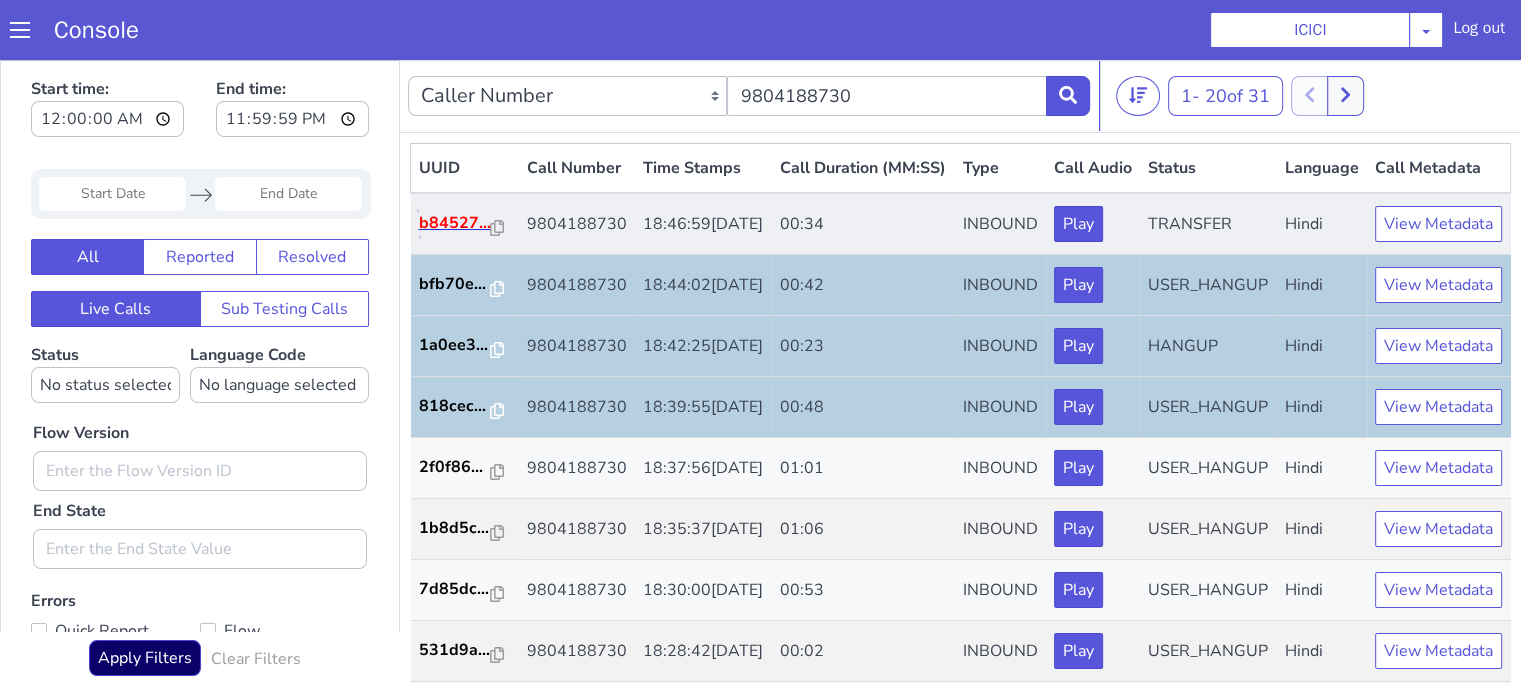 click on "b84527..." at bounding box center (1691, 1170) 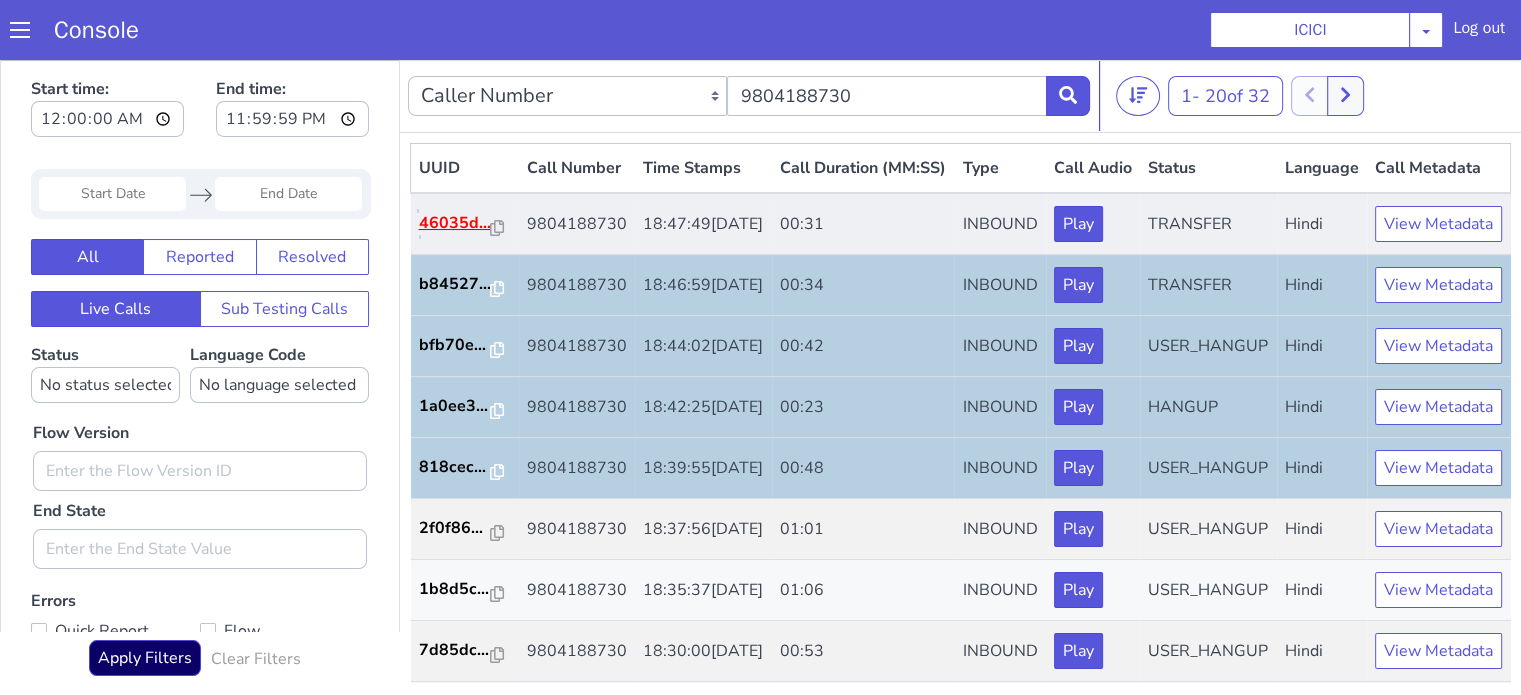 click on "46035d..." at bounding box center (1667, -165) 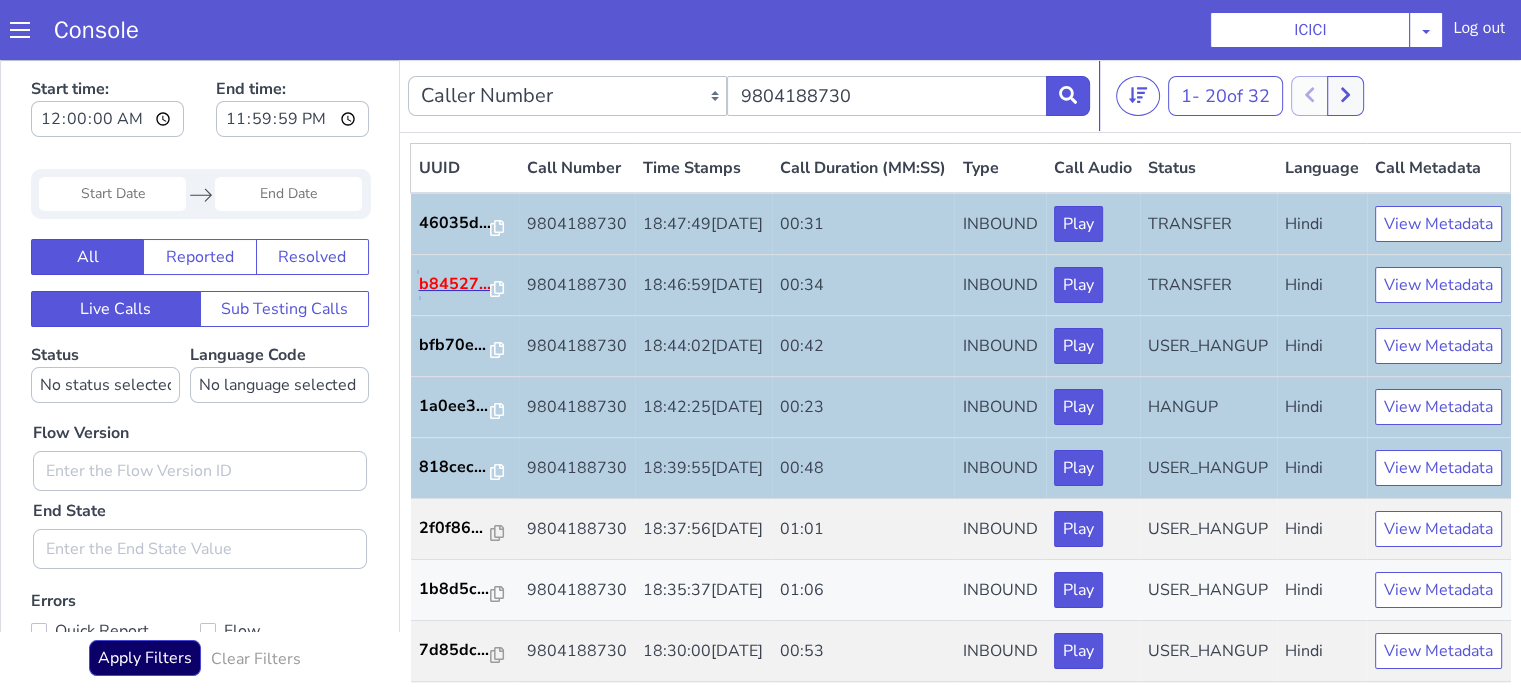 click on "b84527..." at bounding box center [958, -200] 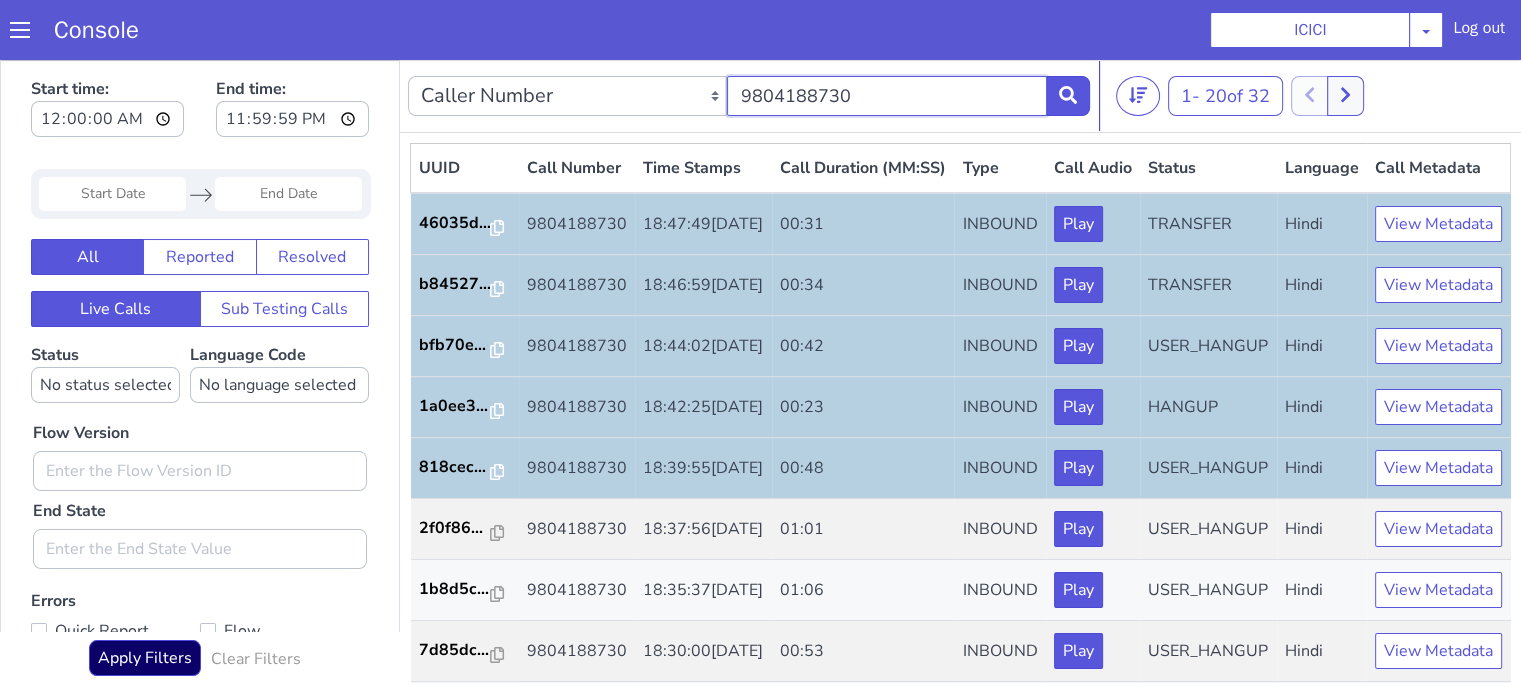 click on "9804188730" at bounding box center (1231, -315) 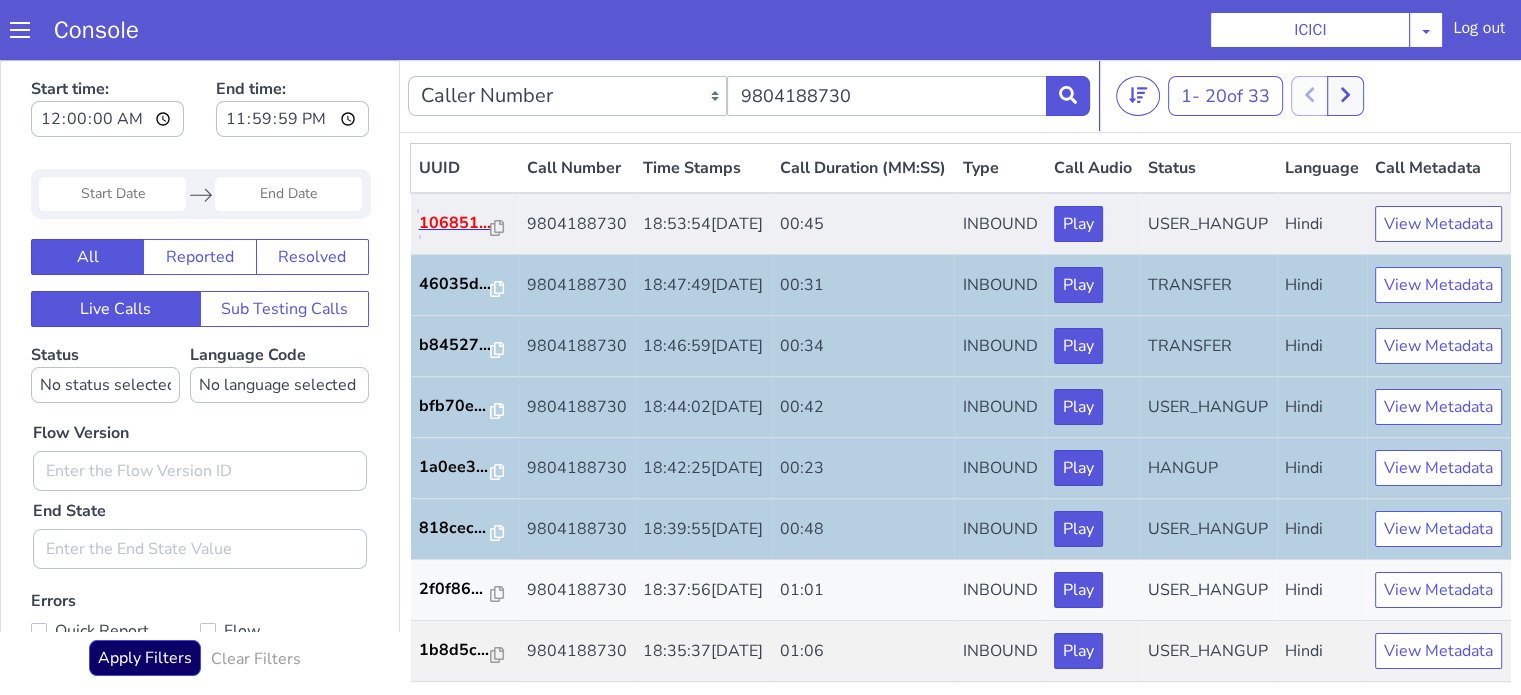 click on "106851..." at bounding box center [1050, -285] 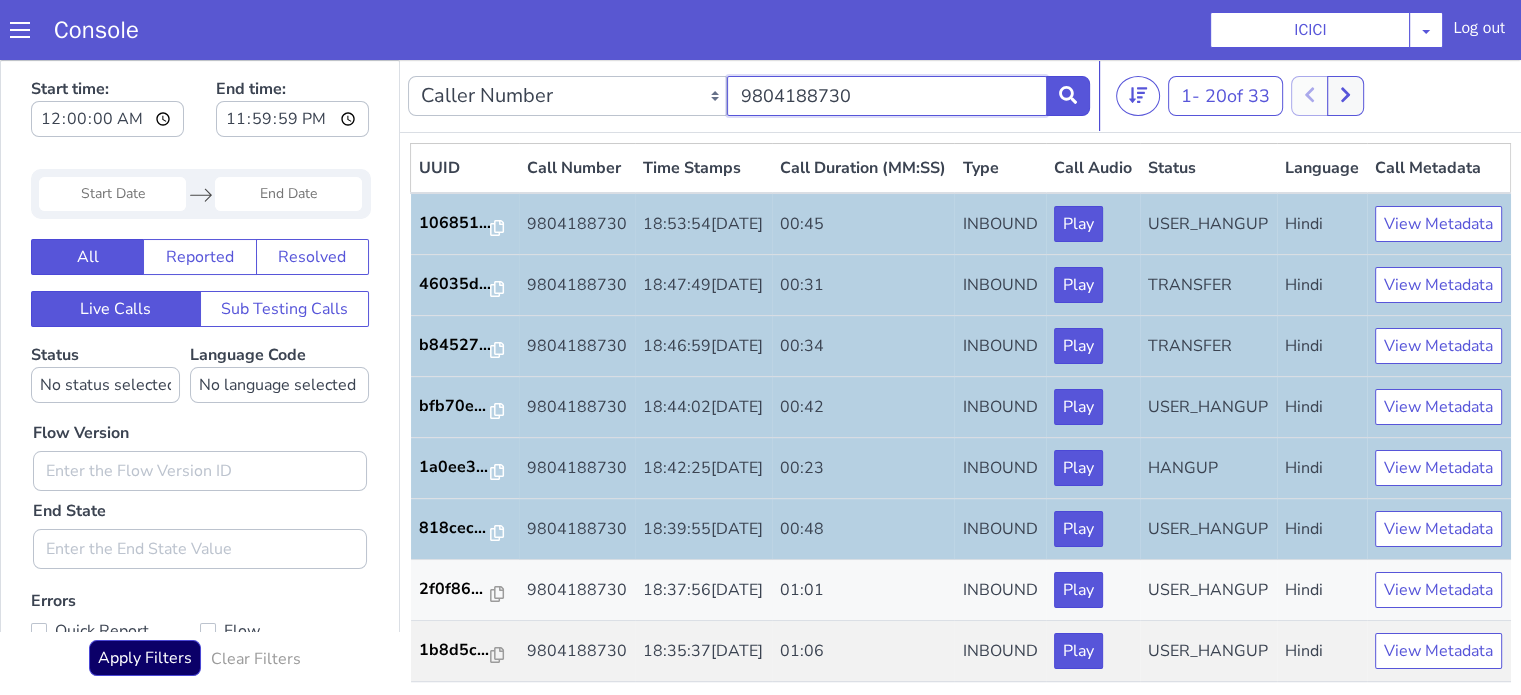 click on "9804188730" at bounding box center [1306, -355] 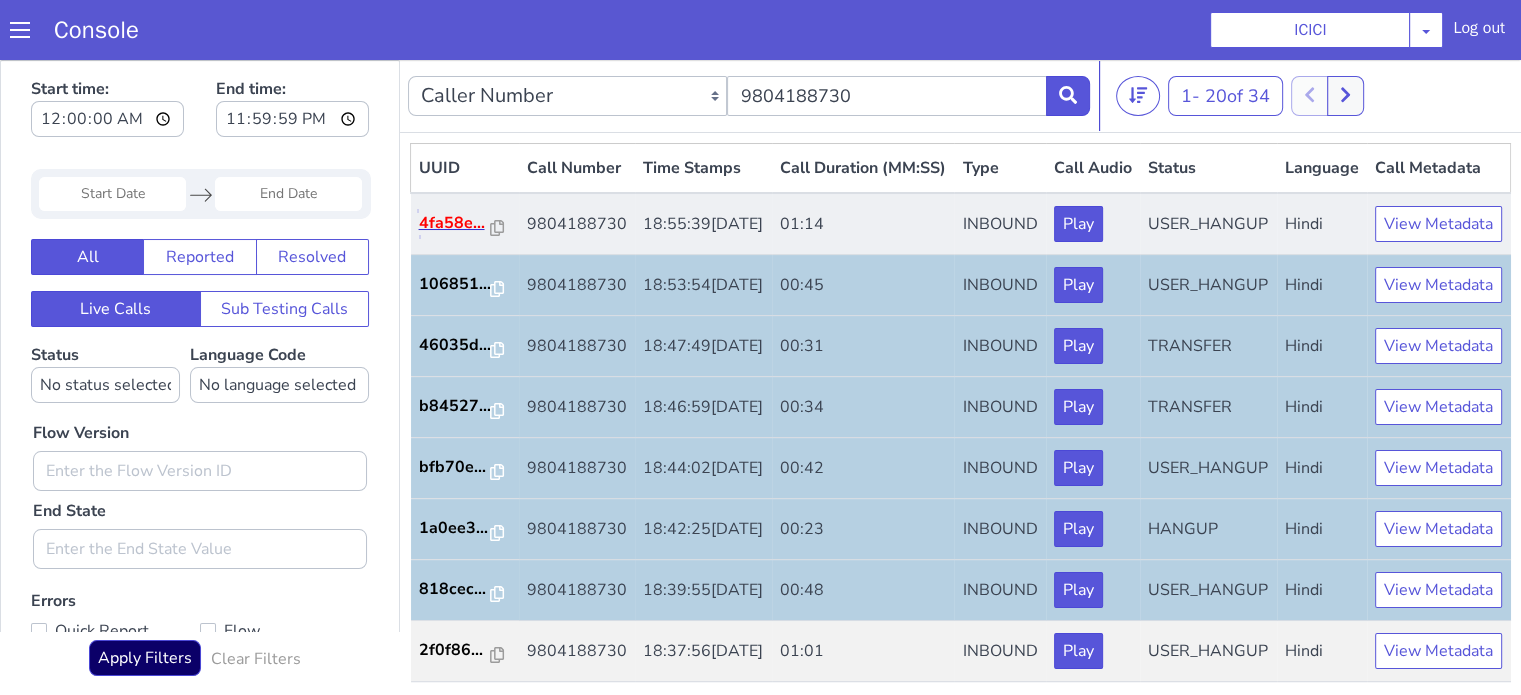 click on "4fa58e..." at bounding box center (958, -260) 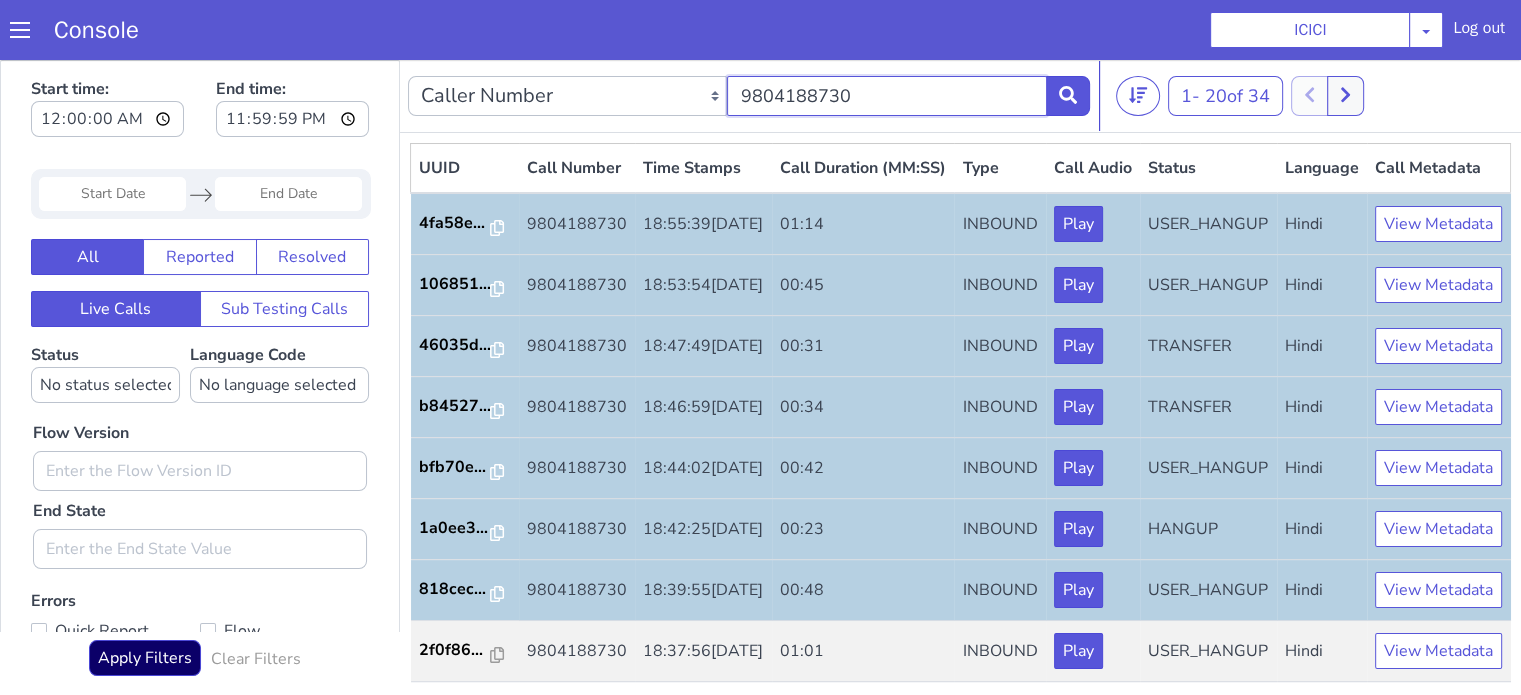 click on "9804188730" at bounding box center [1165, -272] 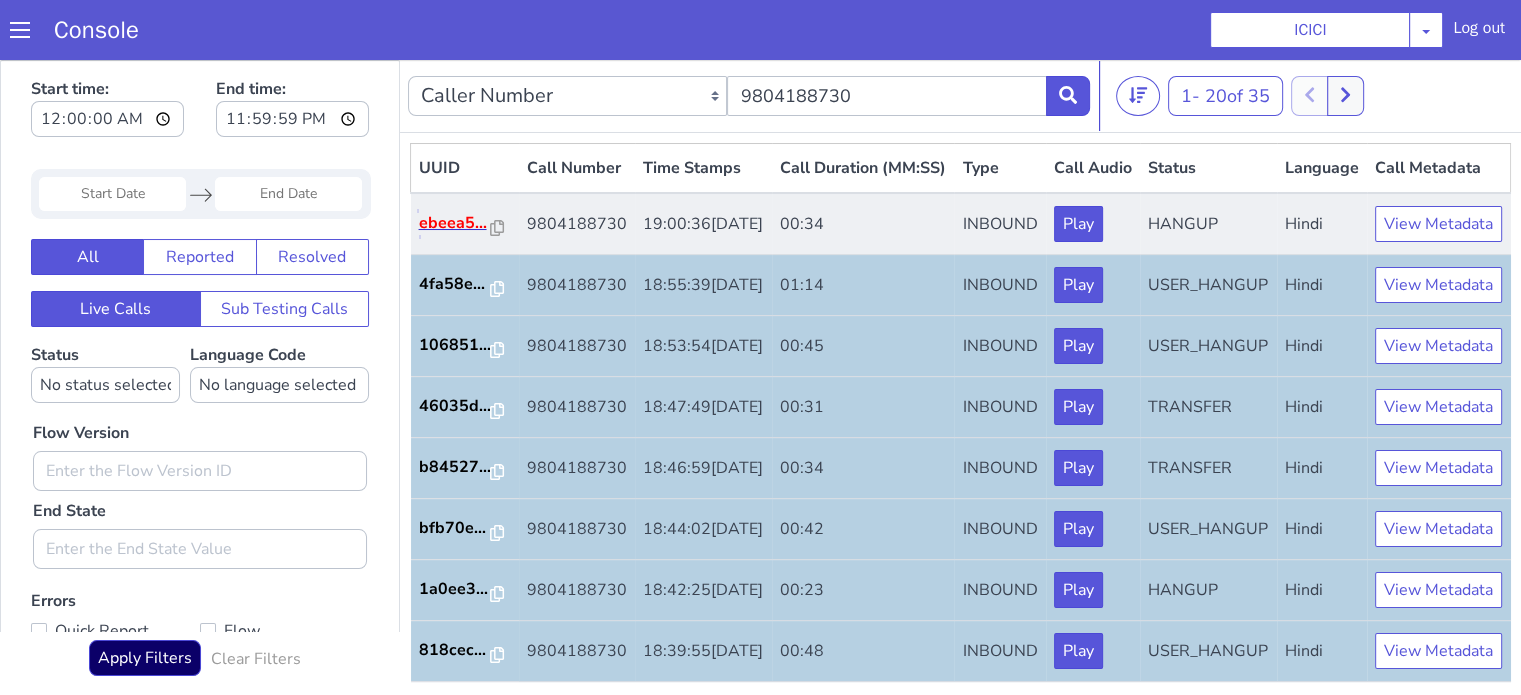 click on "ebeea5..." at bounding box center (734, -145) 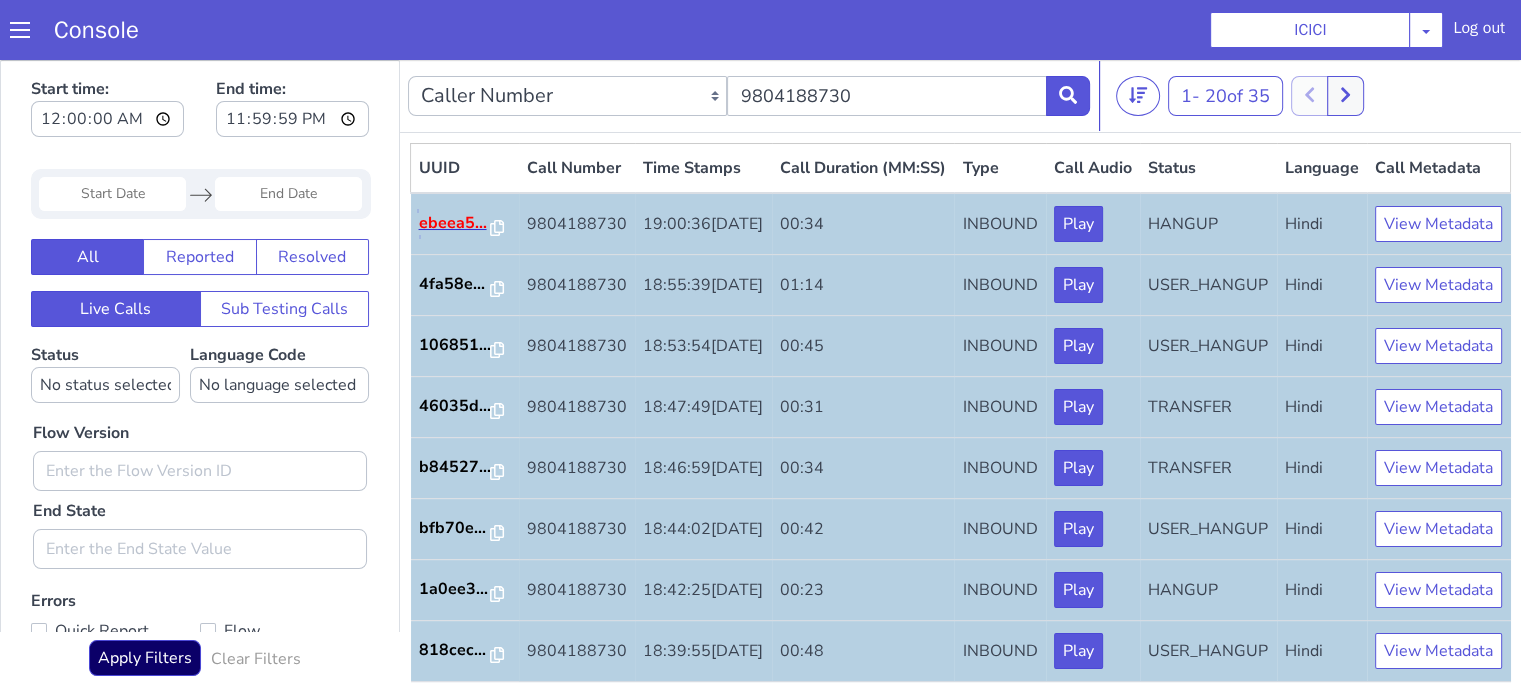 click on "ebeea5..." at bounding box center [800, -188] 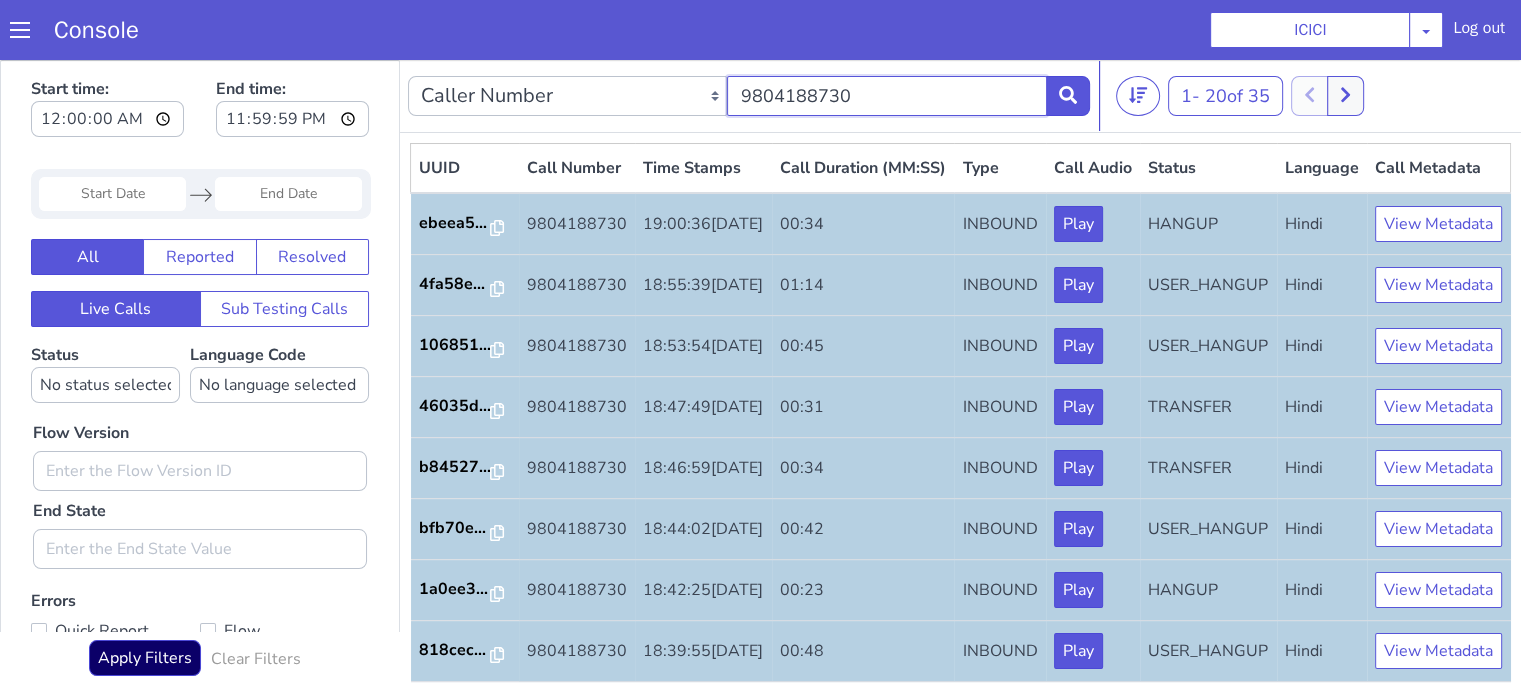 click on "9804188730" at bounding box center (1390, -388) 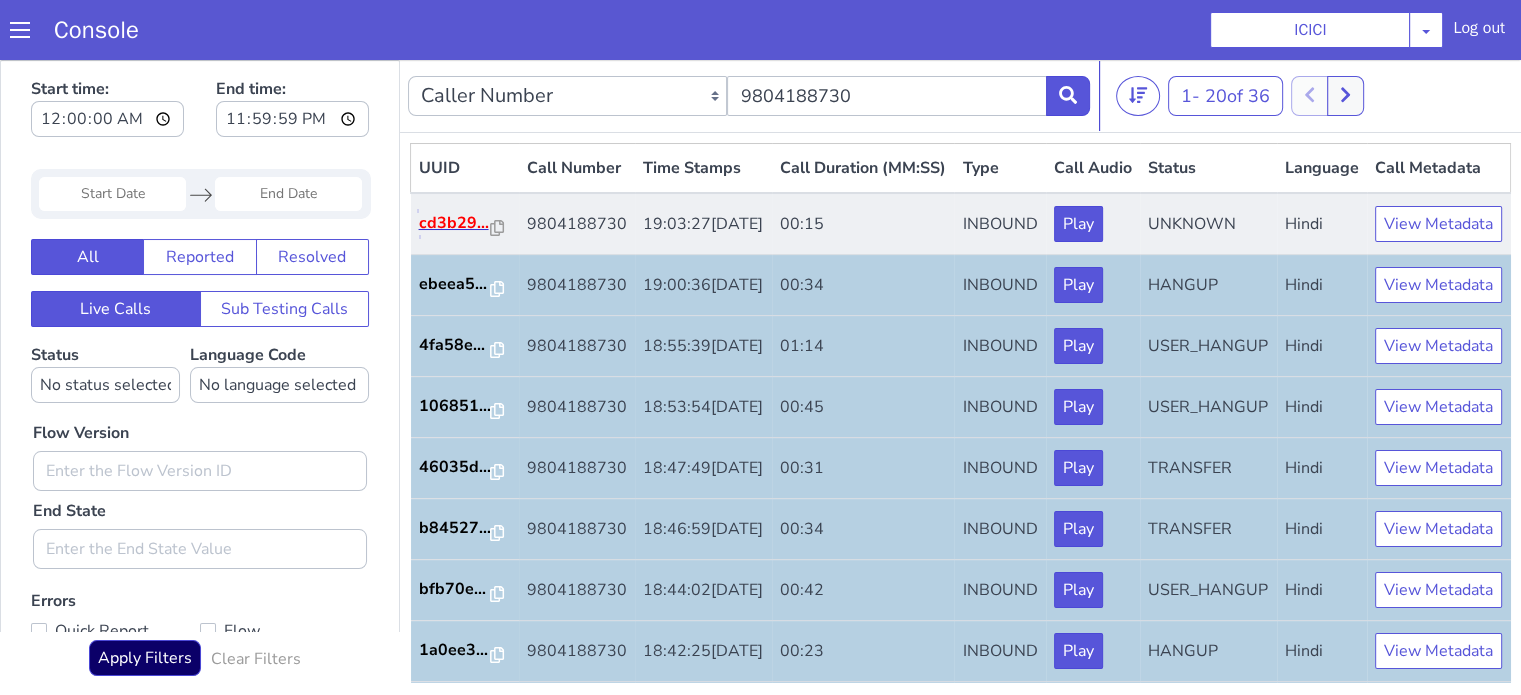 click on "cd3b29..." at bounding box center (1149, -299) 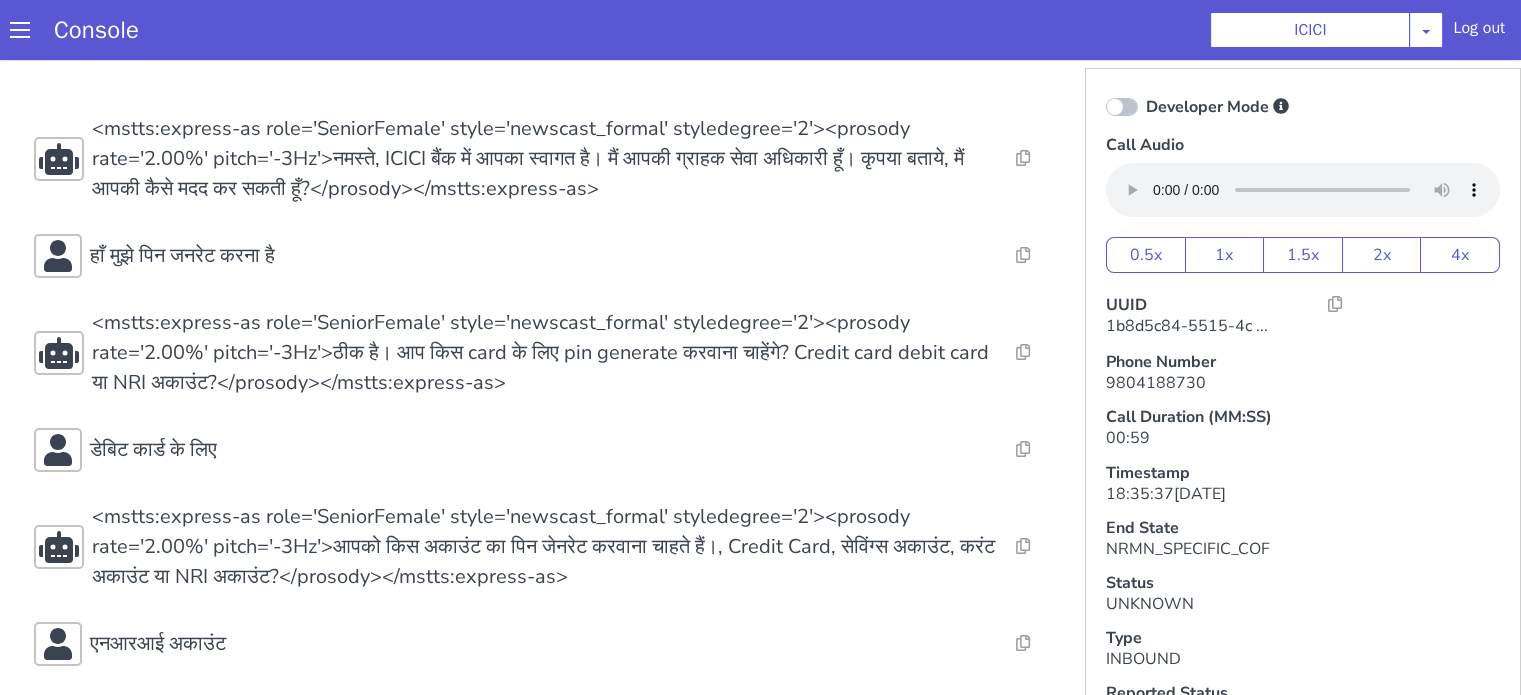 scroll, scrollTop: 0, scrollLeft: 0, axis: both 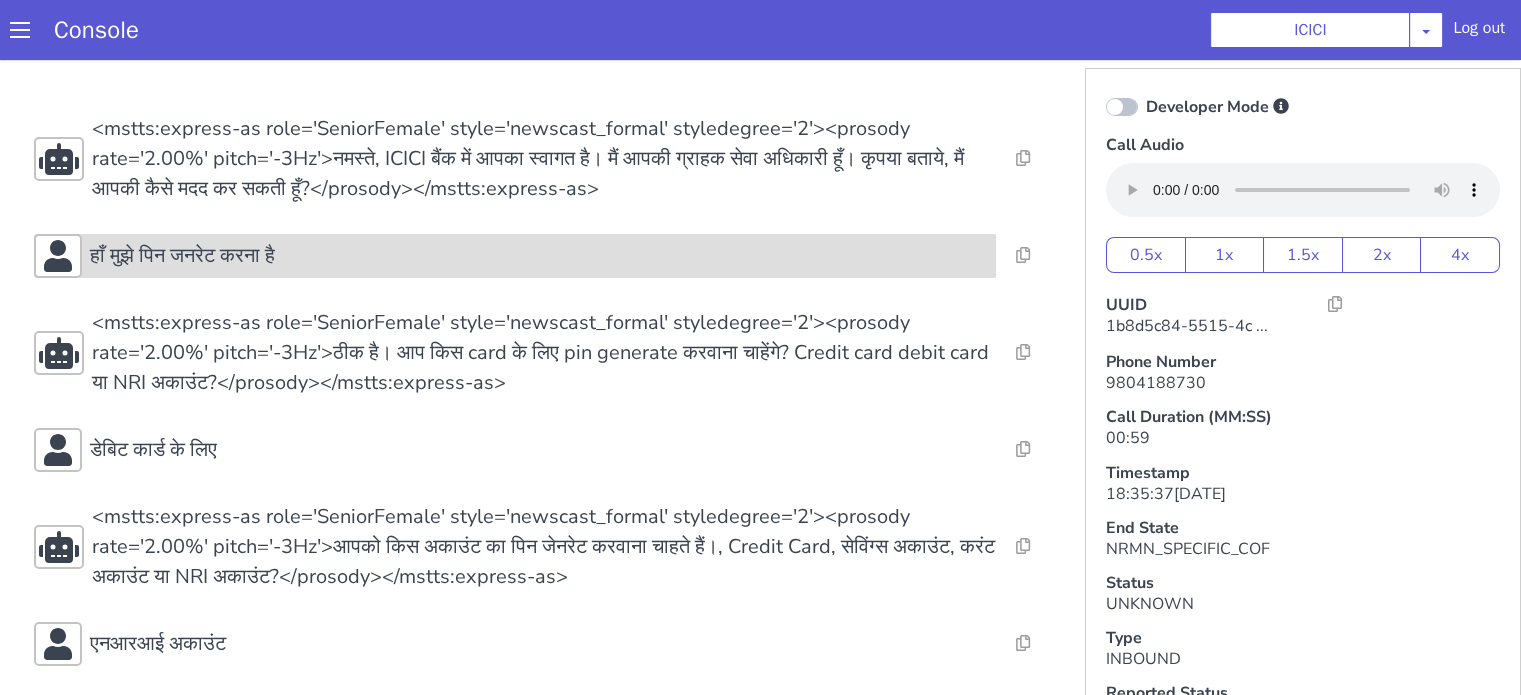 click on "हाँ मुझे पिन जनरेट करना है" at bounding box center (539, 256) 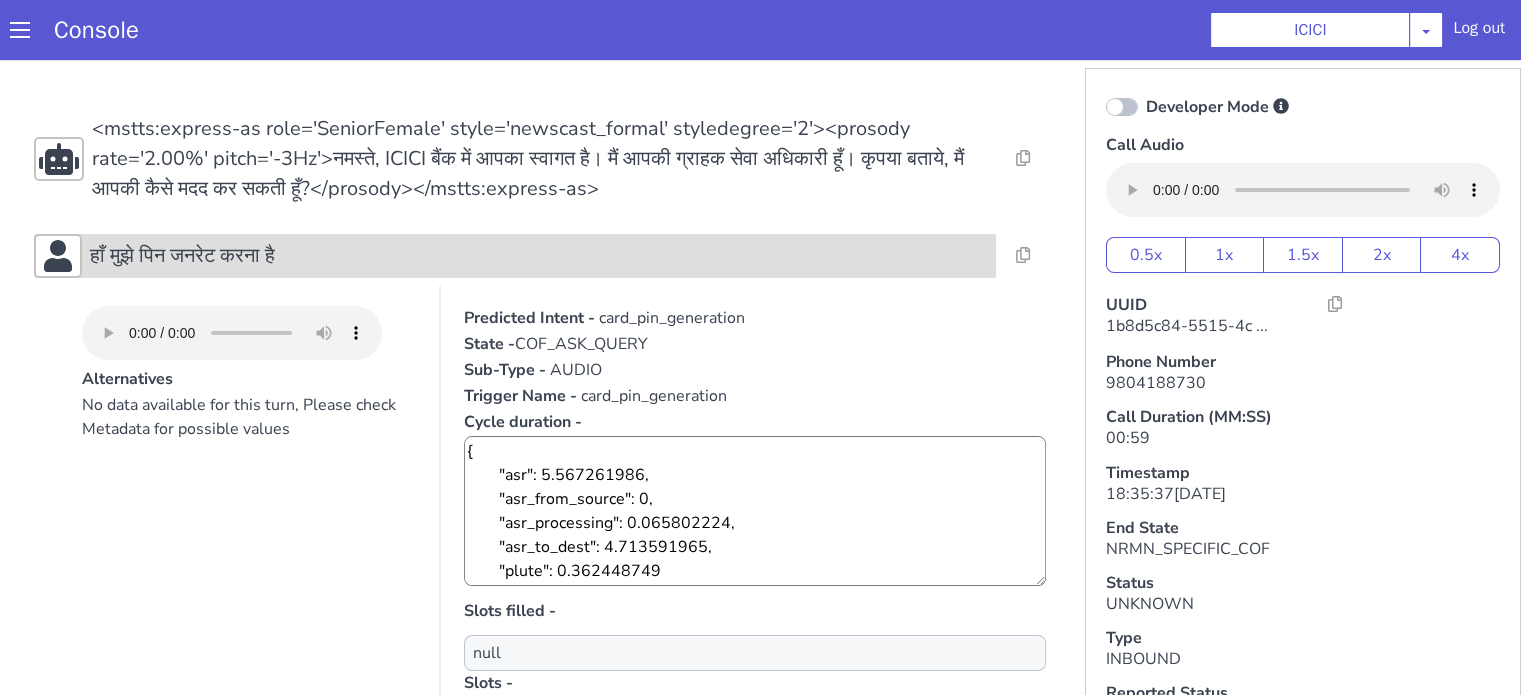 click on "हाँ मुझे पिन जनरेट करना है" at bounding box center [539, 256] 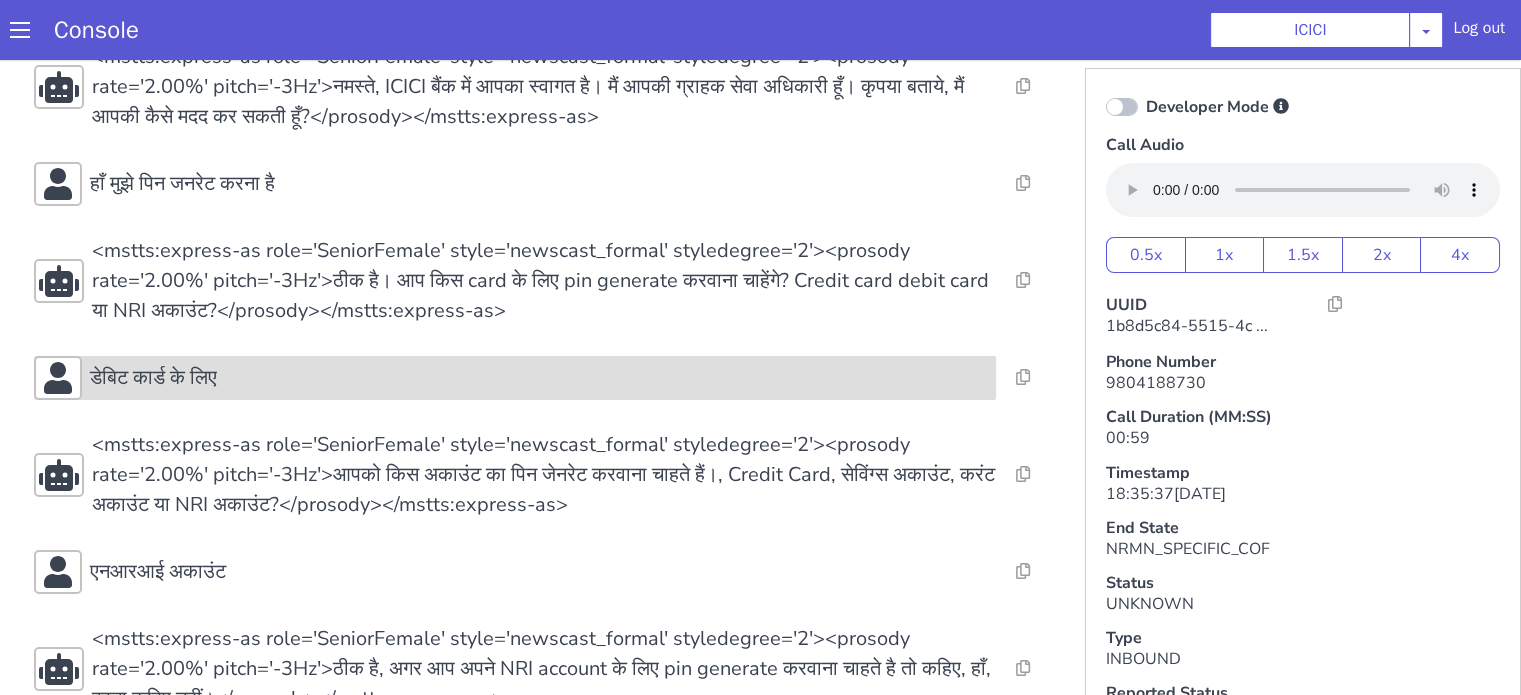 scroll, scrollTop: 200, scrollLeft: 0, axis: vertical 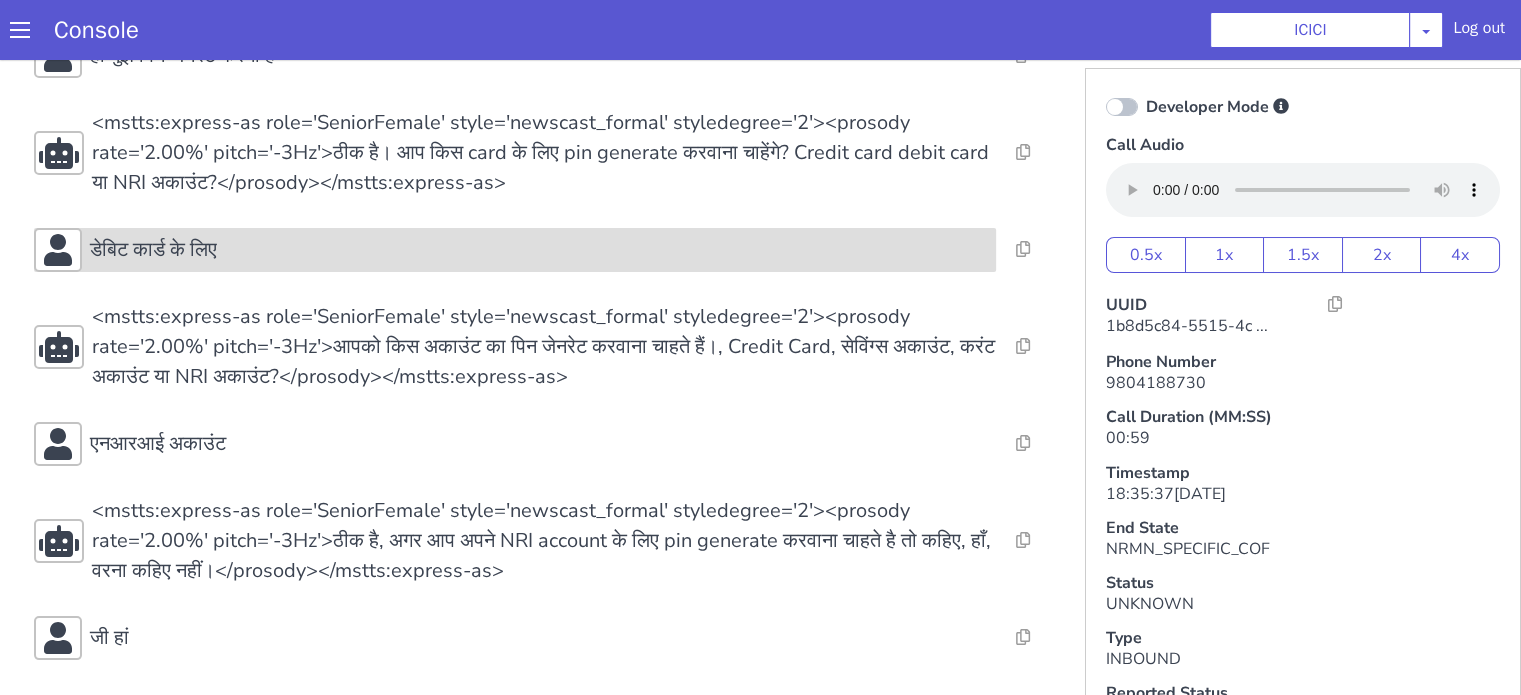 click on "डेबिट कार्ड के लिए" at bounding box center (539, 250) 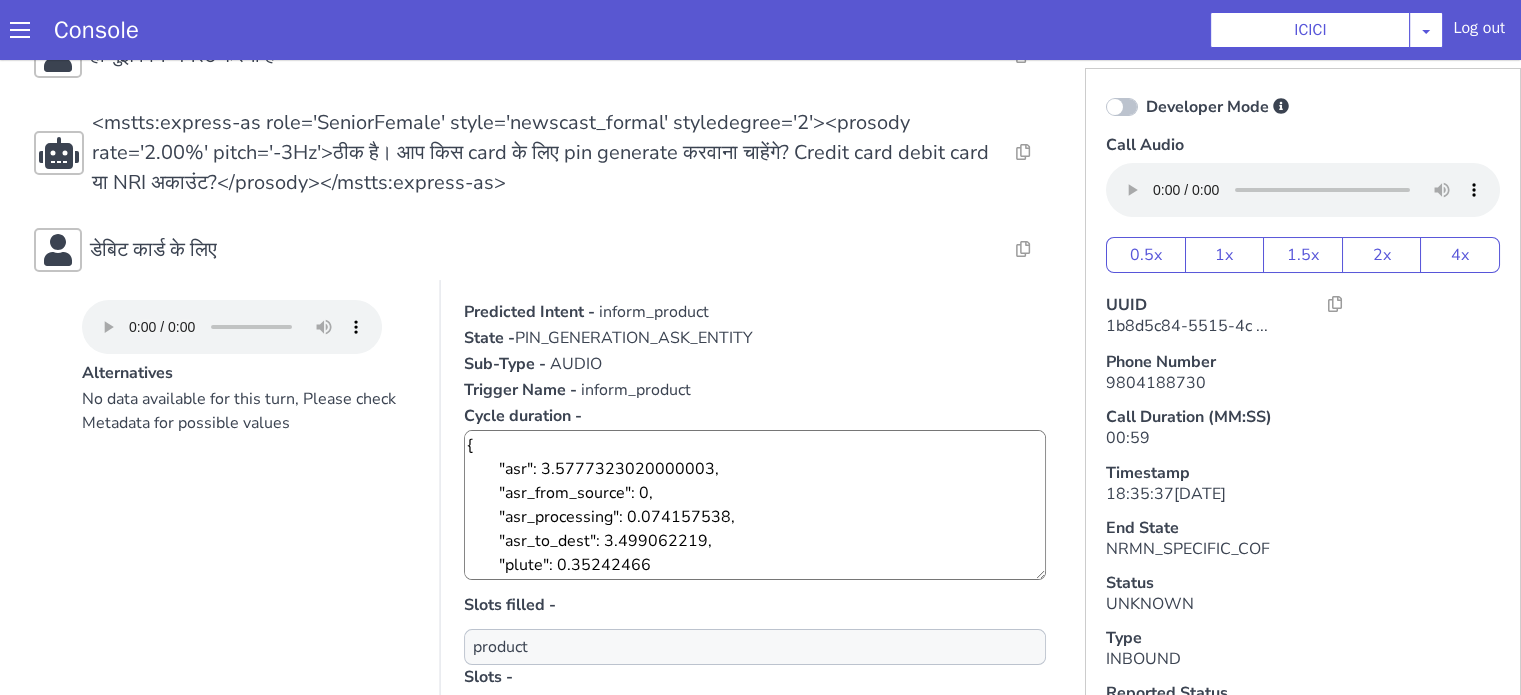 scroll, scrollTop: 24, scrollLeft: 0, axis: vertical 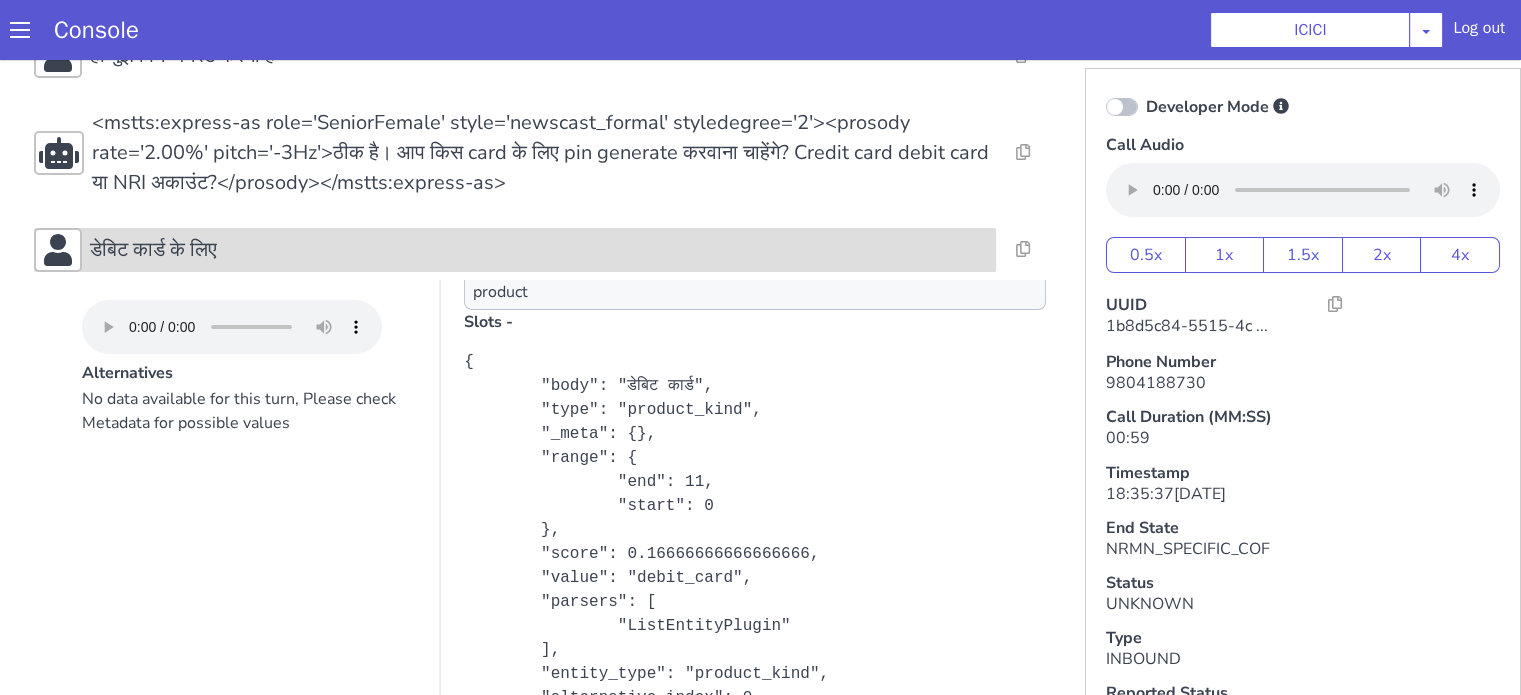 click on "डेबिट कार्ड के लिए" at bounding box center [539, 250] 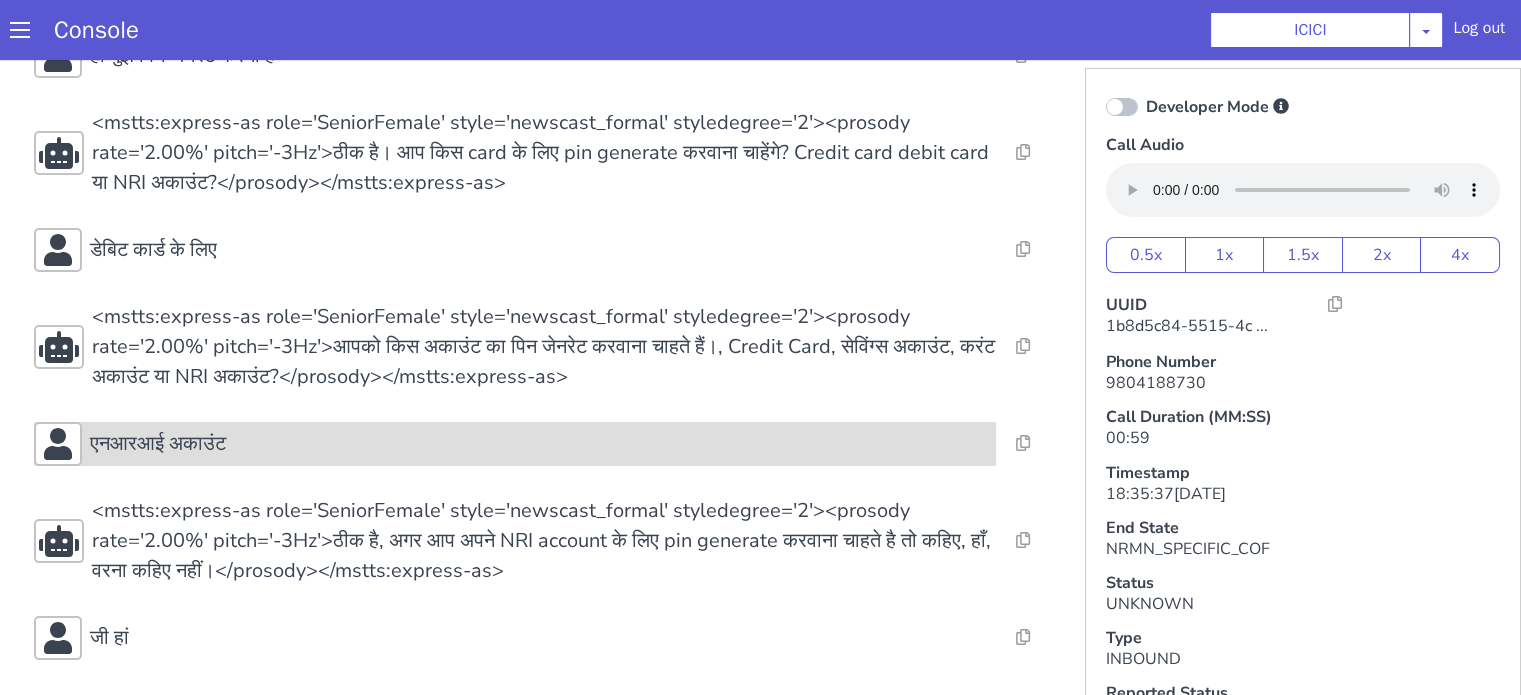 click on "एनआरआई अकाउंट" at bounding box center (539, 444) 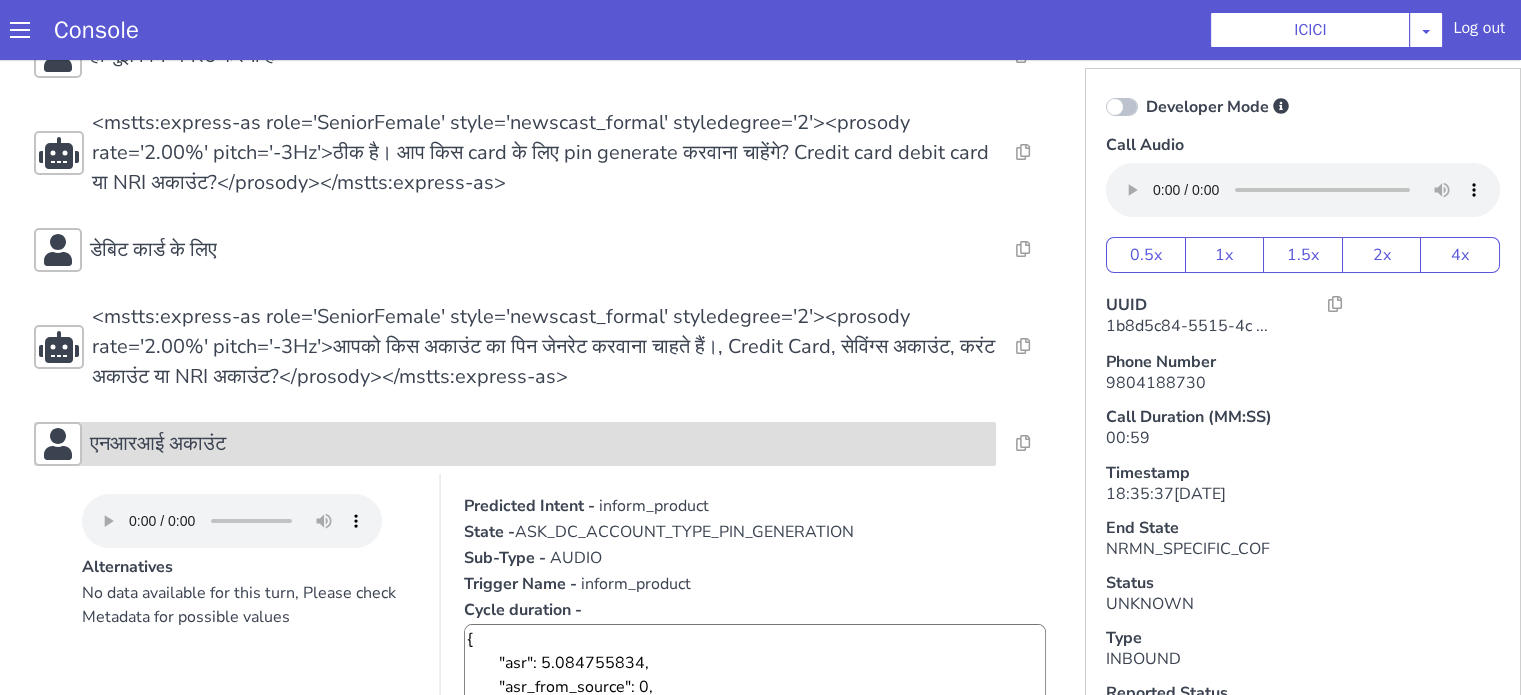 click on "एनआरआई अकाउंट" at bounding box center [539, 444] 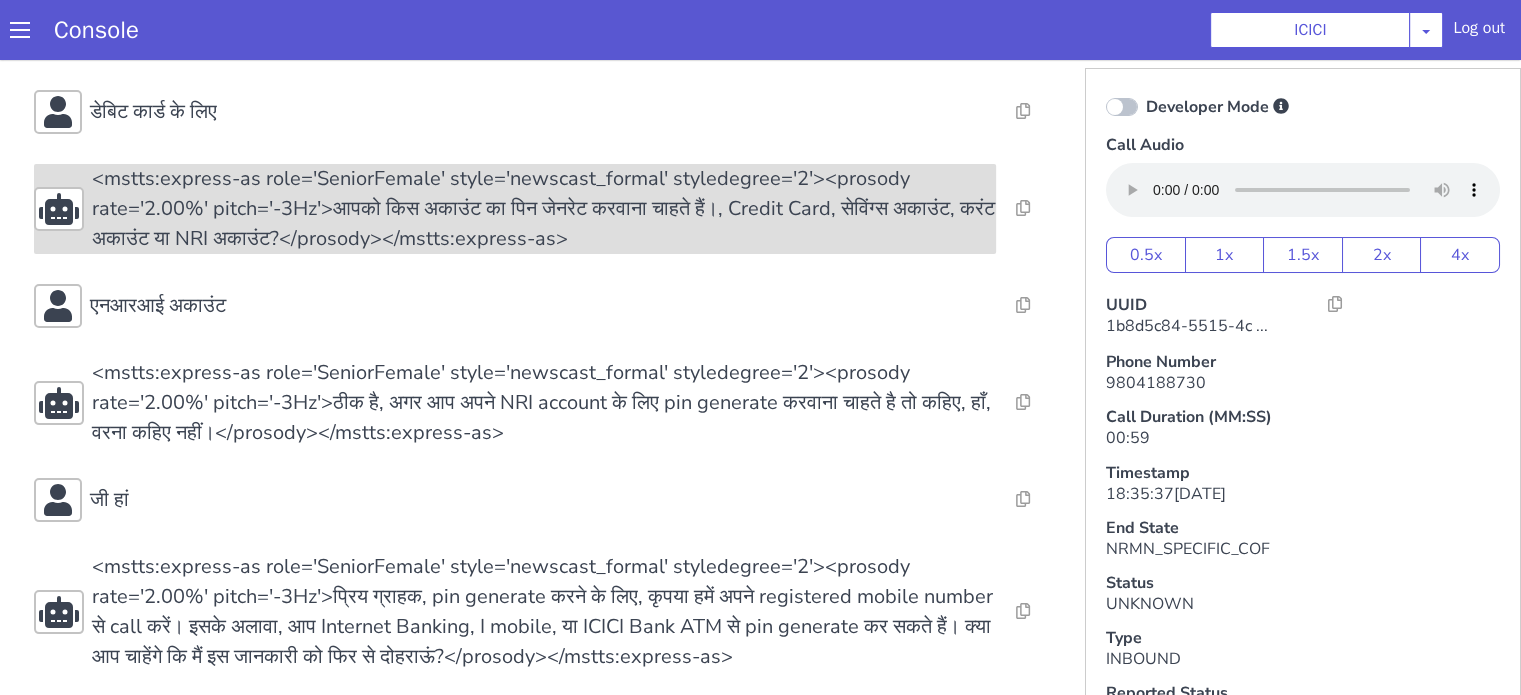 scroll, scrollTop: 349, scrollLeft: 0, axis: vertical 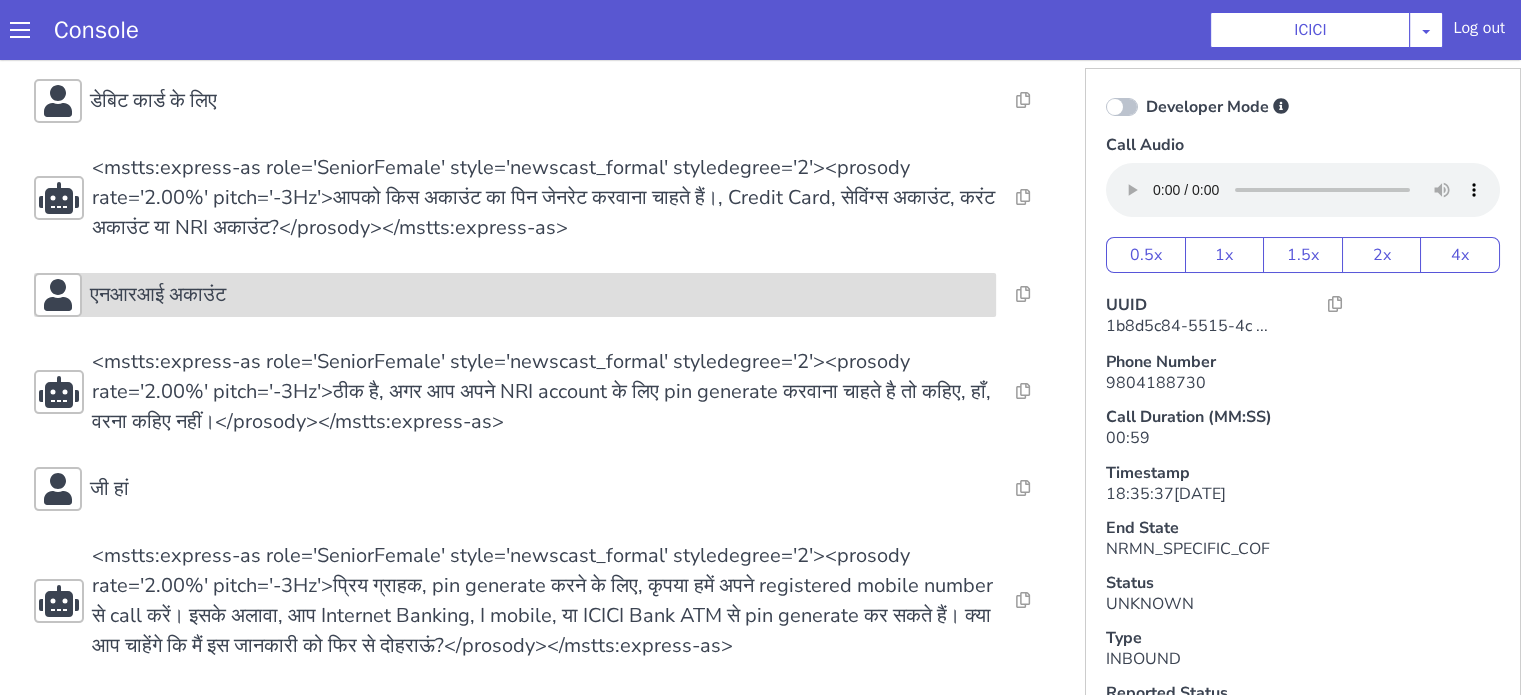 click on "एनआरआई अकाउंट" at bounding box center [539, 295] 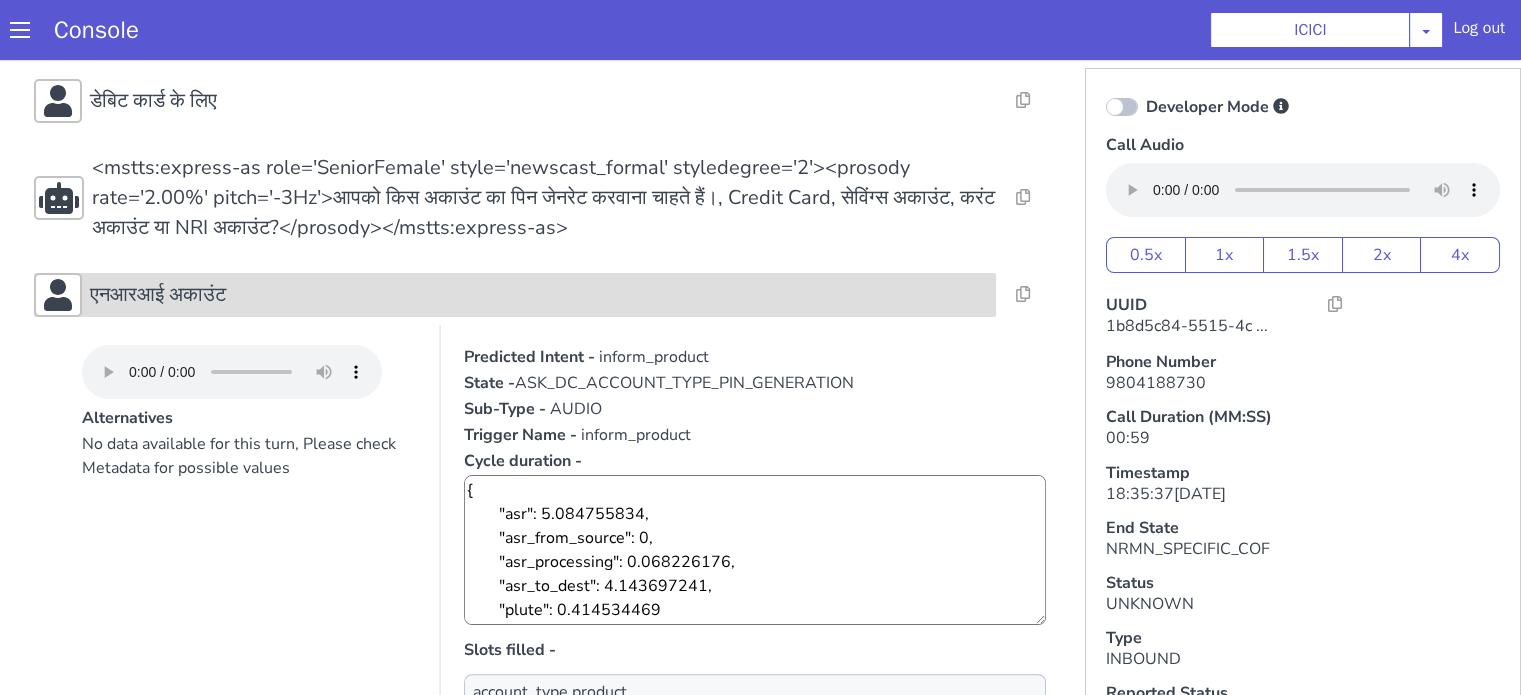click on "एनआरआई अकाउंट" at bounding box center (539, 295) 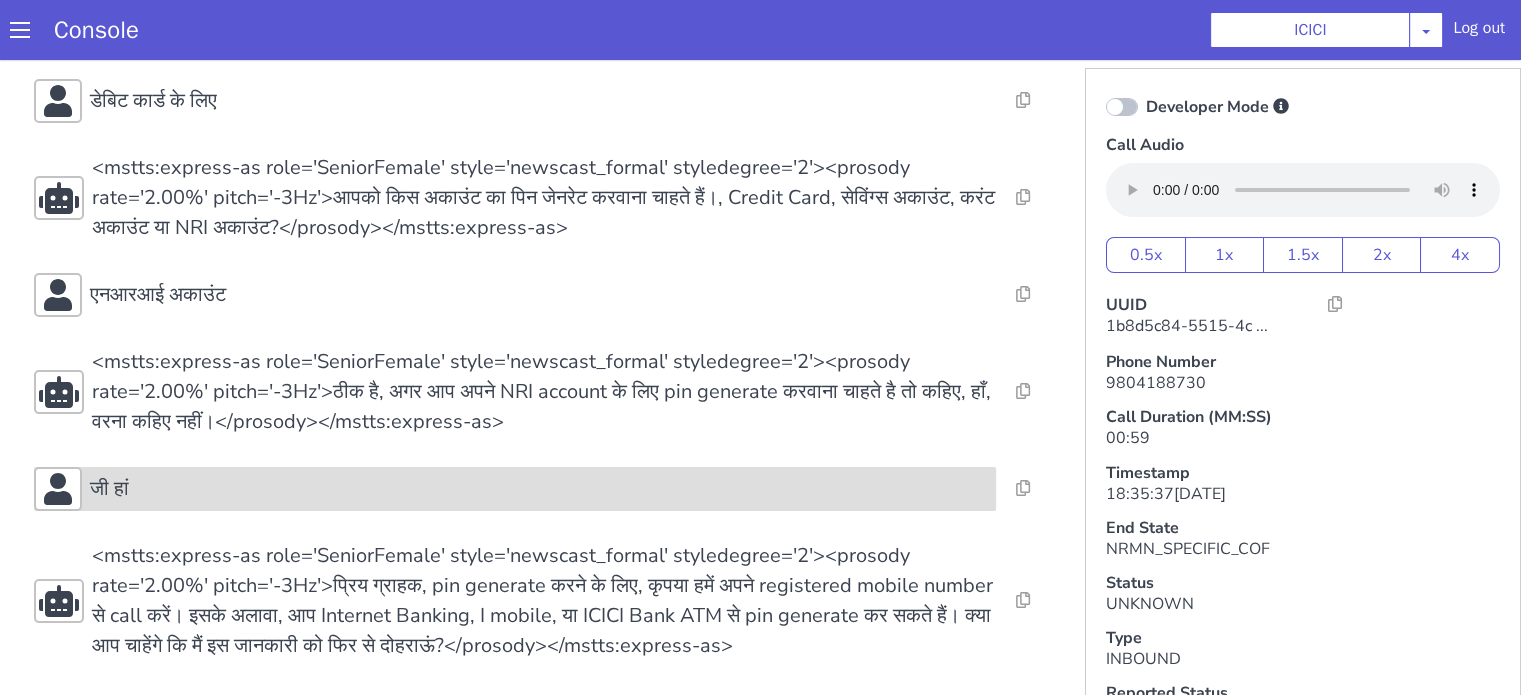 click on "जी हां" at bounding box center [539, 489] 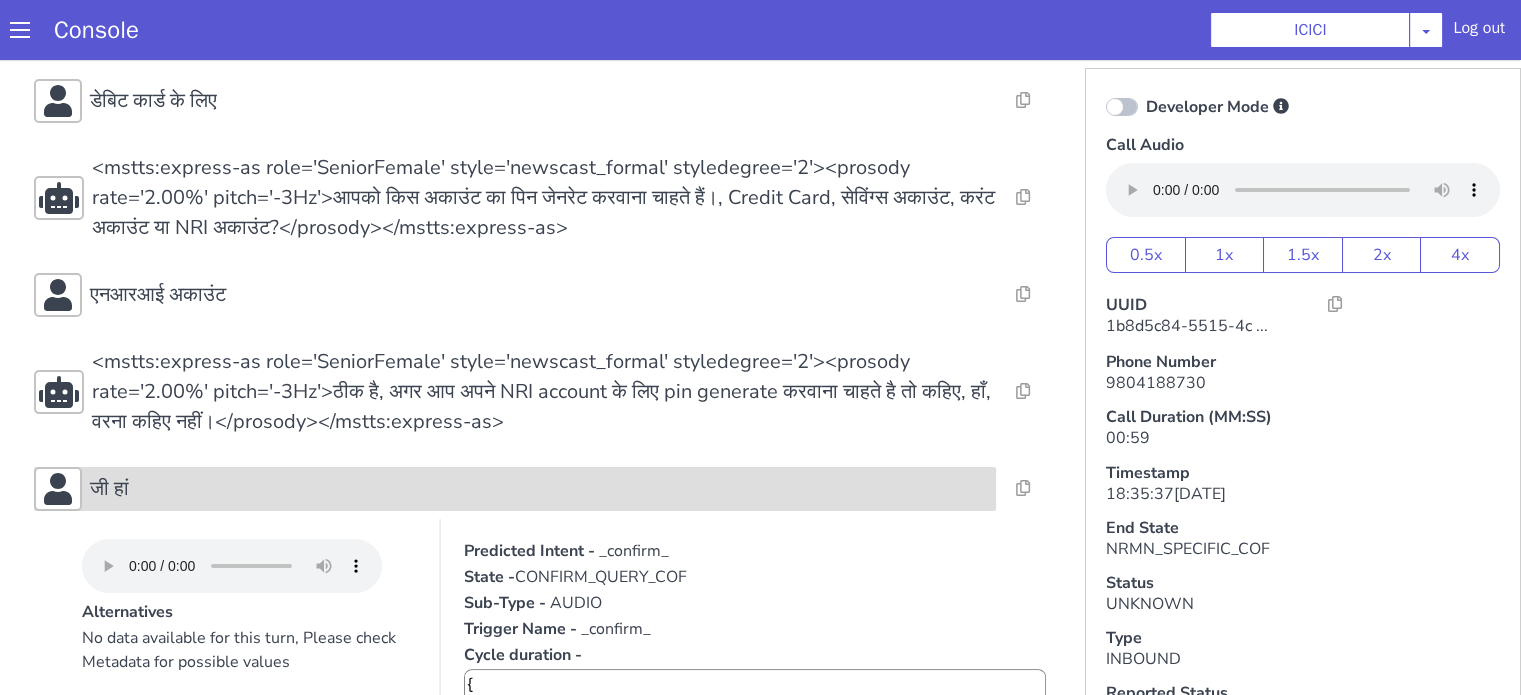 click on "जी हां" at bounding box center (539, 489) 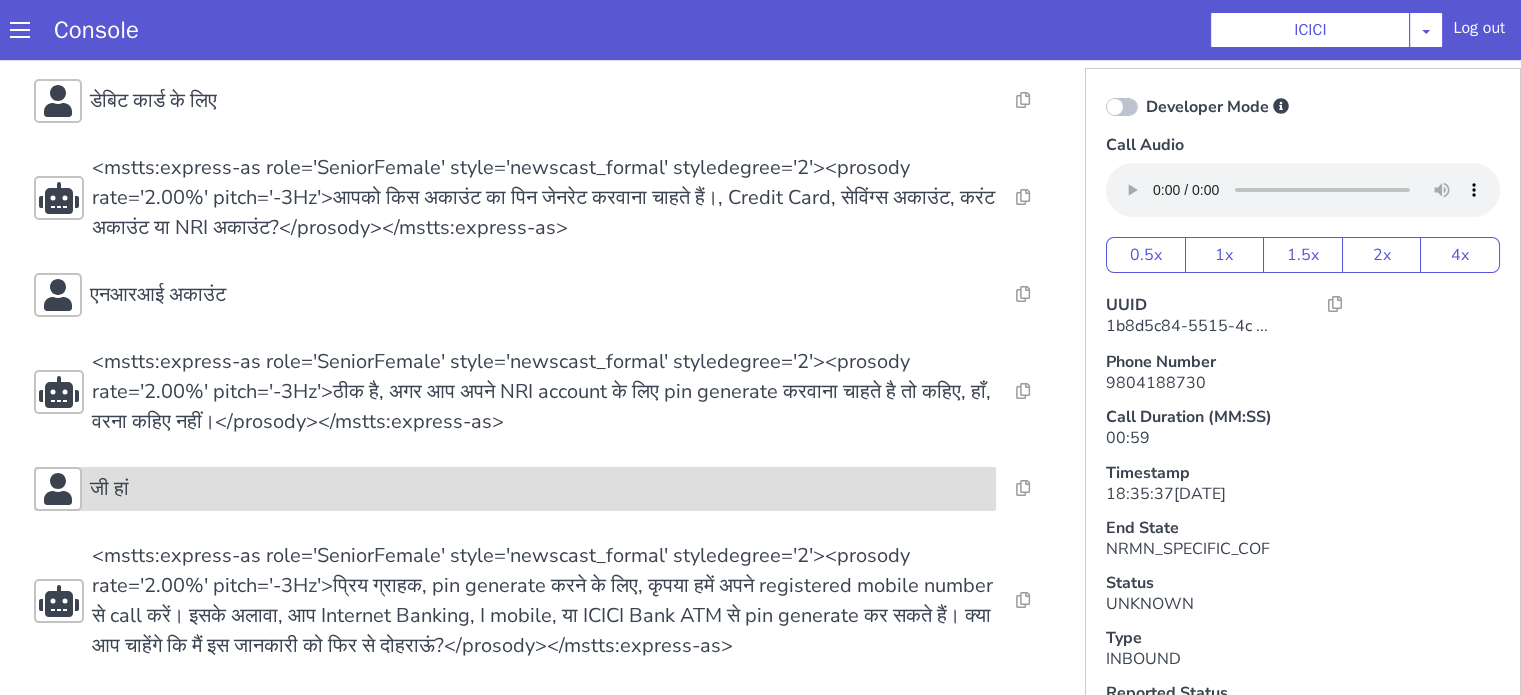 click on "जी हां" at bounding box center (539, 489) 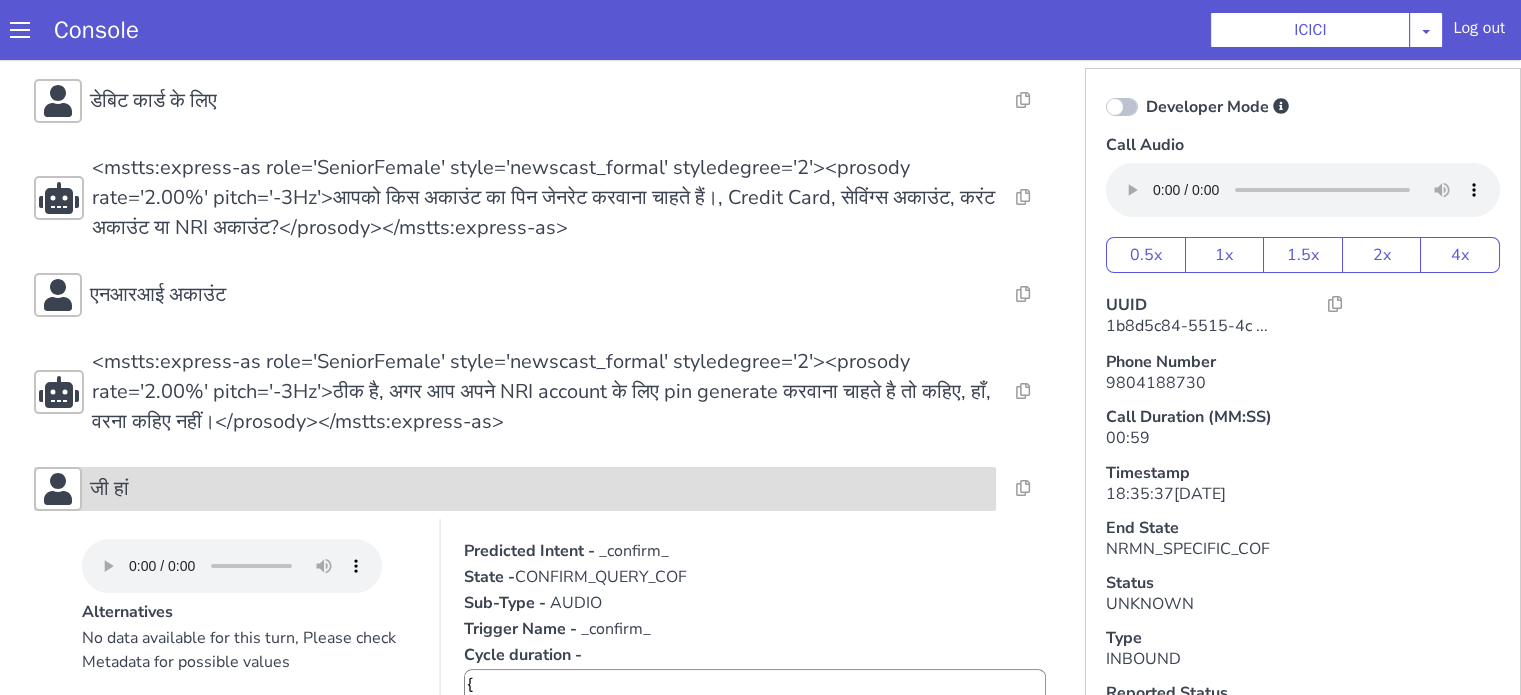 click on "जी हां" at bounding box center [539, 489] 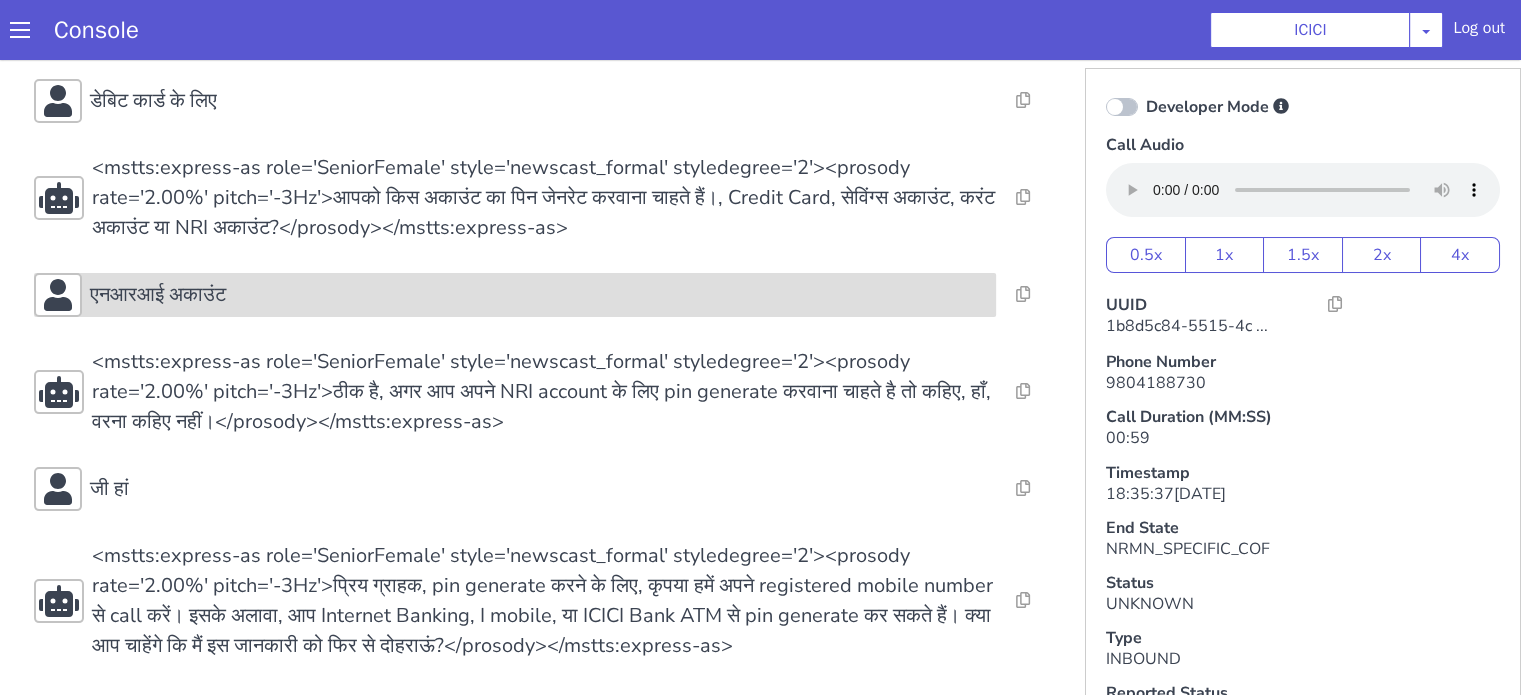 click on "एनआरआई अकाउंट" at bounding box center (515, 295) 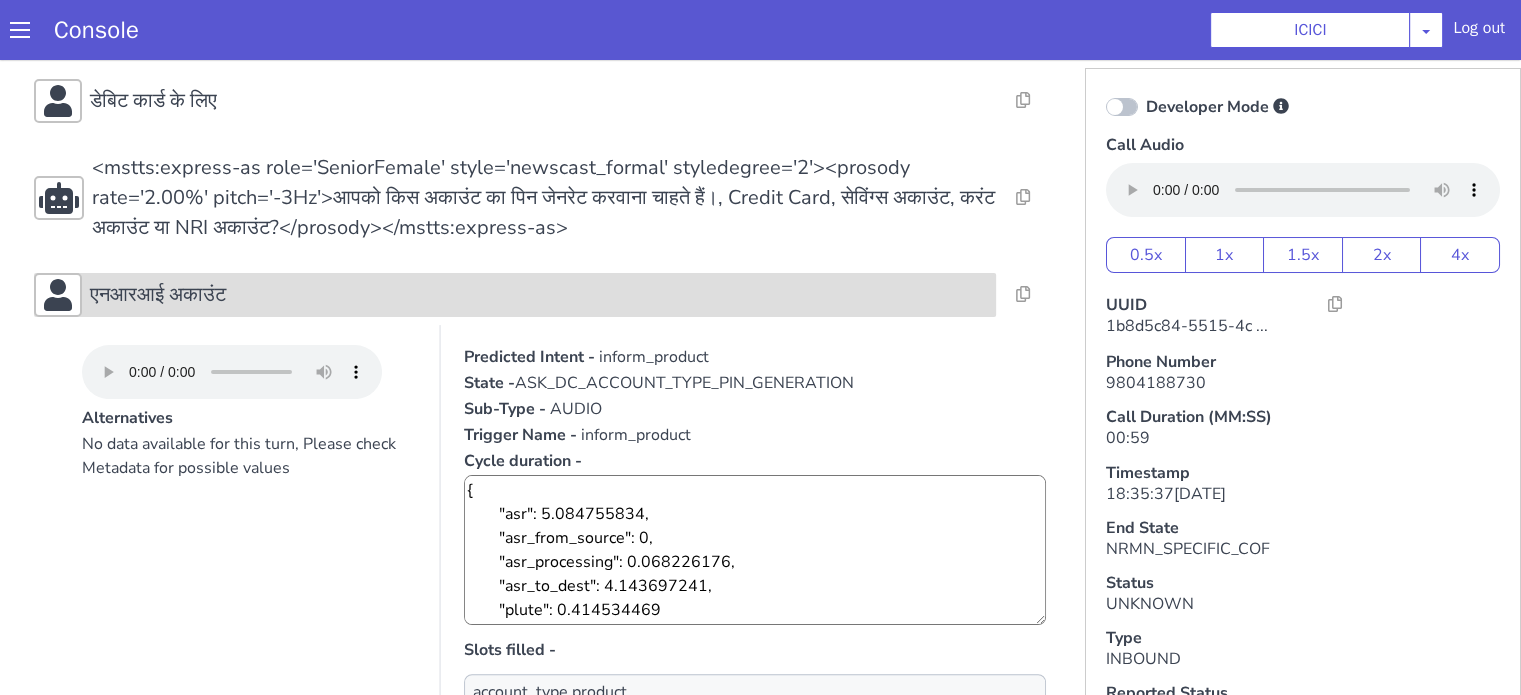 click on "एनआरआई अकाउंट" at bounding box center [515, 295] 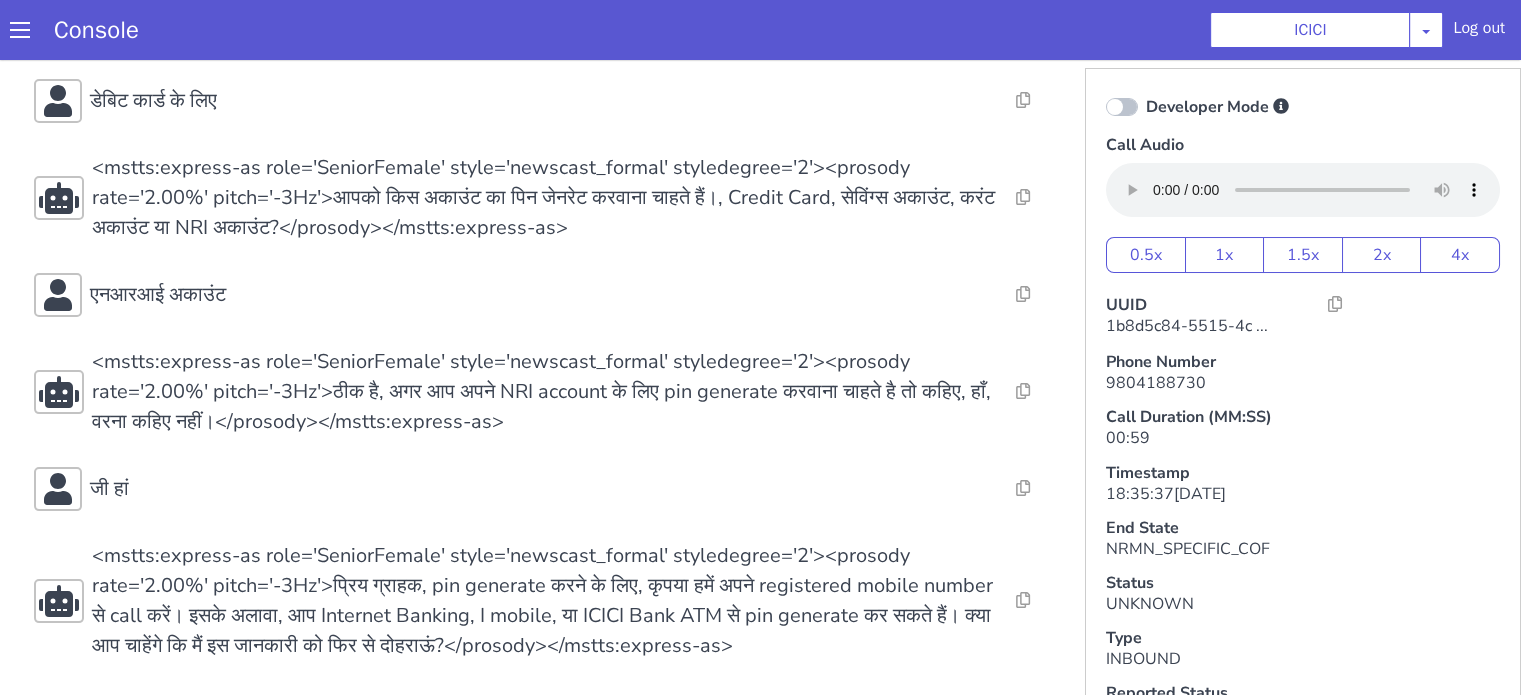 click on "एनआरआई अकाउंट" at bounding box center (544, 295) 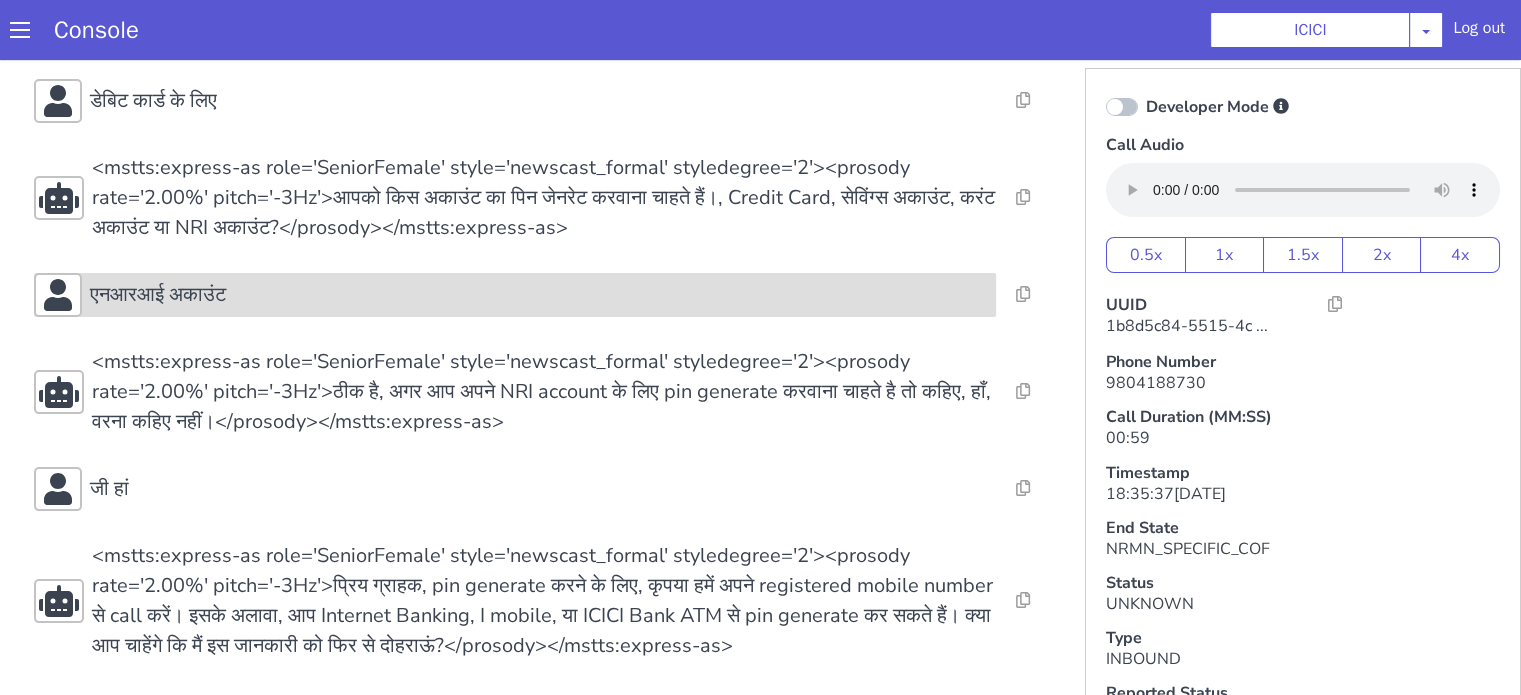 click on "एनआरआई अकाउंट" at bounding box center (539, 295) 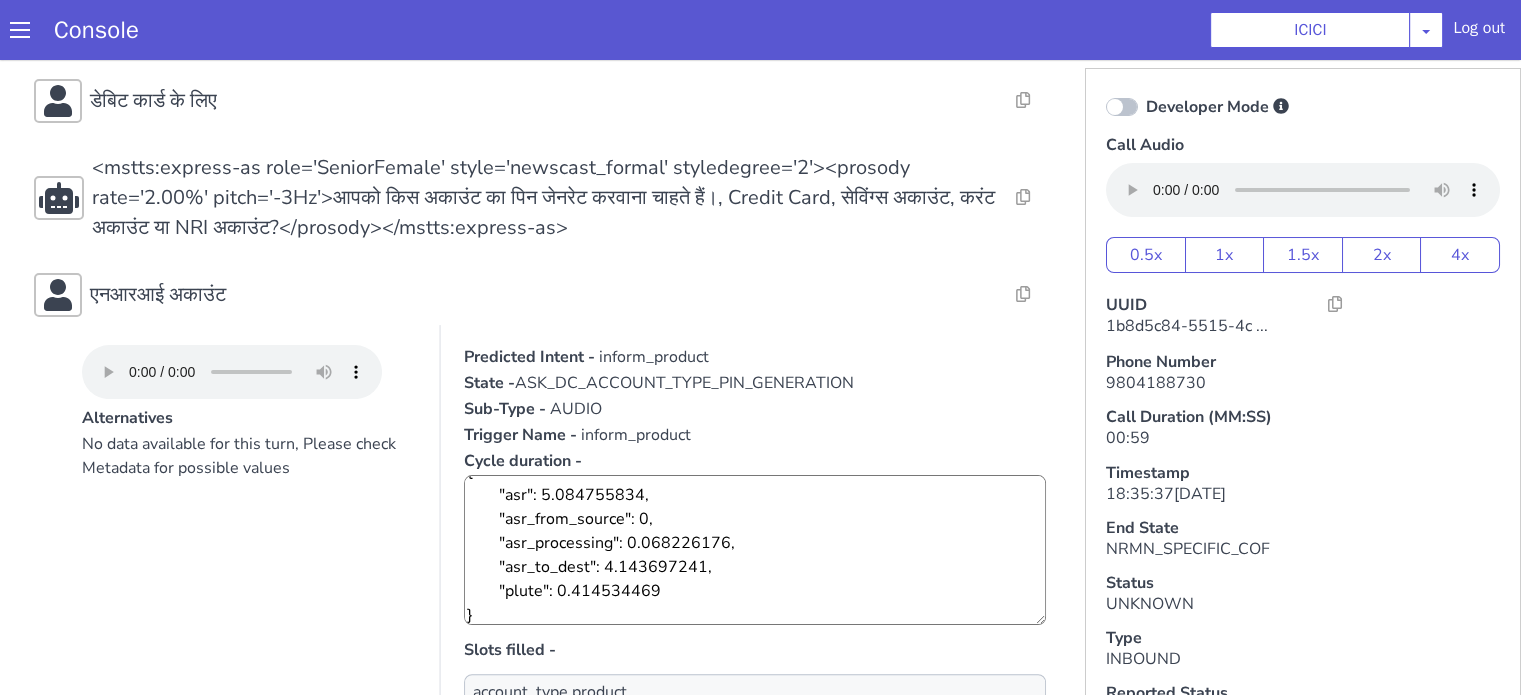 scroll, scrollTop: 24, scrollLeft: 0, axis: vertical 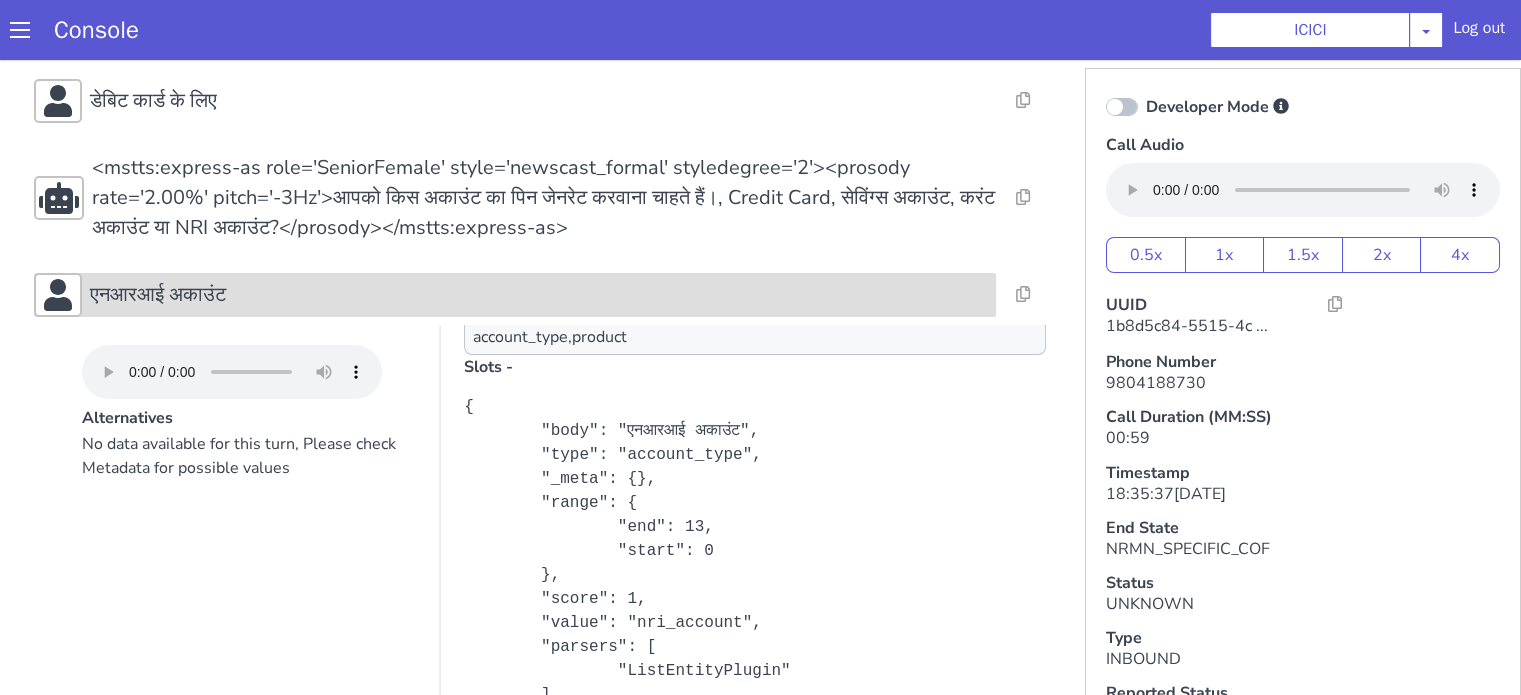click on "एनआरआई अकाउंट" at bounding box center [539, 295] 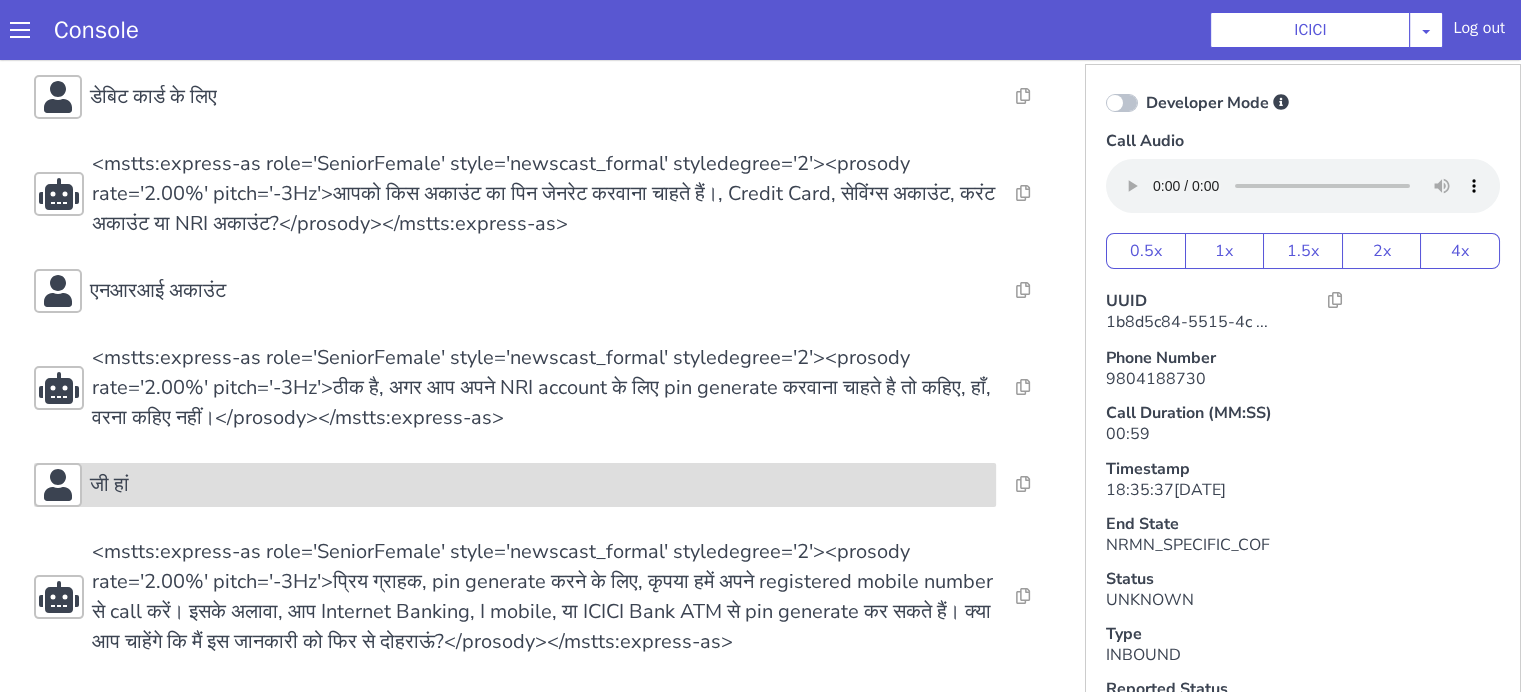 scroll, scrollTop: 5, scrollLeft: 0, axis: vertical 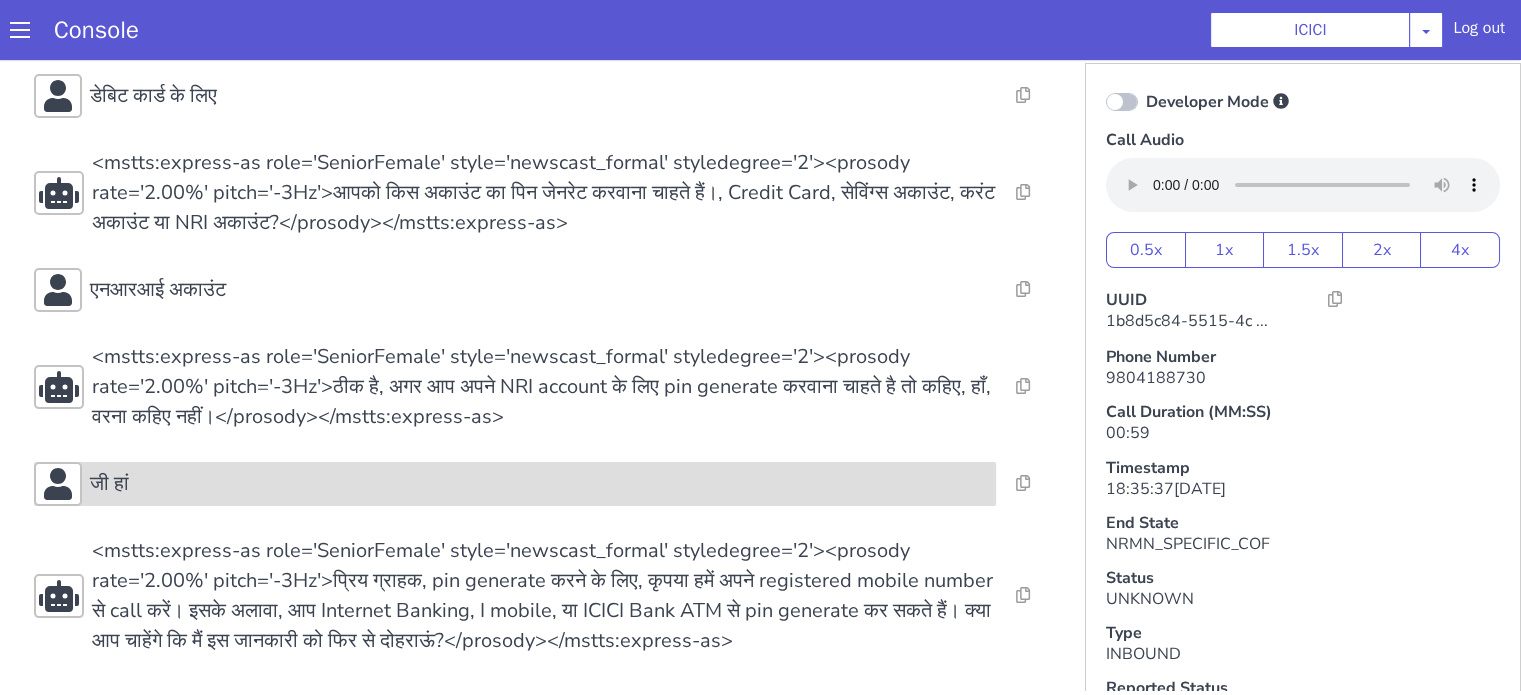 click on "जी हां" at bounding box center (539, 484) 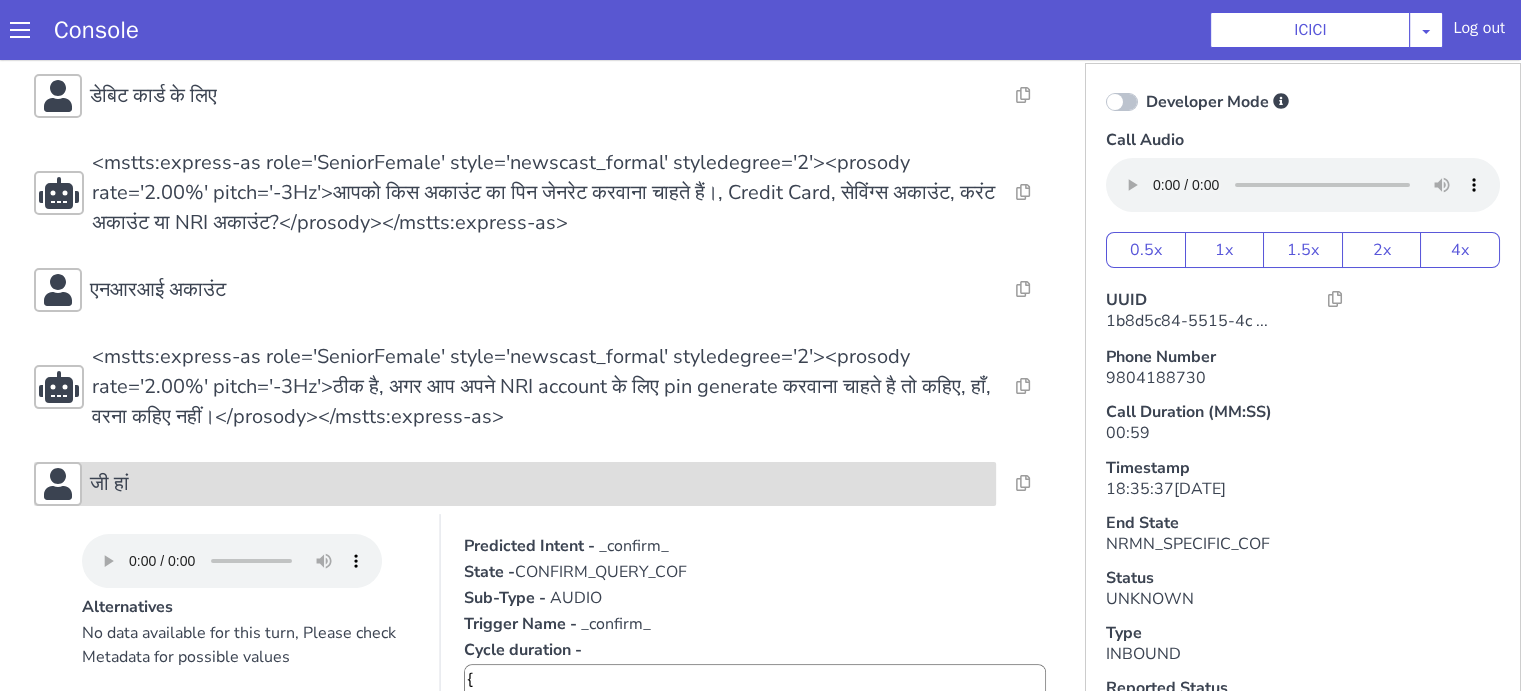 click on "जी हां" at bounding box center (539, 484) 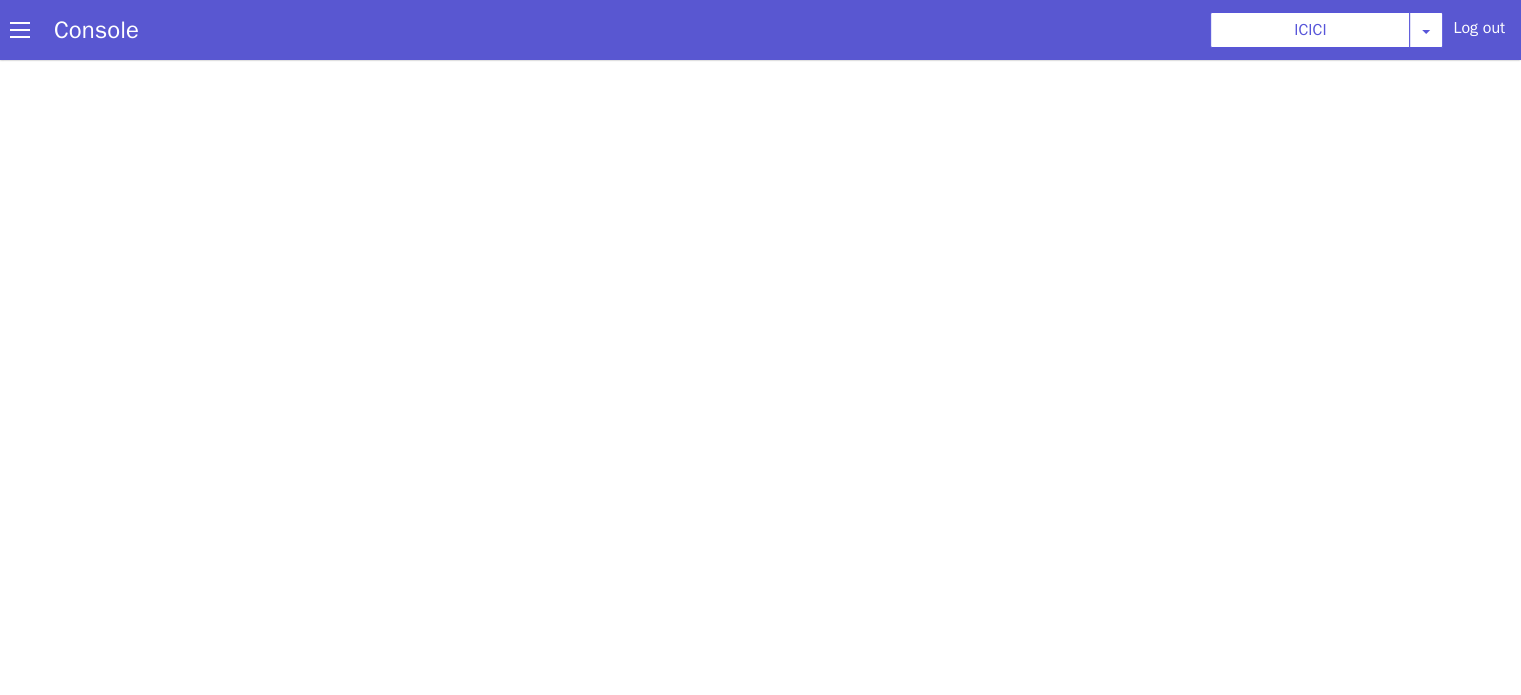 scroll, scrollTop: 0, scrollLeft: 0, axis: both 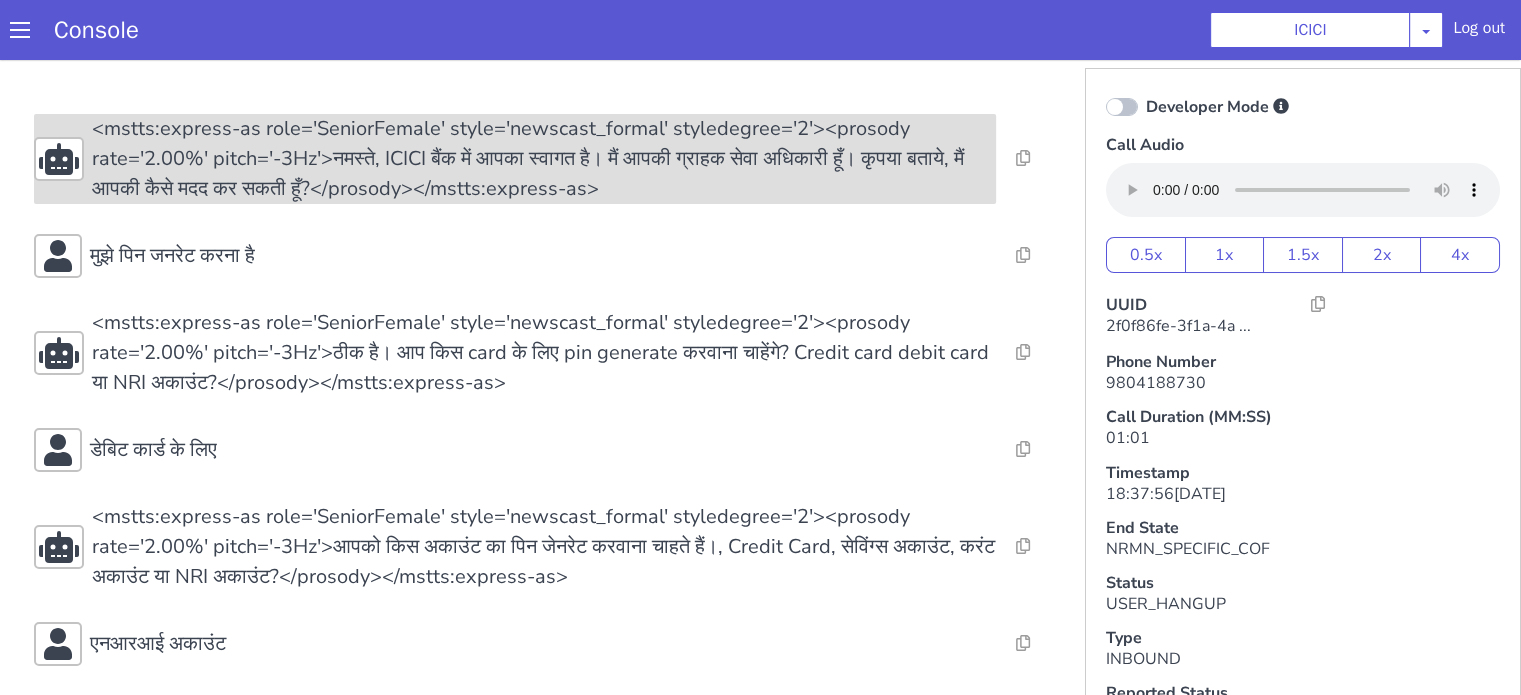 drag, startPoint x: 447, startPoint y: 193, endPoint x: 449, endPoint y: 206, distance: 13.152946 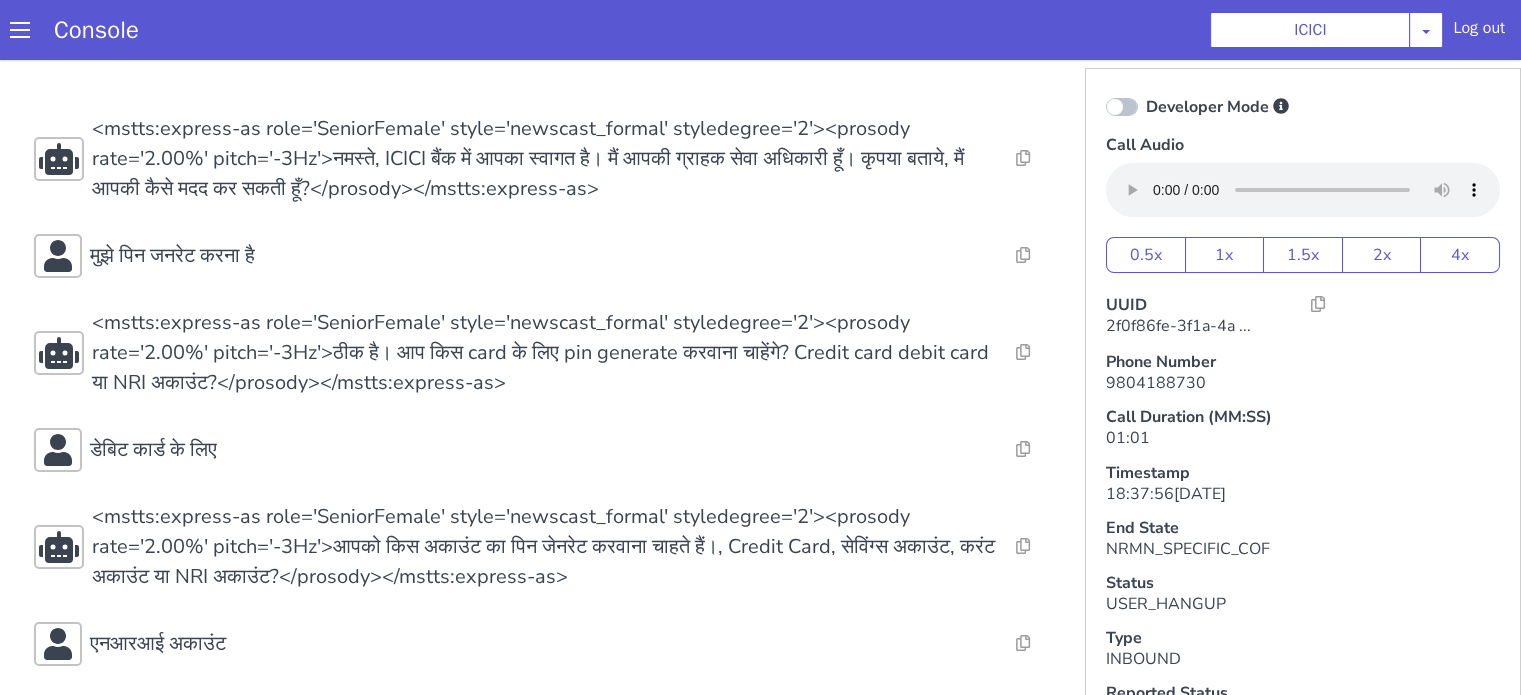 click on "<mstts:express-as role='SeniorFemale' style='newscast_formal' styledegree='2'><prosody rate='2.00%' pitch='-3Hz'>नमस्ते, ICICI बैंक में आपका स्वागत है। मैं आपकी ग्राहक सेवा अधिकारी हूँ। कृपया बताये, मैं आपकी कैसे मदद कर सकती हूँ?</prosody></mstts:express-as>" at bounding box center [544, 159] 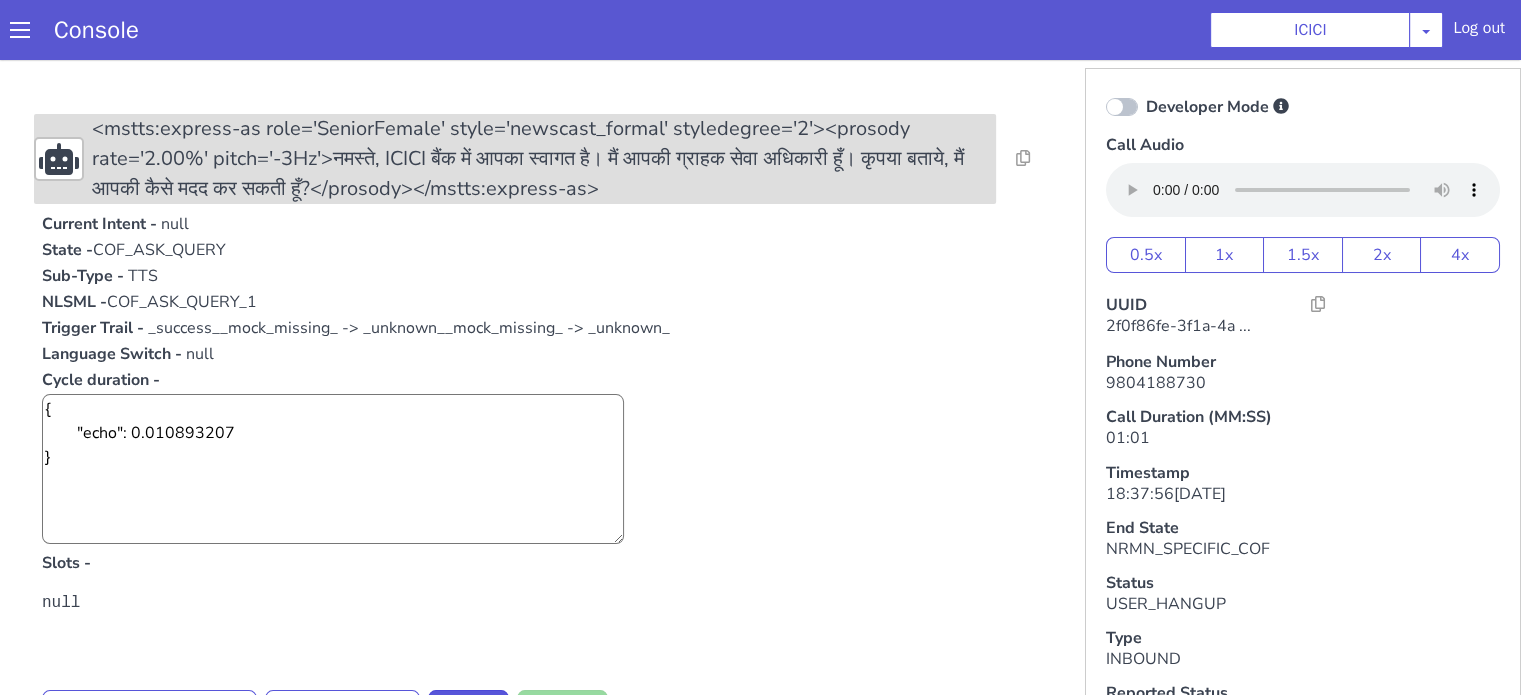 click on "<mstts:express-as role='SeniorFemale' style='newscast_formal' styledegree='2'><prosody rate='2.00%' pitch='-3Hz'>नमस्ते, ICICI बैंक में आपका स्वागत है। मैं आपकी ग्राहक सेवा अधिकारी हूँ। कृपया बताये, मैं आपकी कैसे मदद कर सकती हूँ?</prosody></mstts:express-as>" at bounding box center [544, 159] 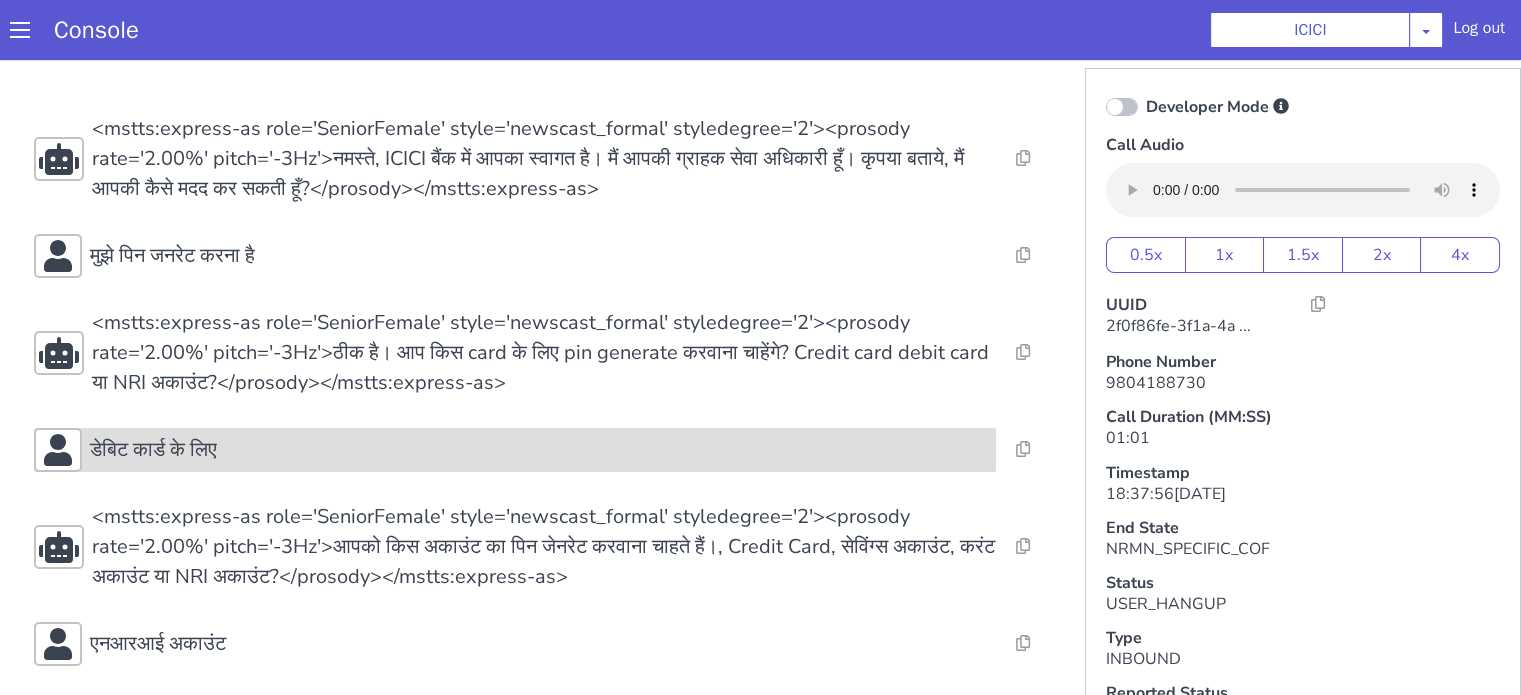 click on "डेबिट कार्ड के लिए" at bounding box center [539, 450] 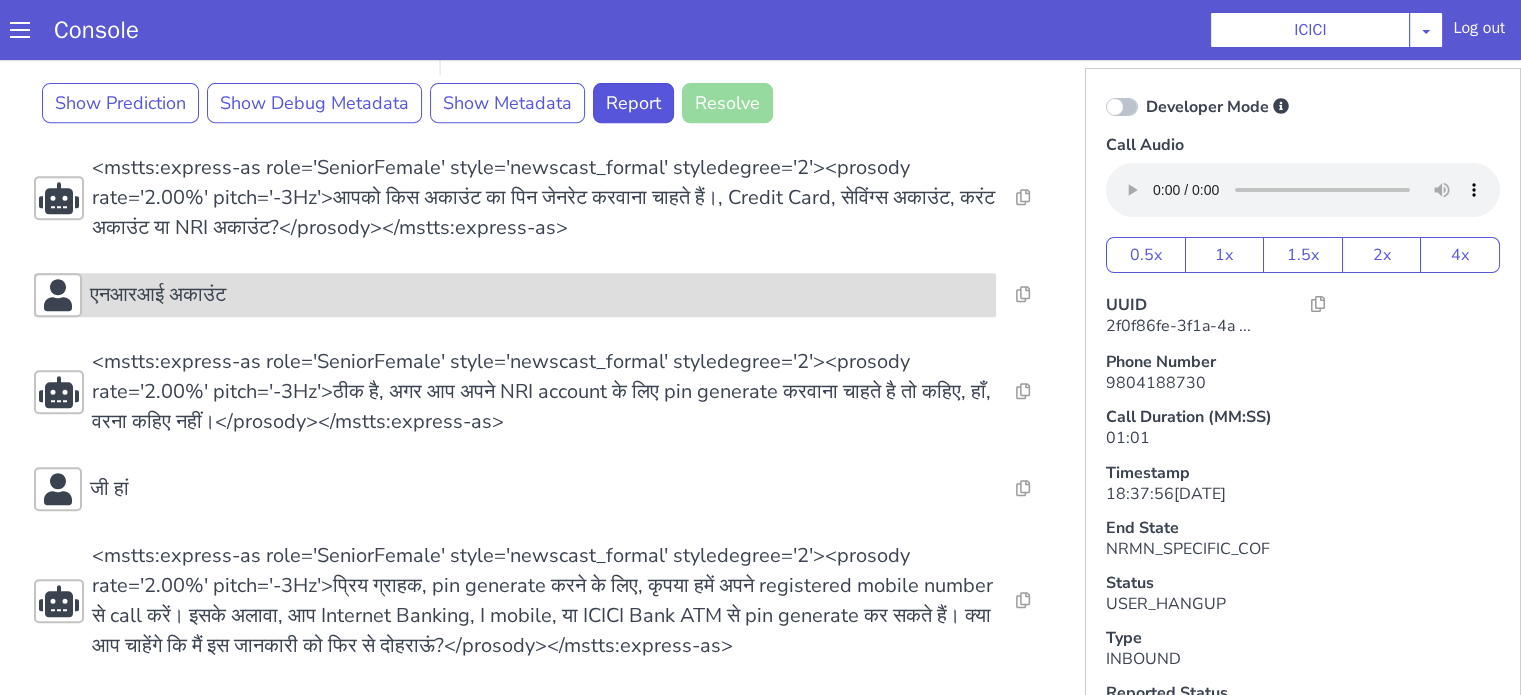 click on "एनआरआई अकाउंट" at bounding box center [539, 295] 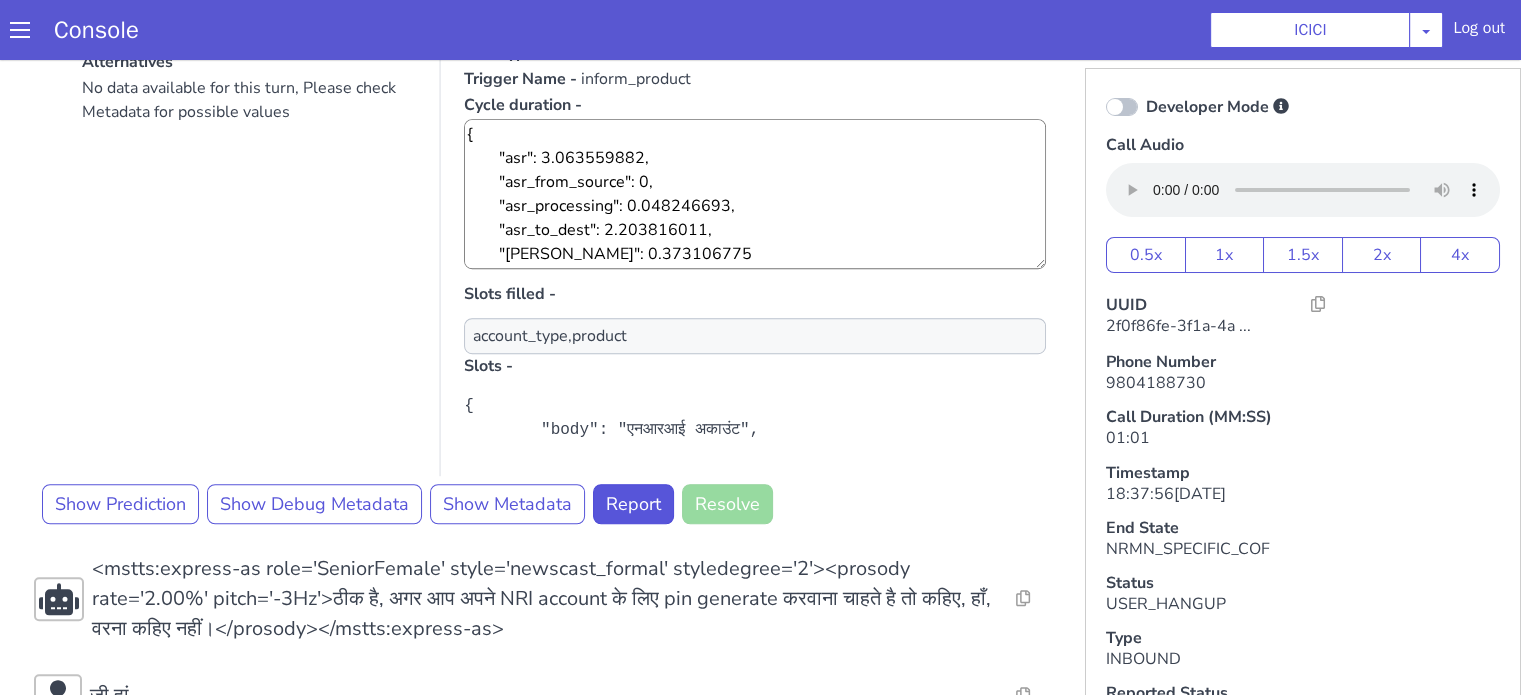 scroll, scrollTop: 1176, scrollLeft: 0, axis: vertical 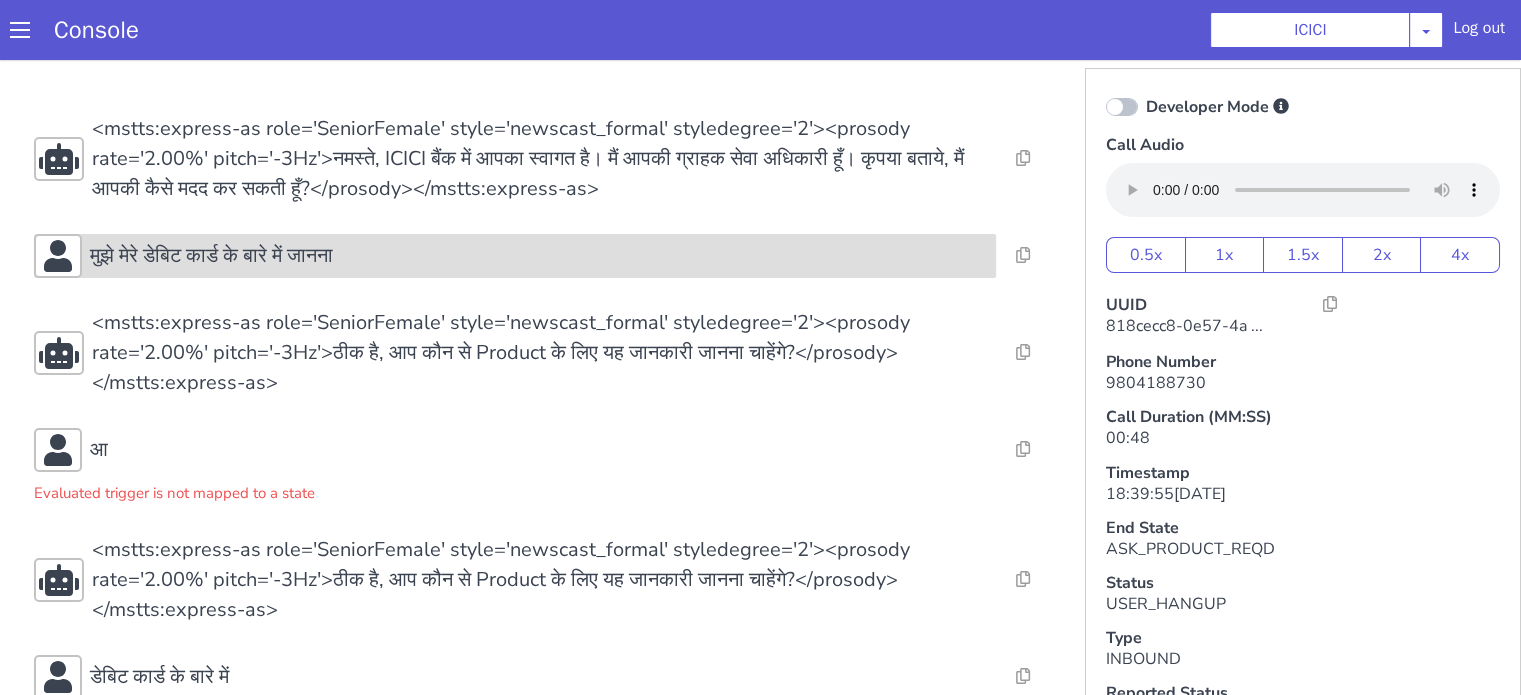 click on "मुझे मेरे डेबिट कार्ड के बारे में जानना" at bounding box center [515, 256] 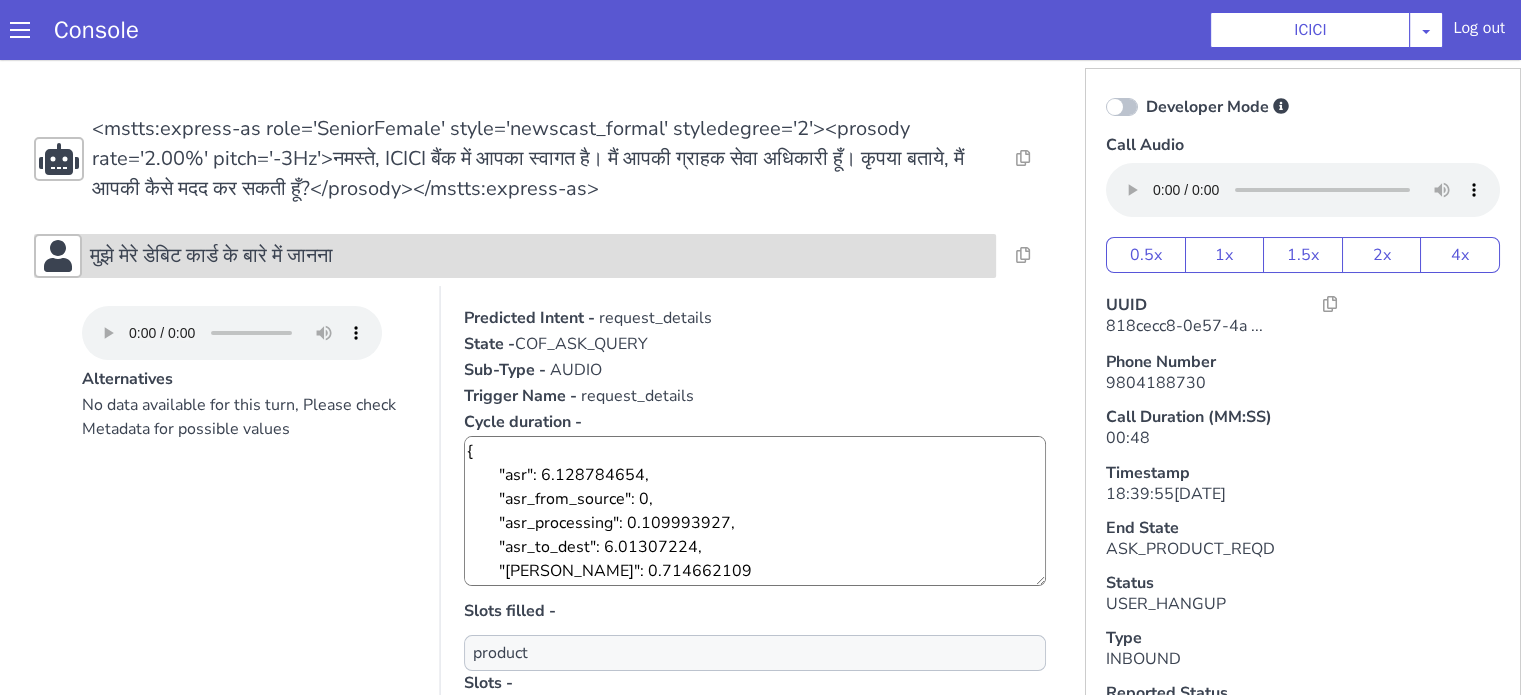 click on "मुझे मेरे डेबिट कार्ड के बारे में जानना" at bounding box center [515, 256] 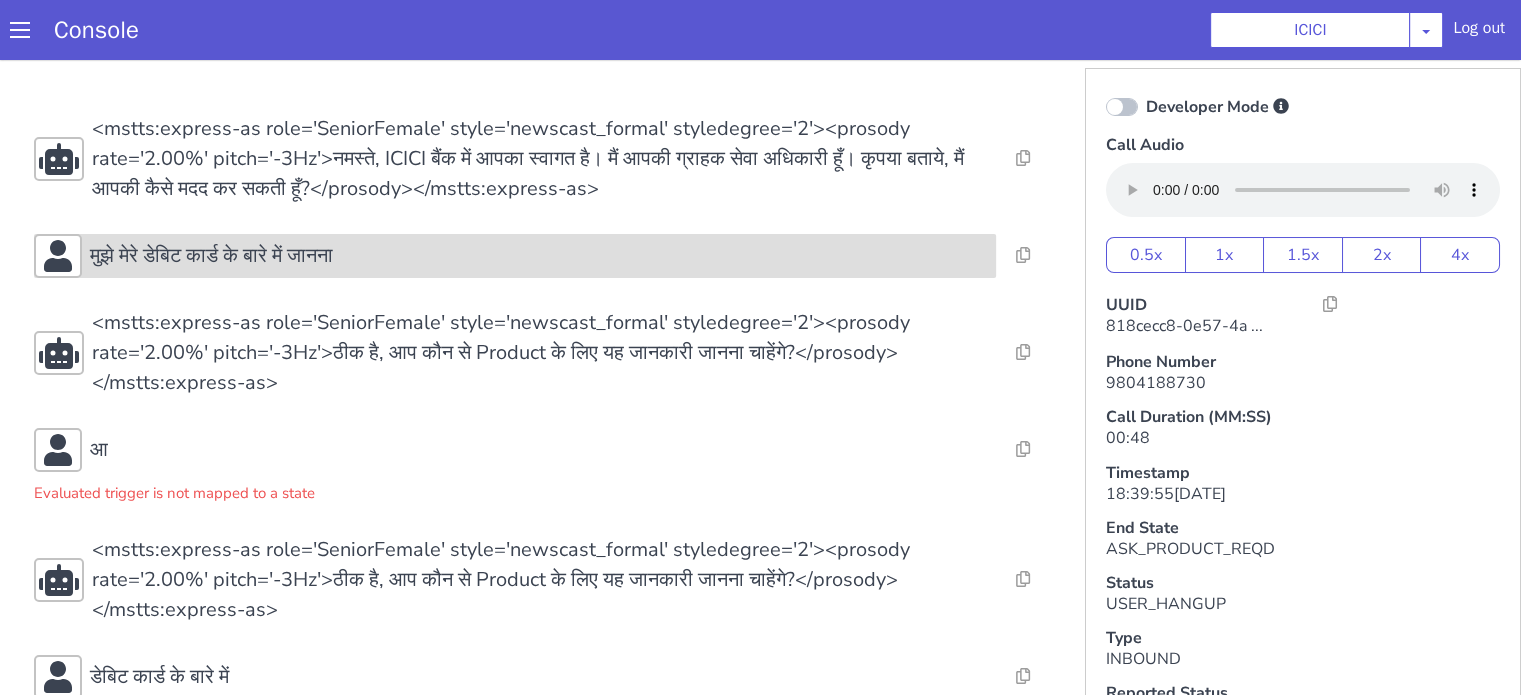click on "मुझे मेरे डेबिट कार्ड के बारे में जानना" at bounding box center [539, 256] 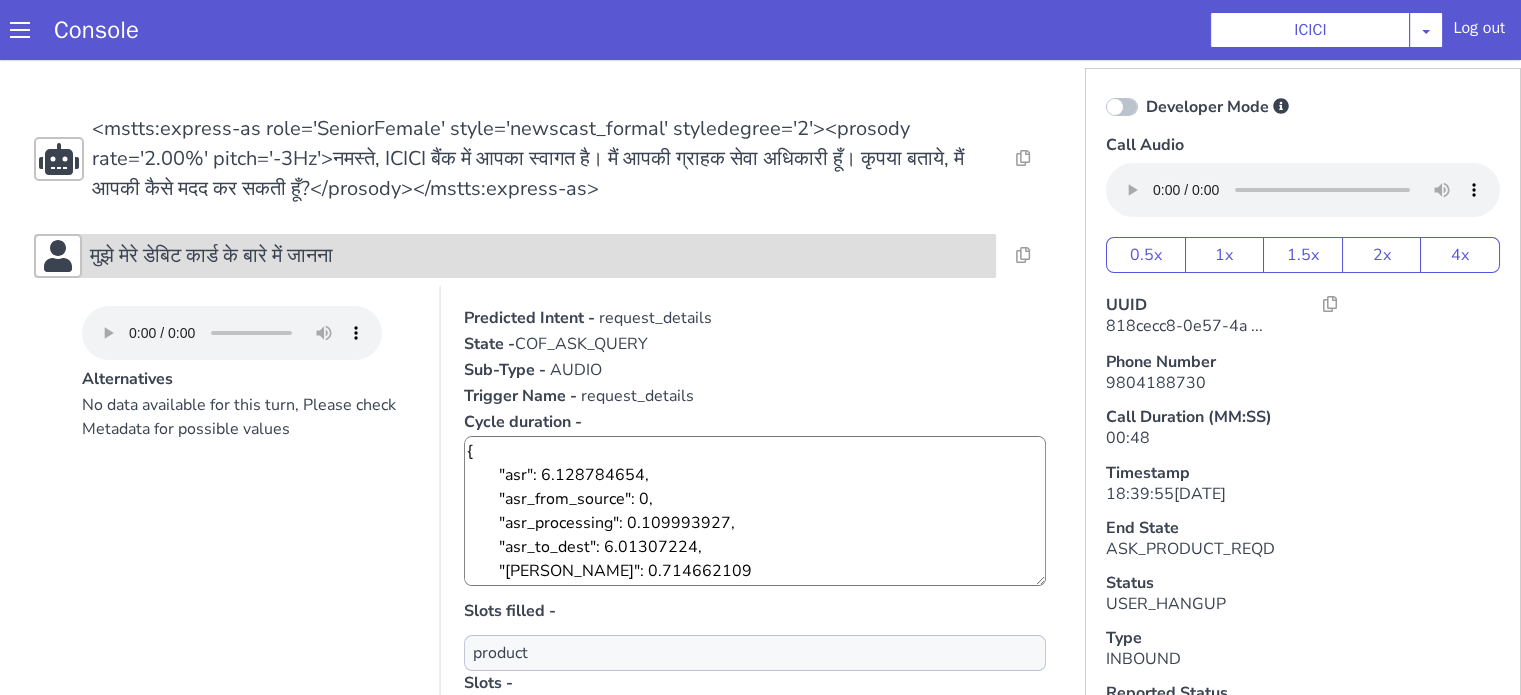 click on "मुझे मेरे डेबिट कार्ड के बारे में जानना" at bounding box center [539, 256] 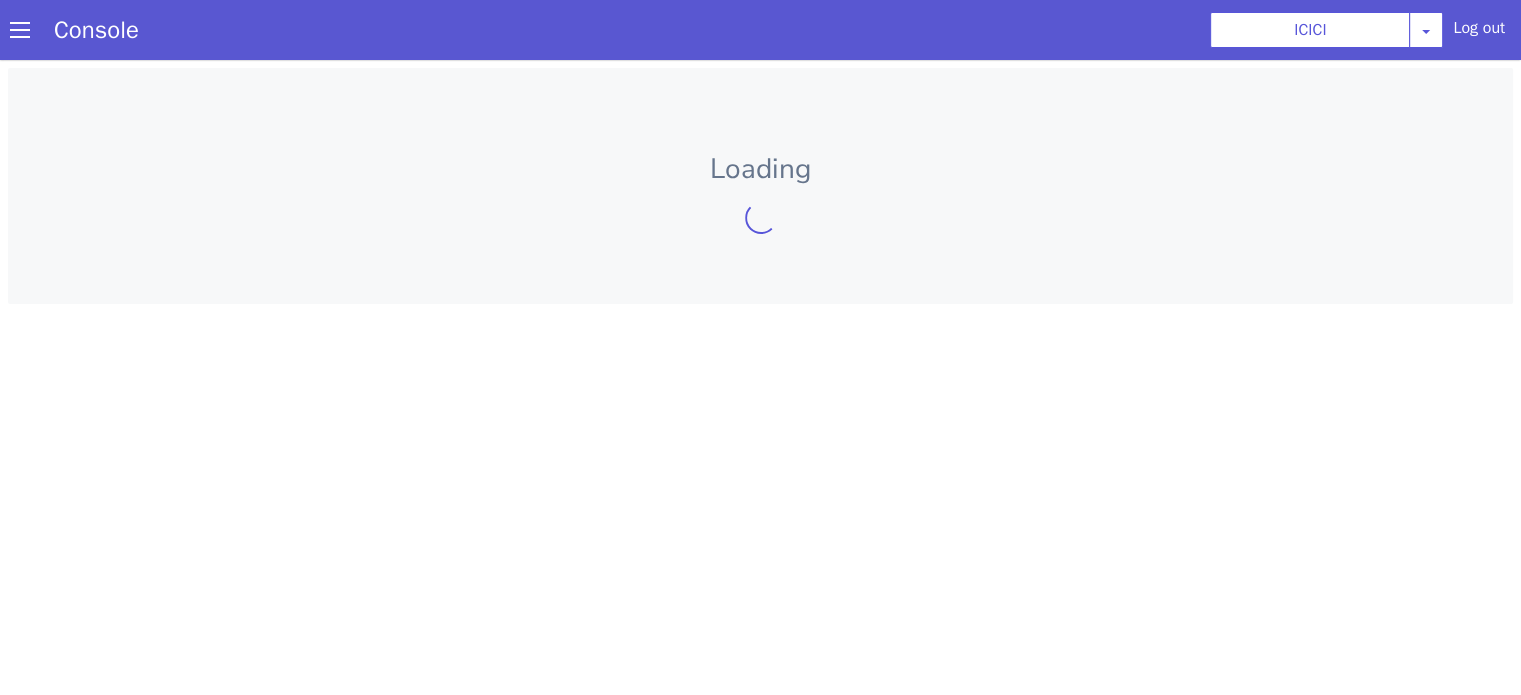 scroll, scrollTop: 0, scrollLeft: 0, axis: both 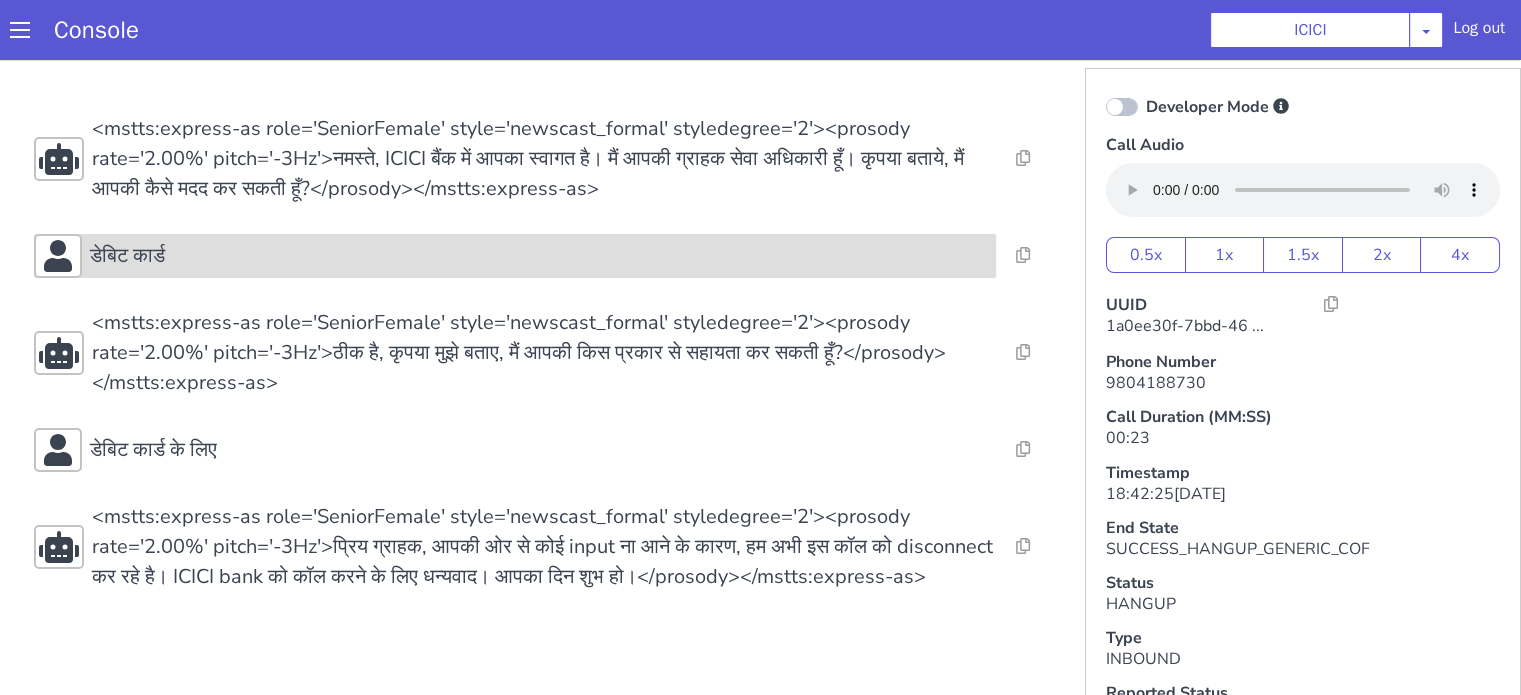 click on "डेबिट कार्ड" at bounding box center [539, 256] 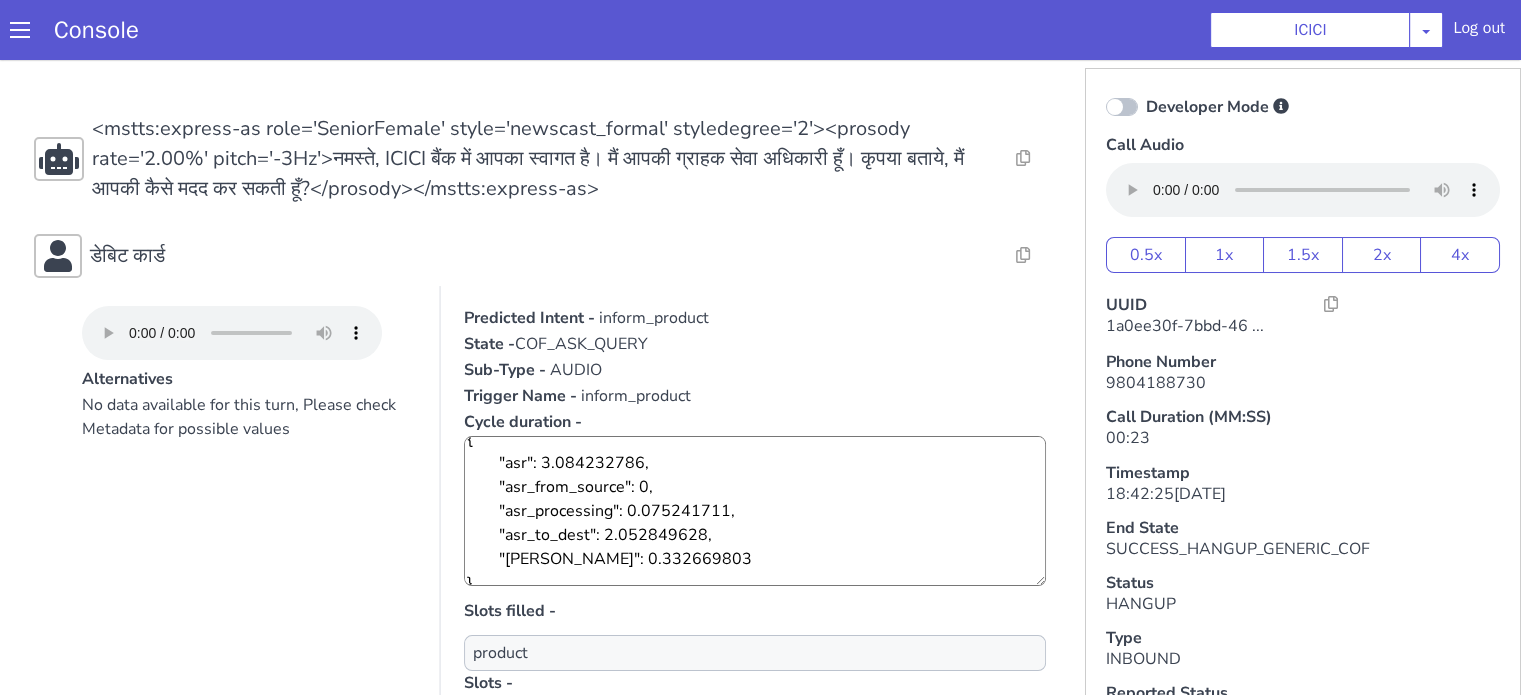 scroll, scrollTop: 24, scrollLeft: 0, axis: vertical 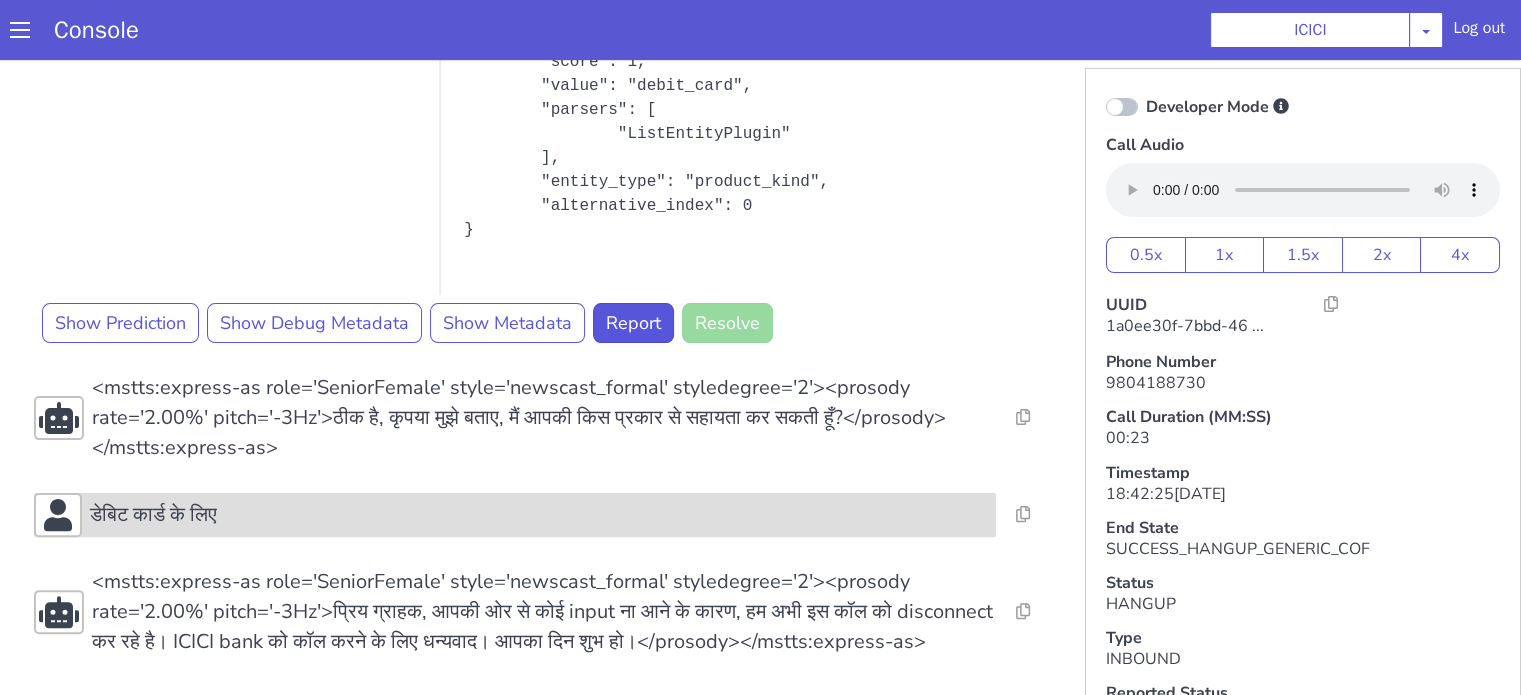 drag, startPoint x: 248, startPoint y: 522, endPoint x: 272, endPoint y: 503, distance: 30.610456 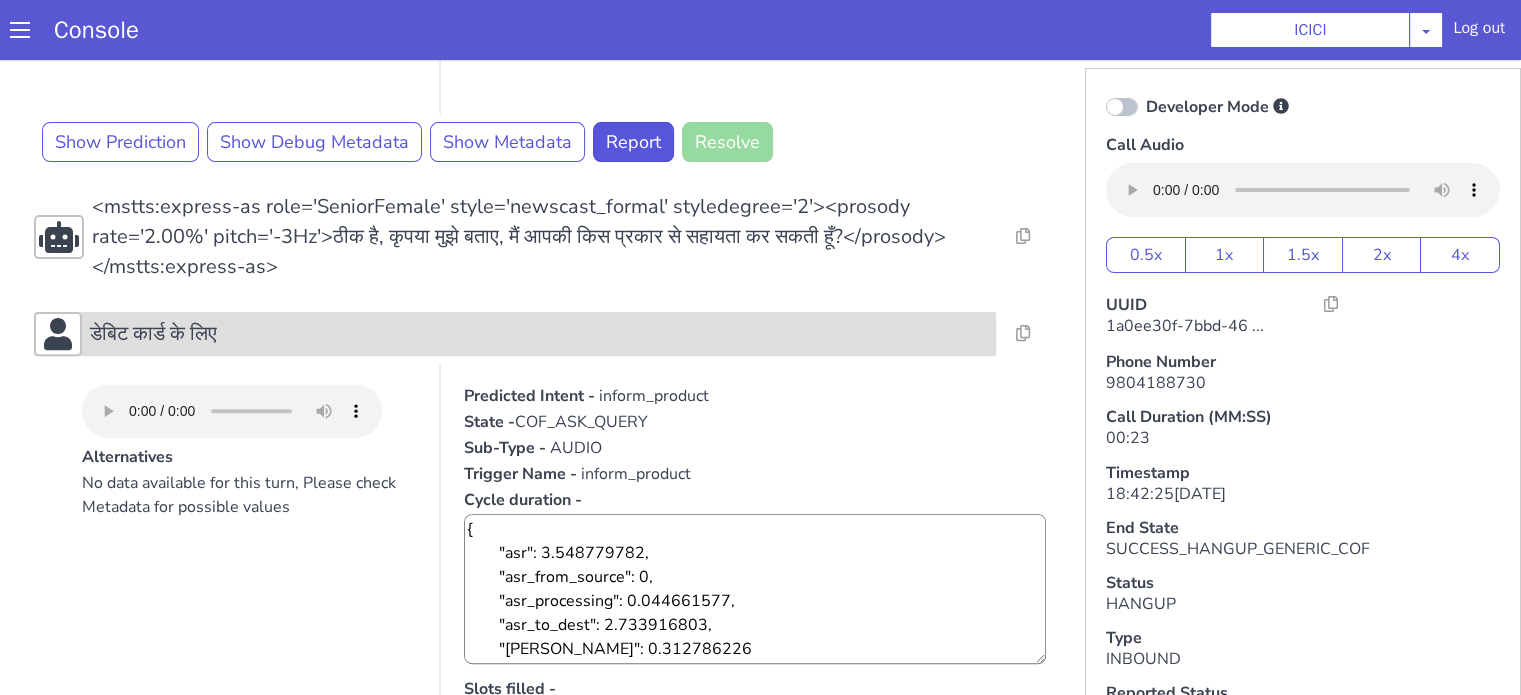 scroll, scrollTop: 700, scrollLeft: 0, axis: vertical 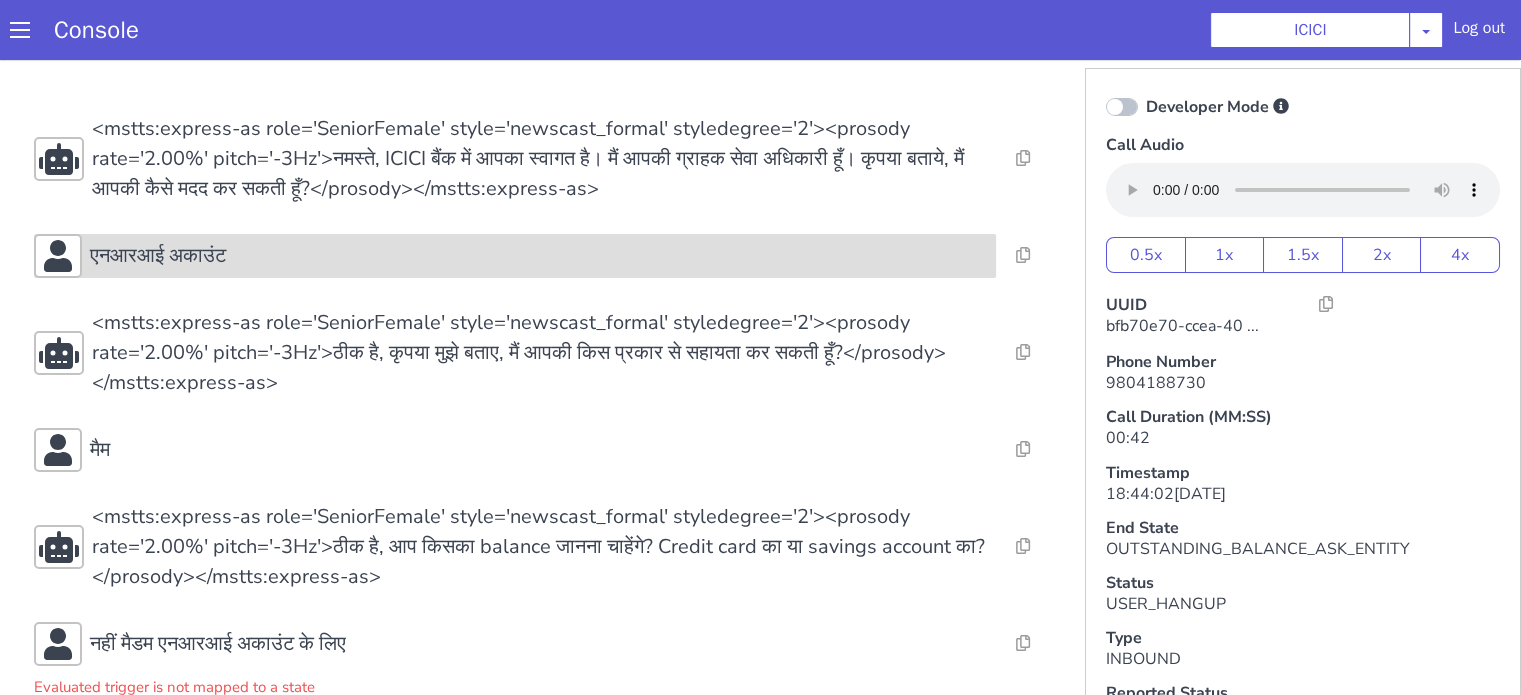 click on "एनआरआई अकाउंट" at bounding box center (539, 256) 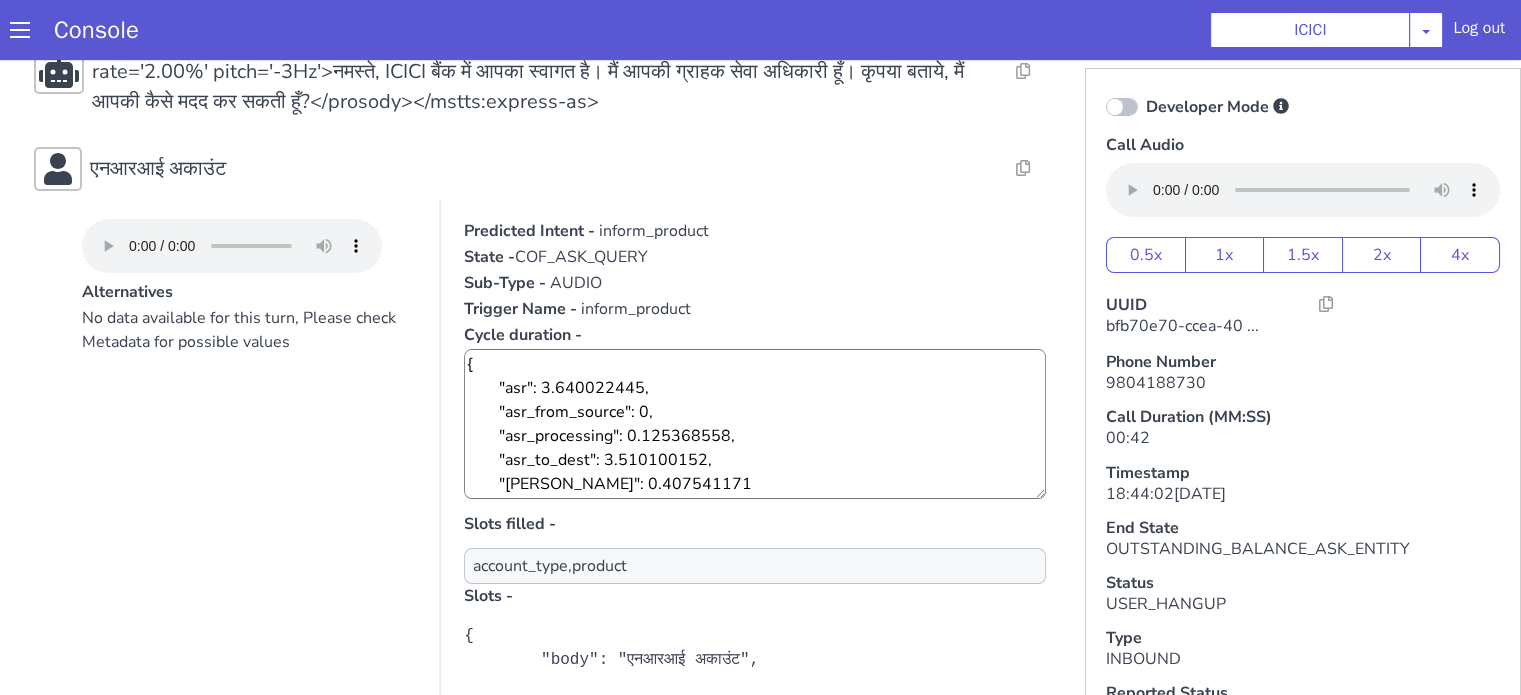 scroll, scrollTop: 200, scrollLeft: 0, axis: vertical 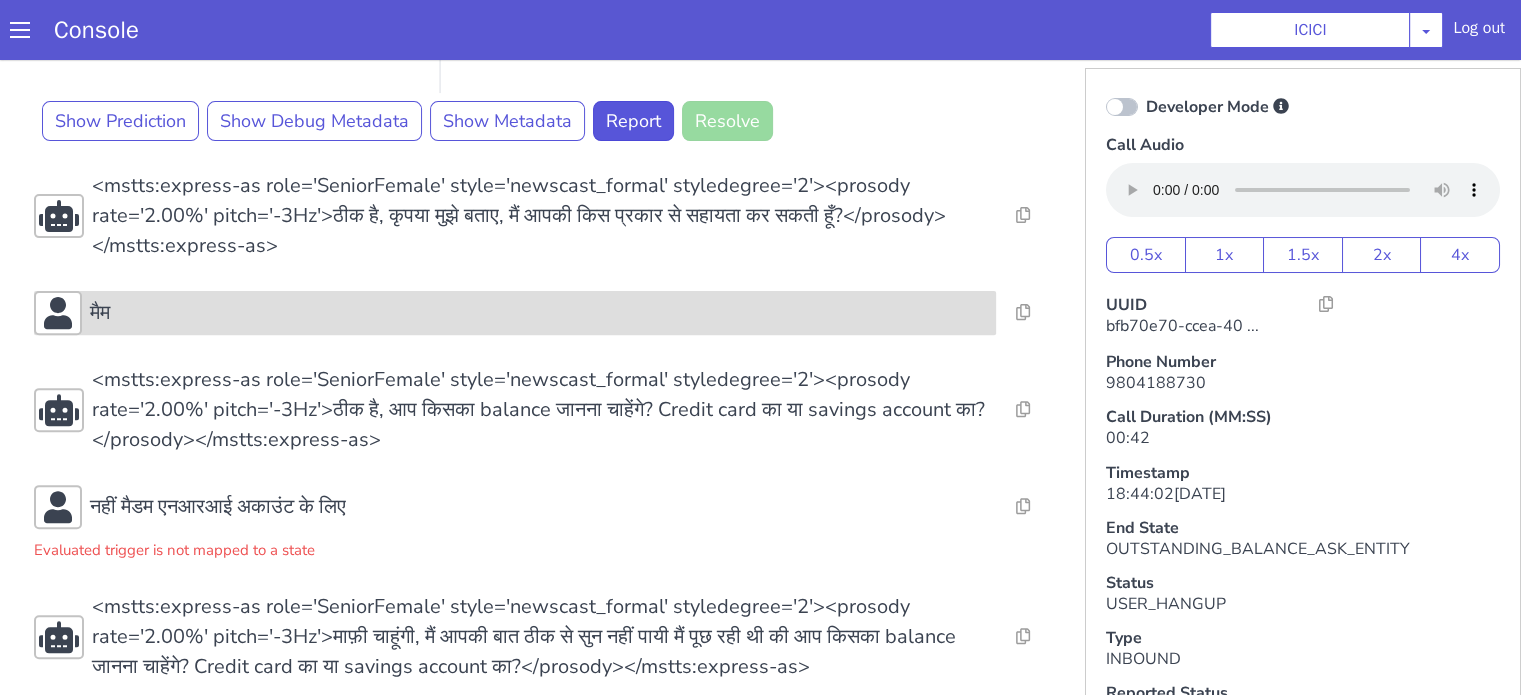 click on "मैम" at bounding box center [539, 313] 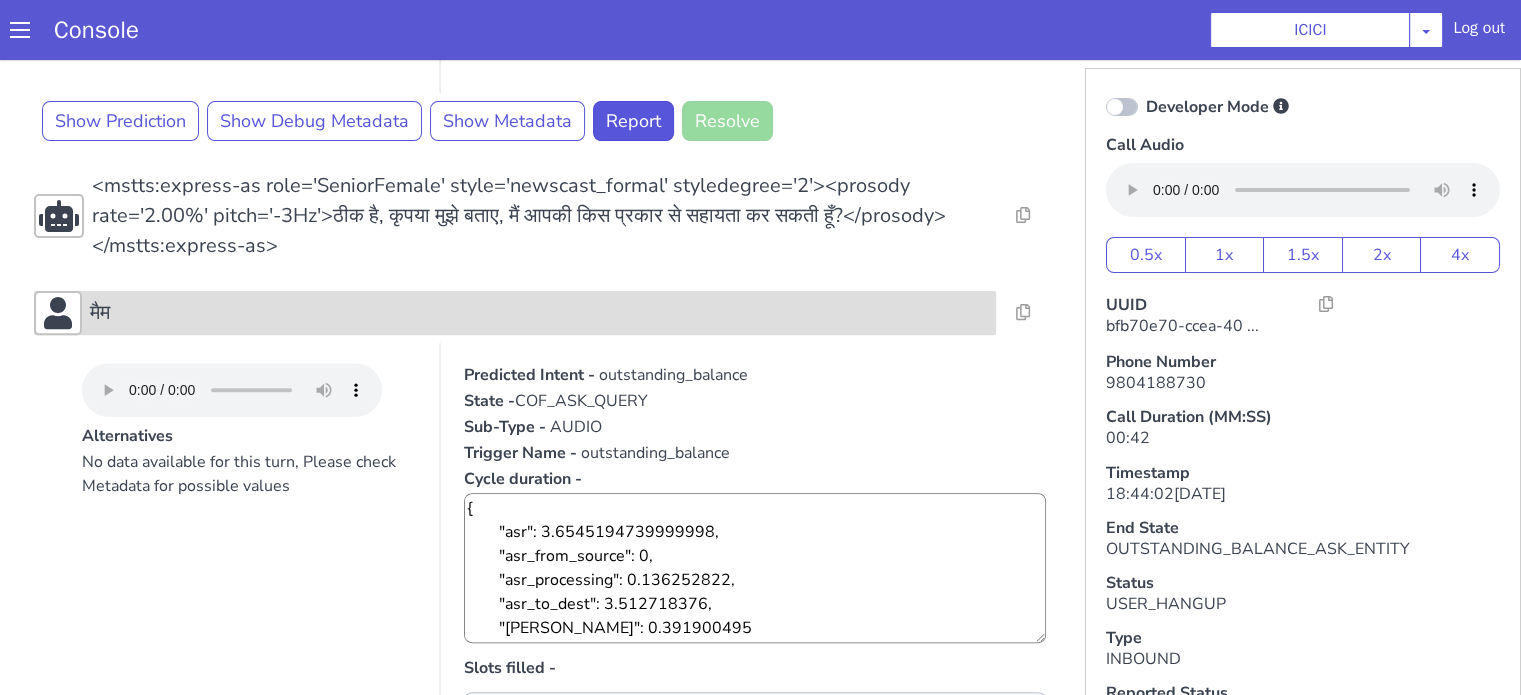 click on "मैम" at bounding box center [539, 313] 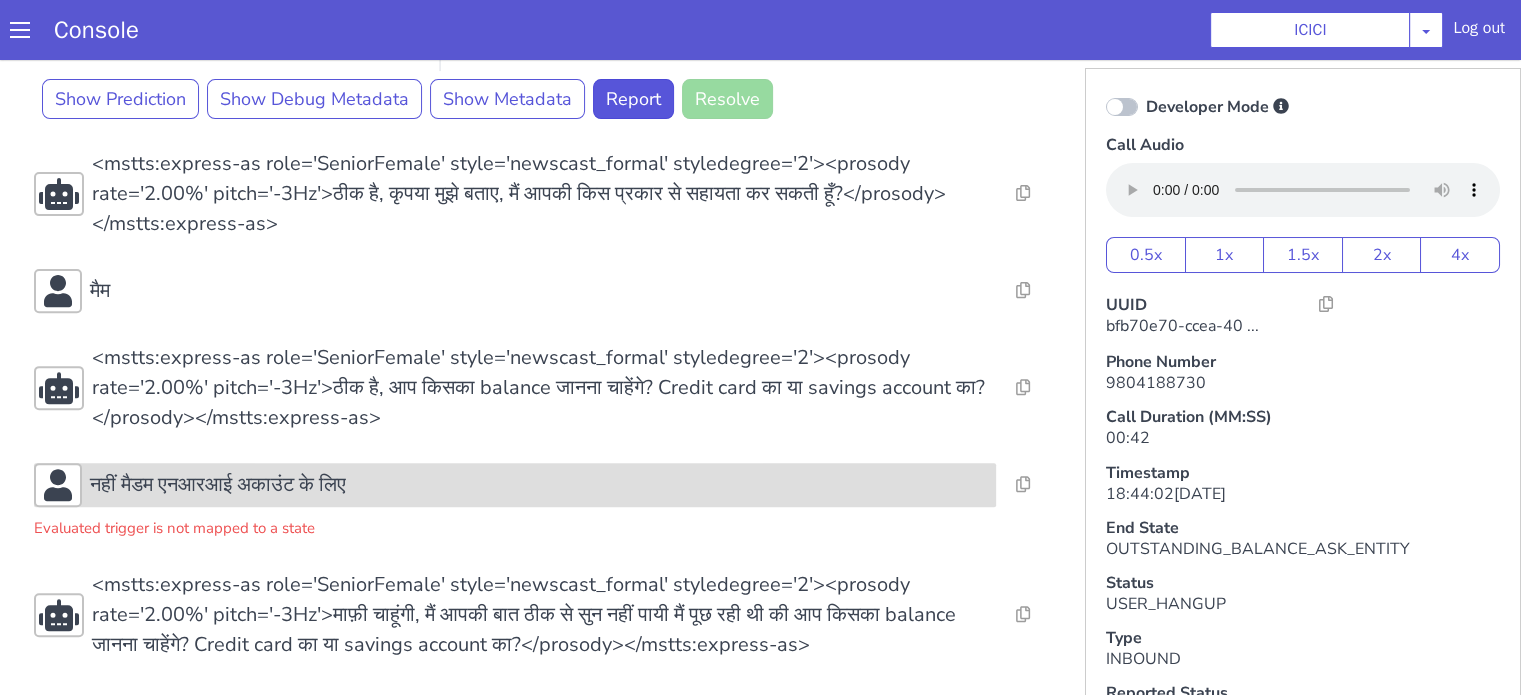 click on "नहीं मैडम एनआरआई अकाउंट के लिए" at bounding box center (218, 485) 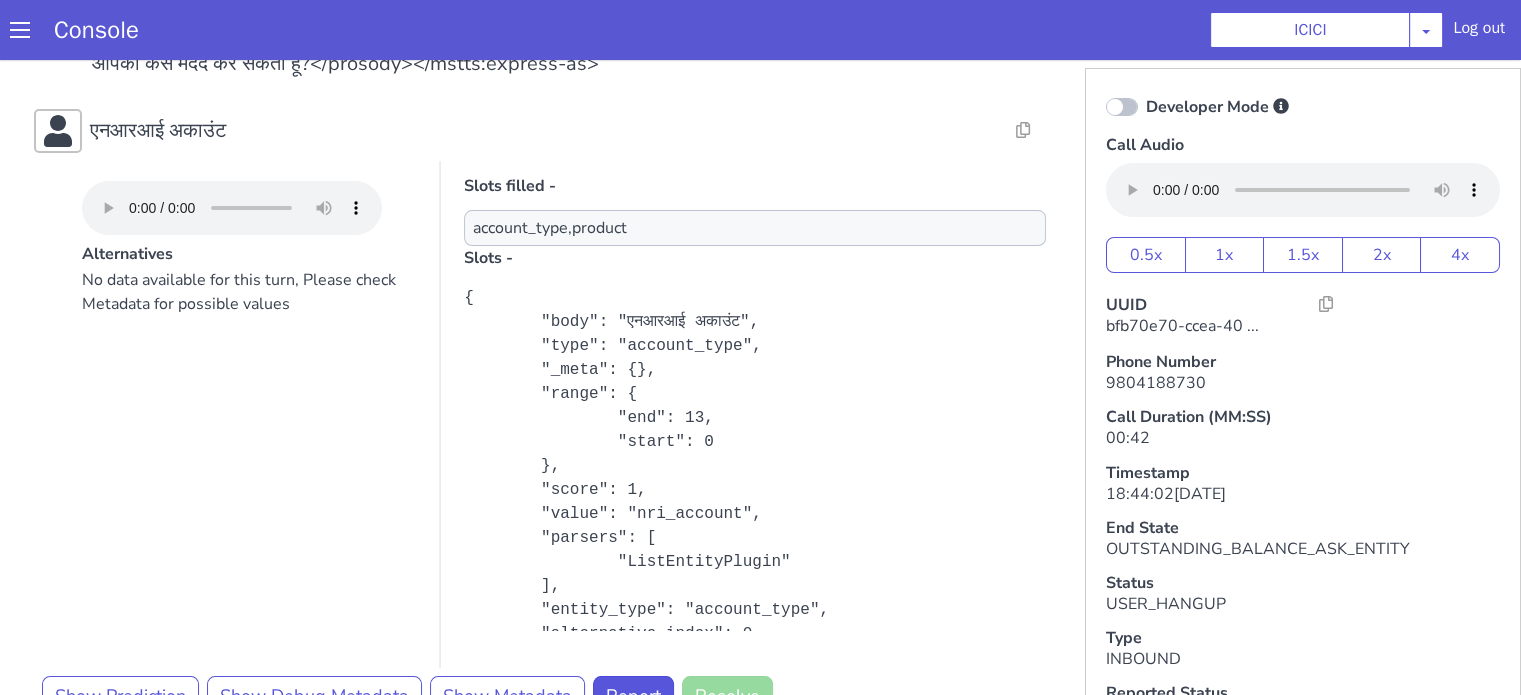scroll, scrollTop: 0, scrollLeft: 0, axis: both 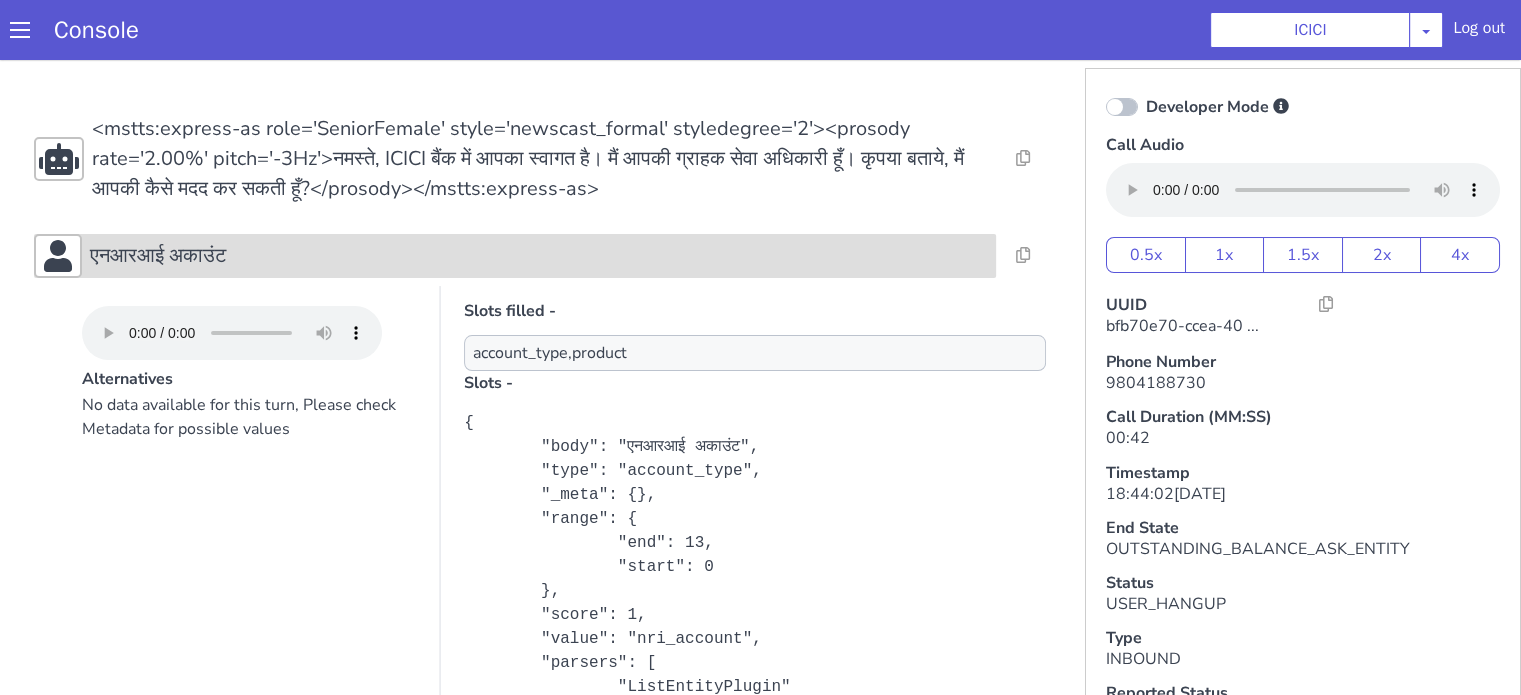 click on "एनआरआई अकाउंट" at bounding box center [158, 256] 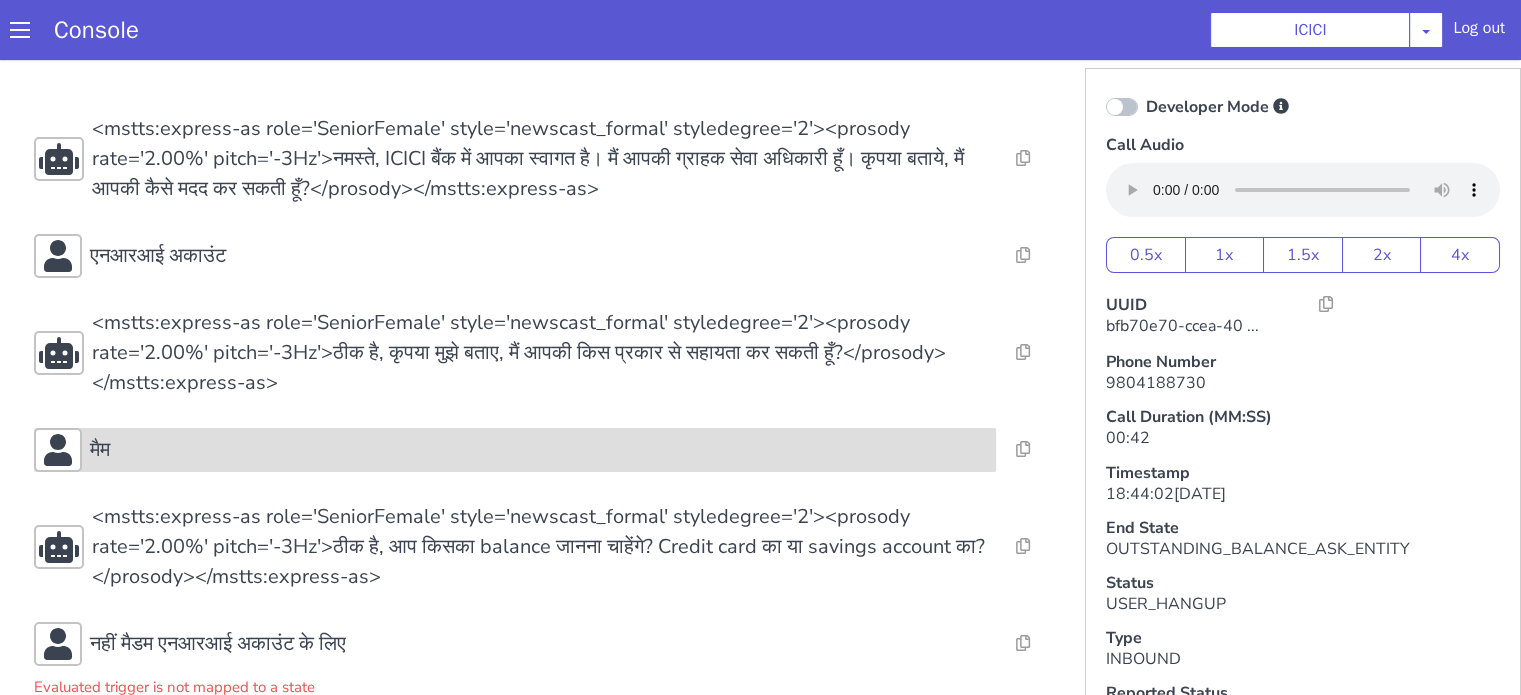 click on "मैम" at bounding box center (515, 450) 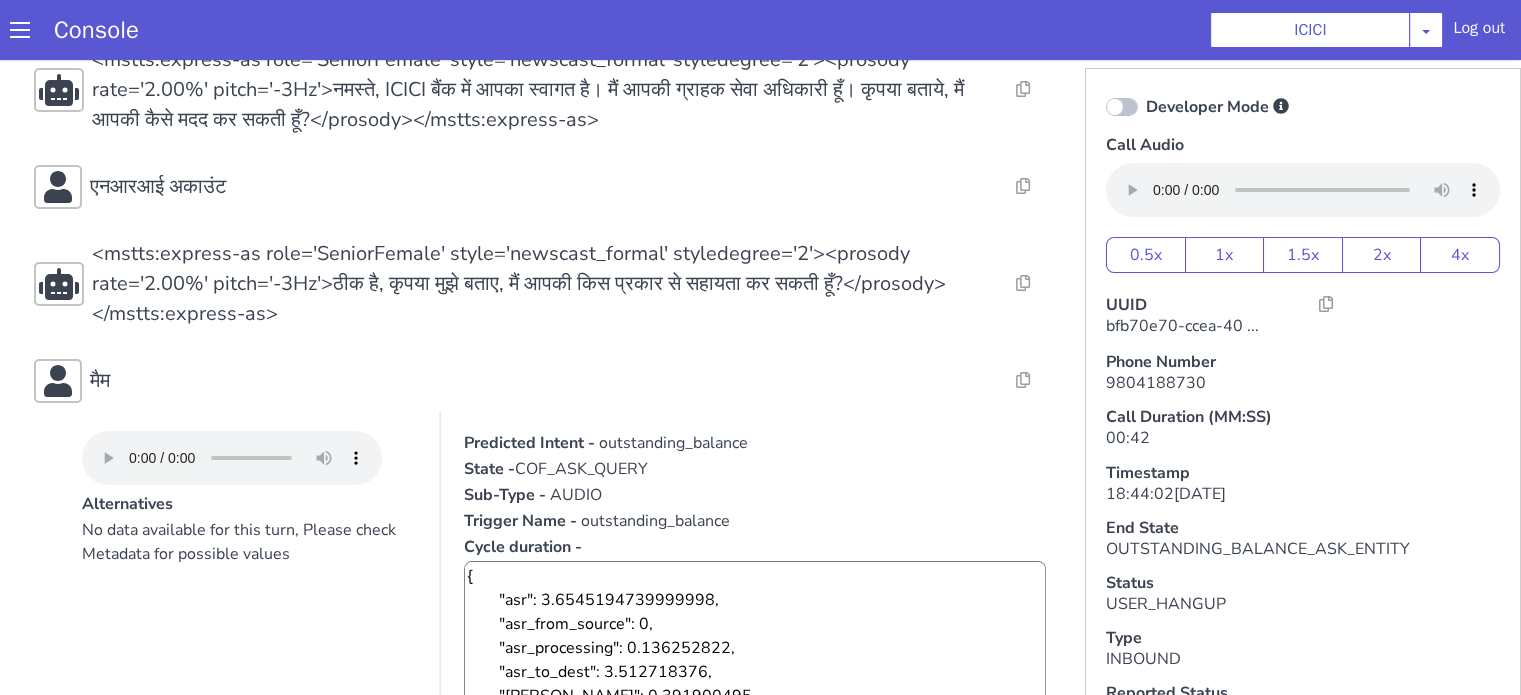 scroll, scrollTop: 200, scrollLeft: 0, axis: vertical 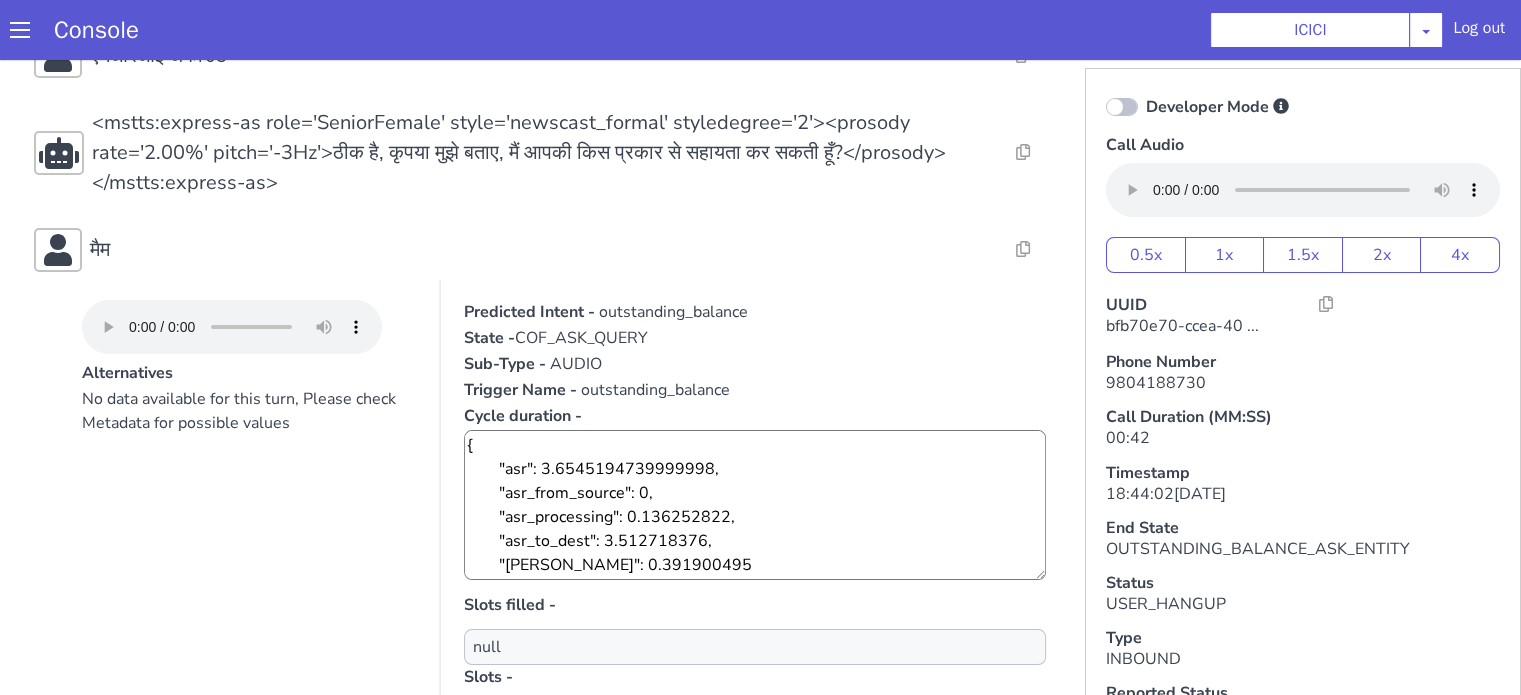 type 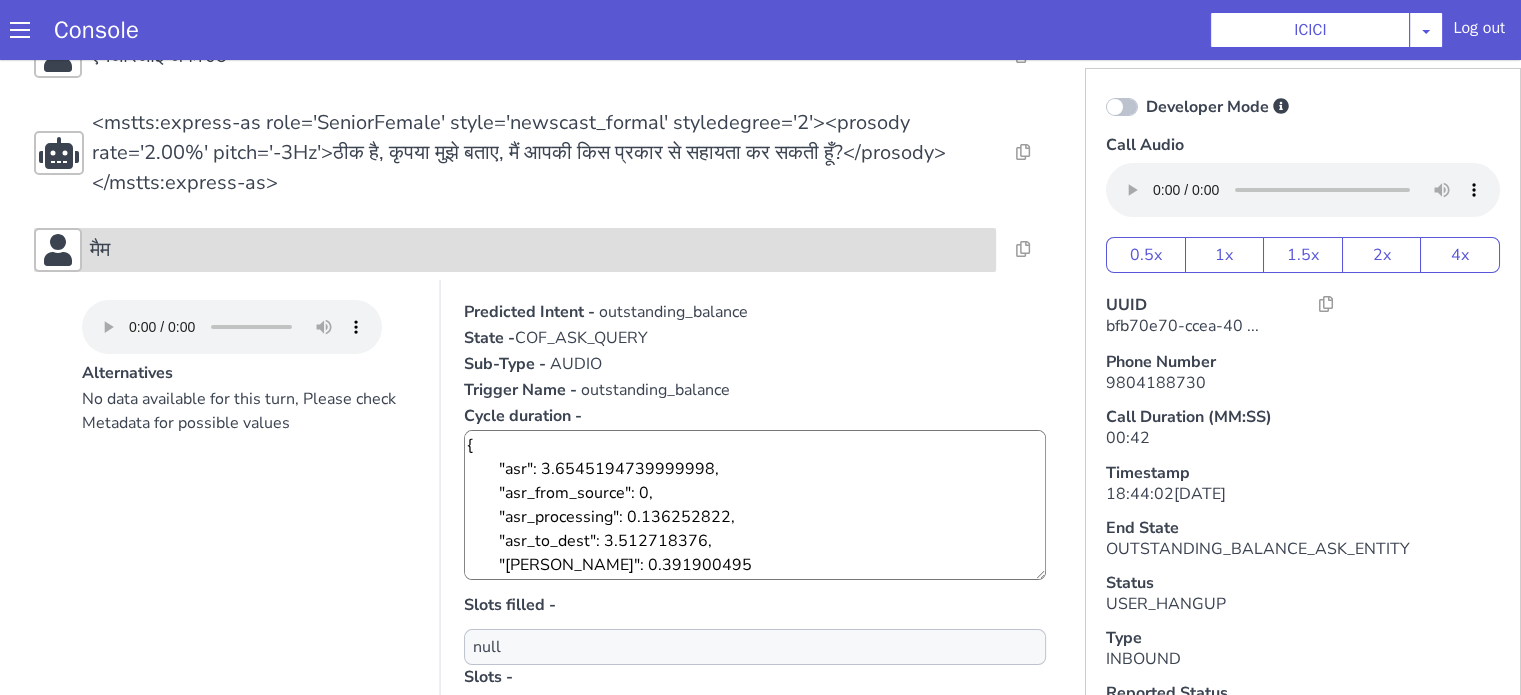 click on "मैम" at bounding box center [539, 250] 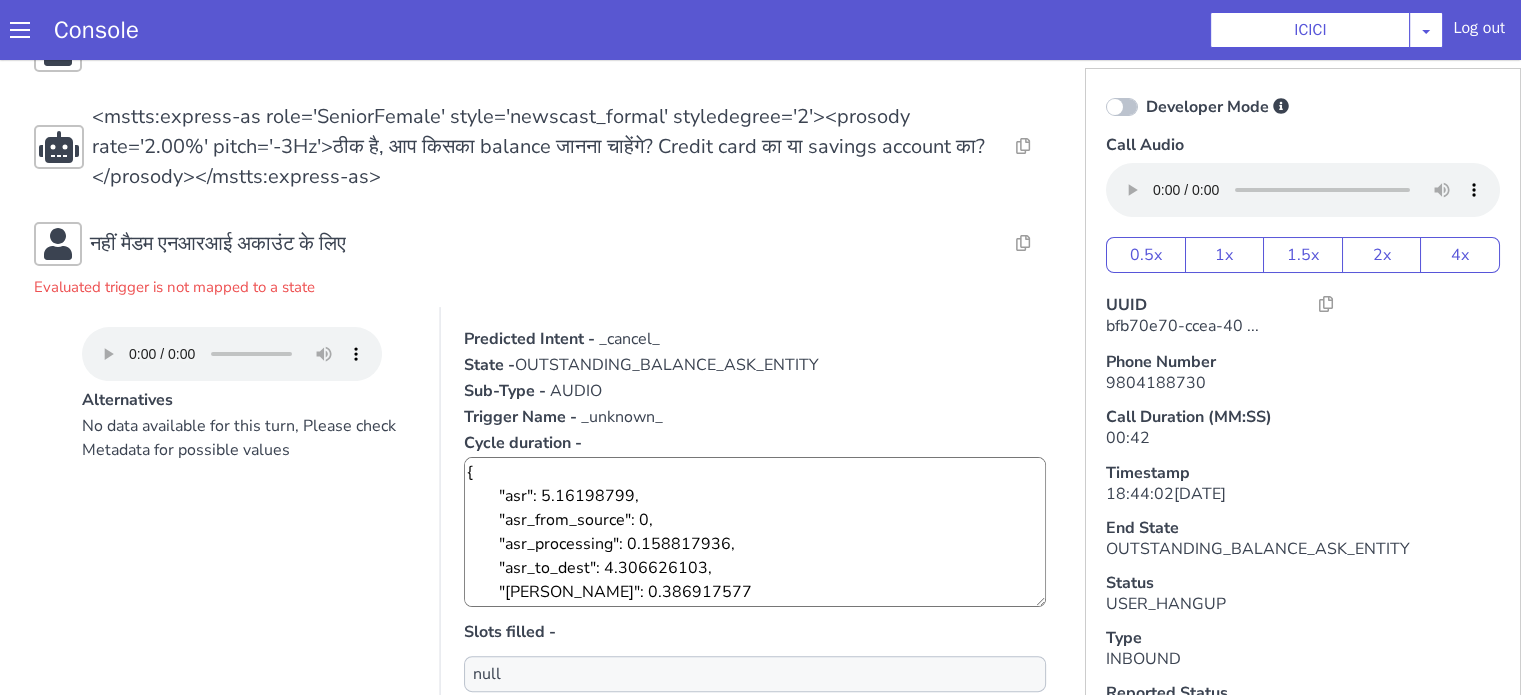 scroll, scrollTop: 300, scrollLeft: 0, axis: vertical 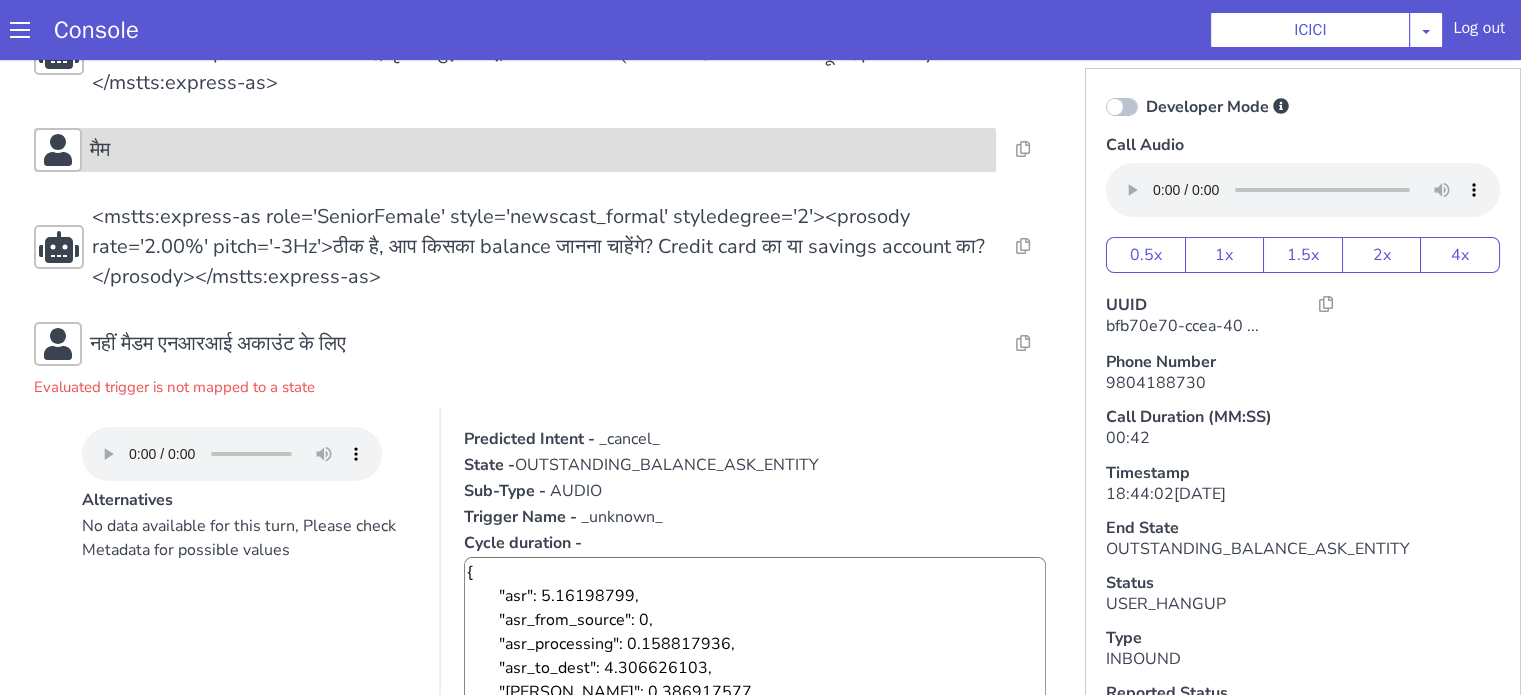 click on "मैम" at bounding box center (539, 150) 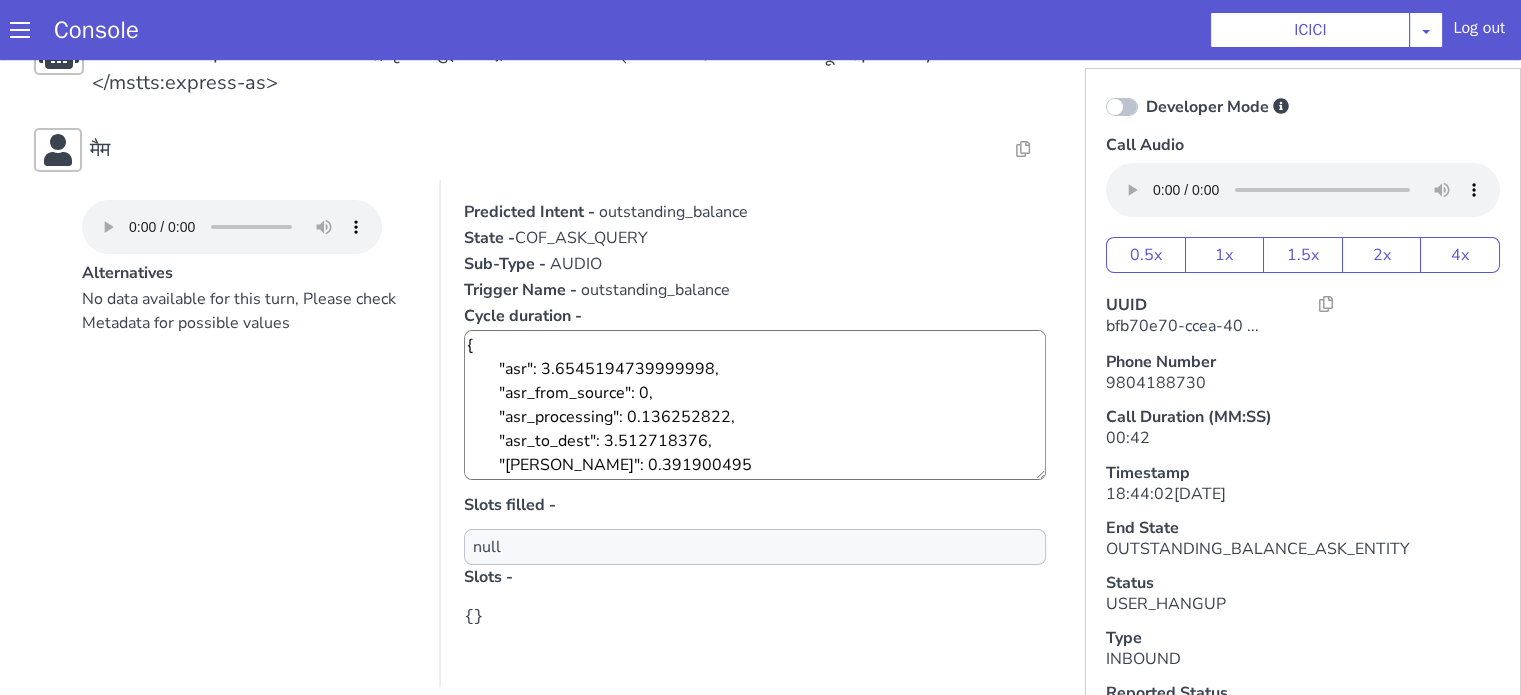 click on "outstanding_balance" at bounding box center (673, 212) 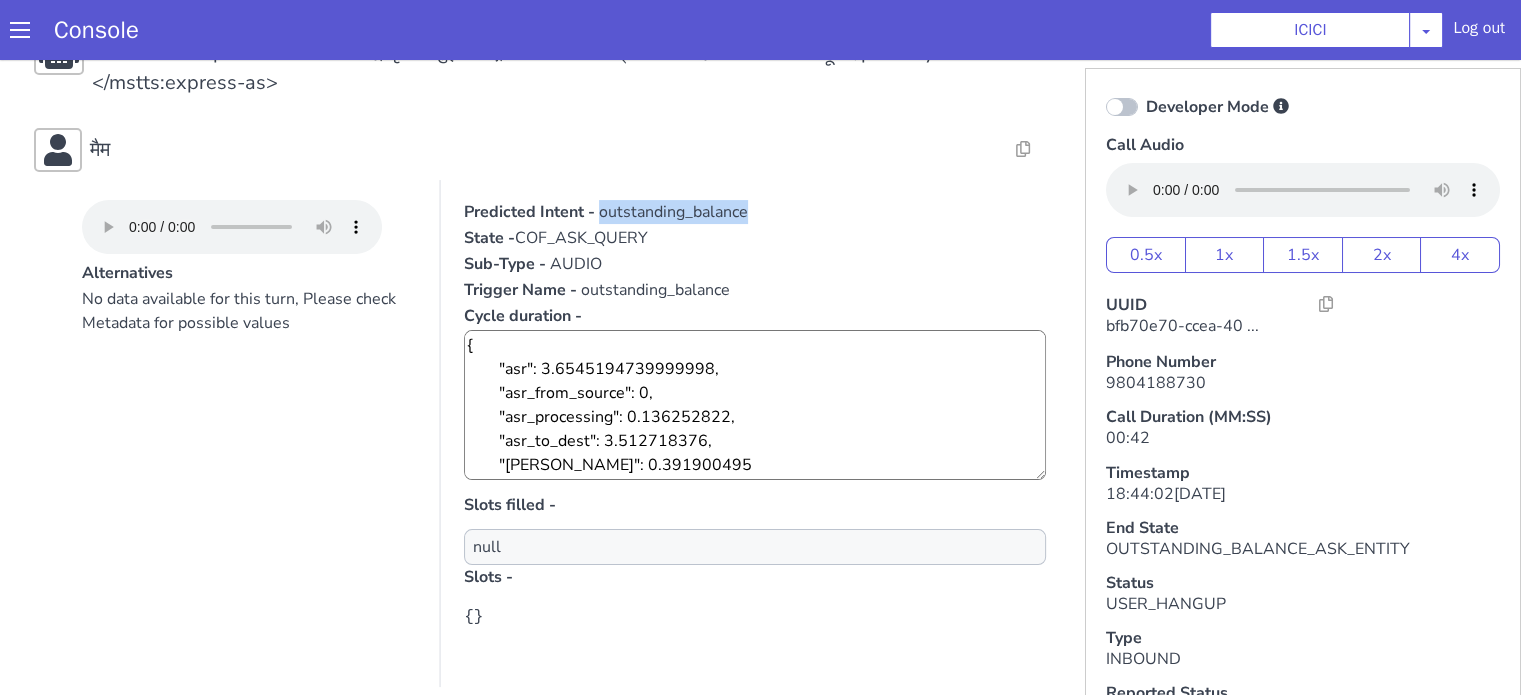 click on "outstanding_balance" at bounding box center (673, 212) 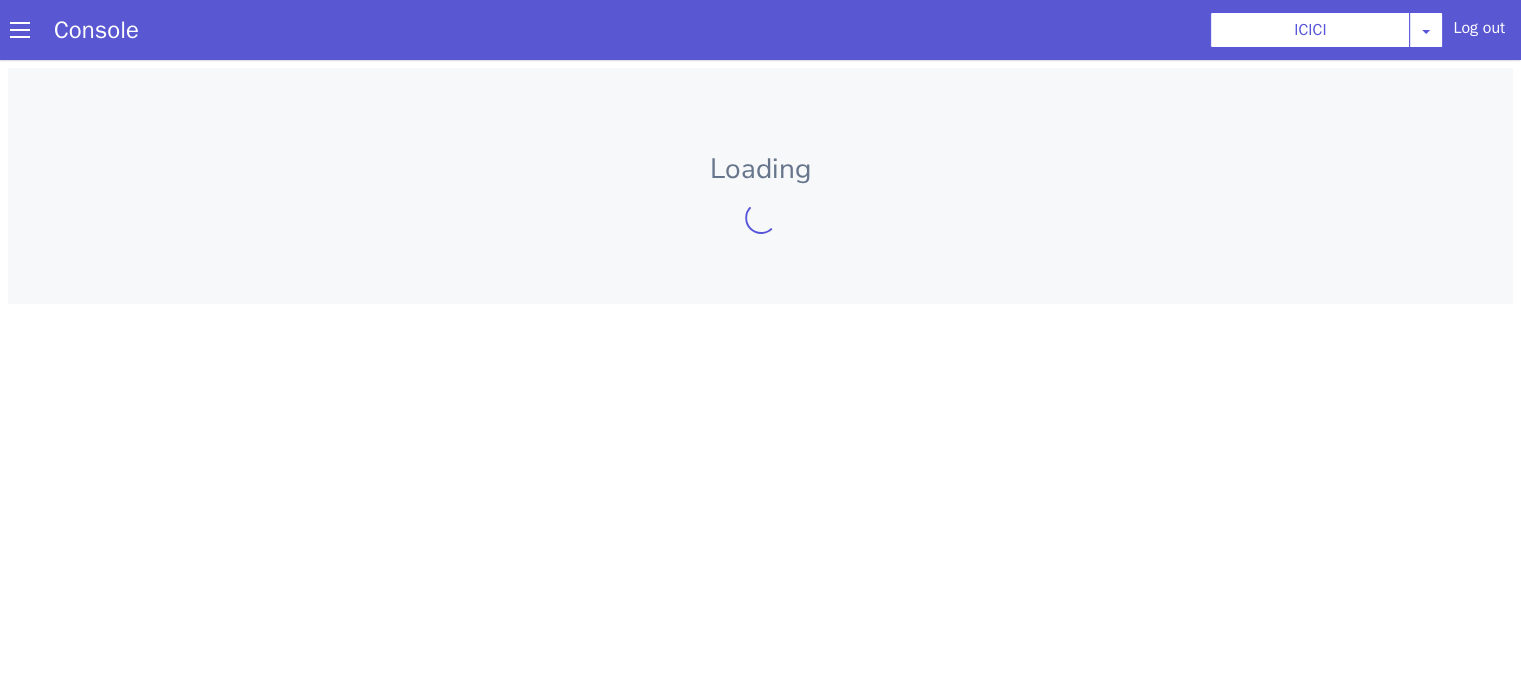 scroll, scrollTop: 0, scrollLeft: 0, axis: both 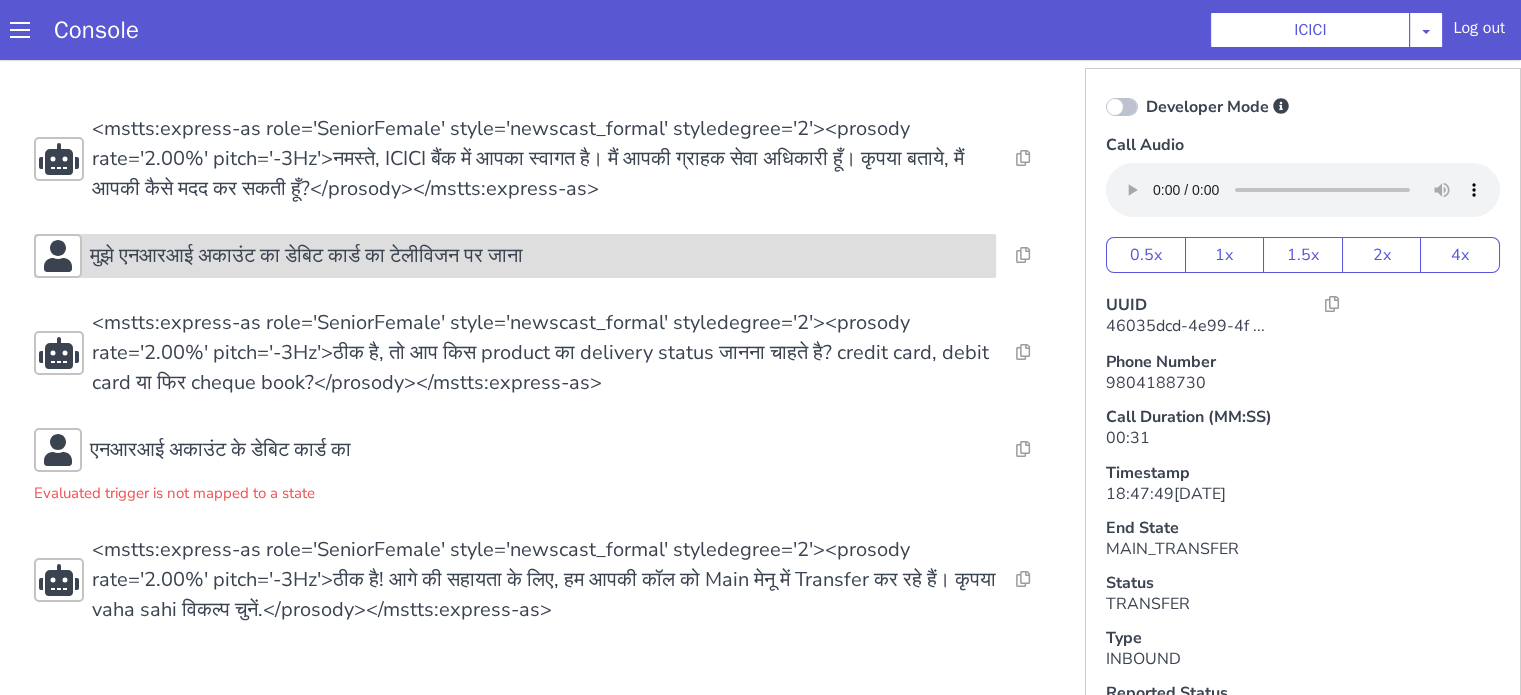 click on "मुझे एनआरआई अकाउंट का डेबिट कार्ड का टेलीविजन पर जाना" at bounding box center (515, 256) 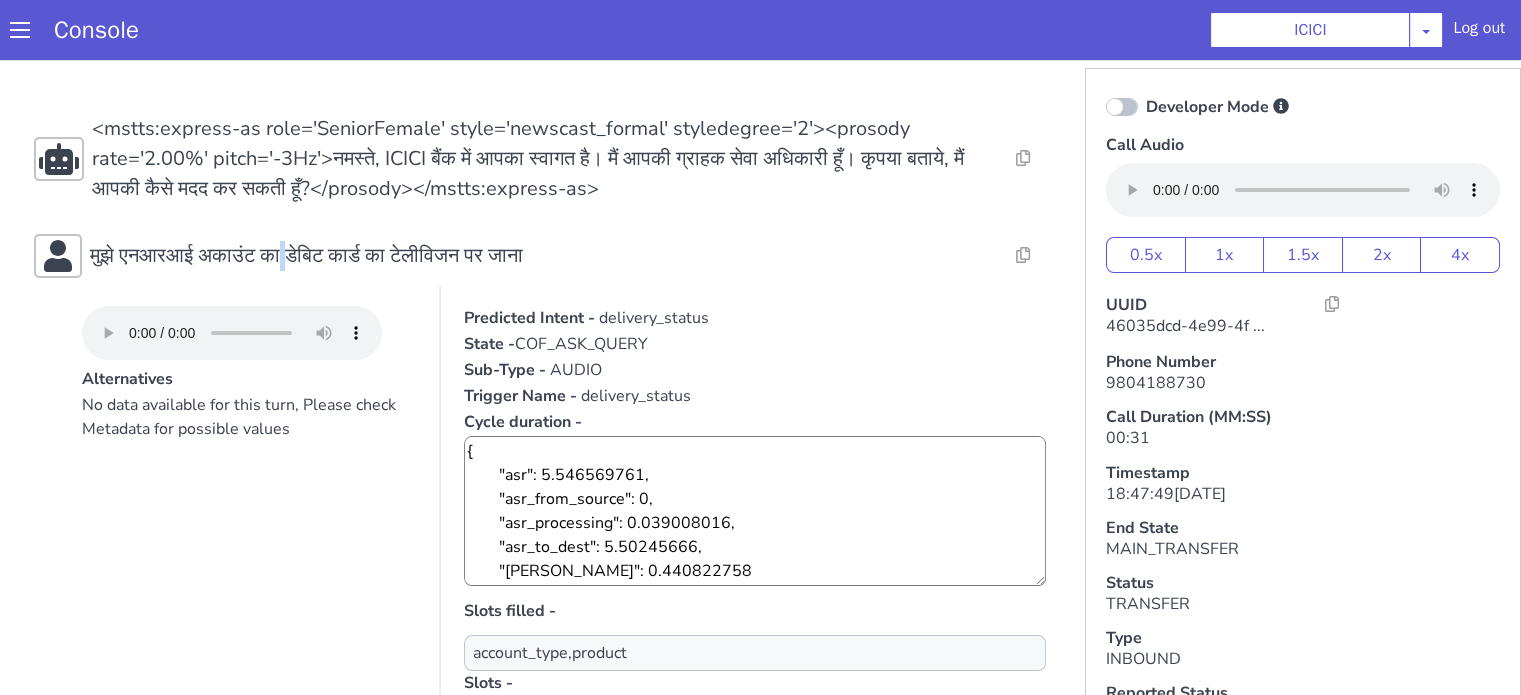 scroll, scrollTop: 200, scrollLeft: 0, axis: vertical 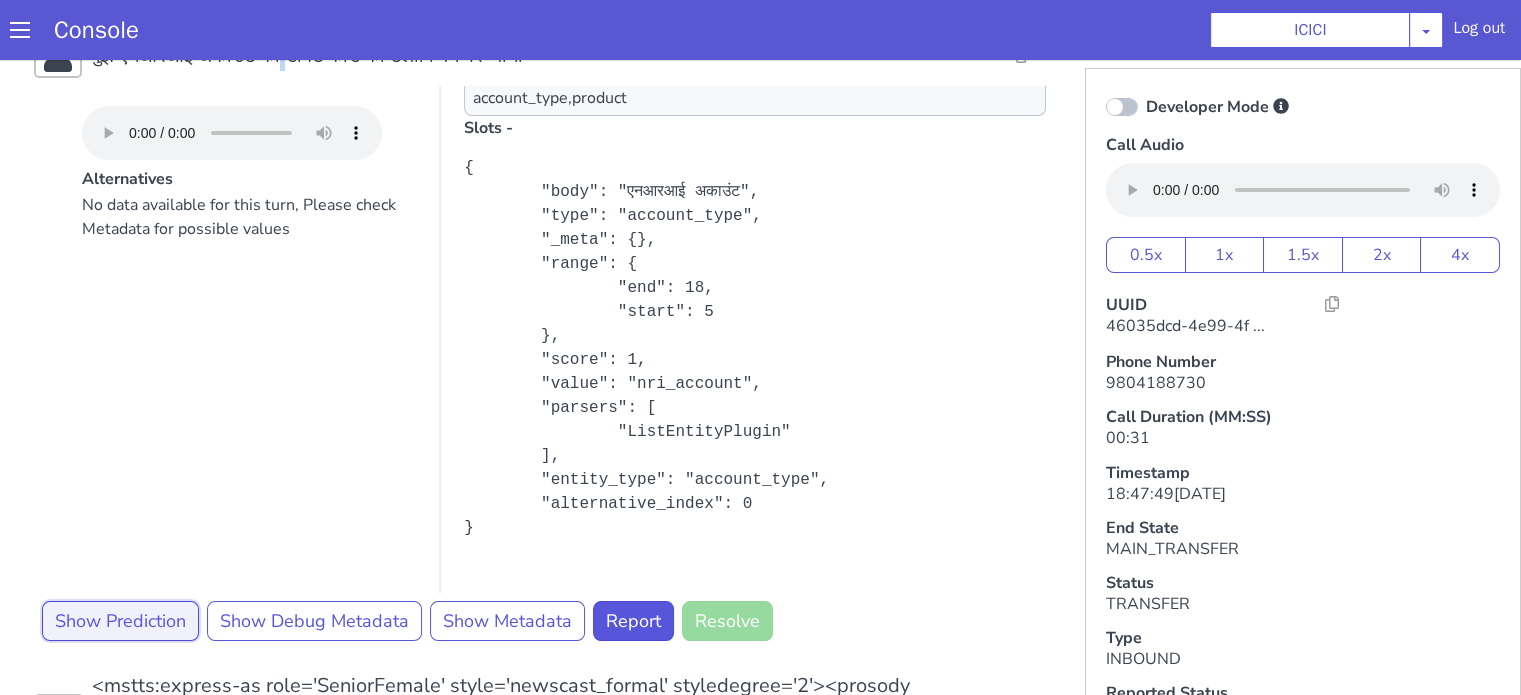 click on "Show Prediction" at bounding box center (120, 621) 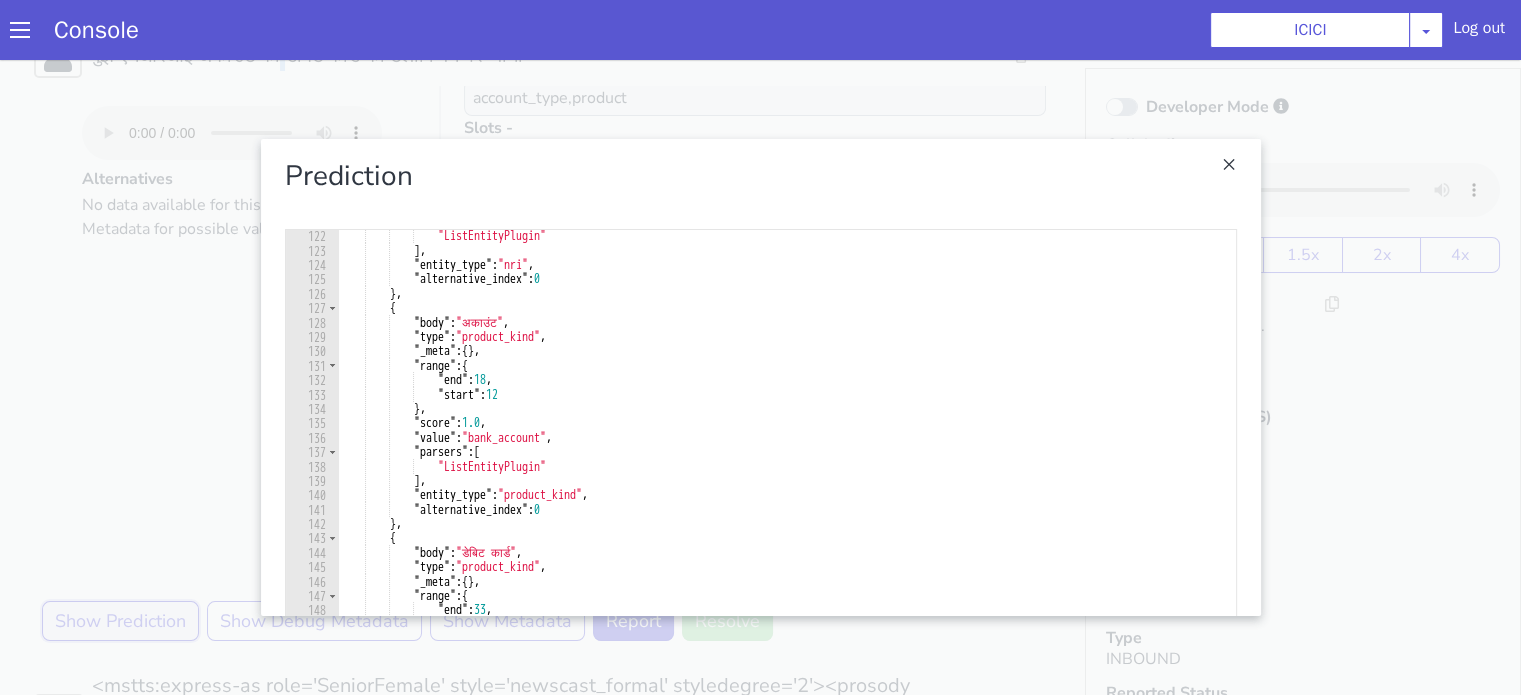 scroll, scrollTop: 1861, scrollLeft: 0, axis: vertical 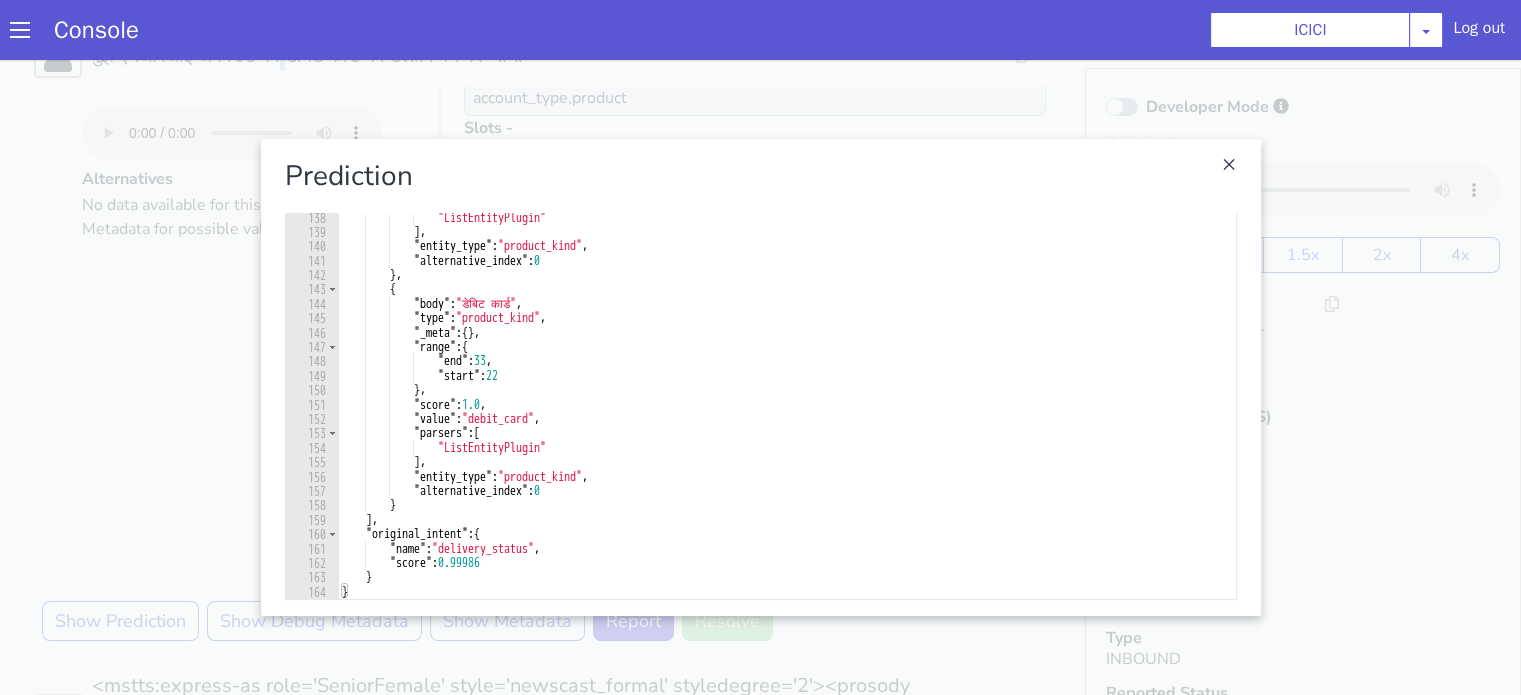 click at bounding box center [760, 377] 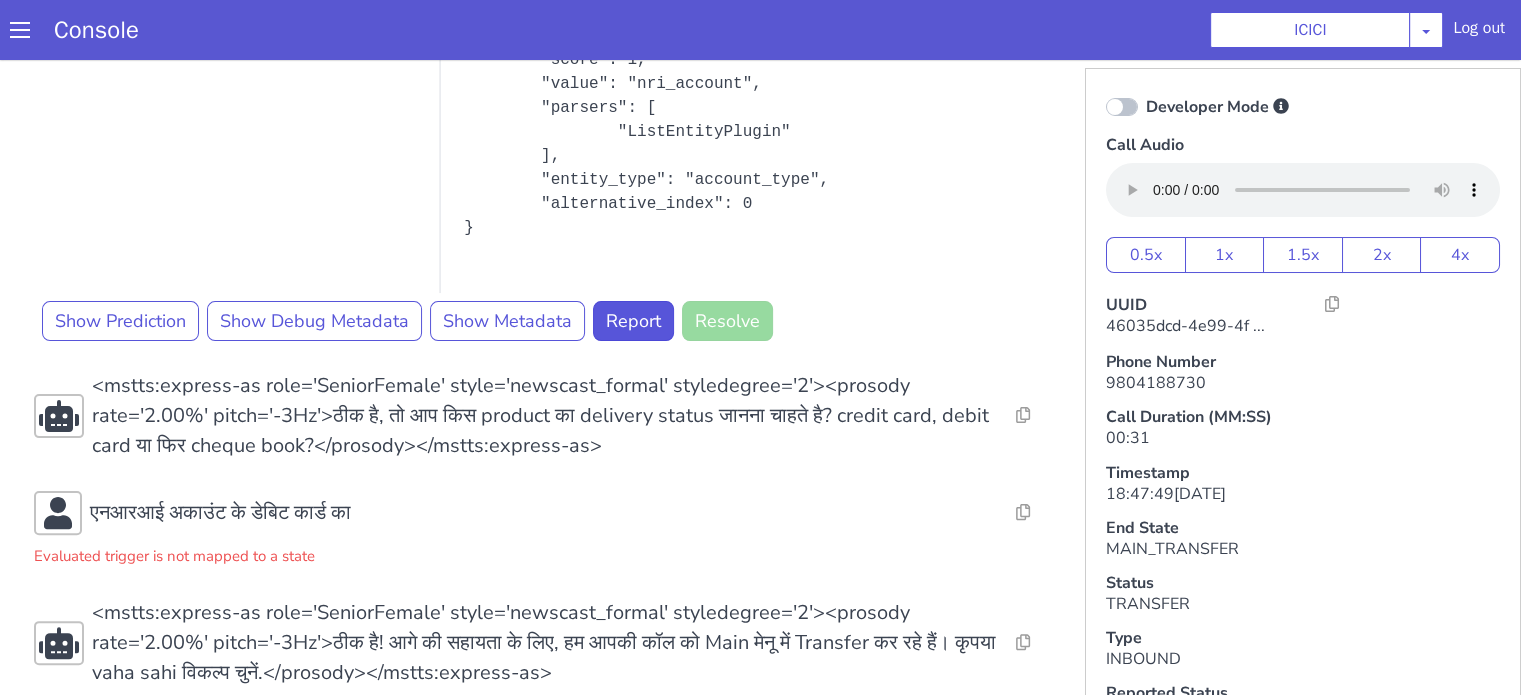 scroll, scrollTop: 528, scrollLeft: 0, axis: vertical 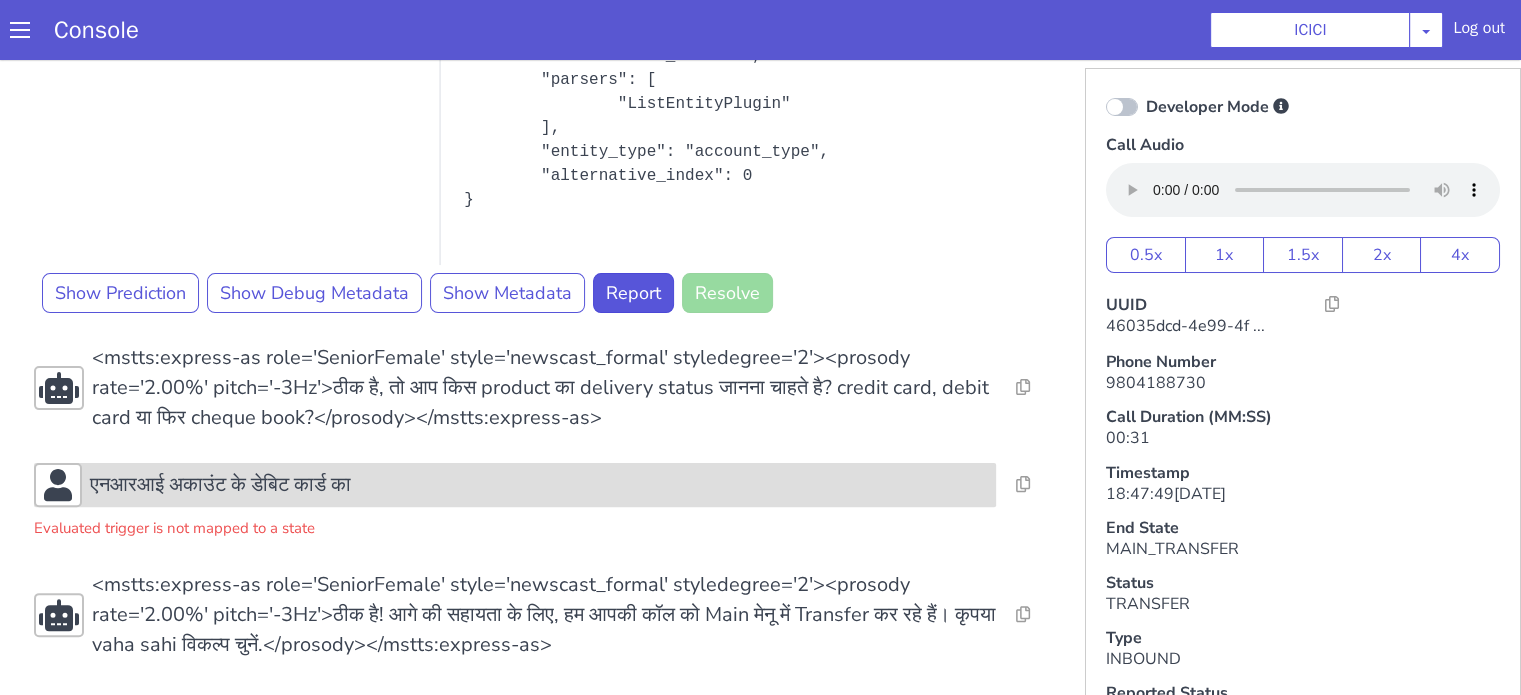 click on "एनआरआई अकाउंट के डेबिट कार्ड का" at bounding box center [515, 485] 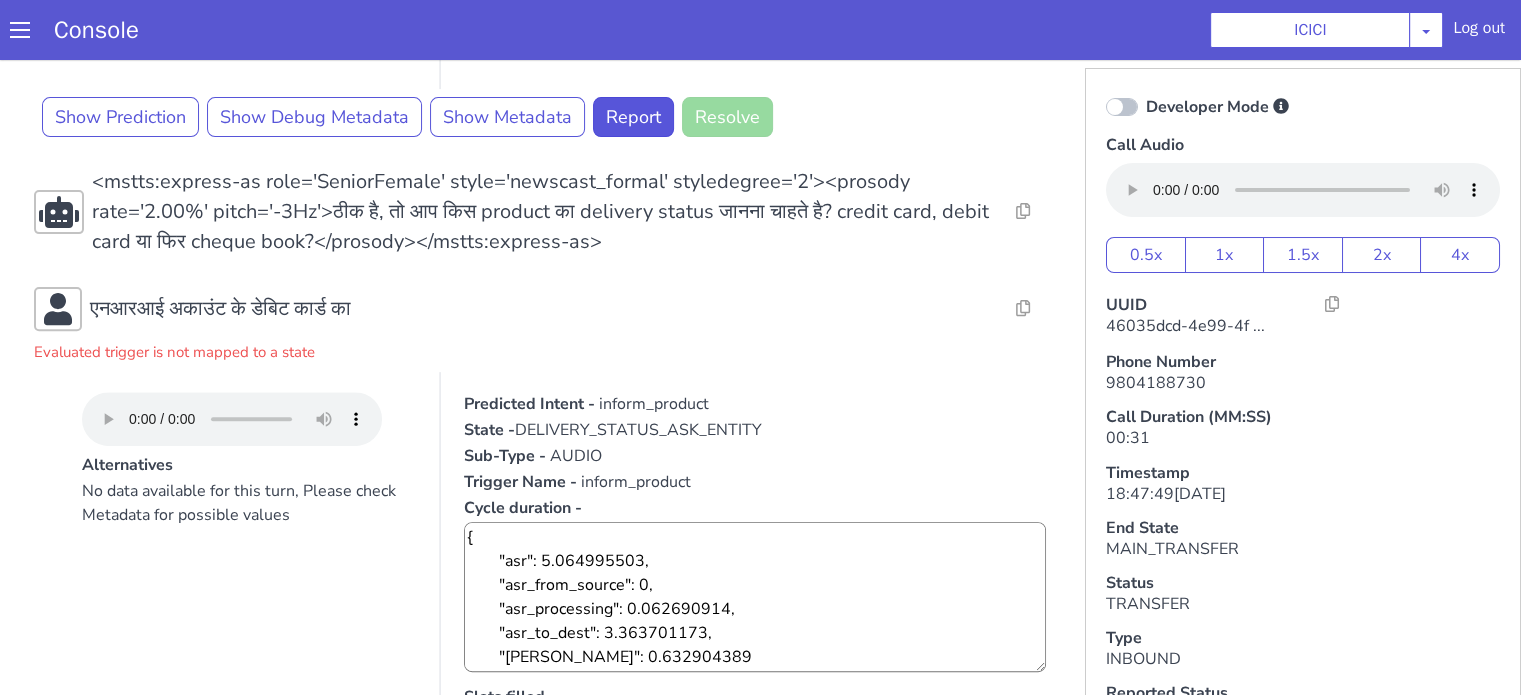 scroll, scrollTop: 828, scrollLeft: 0, axis: vertical 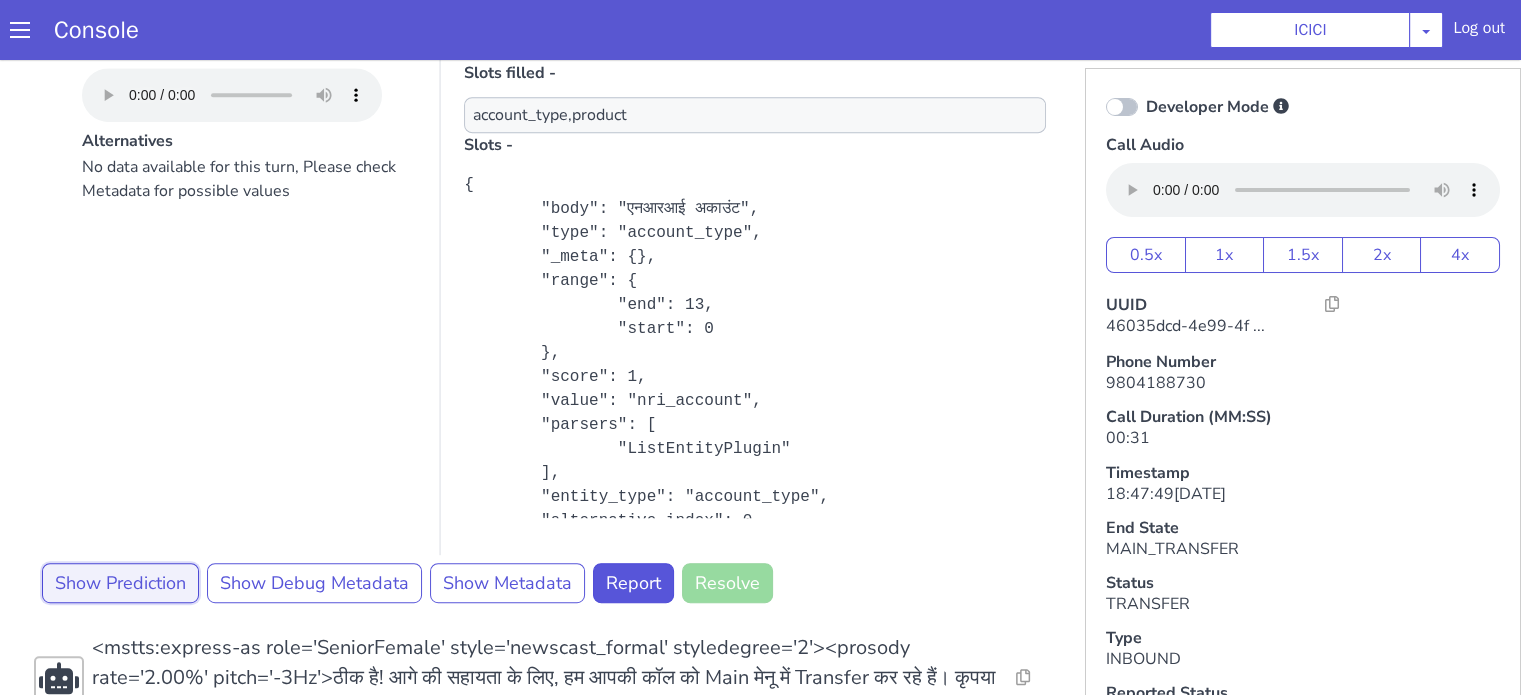 click on "Show Prediction" at bounding box center (120, 583) 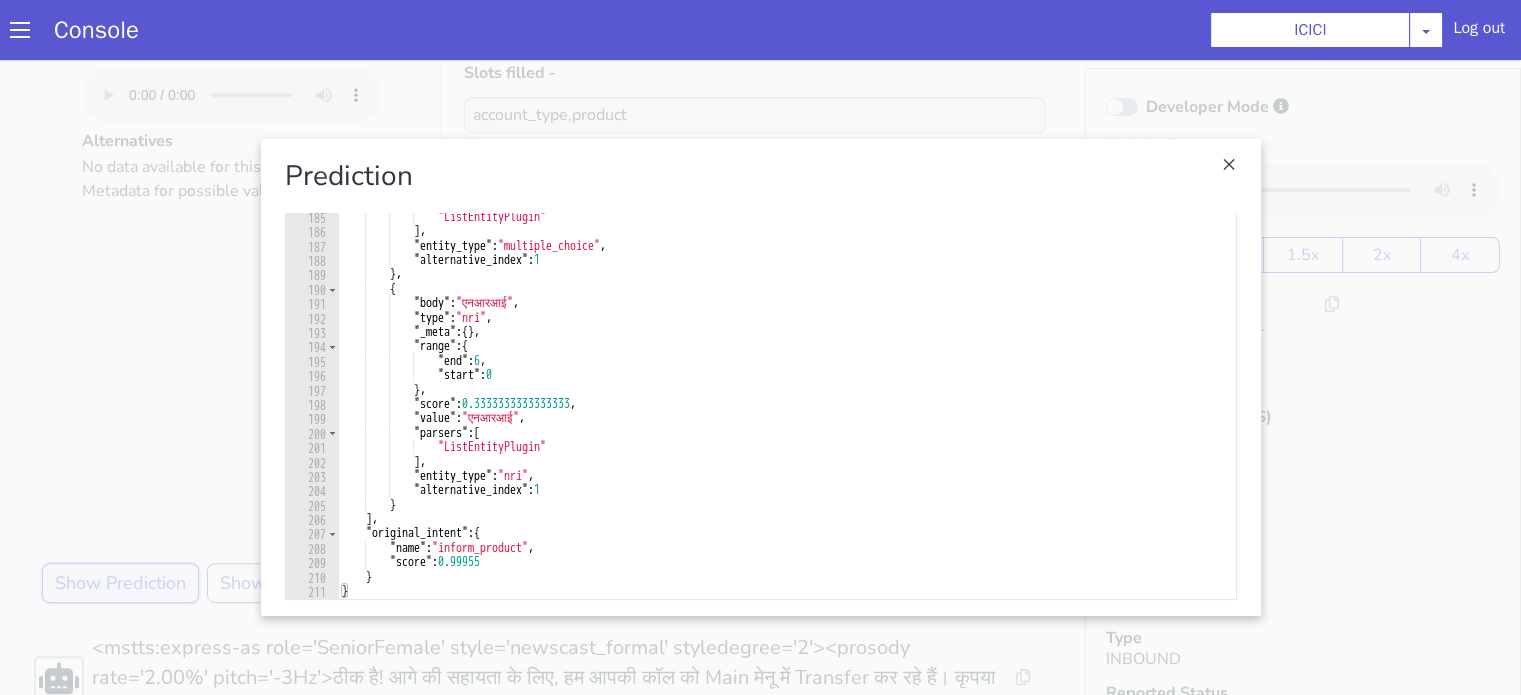 scroll, scrollTop: 2538, scrollLeft: 0, axis: vertical 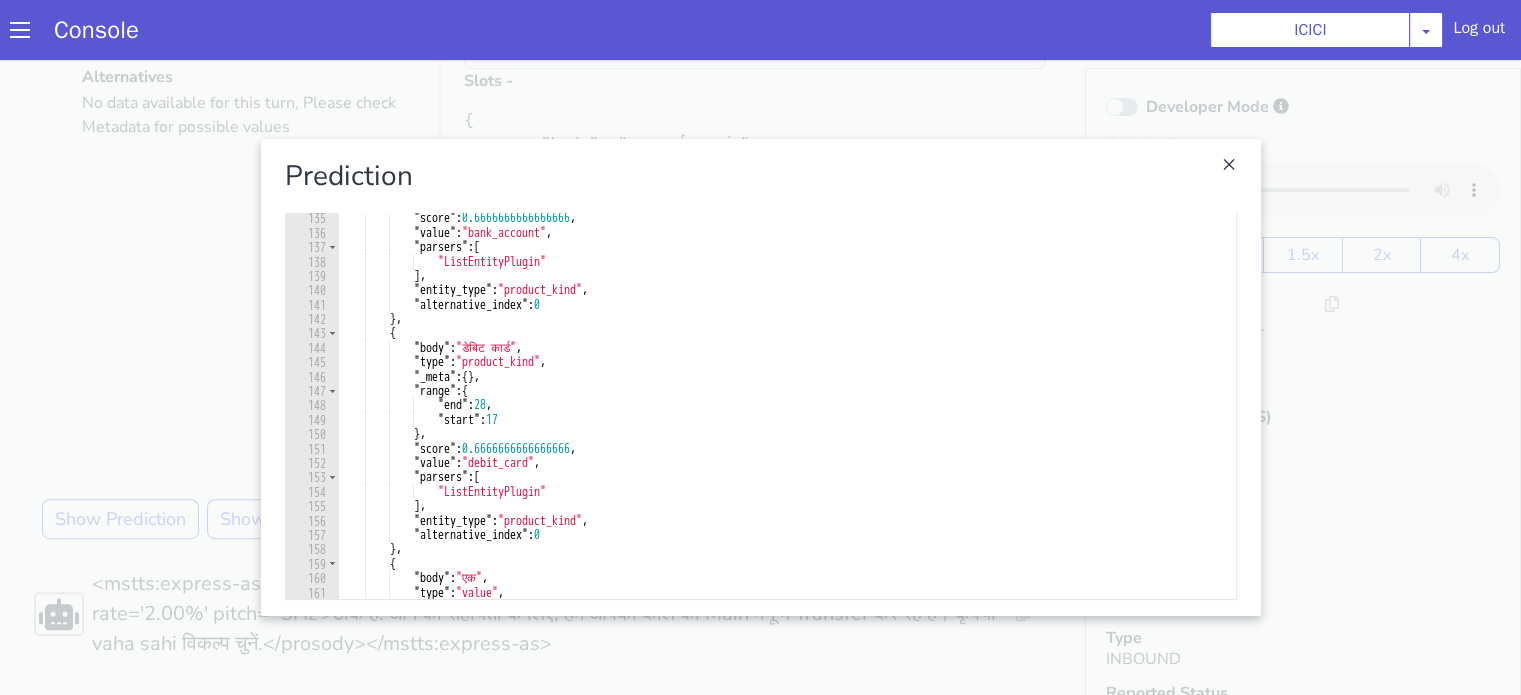 click at bounding box center [760, 377] 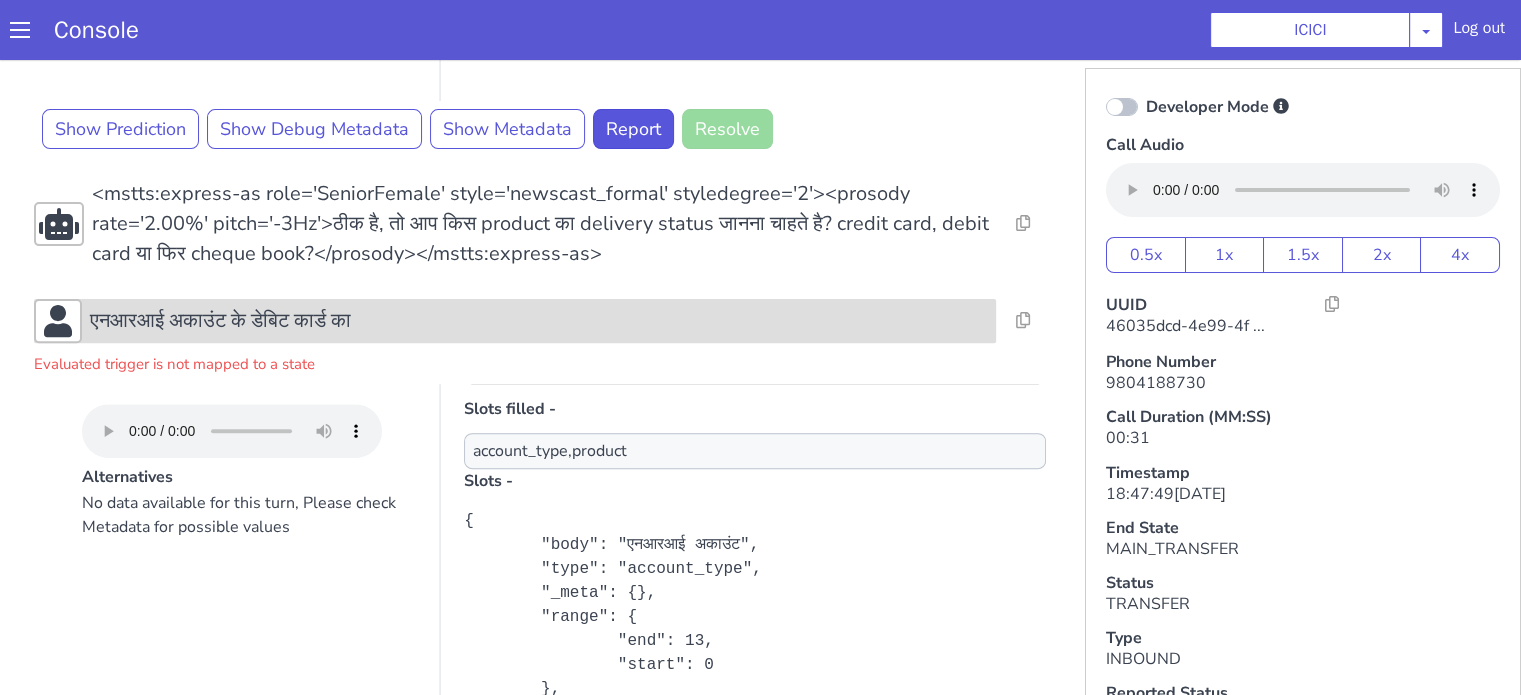 click on "एनआरआई अकाउंट के डेबिट कार्ड का" at bounding box center [220, 321] 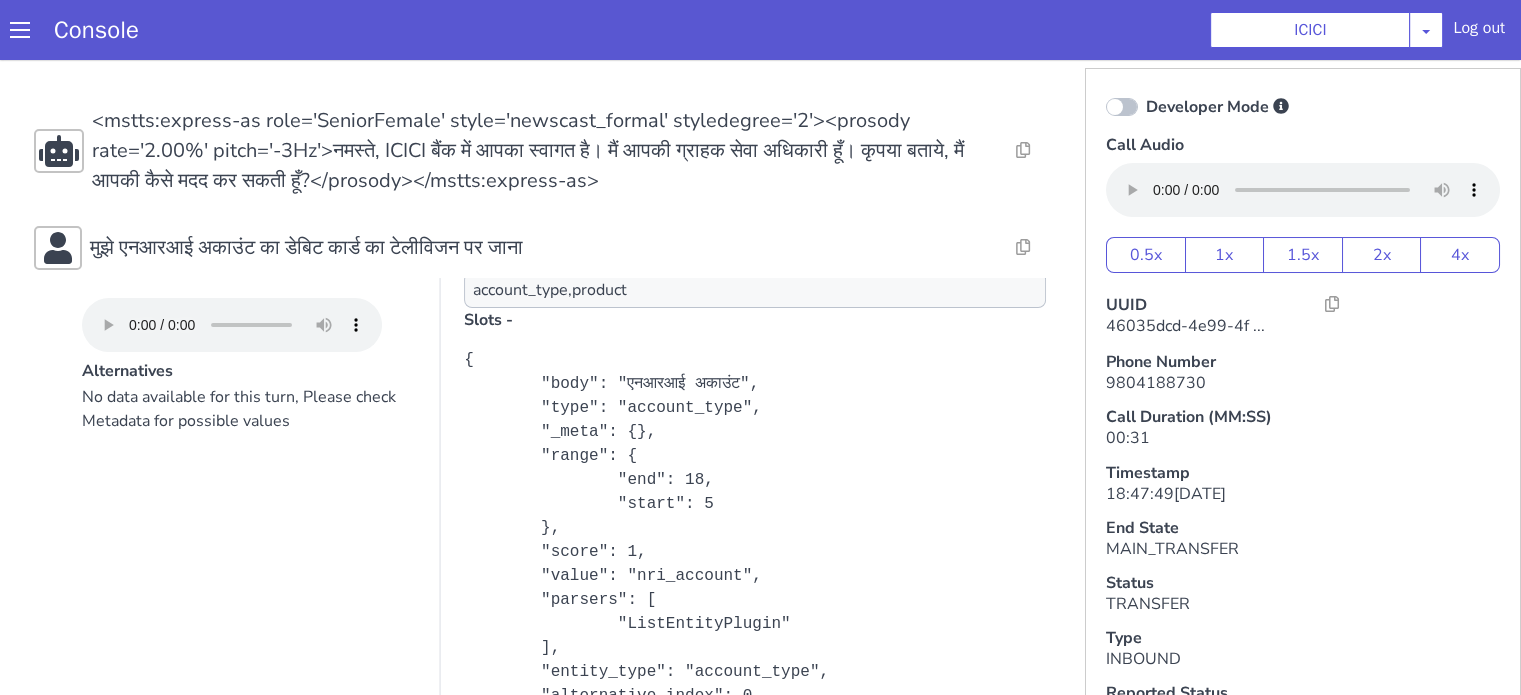 scroll, scrollTop: 0, scrollLeft: 0, axis: both 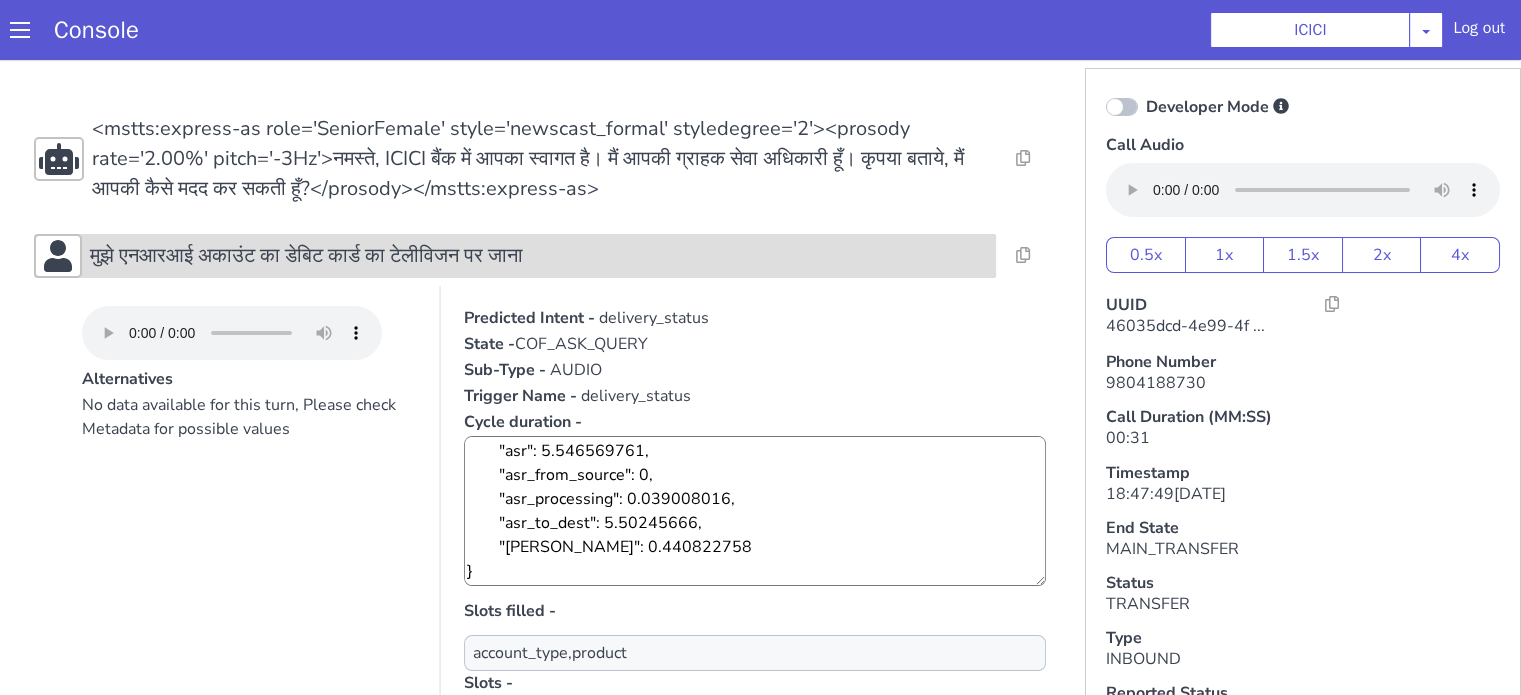 click on "मुझे एनआरआई अकाउंट का डेबिट कार्ड का टेलीविजन पर जाना" at bounding box center [539, 256] 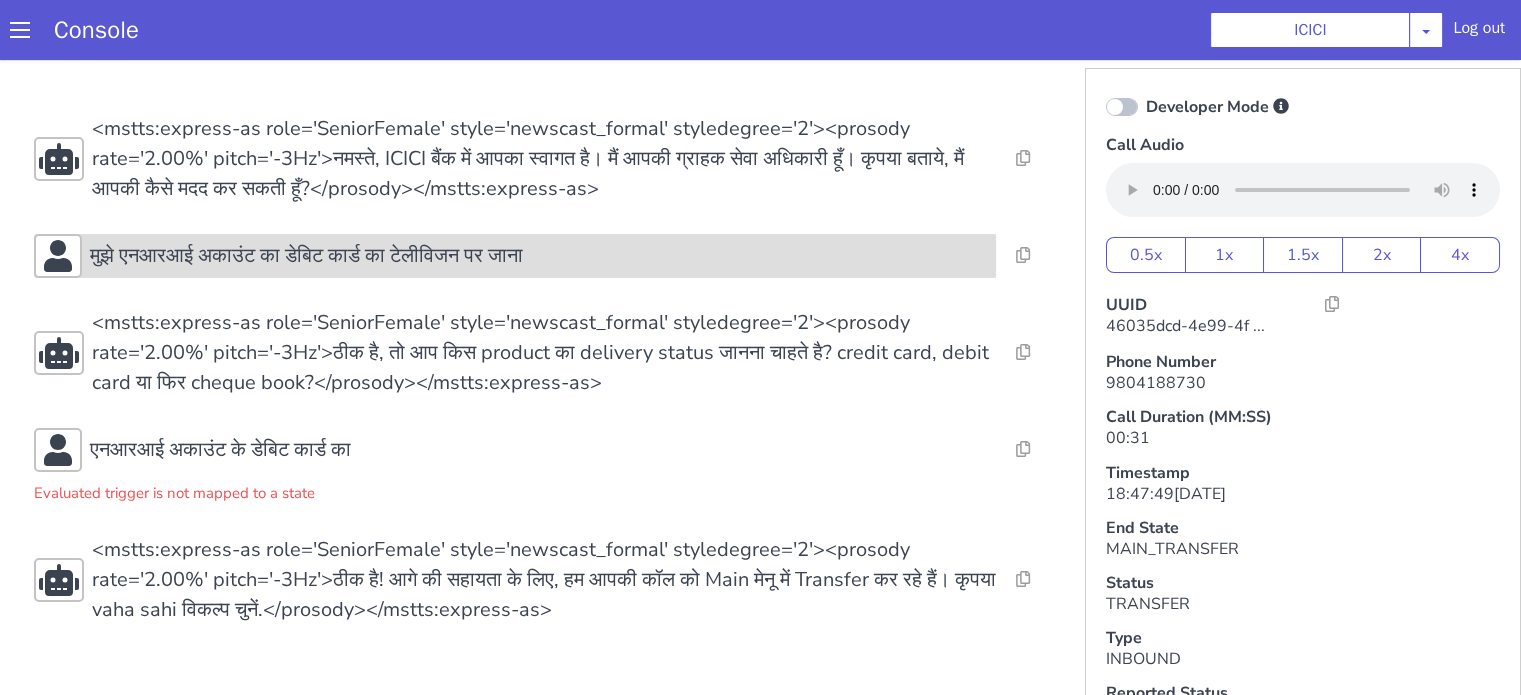 click on "मुझे एनआरआई अकाउंट का डेबिट कार्ड का टेलीविजन पर जाना" at bounding box center [539, 256] 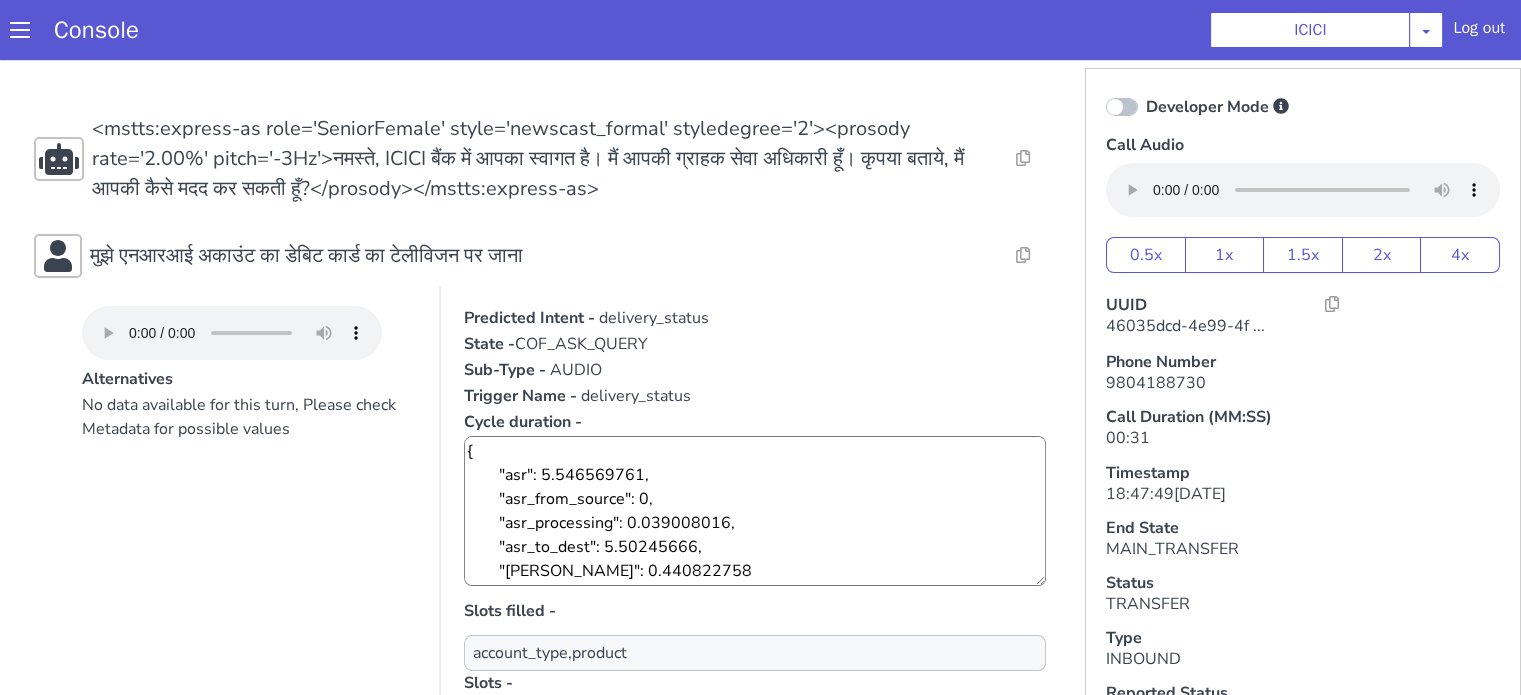 scroll, scrollTop: 300, scrollLeft: 0, axis: vertical 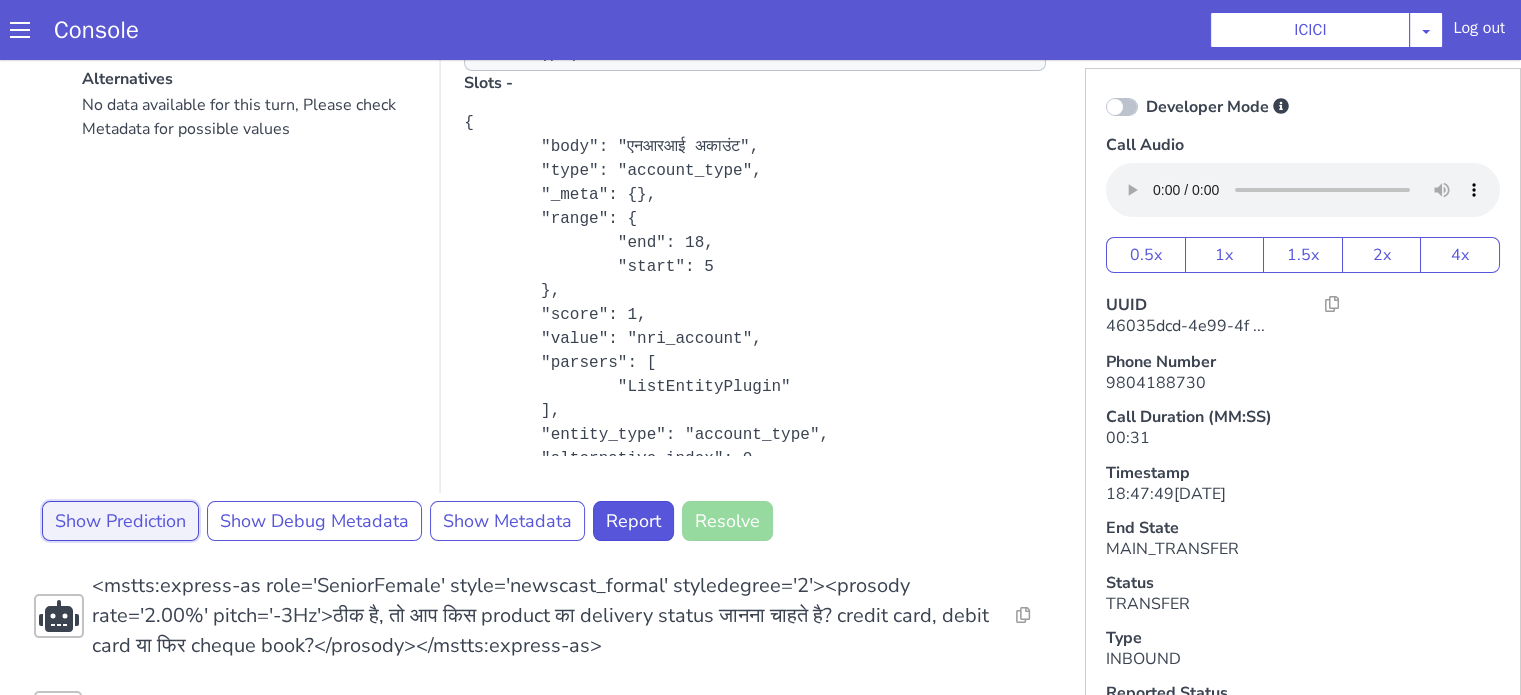 click on "Show Prediction" at bounding box center (120, 521) 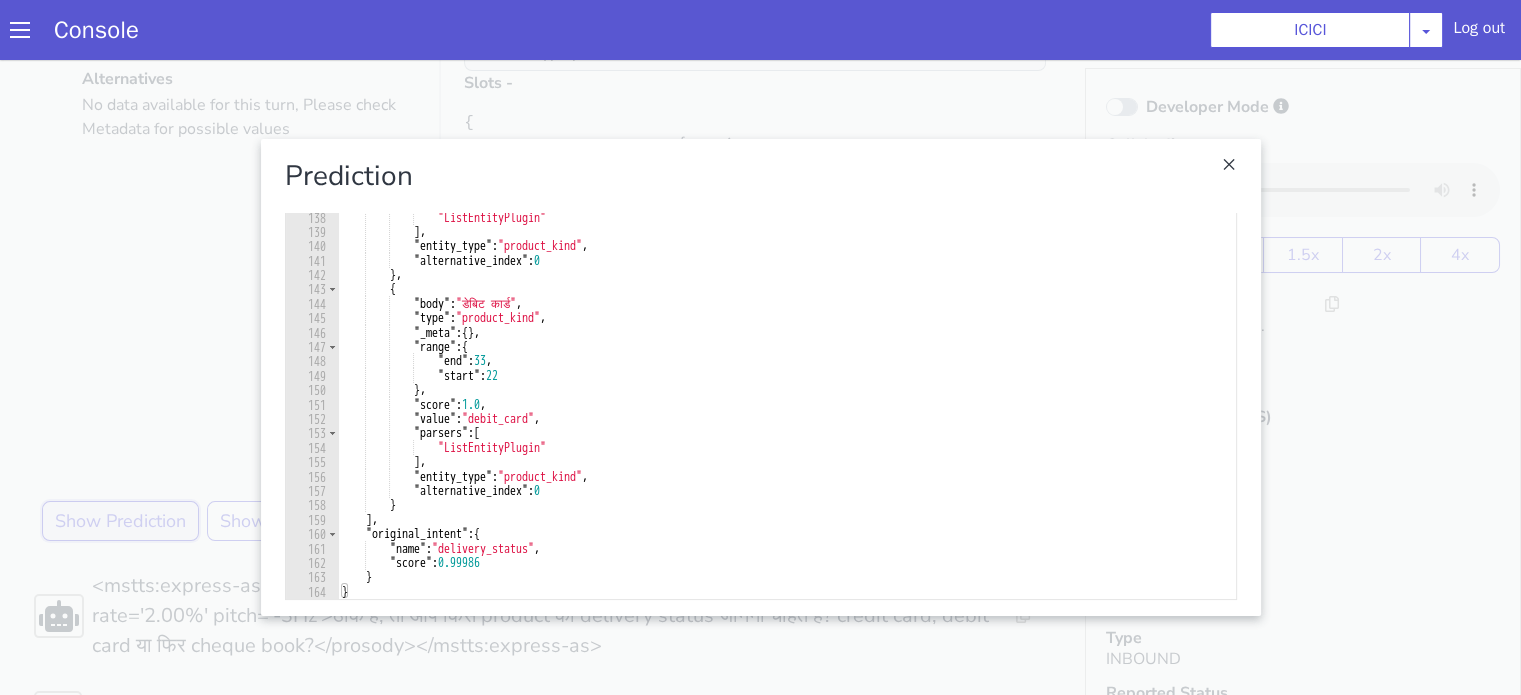 scroll, scrollTop: 1861, scrollLeft: 0, axis: vertical 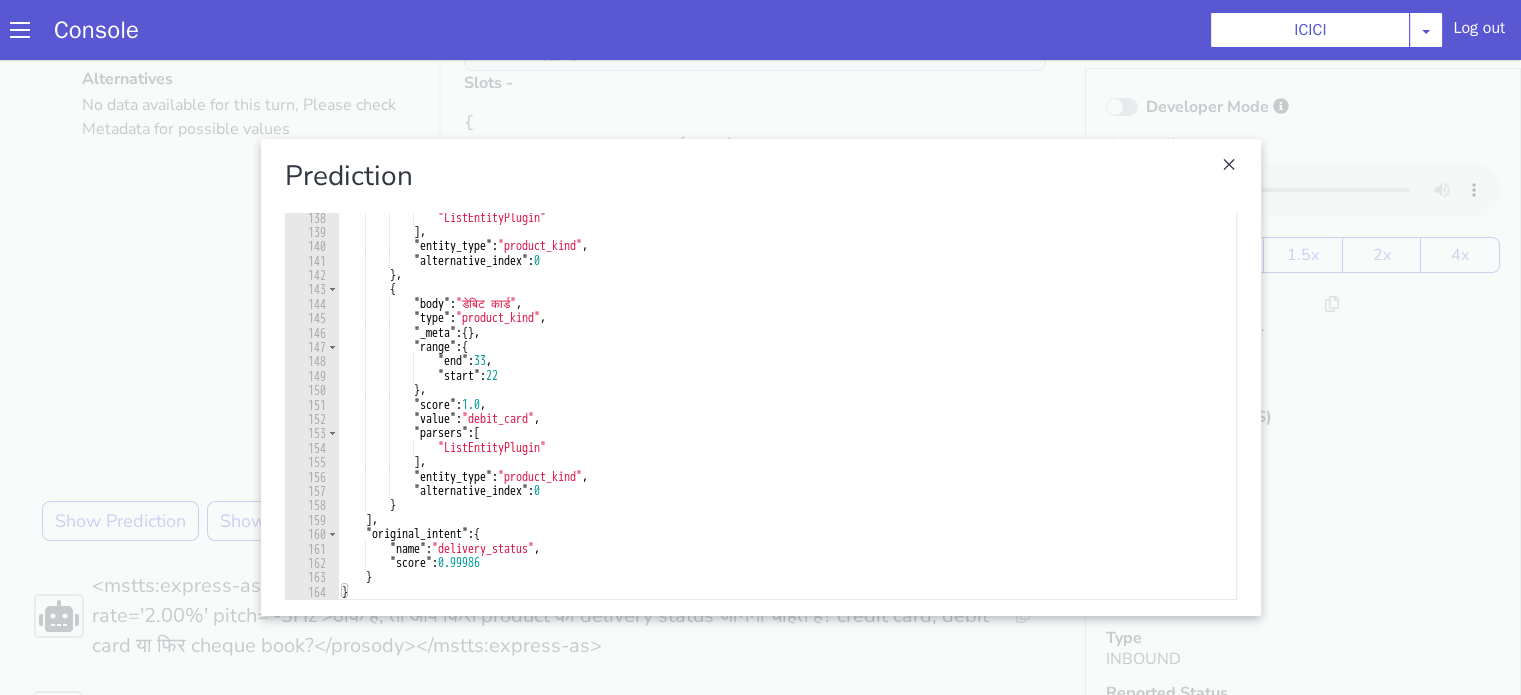 click at bounding box center (760, 377) 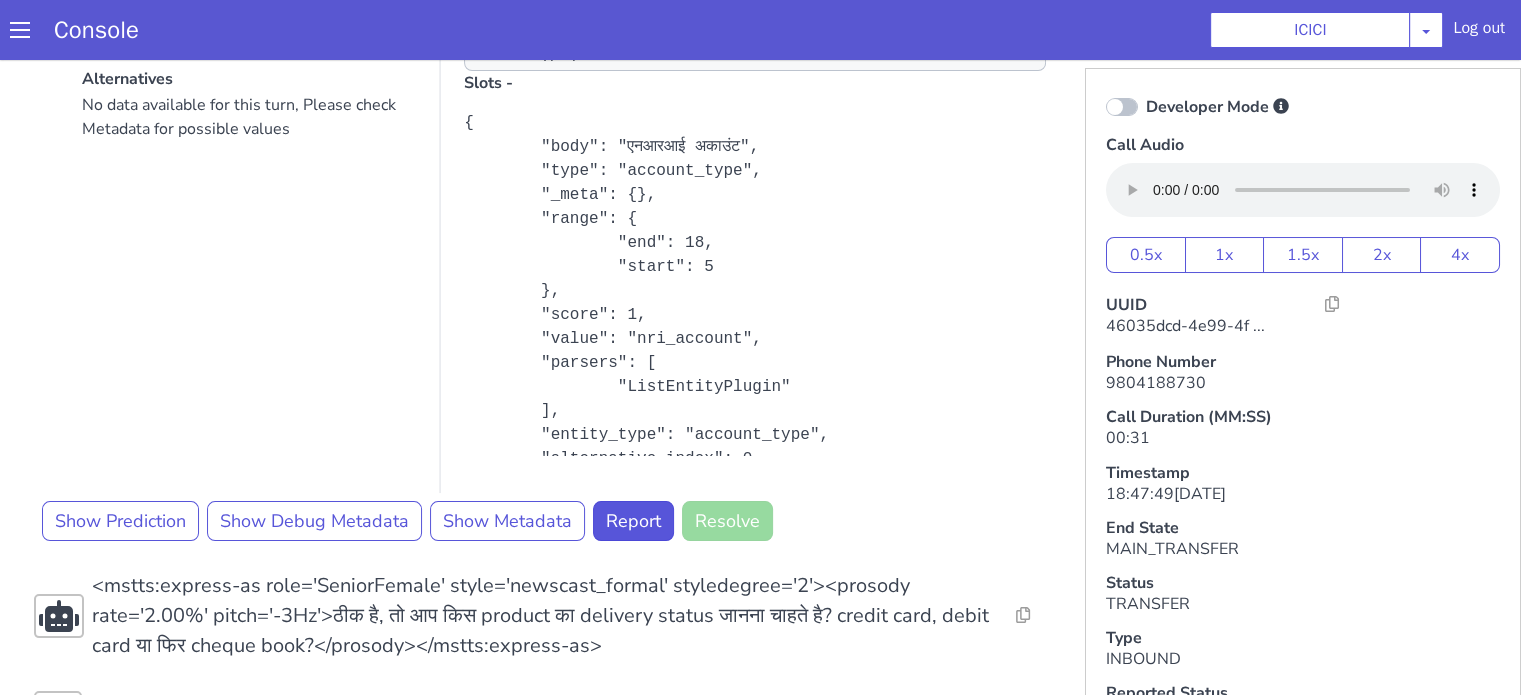 click on "No data available for this turn, Please check Metadata for possible values" at bounding box center (249, 293) 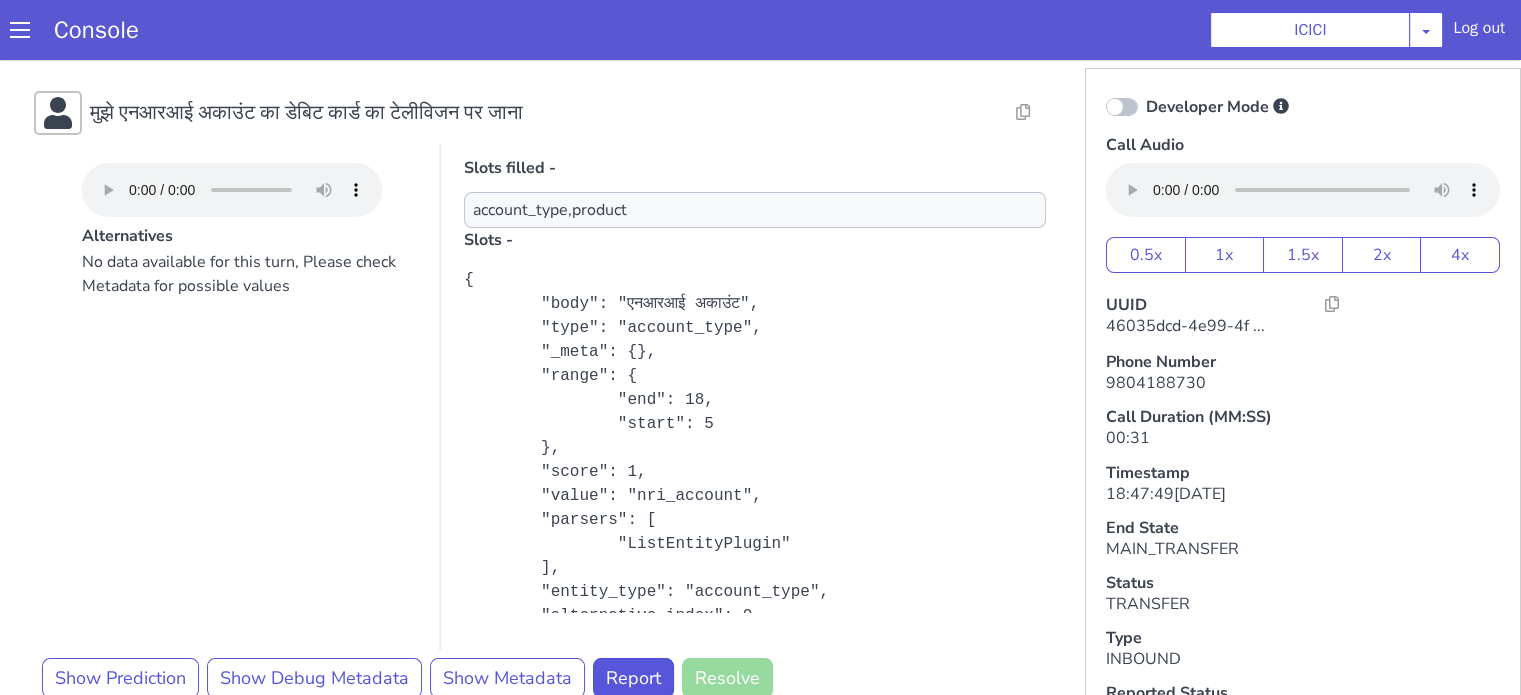 scroll, scrollTop: 300, scrollLeft: 0, axis: vertical 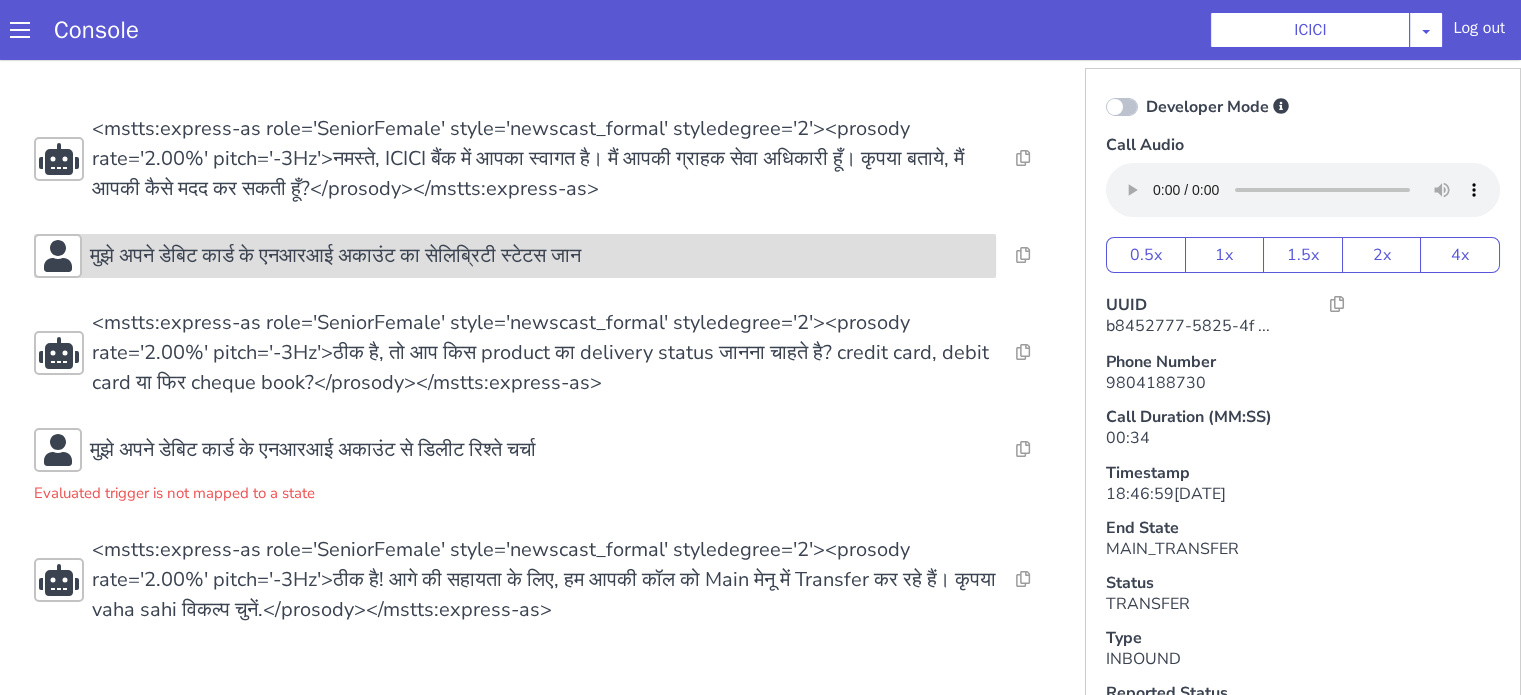 click on "मुझे अपने डेबिट कार्ड के एनआरआई अकाउंट का सेलिब्रिटी स्टेटस जान" at bounding box center [539, 256] 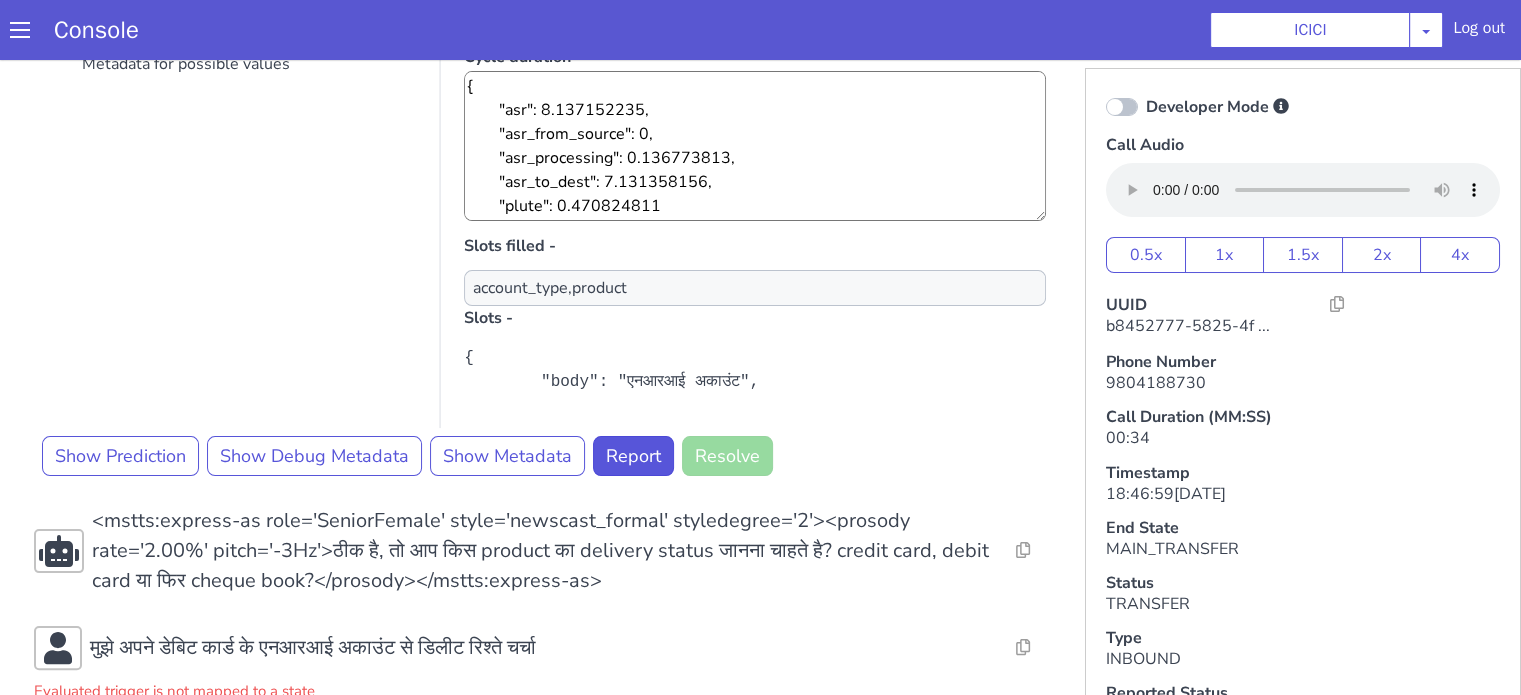 scroll, scrollTop: 400, scrollLeft: 0, axis: vertical 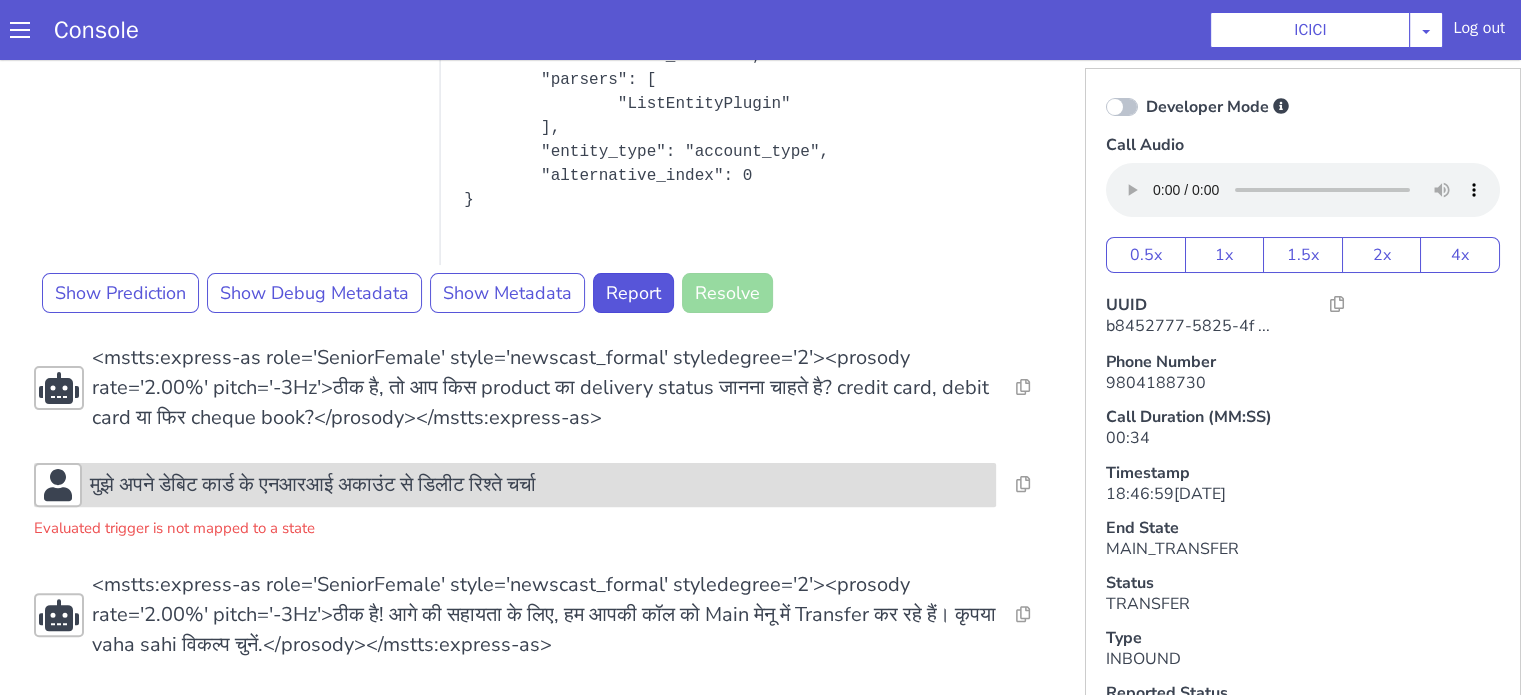 click on "मुझे अपने डेबिट कार्ड के एनआरआई अकाउंट से डिलीट रिश्ते चर्चा" at bounding box center (515, 485) 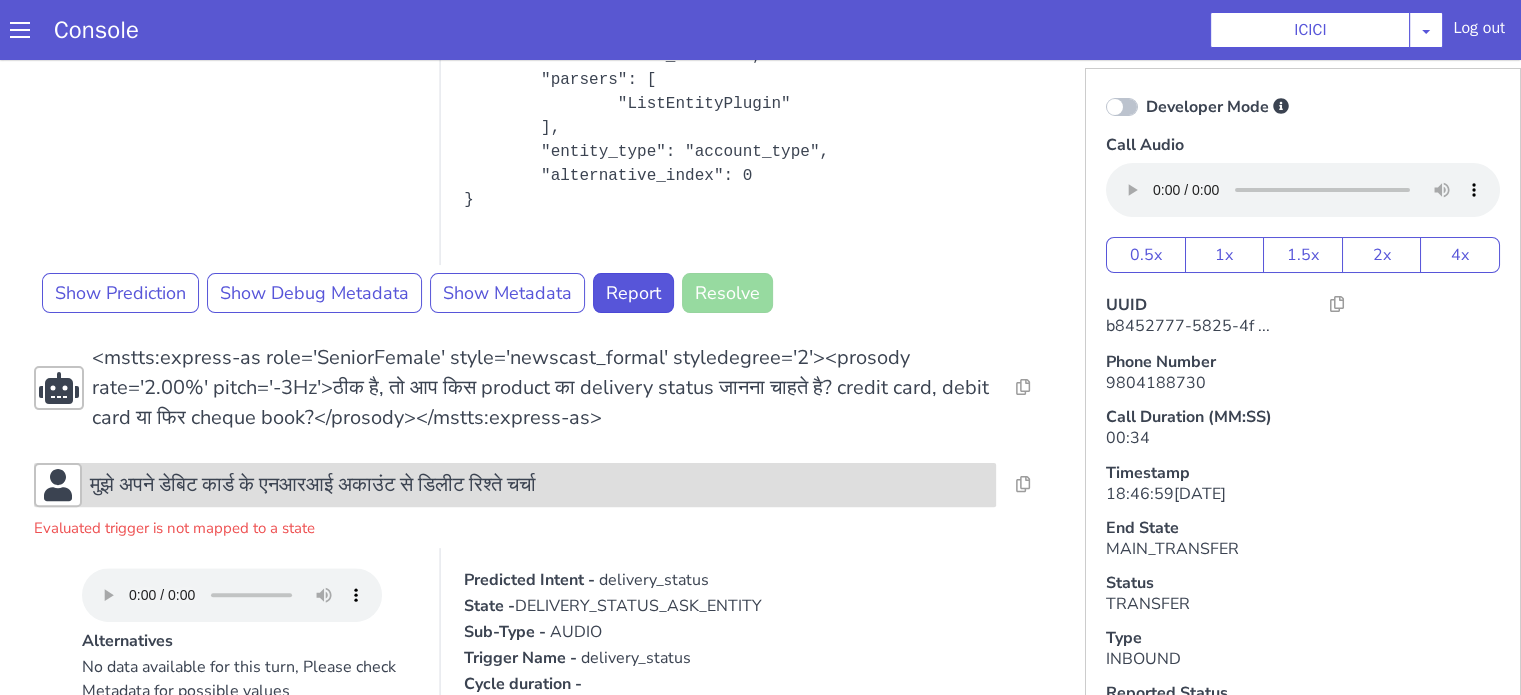 scroll, scrollTop: 828, scrollLeft: 0, axis: vertical 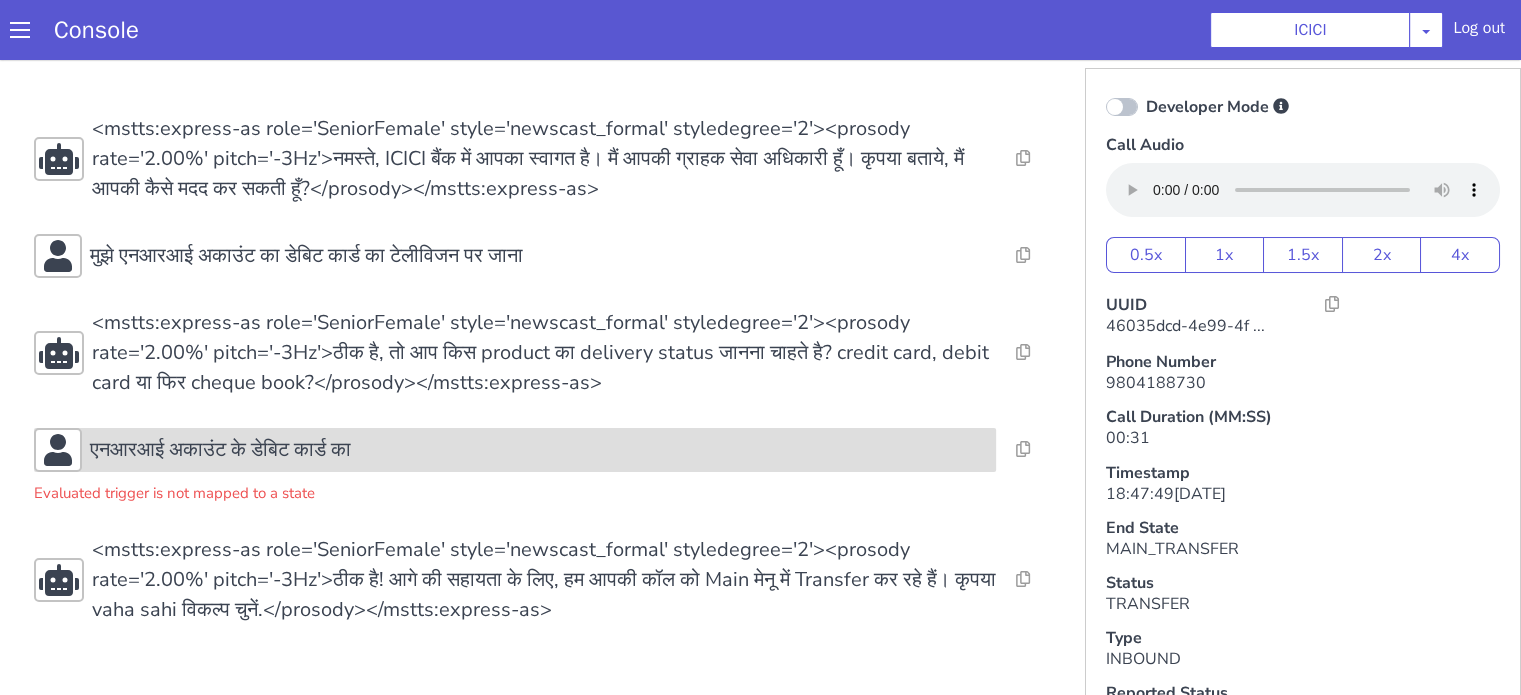 click on "एनआरआई अकाउंट के डेबिट कार्ड का" at bounding box center (220, 450) 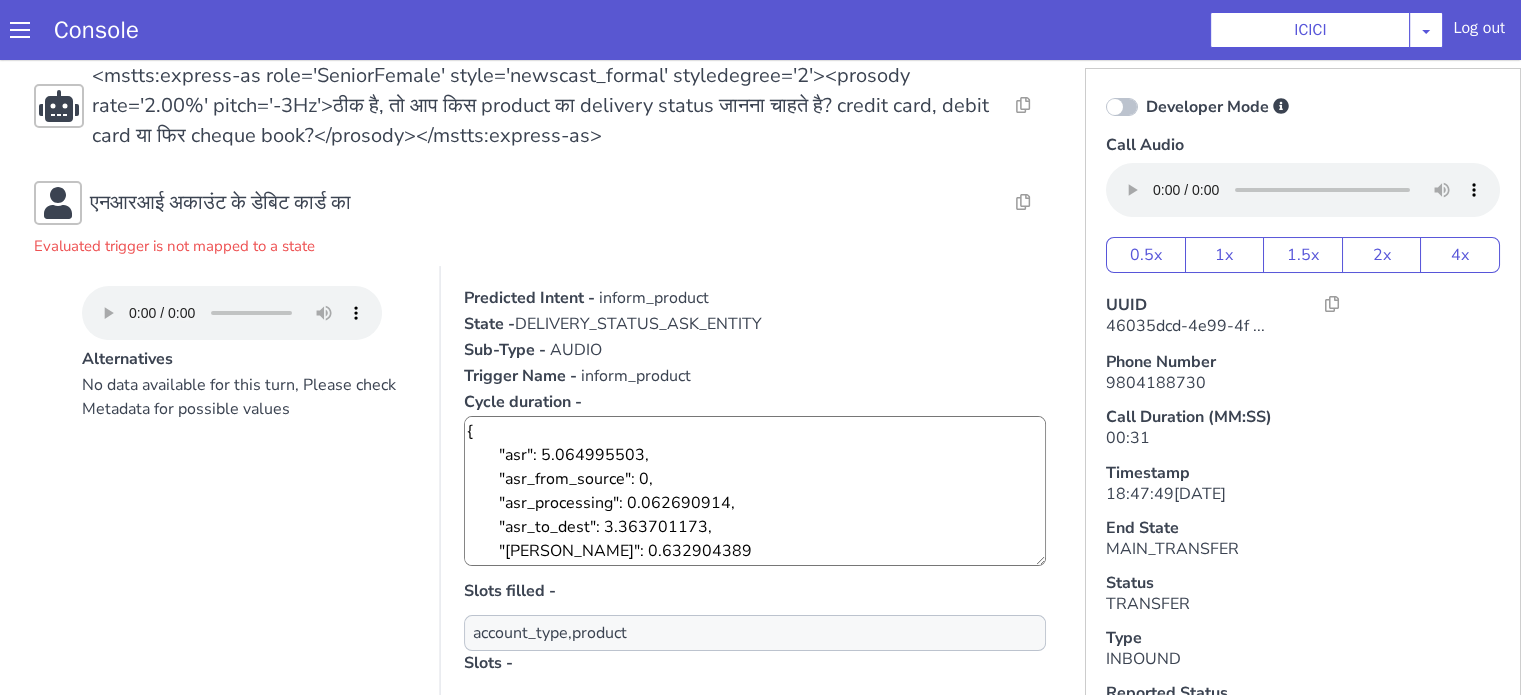 scroll, scrollTop: 400, scrollLeft: 0, axis: vertical 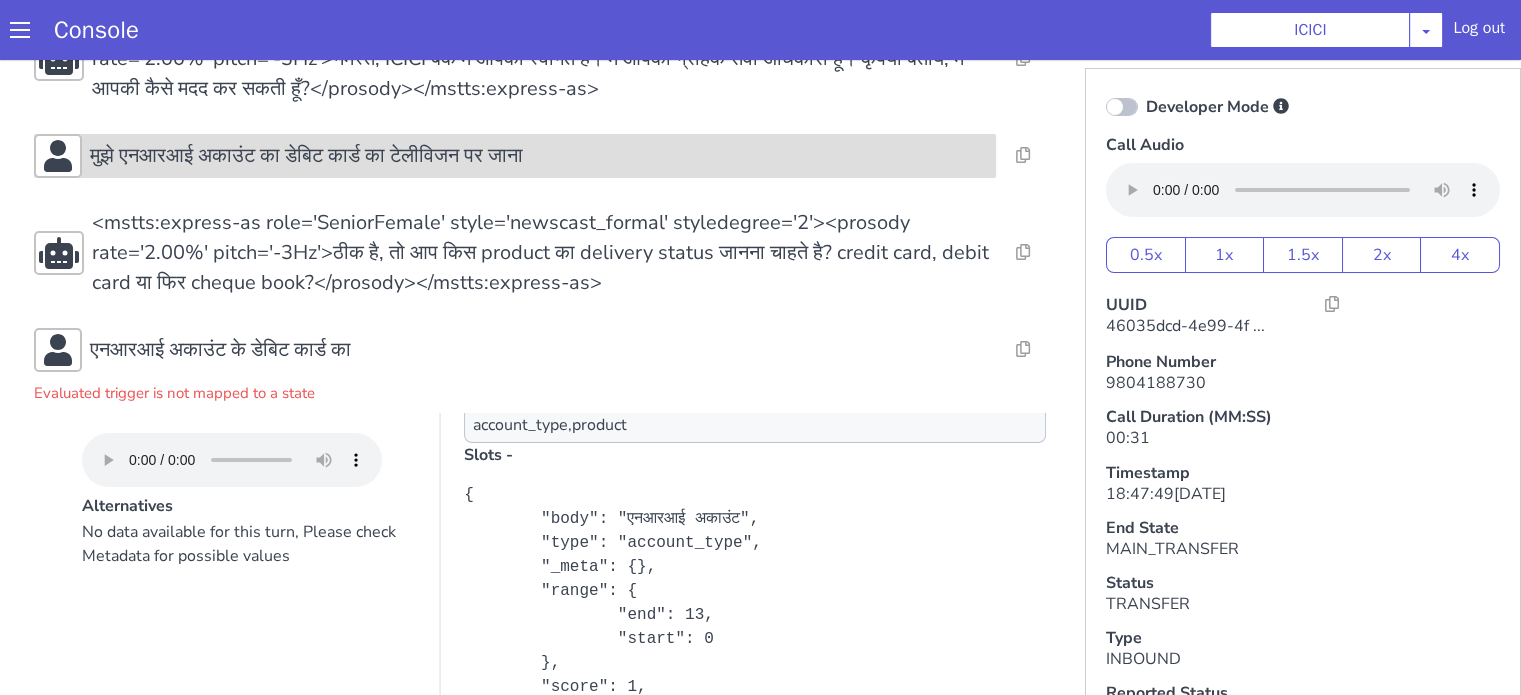 click on "मुझे एनआरआई अकाउंट का डेबिट कार्ड का टेलीविजन पर जाना" at bounding box center [306, 156] 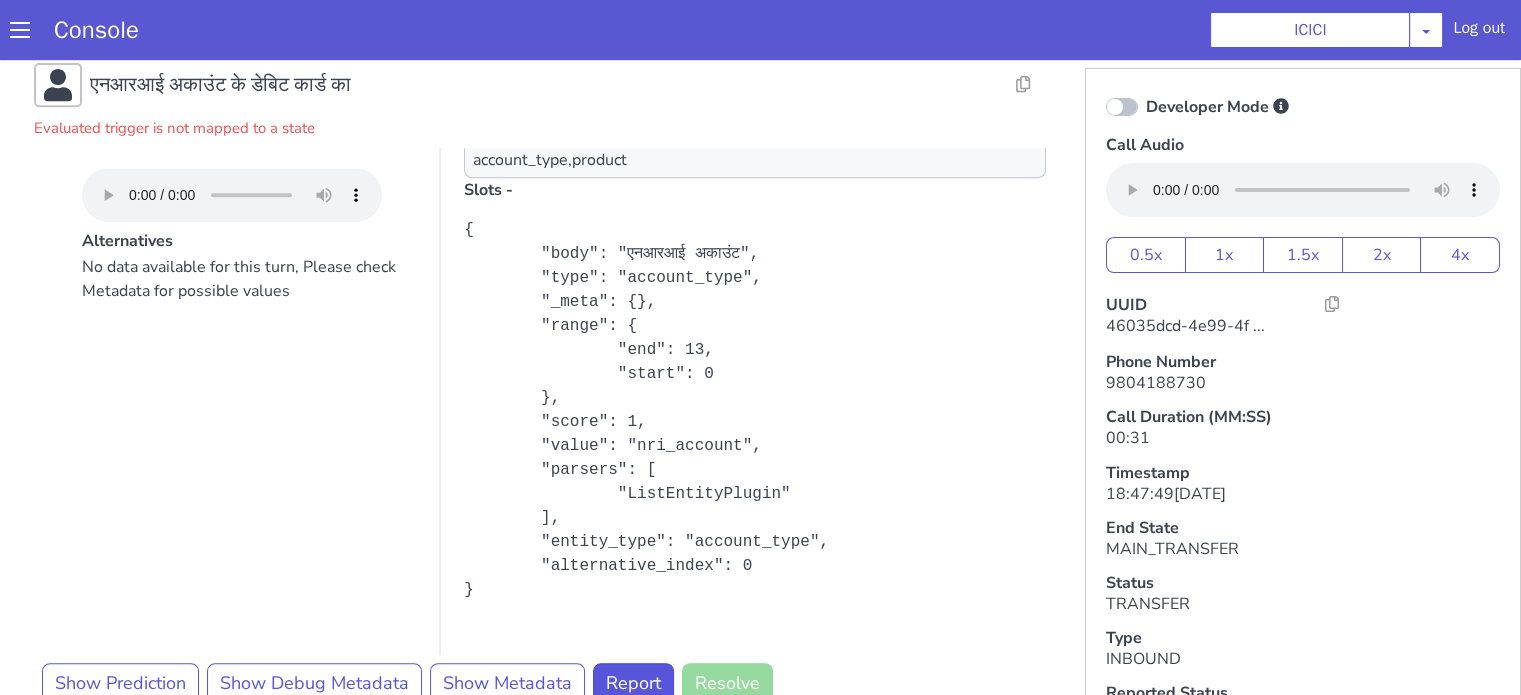 scroll, scrollTop: 1000, scrollLeft: 0, axis: vertical 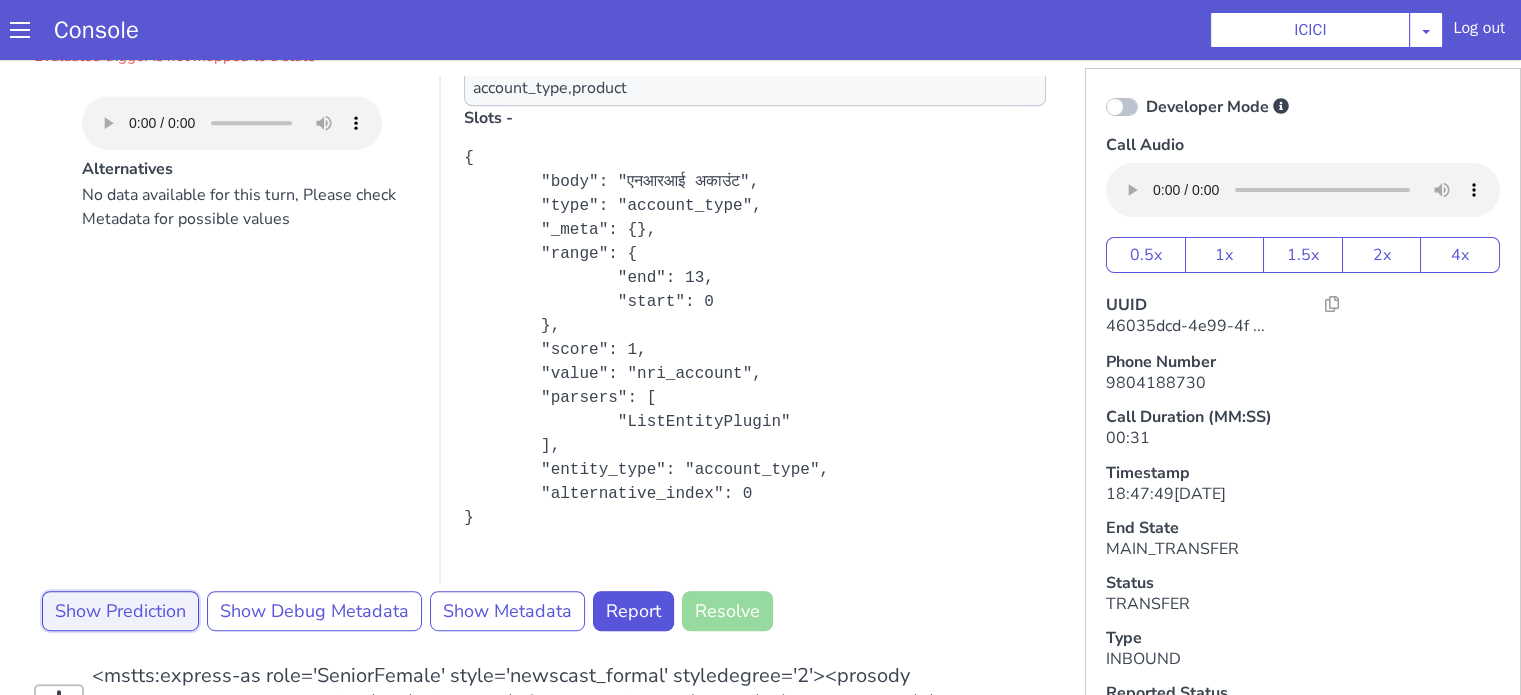 click on "Show Prediction" at bounding box center (120, 611) 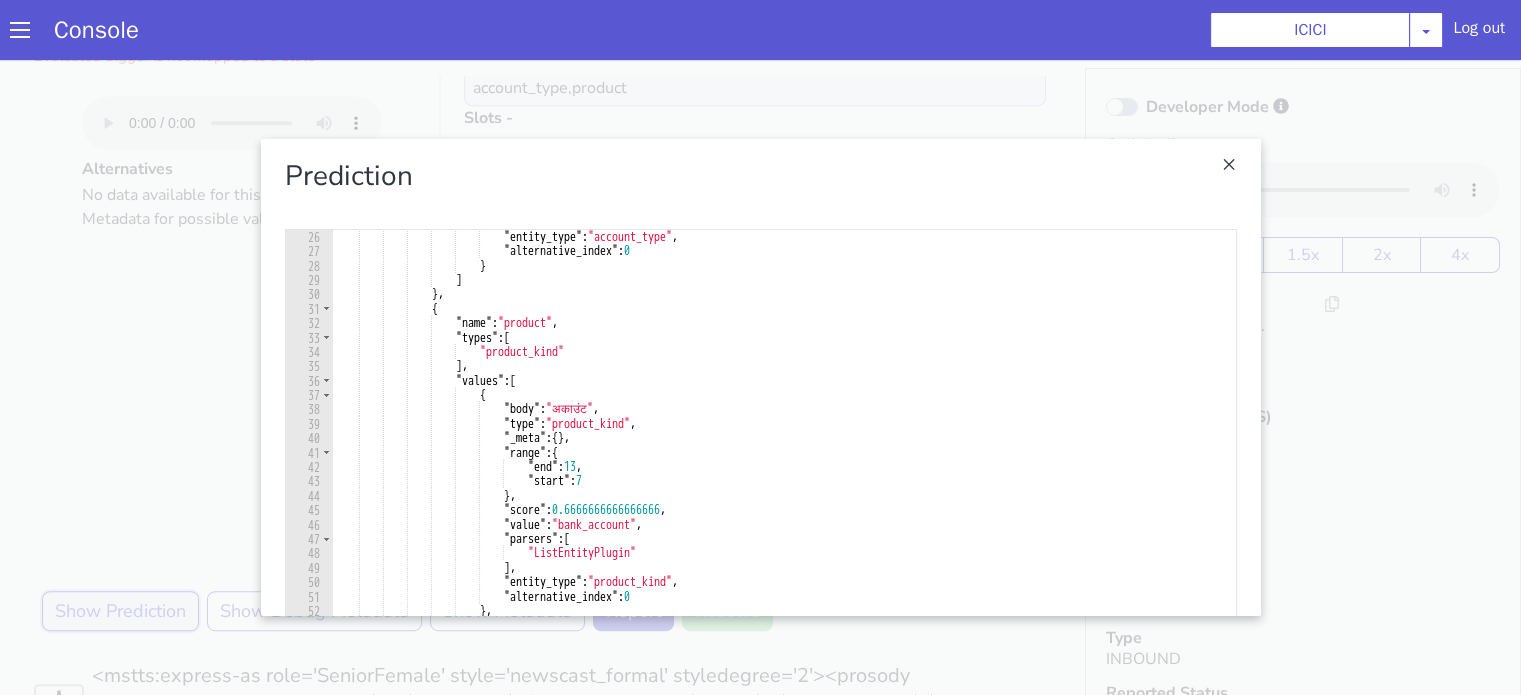 scroll, scrollTop: 360, scrollLeft: 0, axis: vertical 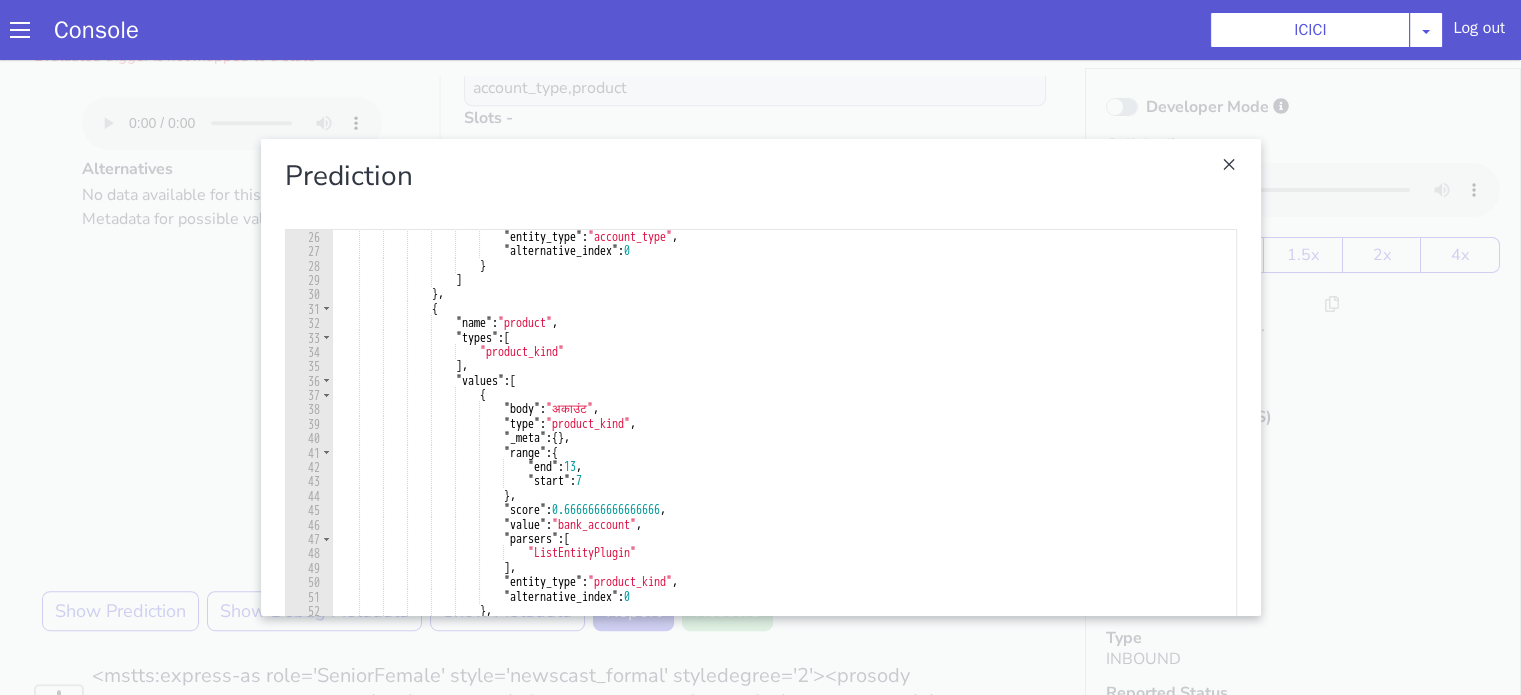 drag, startPoint x: 109, startPoint y: 378, endPoint x: 130, endPoint y: 371, distance: 22.135944 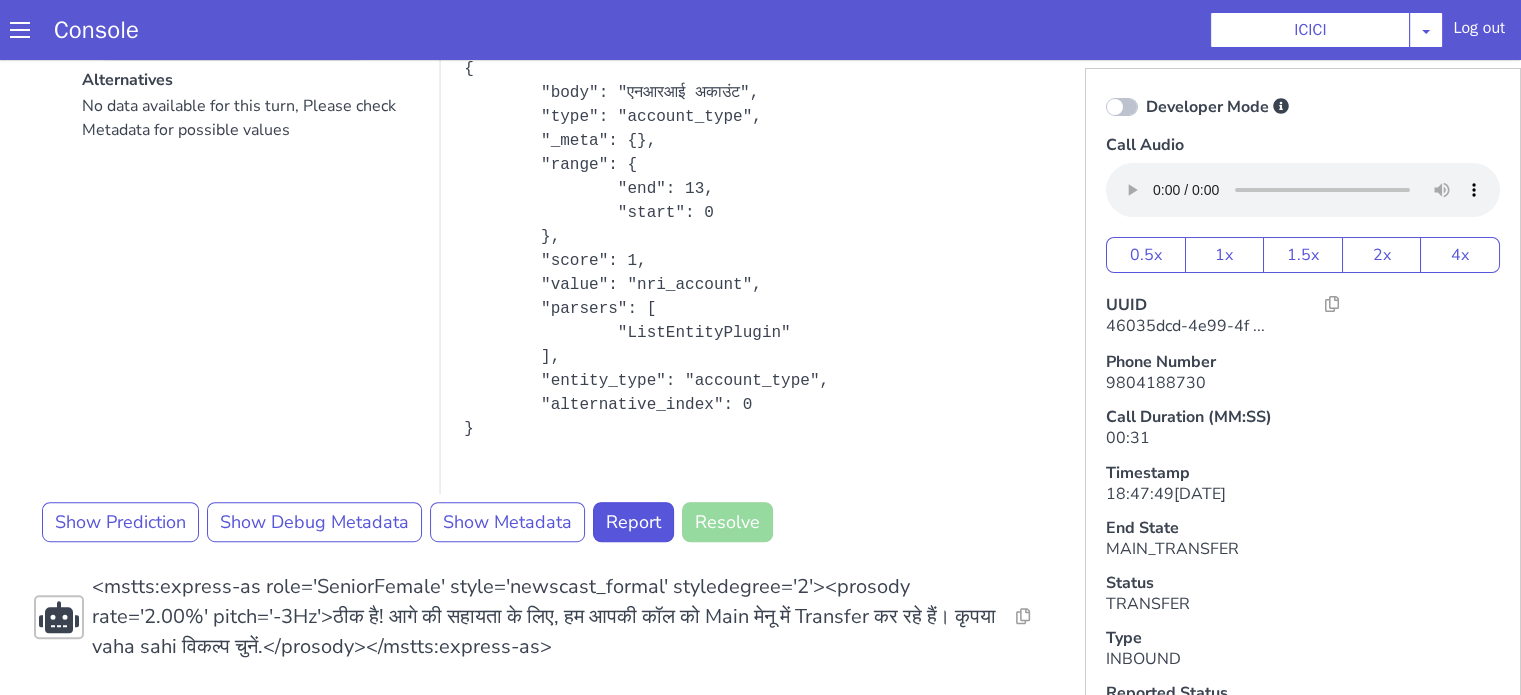 scroll, scrollTop: 1092, scrollLeft: 0, axis: vertical 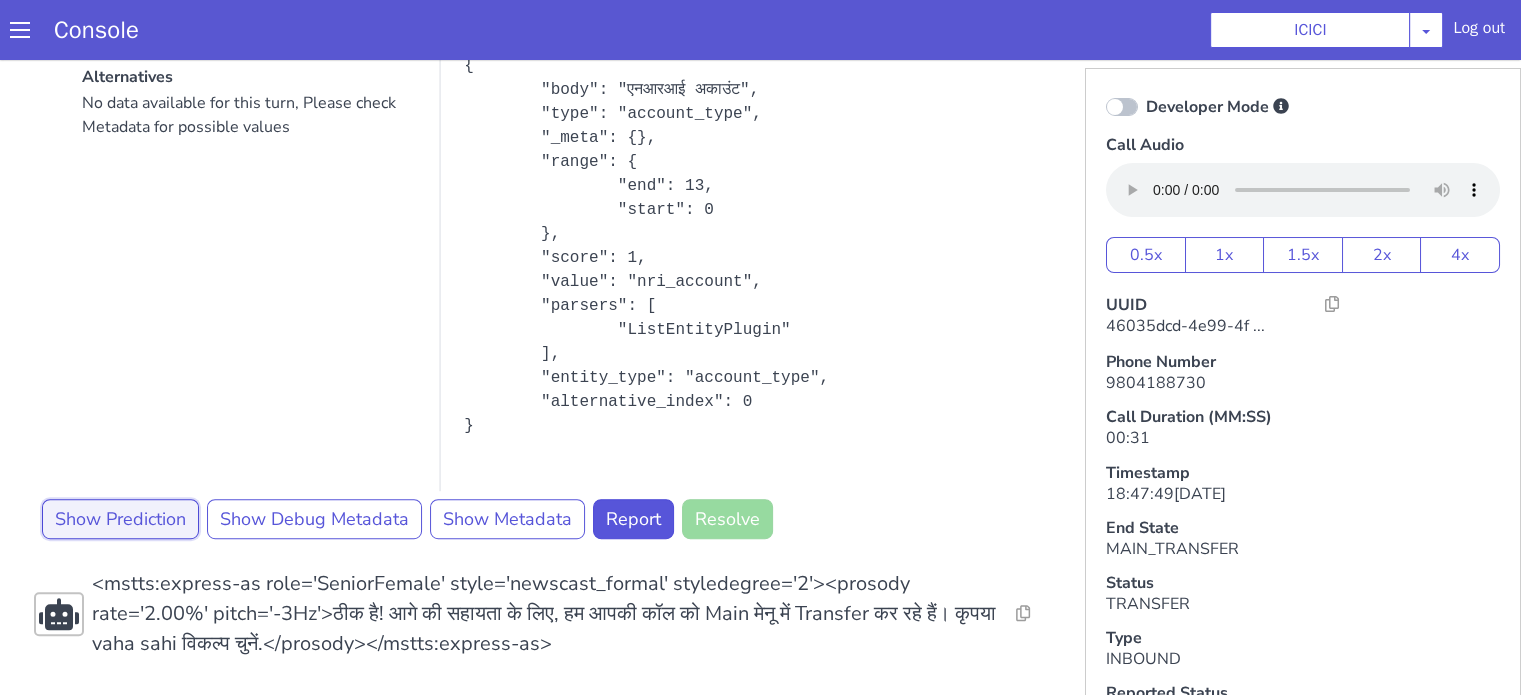 click on "Show Prediction" at bounding box center (120, 519) 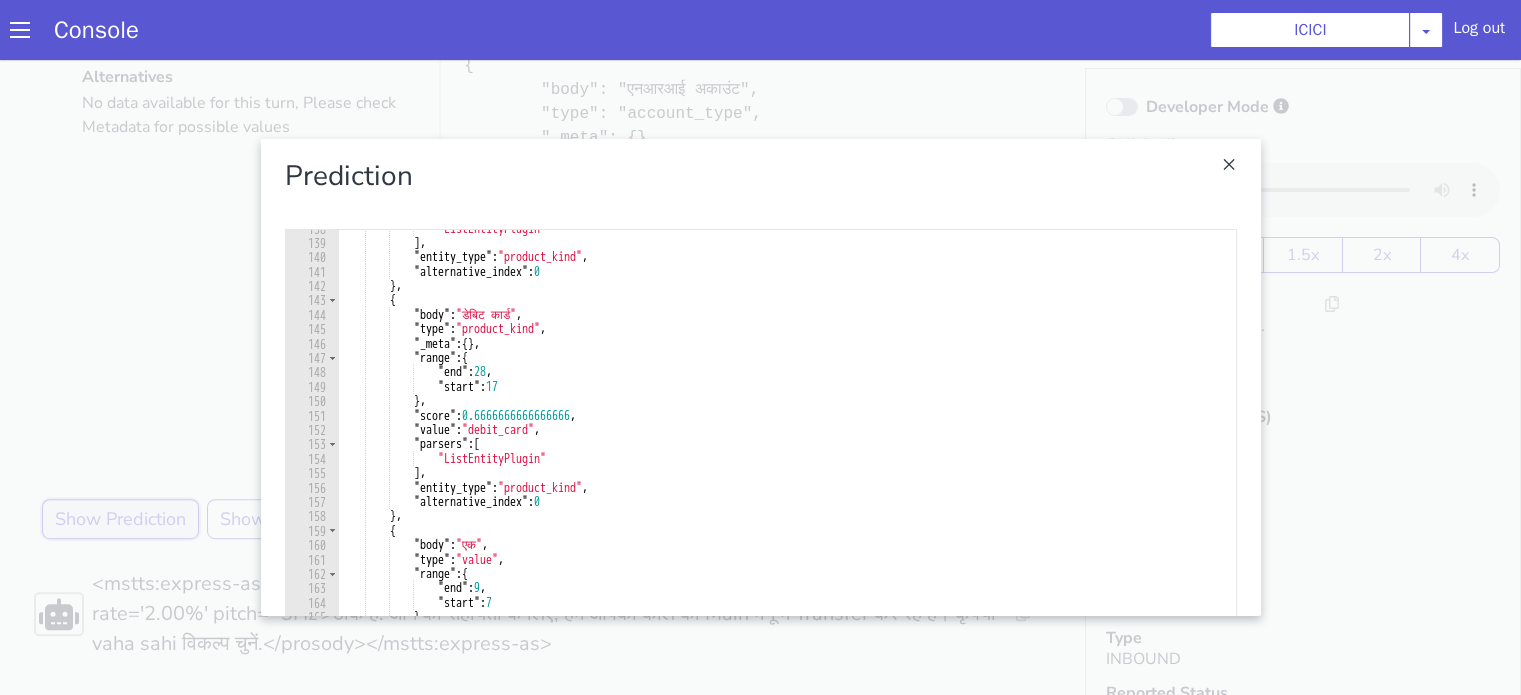scroll, scrollTop: 1980, scrollLeft: 0, axis: vertical 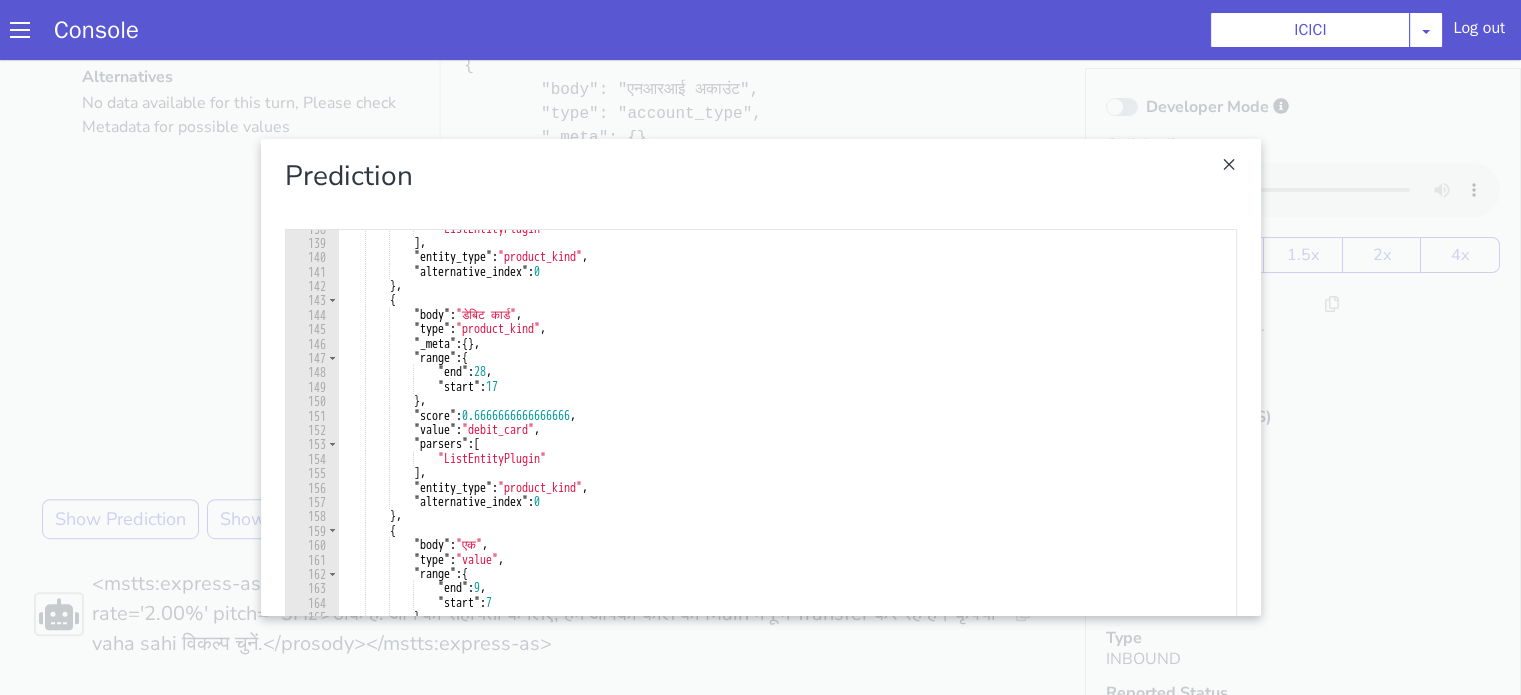 click at bounding box center [760, 377] 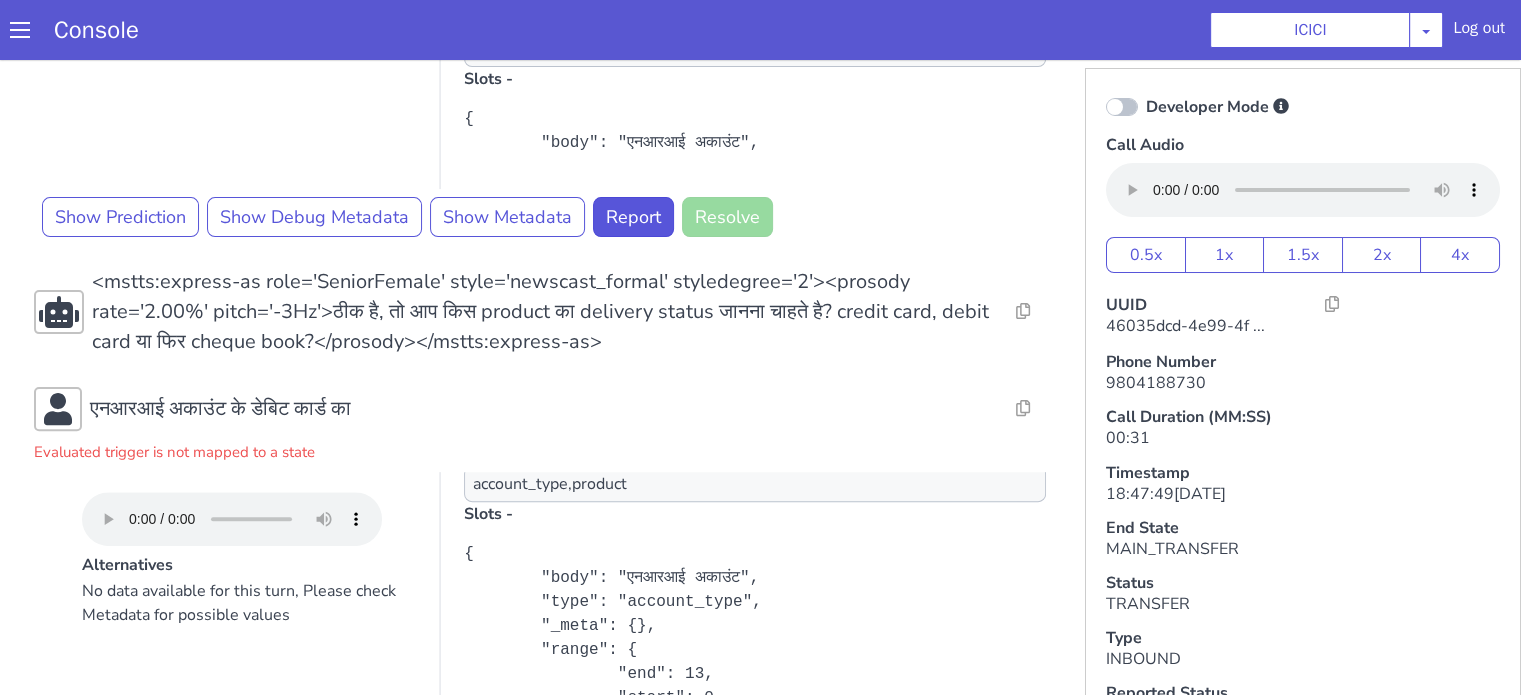 scroll, scrollTop: 492, scrollLeft: 0, axis: vertical 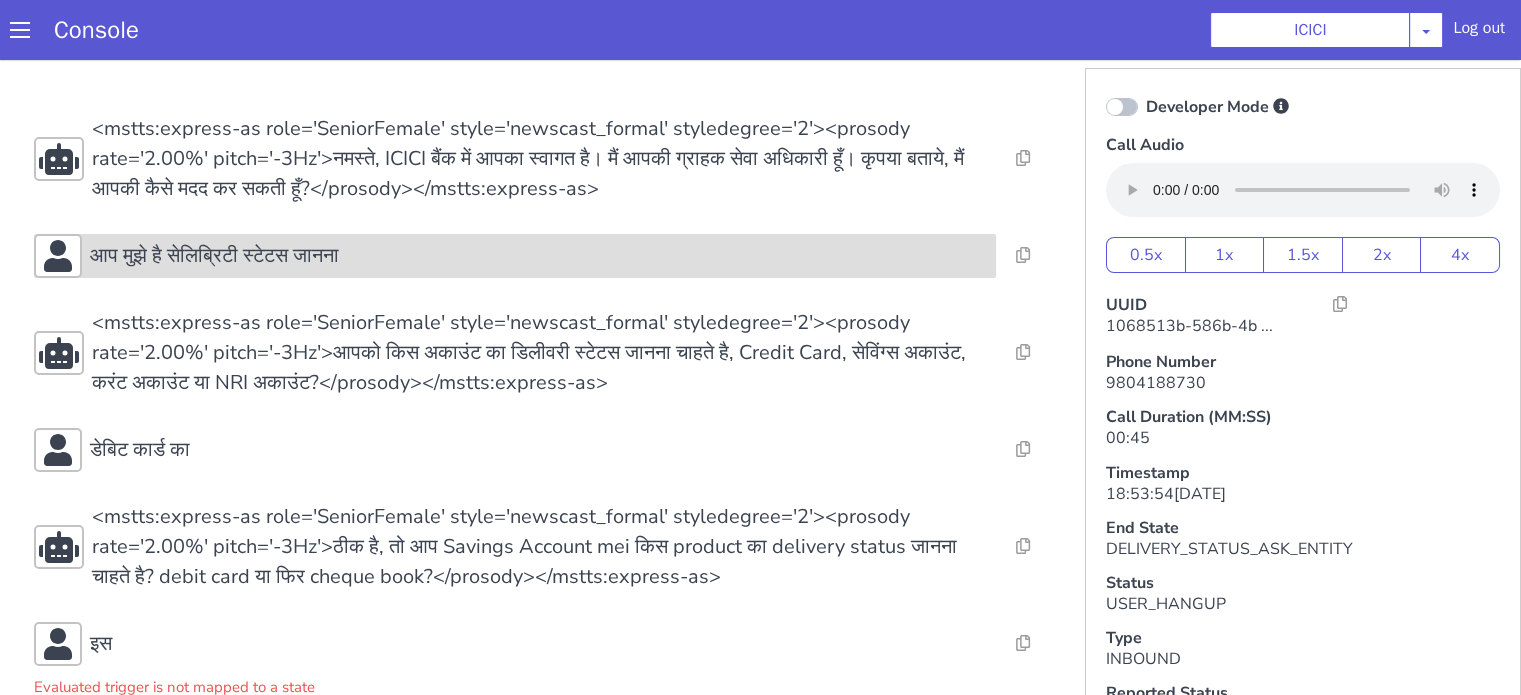 click on "आप मुझे है सेलिब्रिटी स्टेटस जानना" at bounding box center [214, 256] 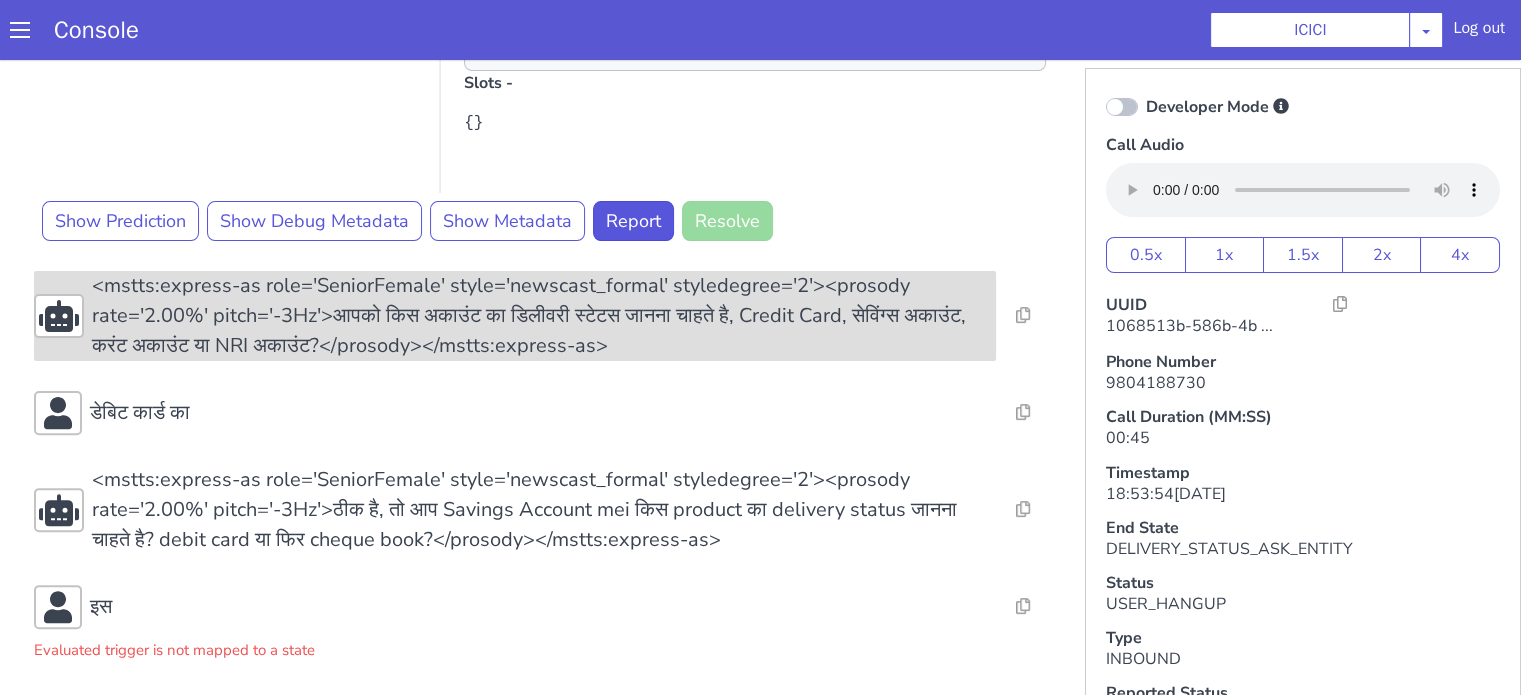 scroll, scrollTop: 752, scrollLeft: 0, axis: vertical 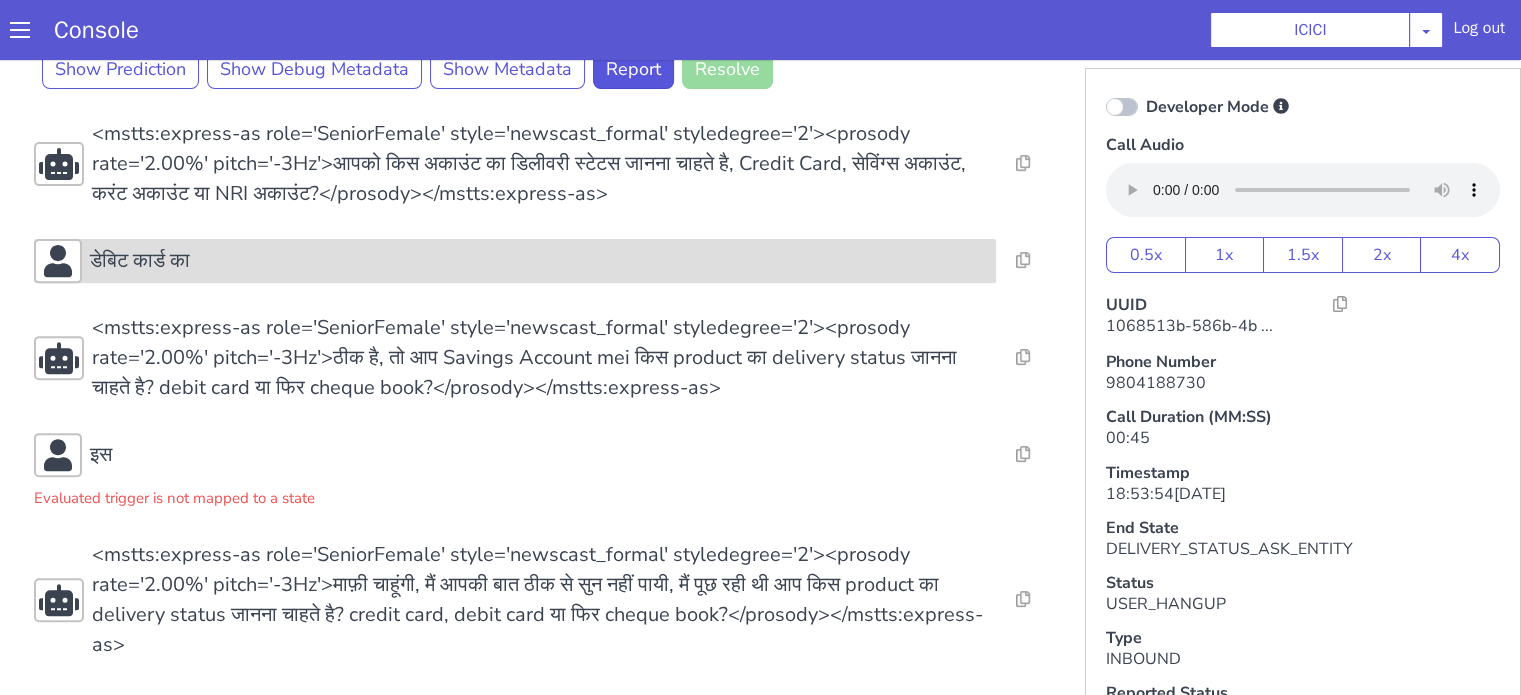 click on "डेबिट कार्ड का" at bounding box center (539, 261) 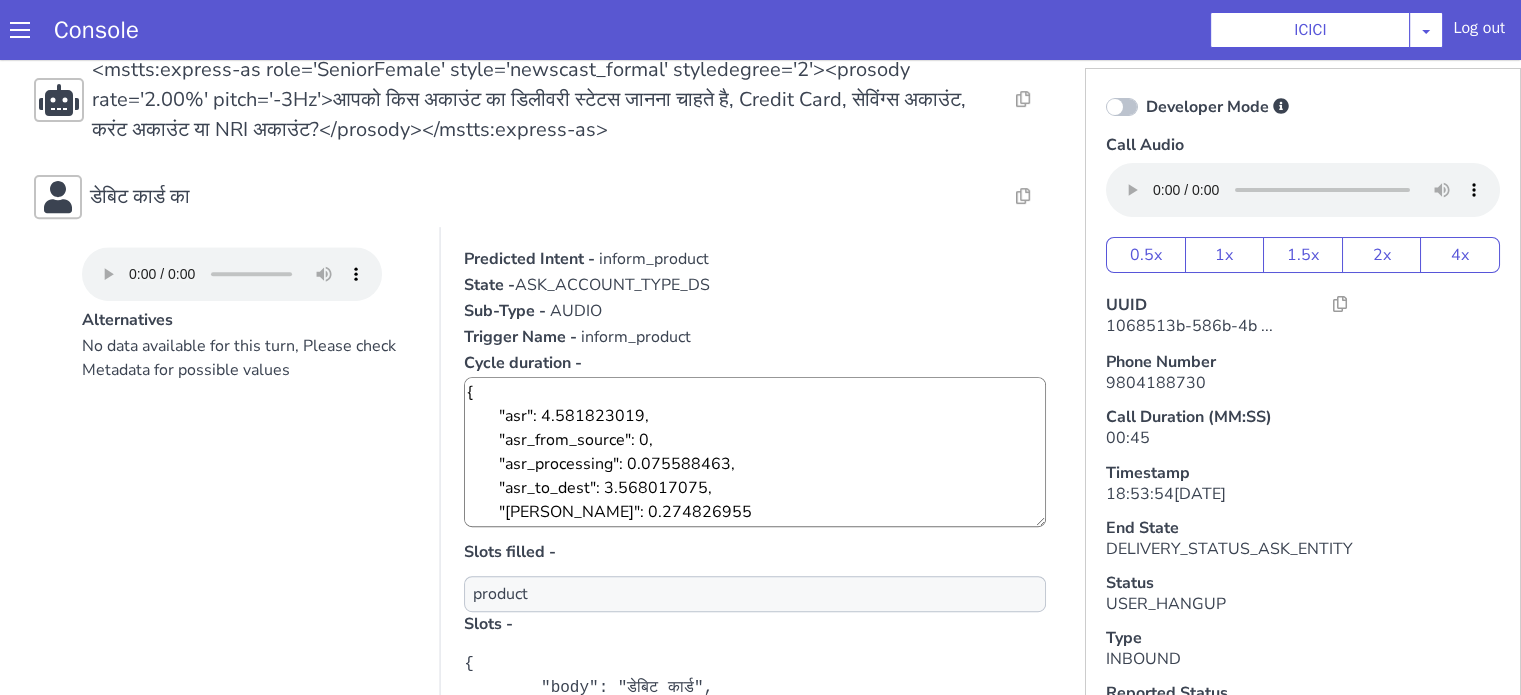 scroll, scrollTop: 952, scrollLeft: 0, axis: vertical 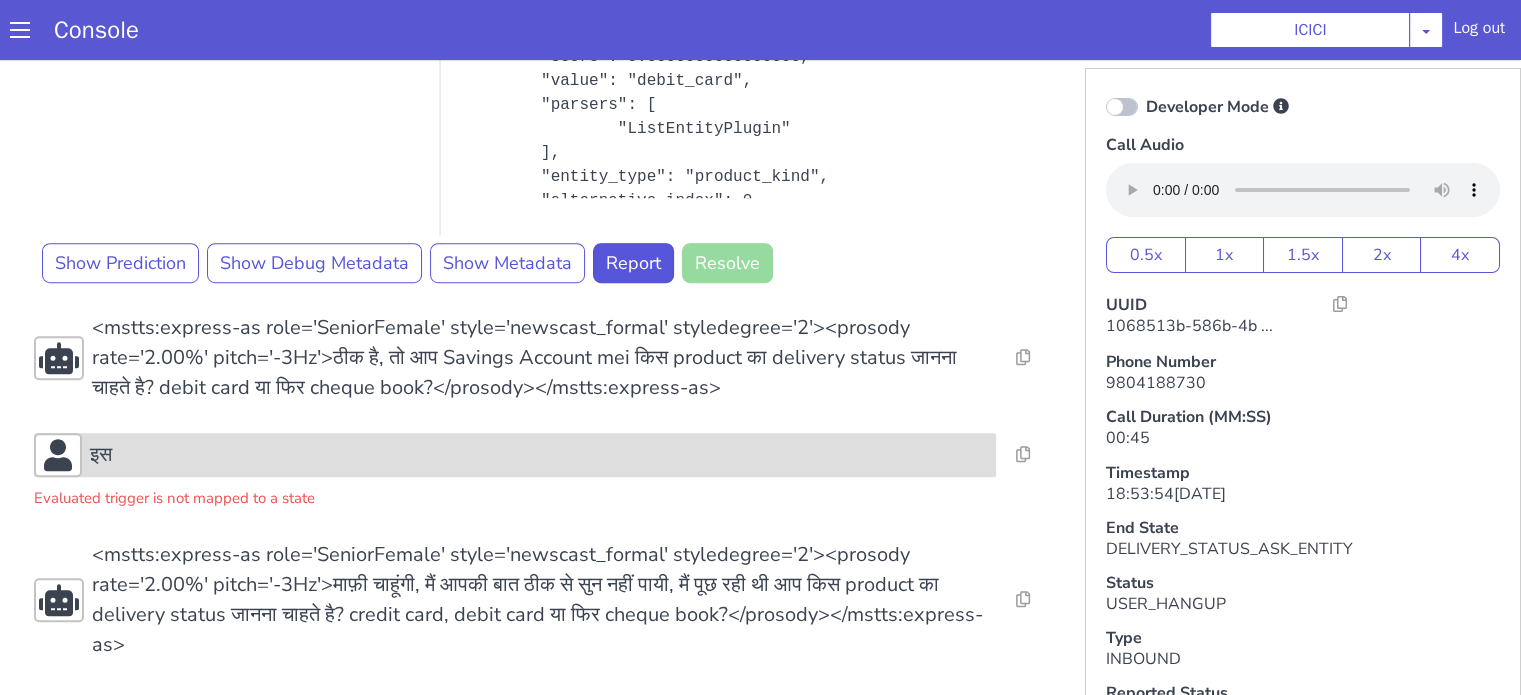 click on "इस" at bounding box center [539, 455] 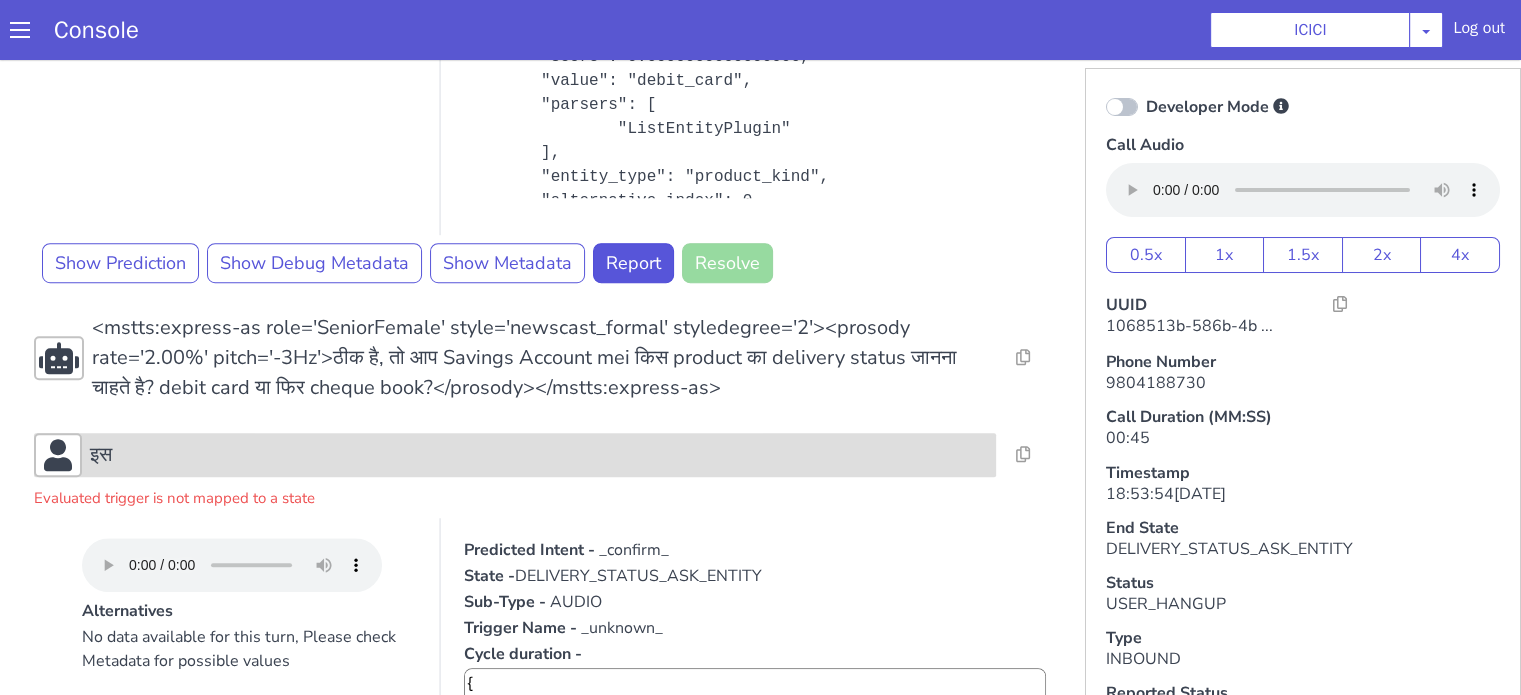 click on "इस" at bounding box center [539, 455] 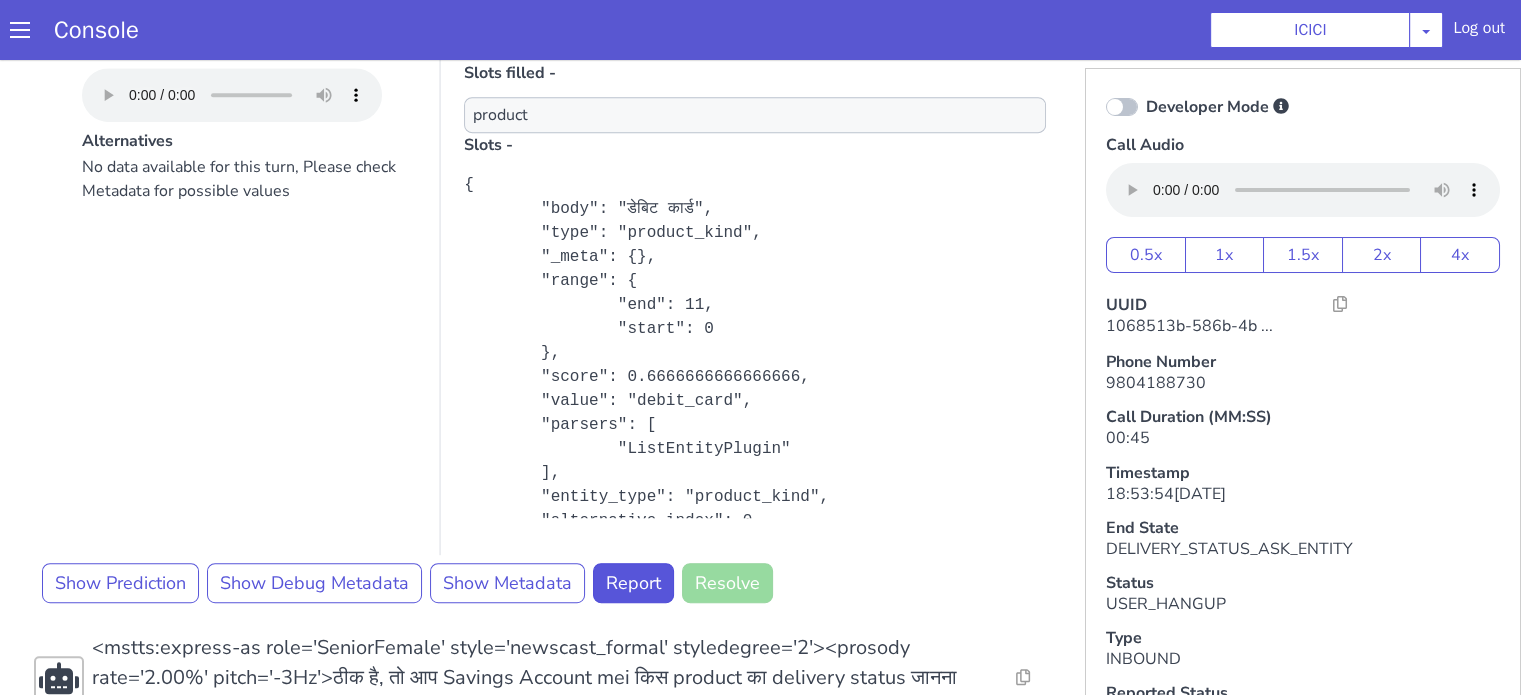 scroll, scrollTop: 815, scrollLeft: 0, axis: vertical 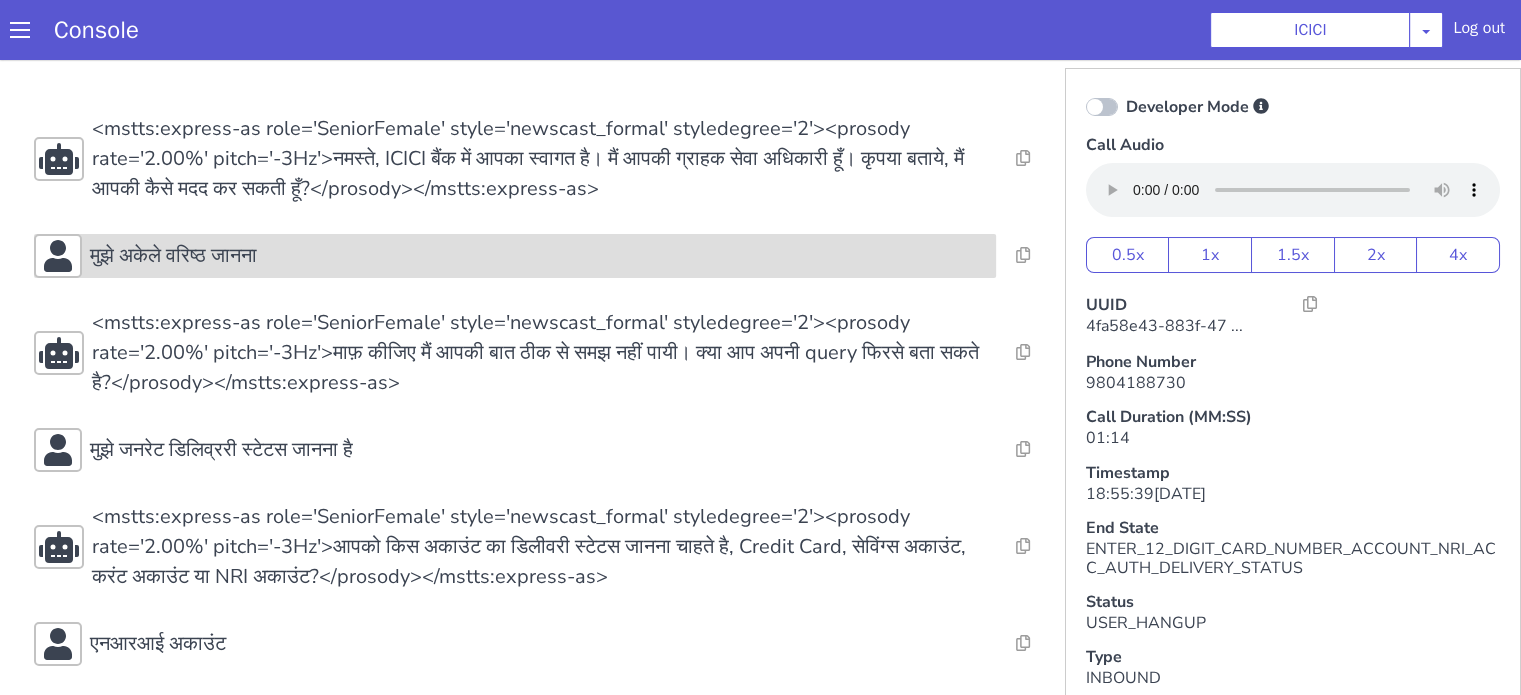 click on "मुझे अकेले वरिष्ठ जानना" at bounding box center (539, 256) 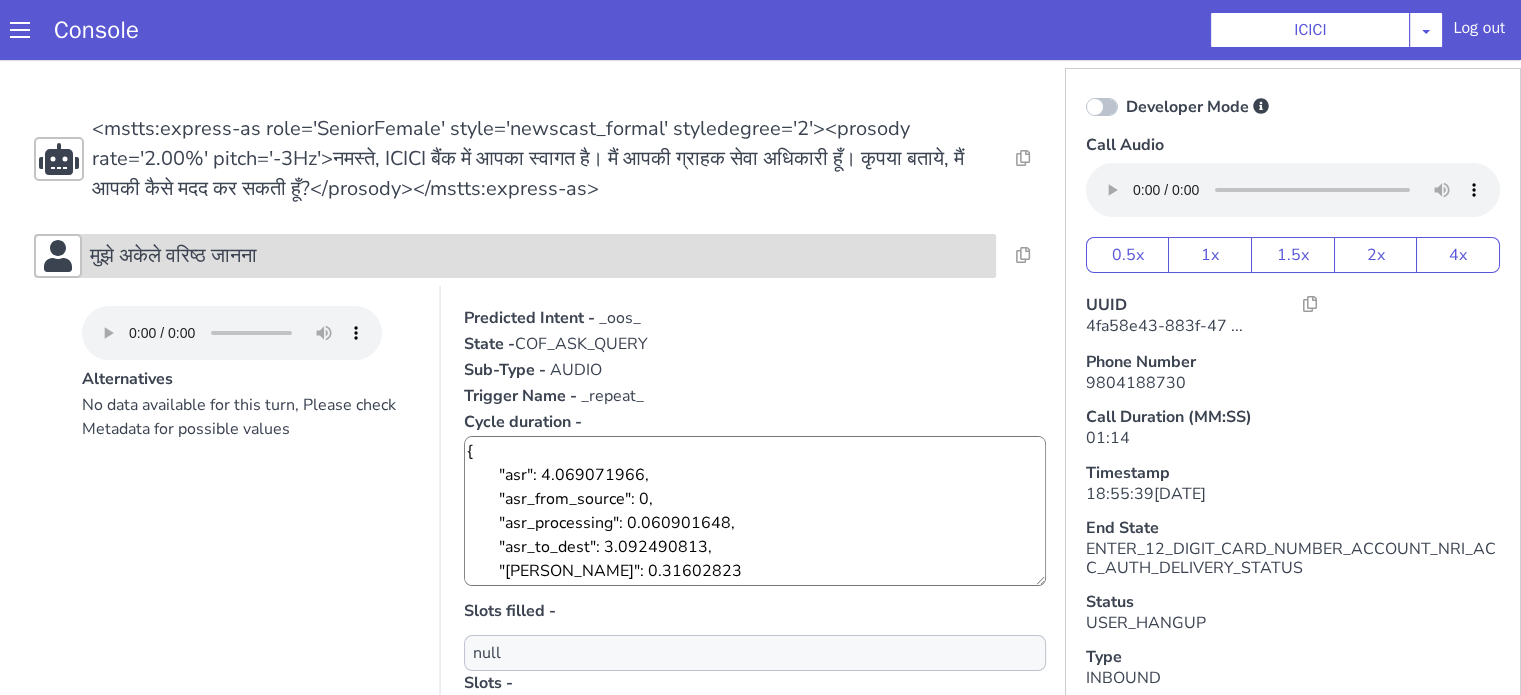 click on "मुझे अकेले वरिष्ठ जानना" at bounding box center (539, 256) 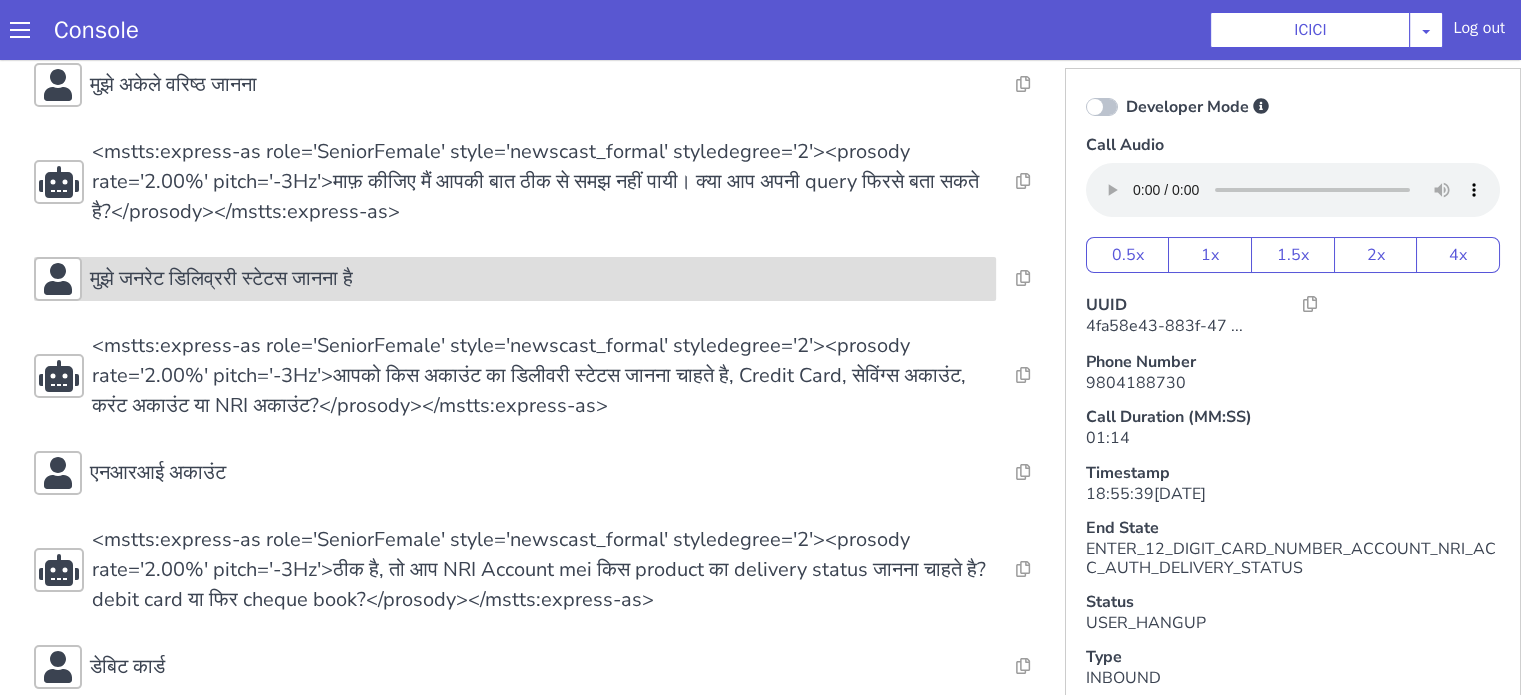 scroll, scrollTop: 200, scrollLeft: 0, axis: vertical 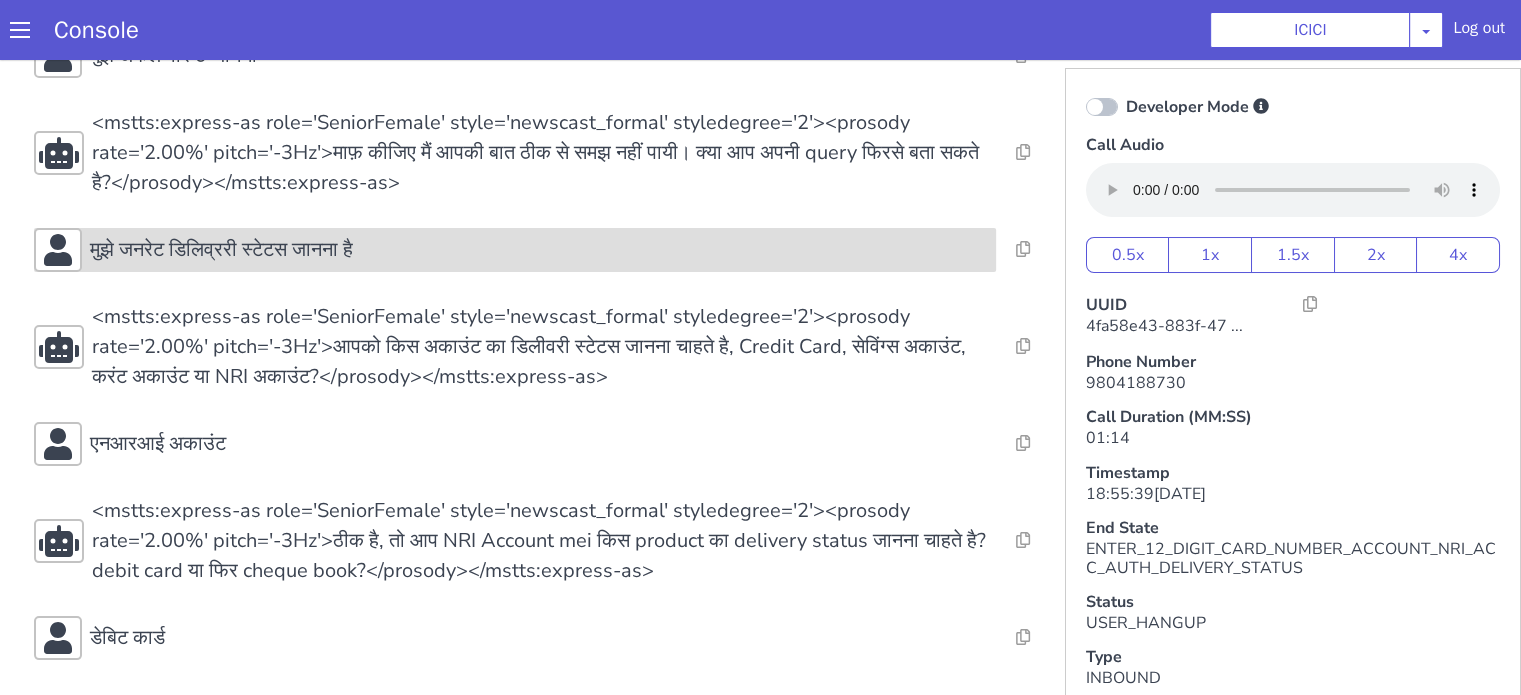 click on "मुझे जनरेट डिलिव्ररी स्टेटस जानना है" at bounding box center [539, 250] 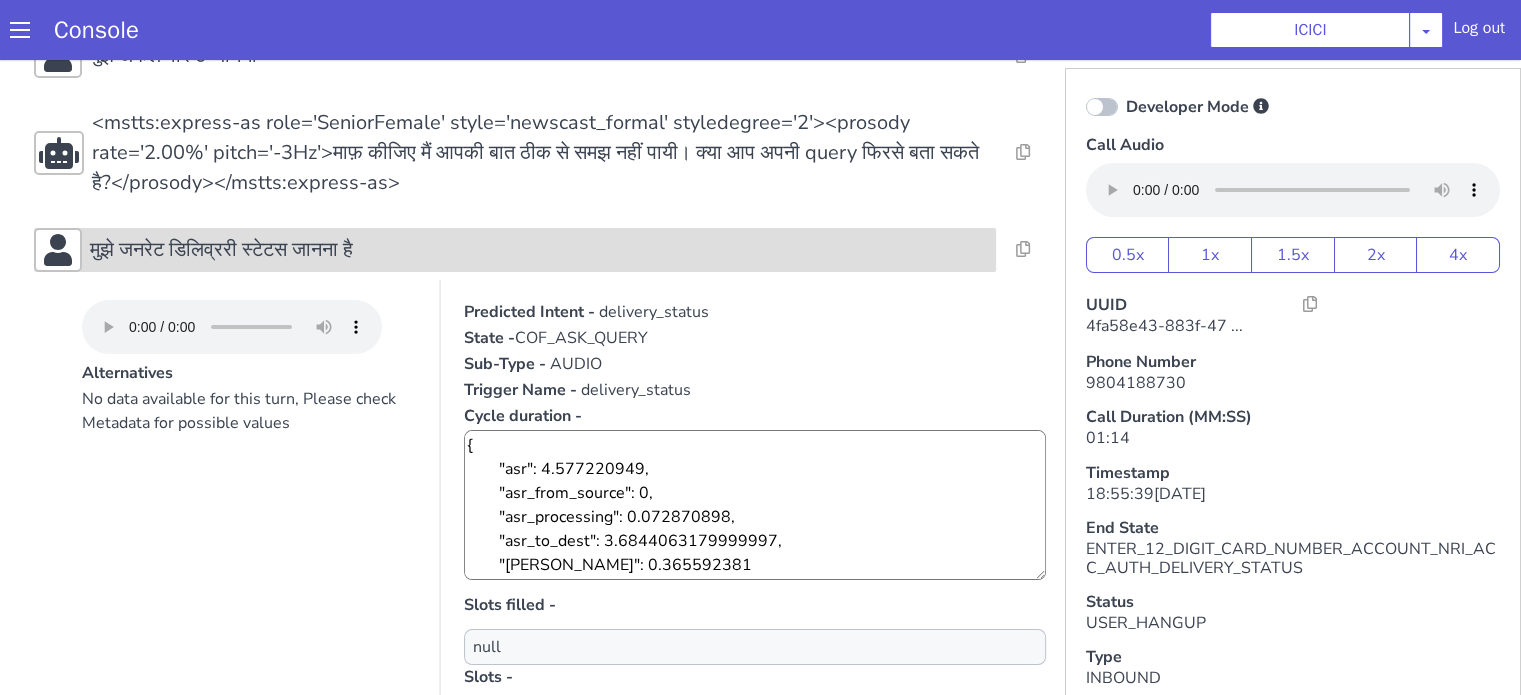 click on "मुझे जनरेट डिलिव्ररी स्टेटस जानना है" at bounding box center (539, 250) 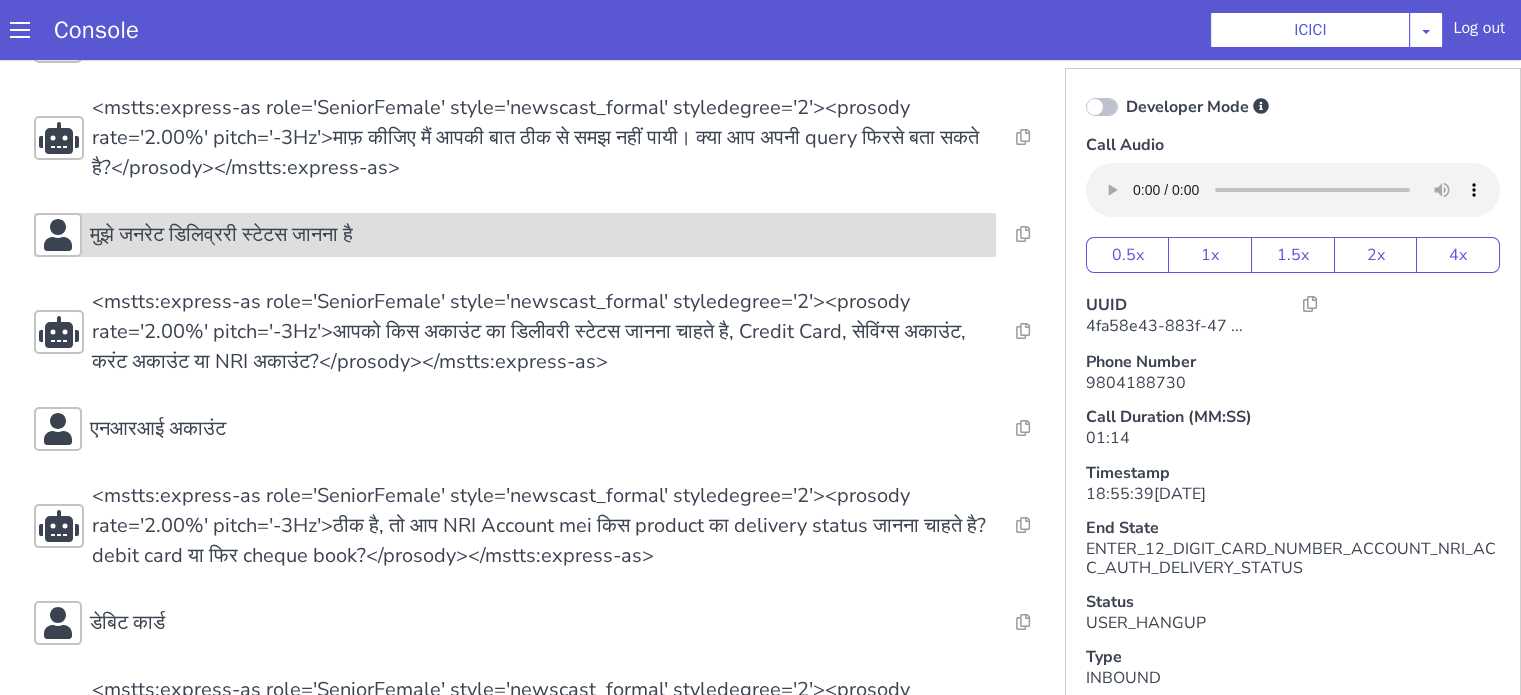scroll, scrollTop: 400, scrollLeft: 0, axis: vertical 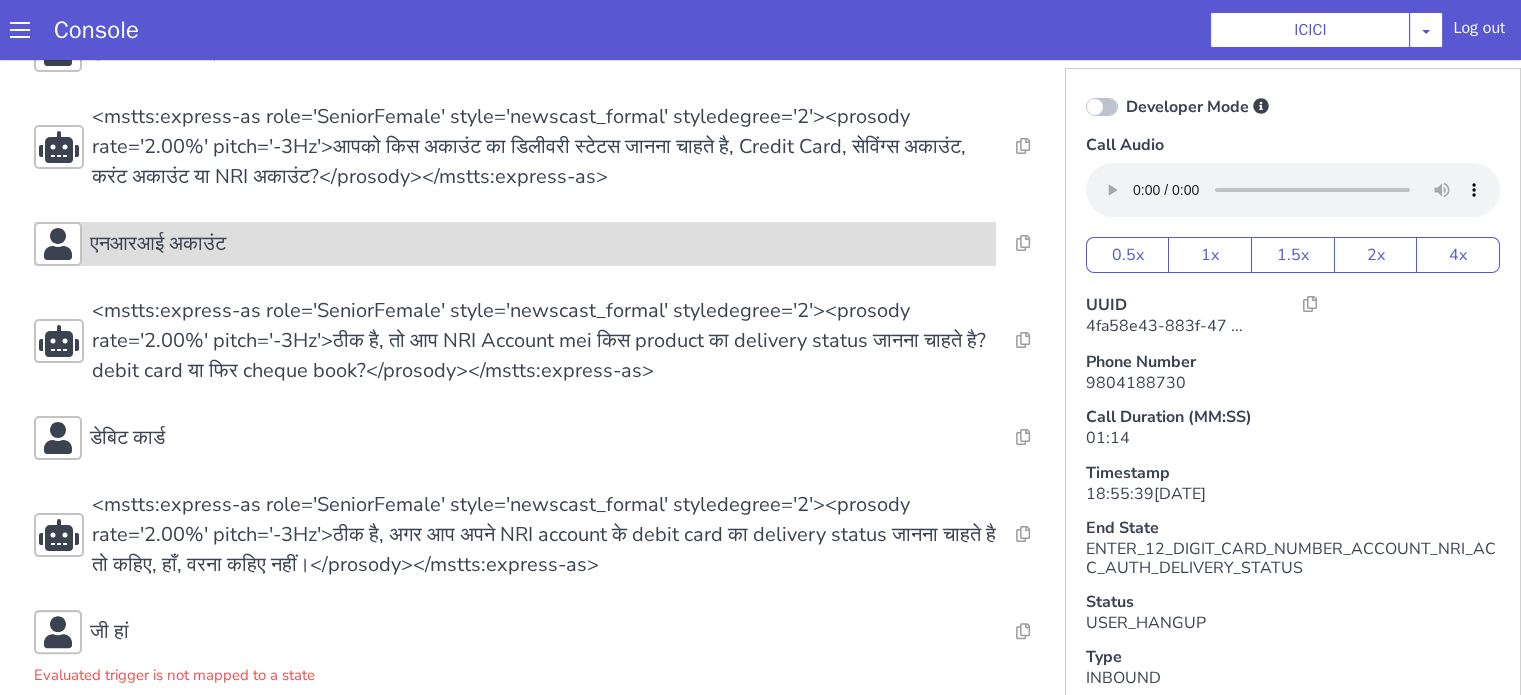 click on "एनआरआई अकाउंट" at bounding box center [515, 244] 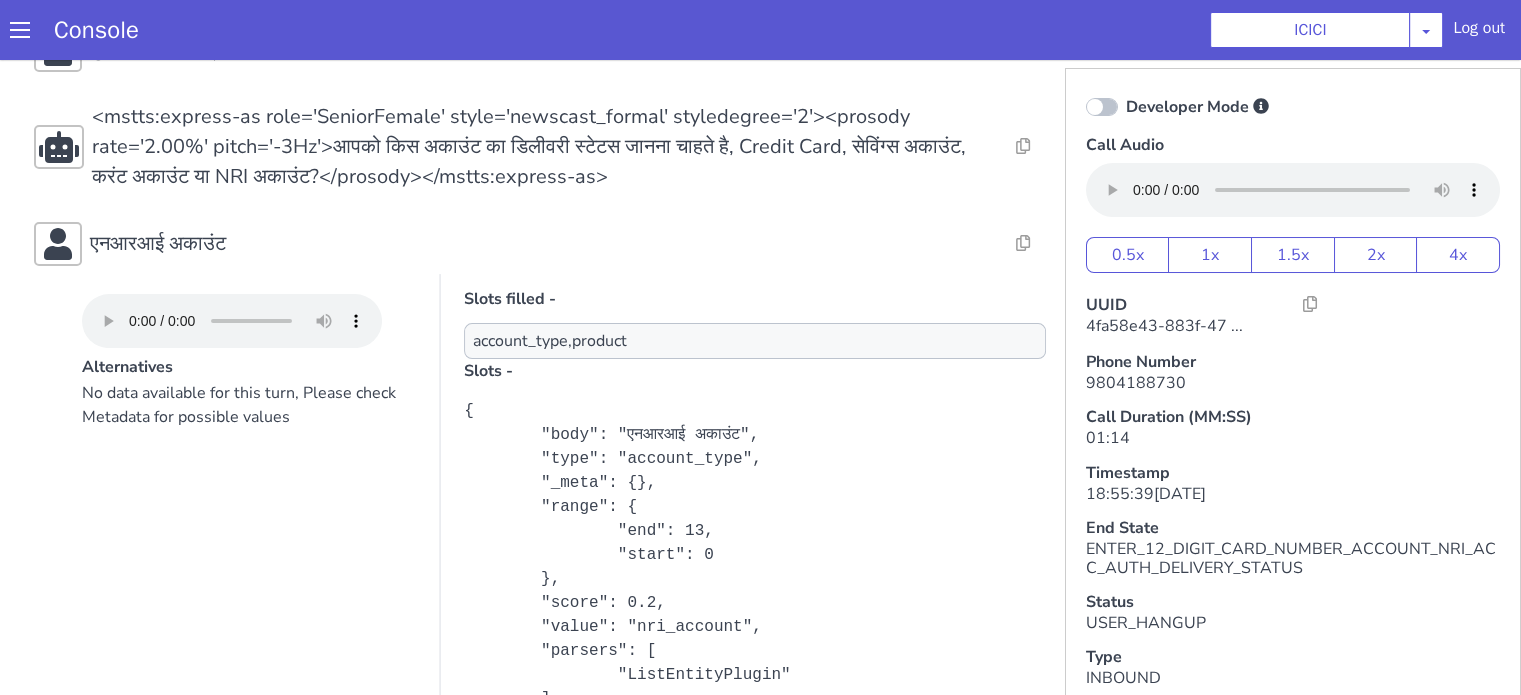 scroll, scrollTop: 369, scrollLeft: 0, axis: vertical 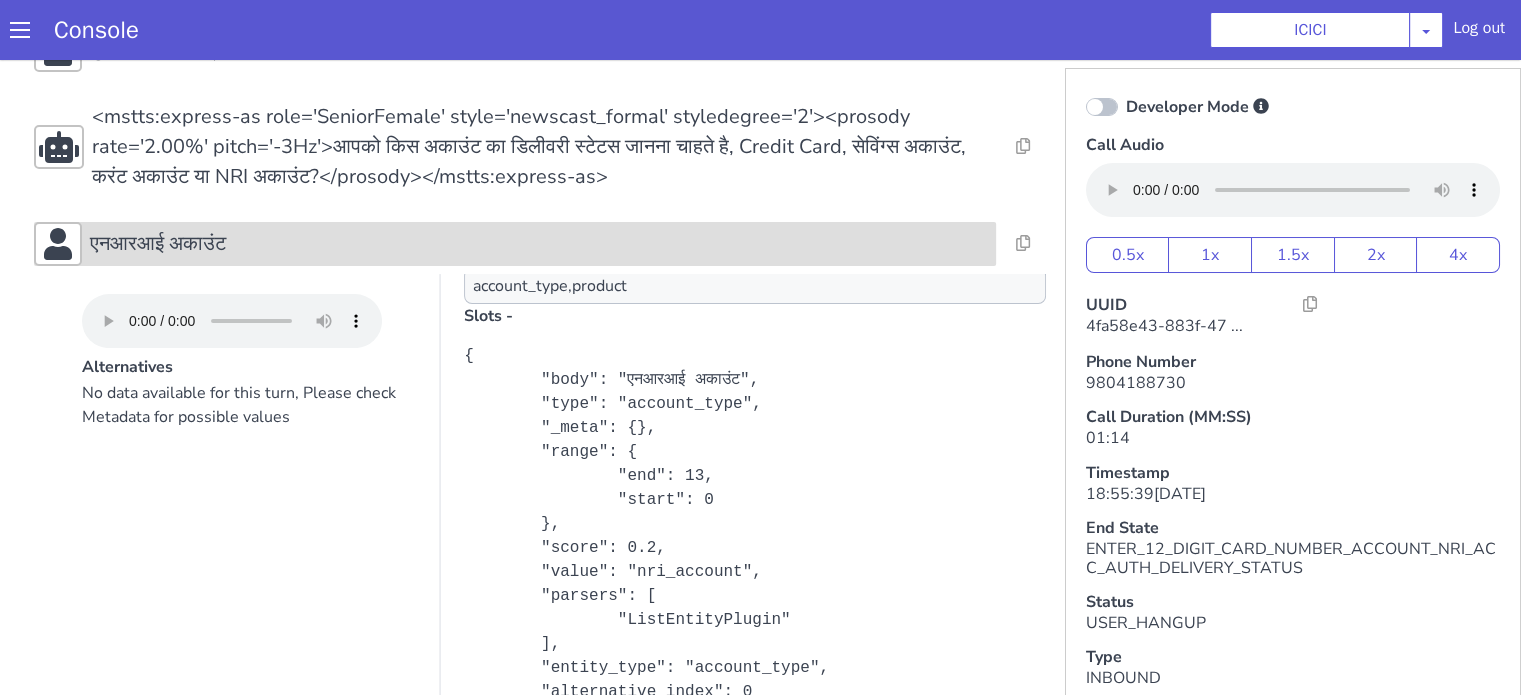 click on "एनआरआई अकाउंट" at bounding box center [539, 244] 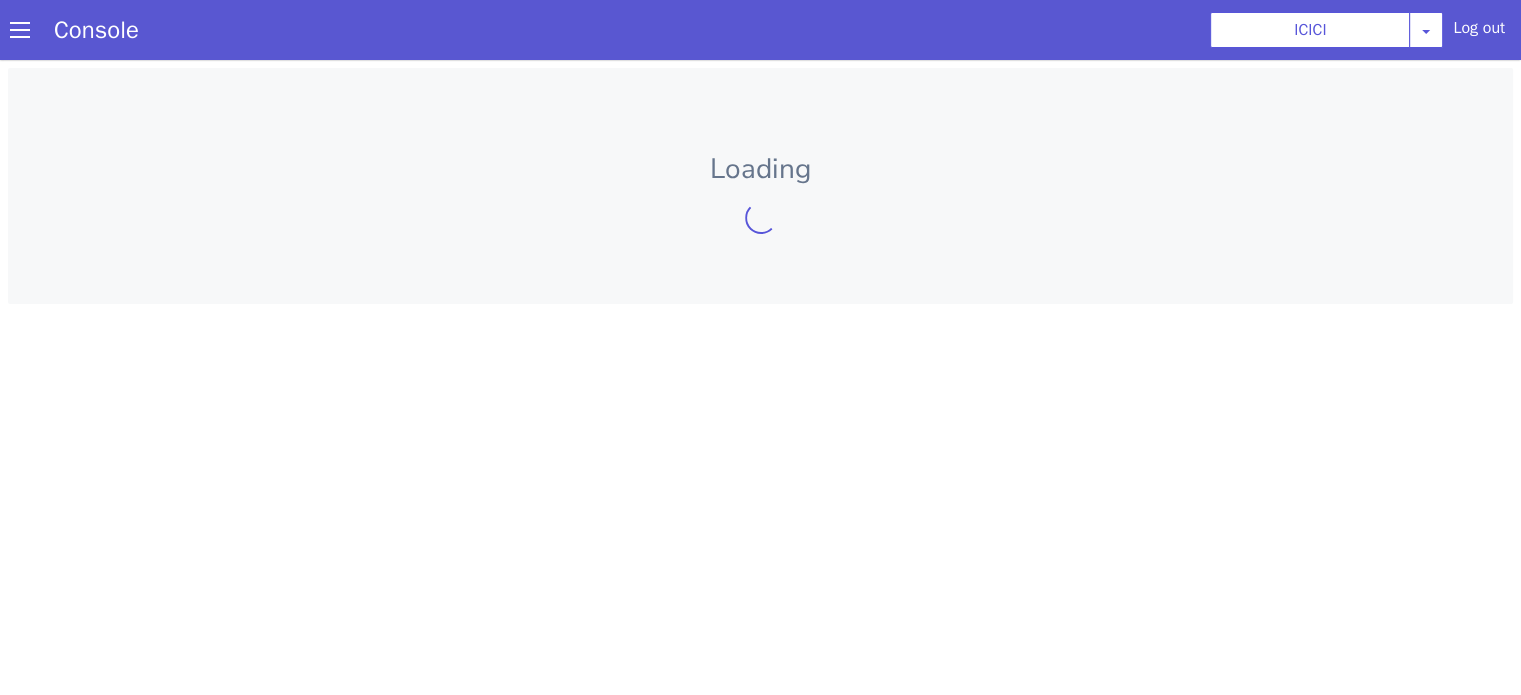 scroll, scrollTop: 0, scrollLeft: 0, axis: both 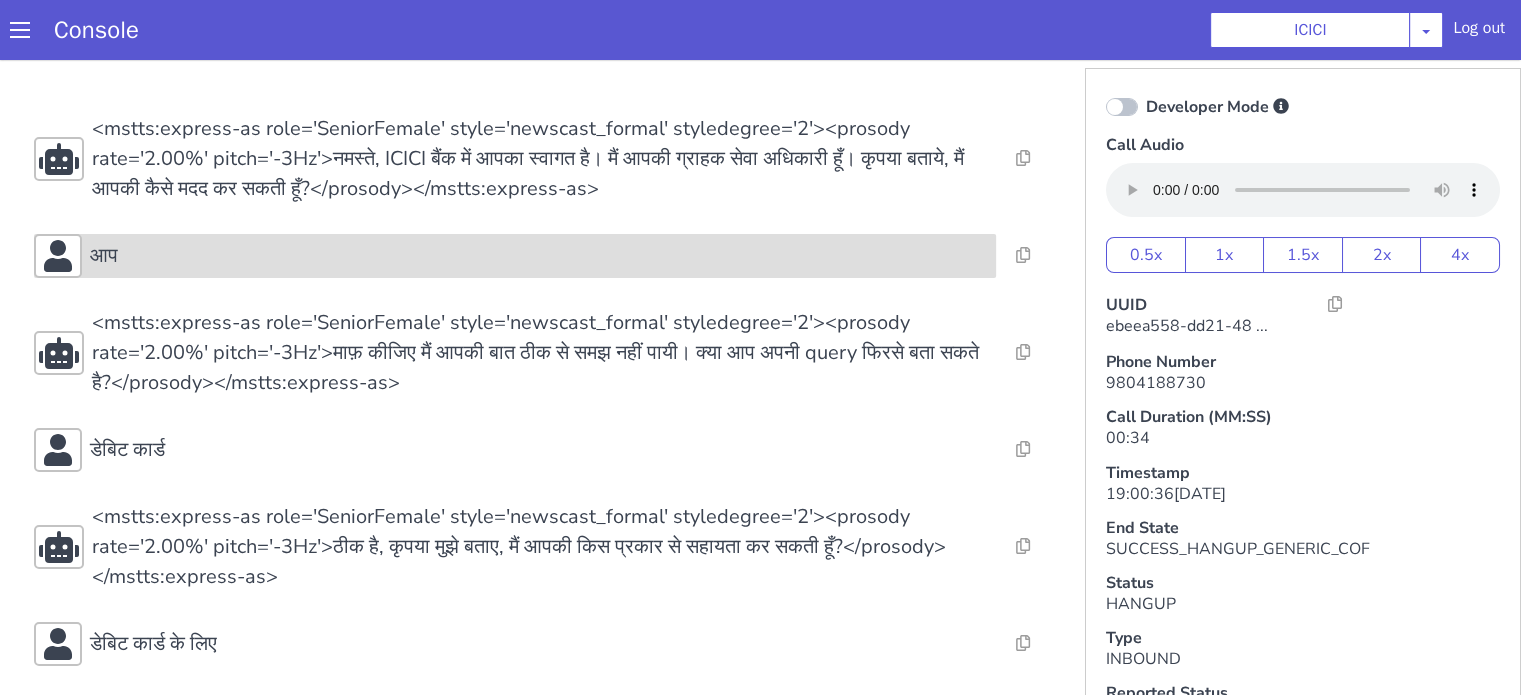 click on "आप" at bounding box center (539, 256) 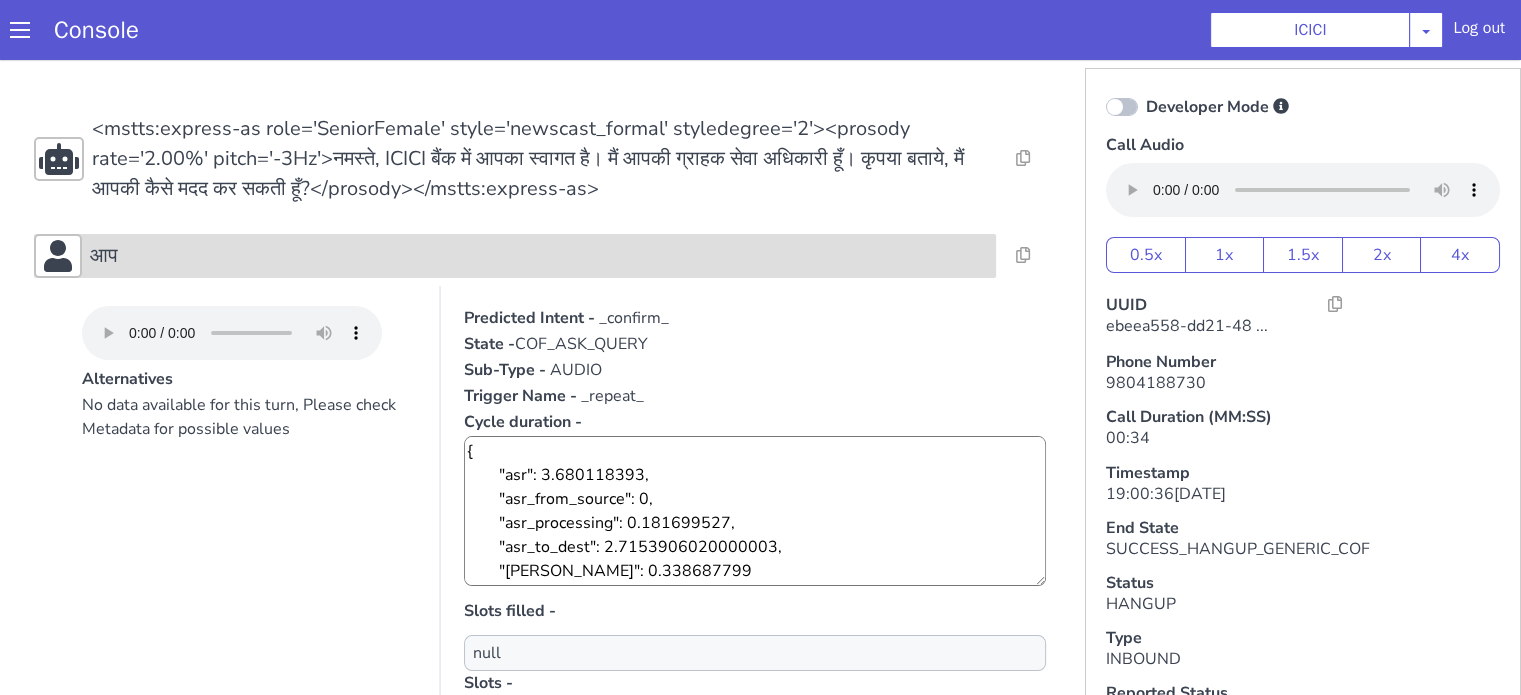 click on "आप" at bounding box center [539, 256] 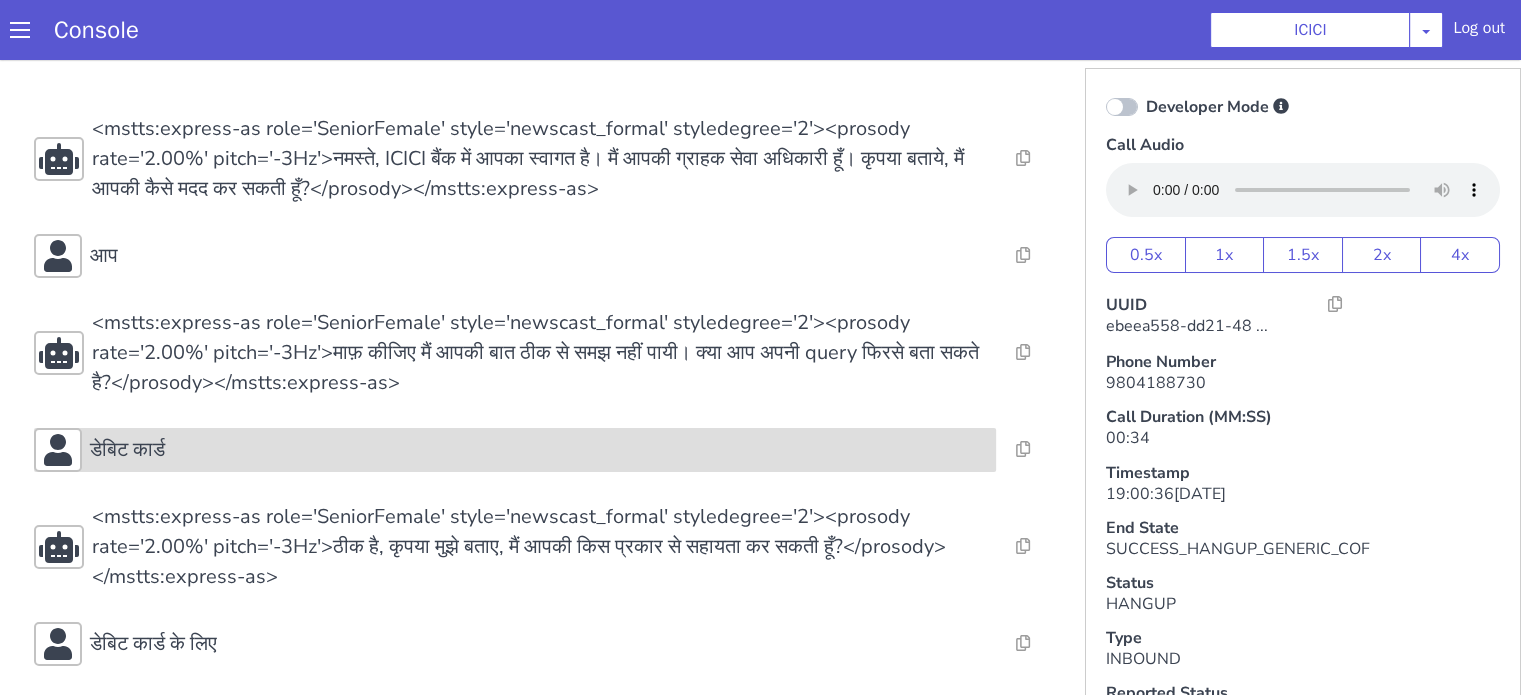 click on "डेबिट कार्ड" at bounding box center [539, 450] 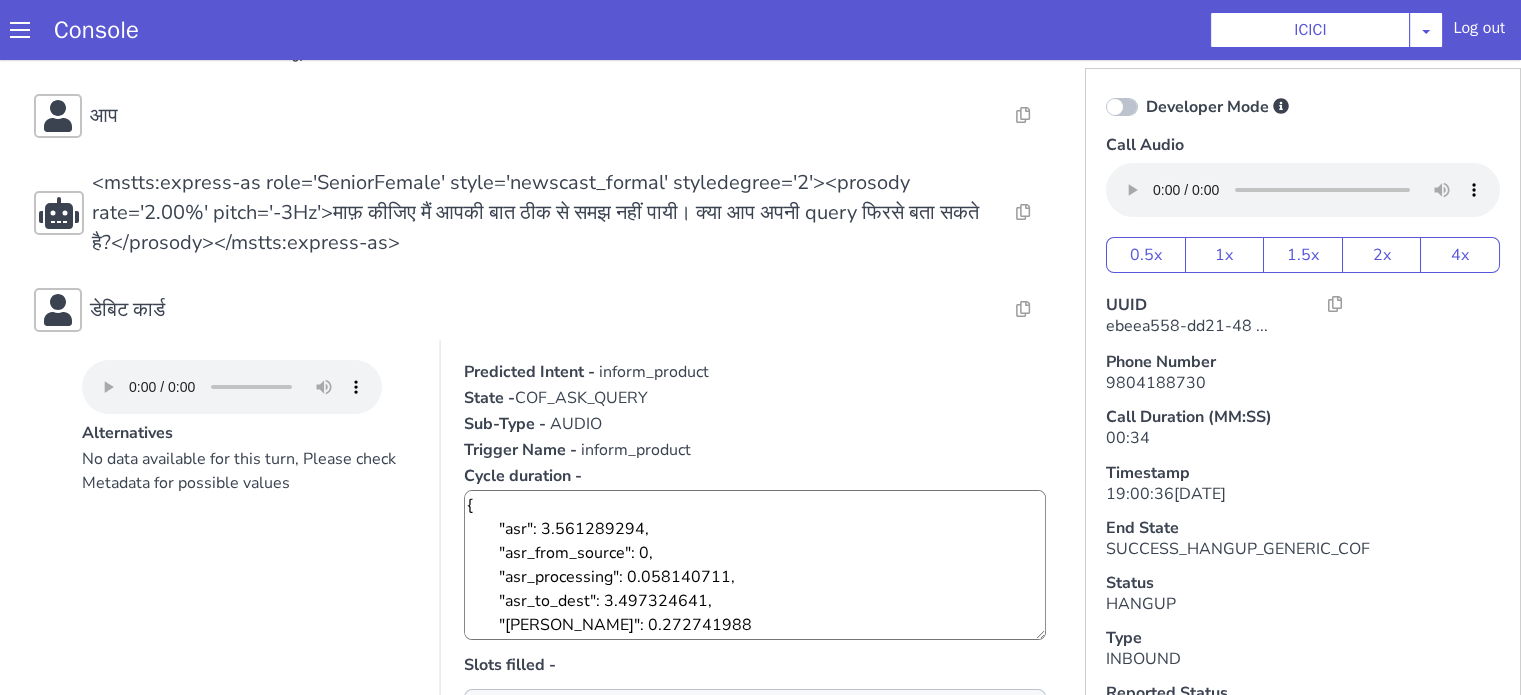 scroll, scrollTop: 200, scrollLeft: 0, axis: vertical 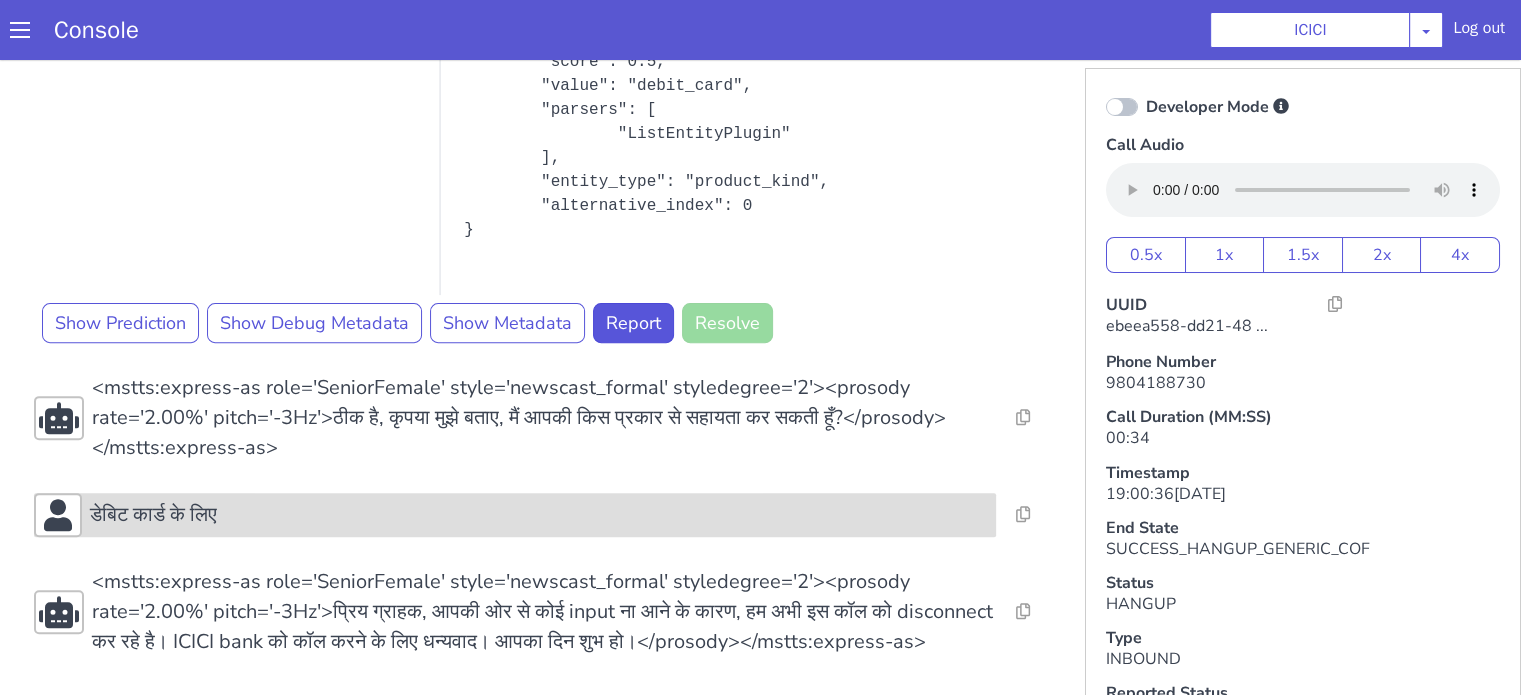 click on "डेबिट कार्ड के लिए" at bounding box center (515, 515) 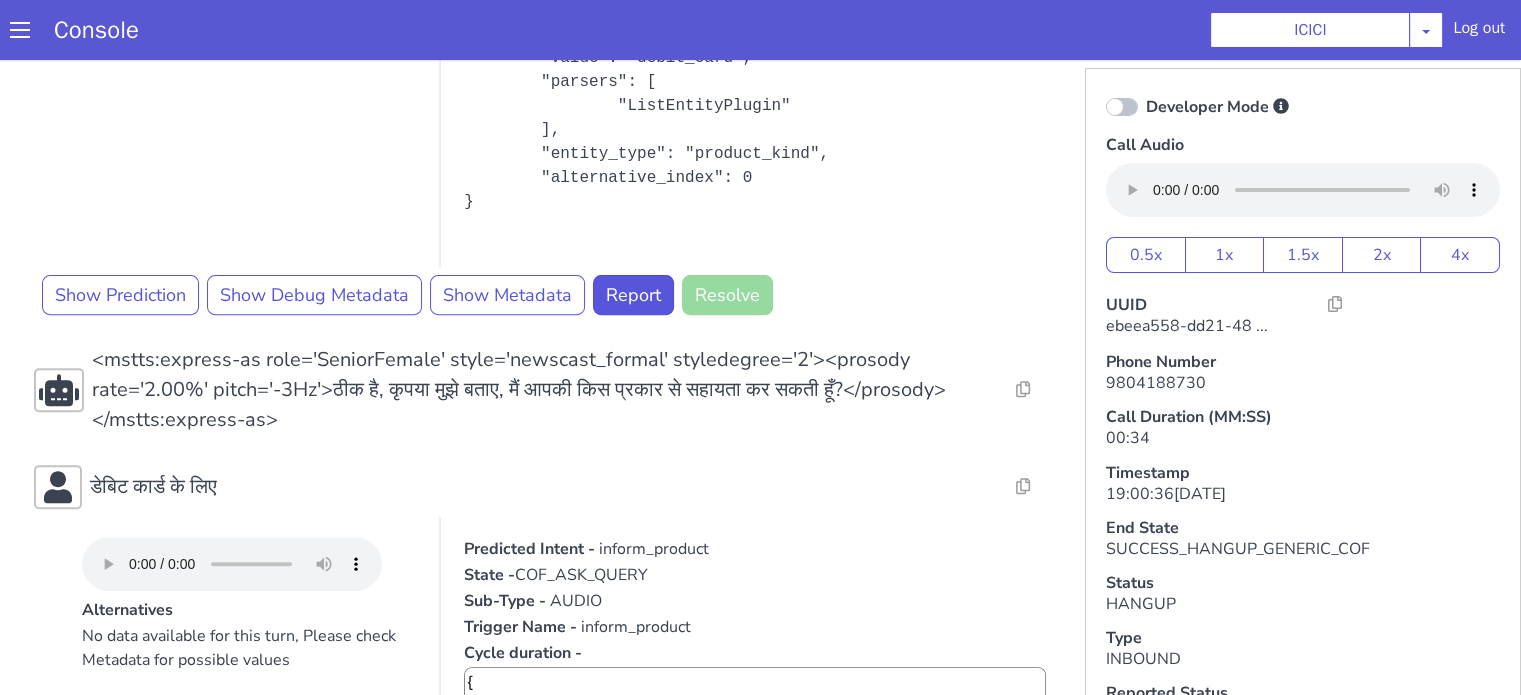 scroll, scrollTop: 1020, scrollLeft: 0, axis: vertical 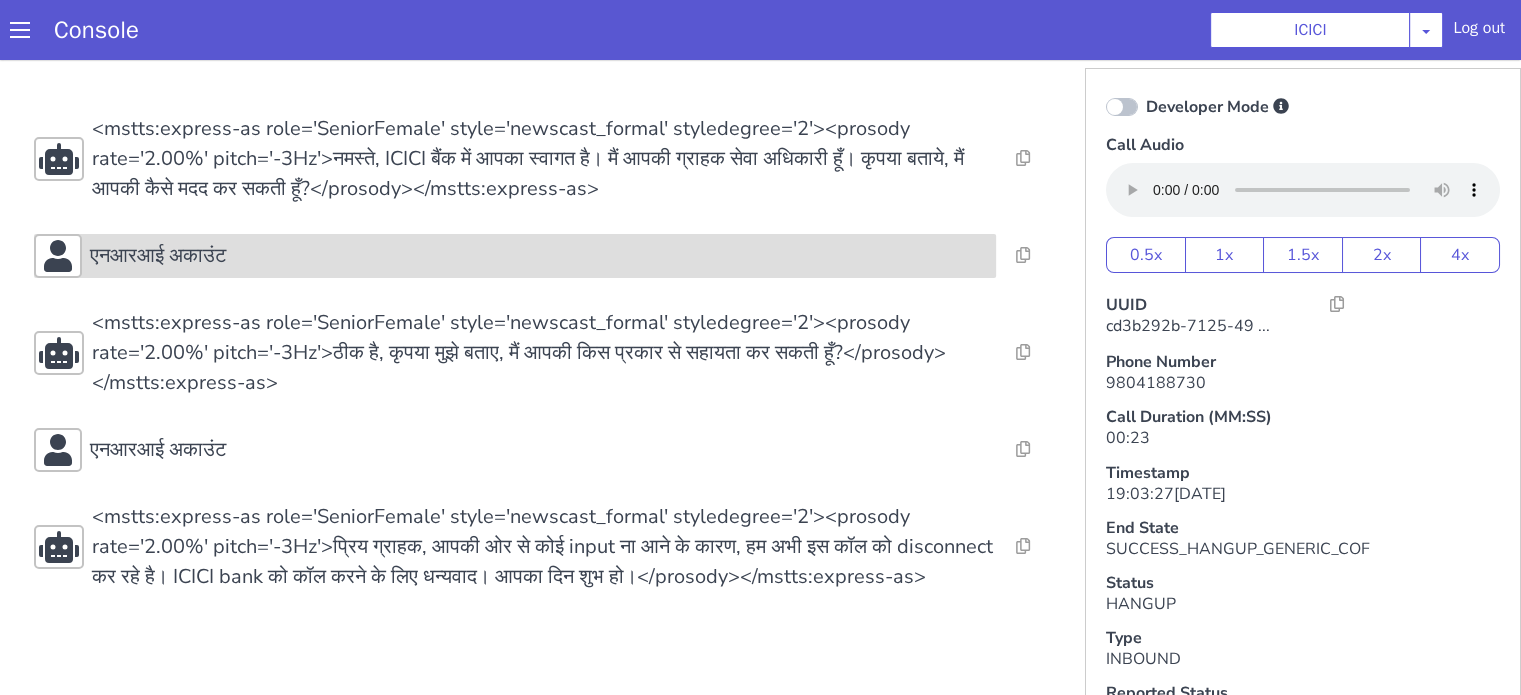 click on "एनआरआई अकाउंट" at bounding box center [539, 256] 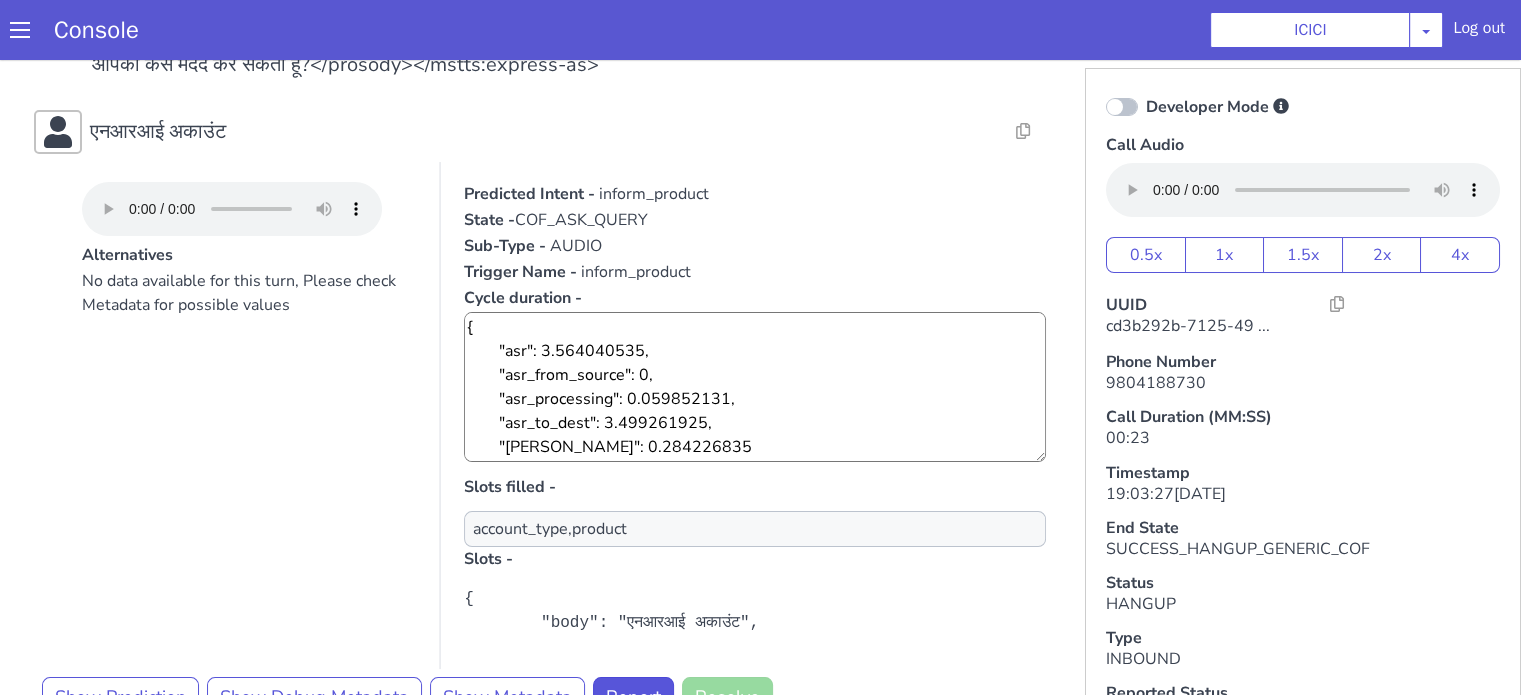 scroll, scrollTop: 200, scrollLeft: 0, axis: vertical 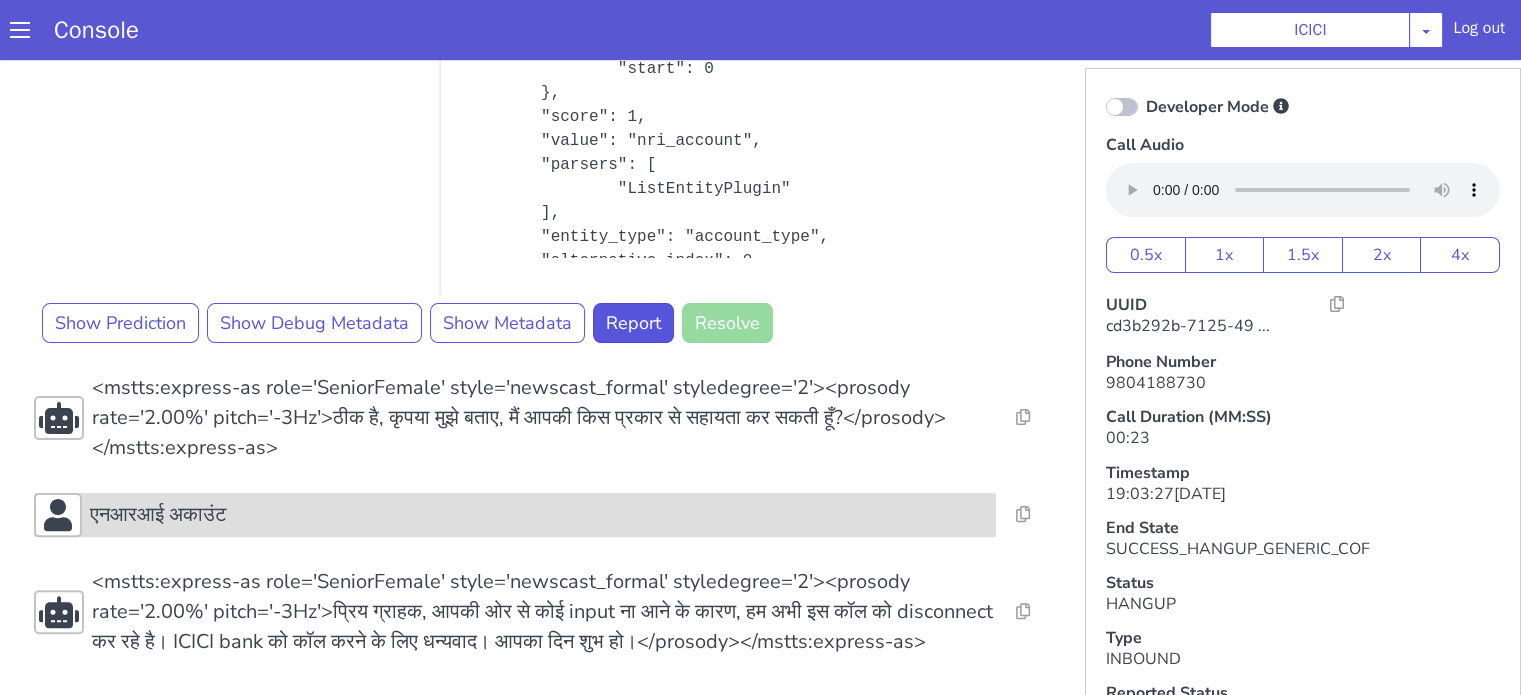 click on "एनआरआई अकाउंट" at bounding box center (515, 515) 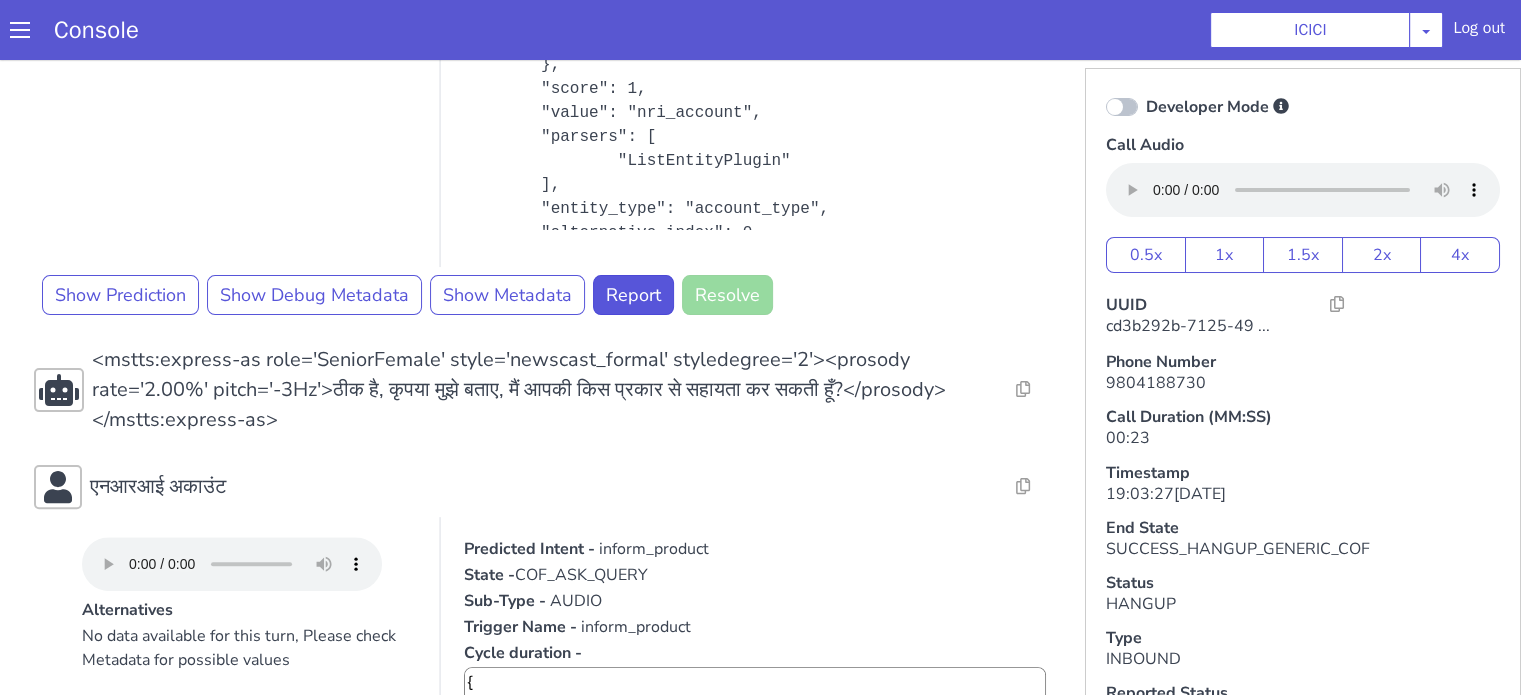 scroll, scrollTop: 926, scrollLeft: 0, axis: vertical 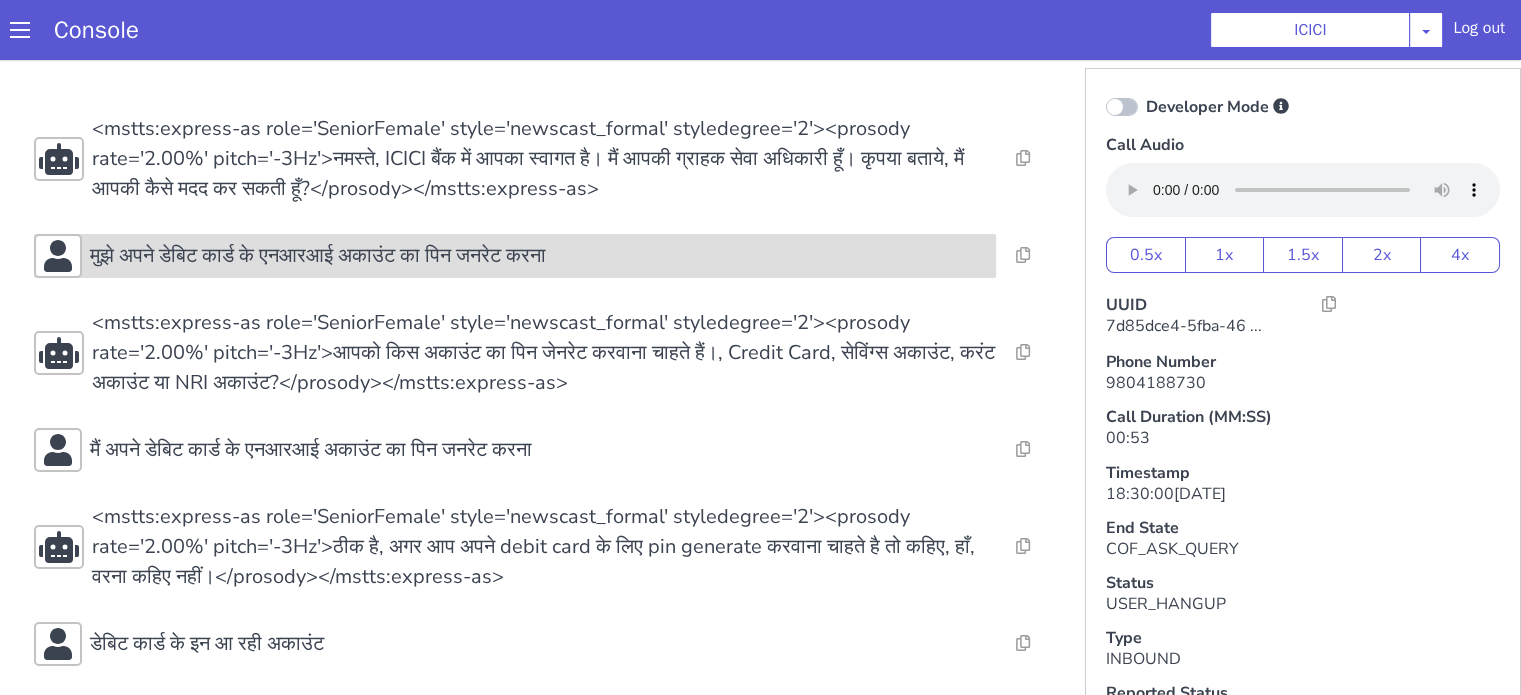 click on "मुझे अपने डेबिट कार्ड के एनआरआई अकाउंट का पिन जनरेट करना" at bounding box center [318, 256] 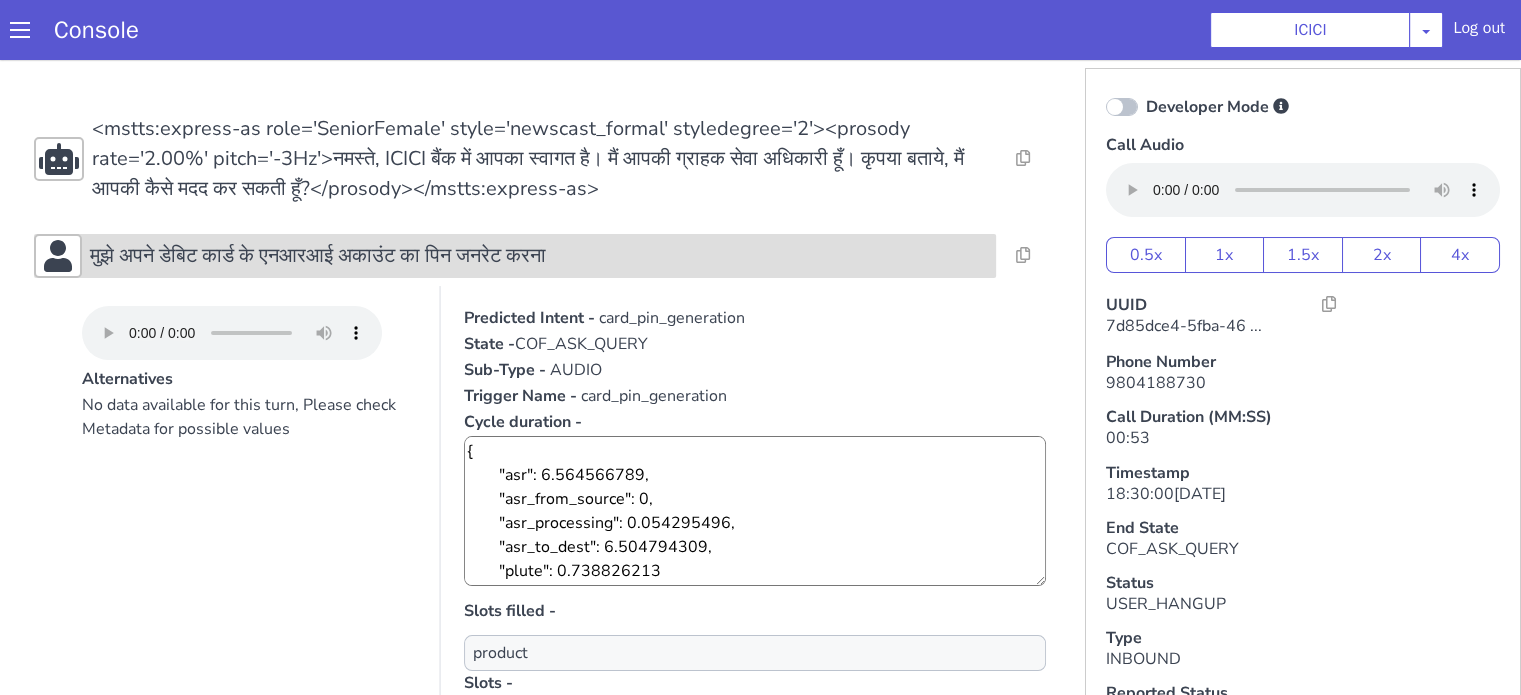 click on "मुझे अपने डेबिट कार्ड के एनआरआई अकाउंट का पिन जनरेट करना" at bounding box center [318, 256] 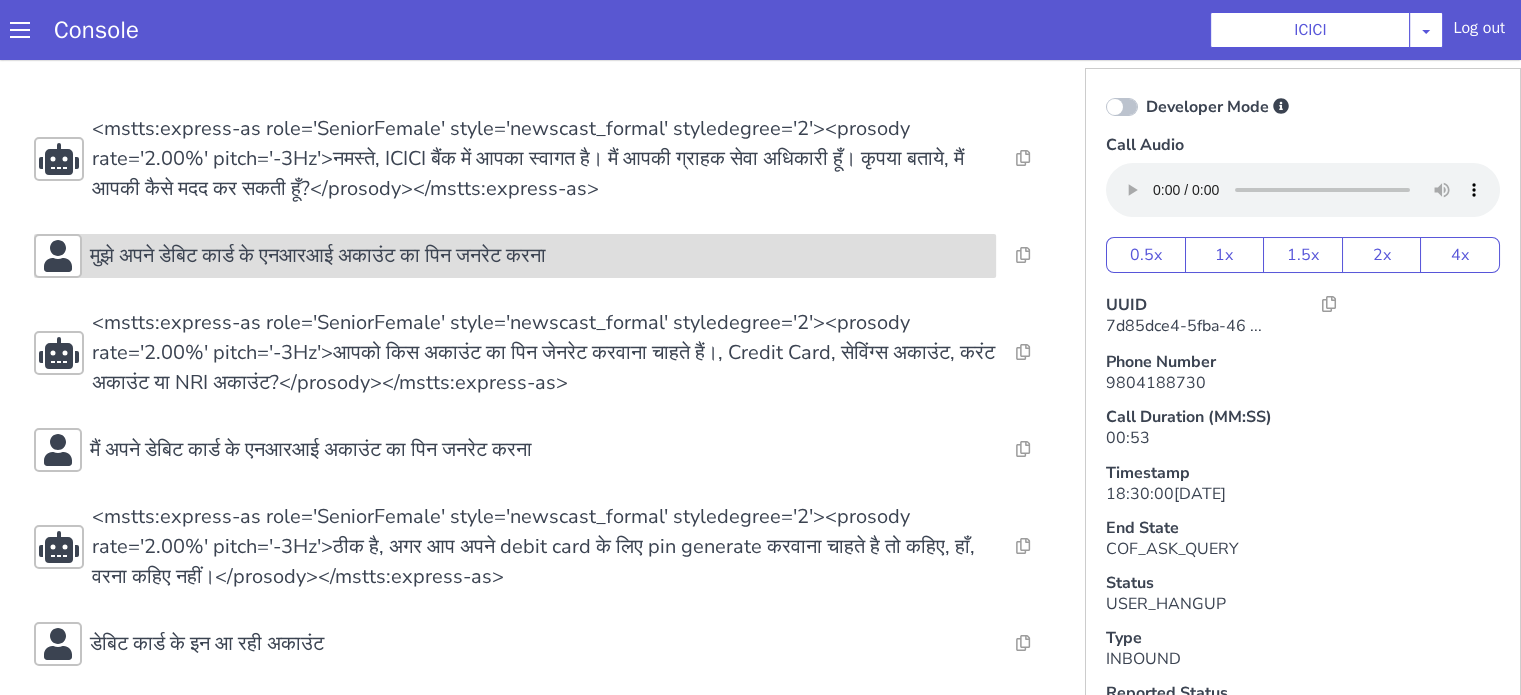 click on "मुझे अपने डेबिट कार्ड के एनआरआई अकाउंट का पिन जनरेट करना" at bounding box center (539, 256) 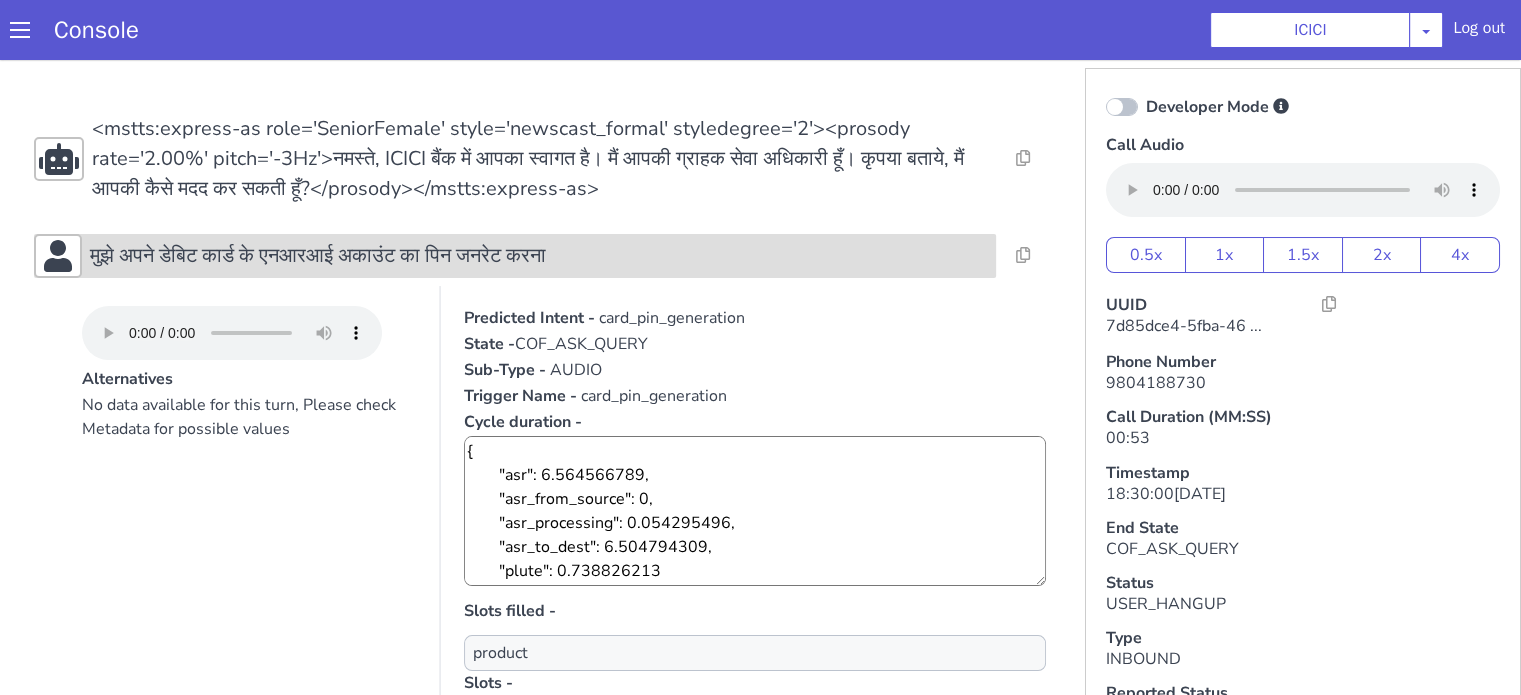 click on "मुझे अपने डेबिट कार्ड के एनआरआई अकाउंट का पिन जनरेट करना" at bounding box center [539, 256] 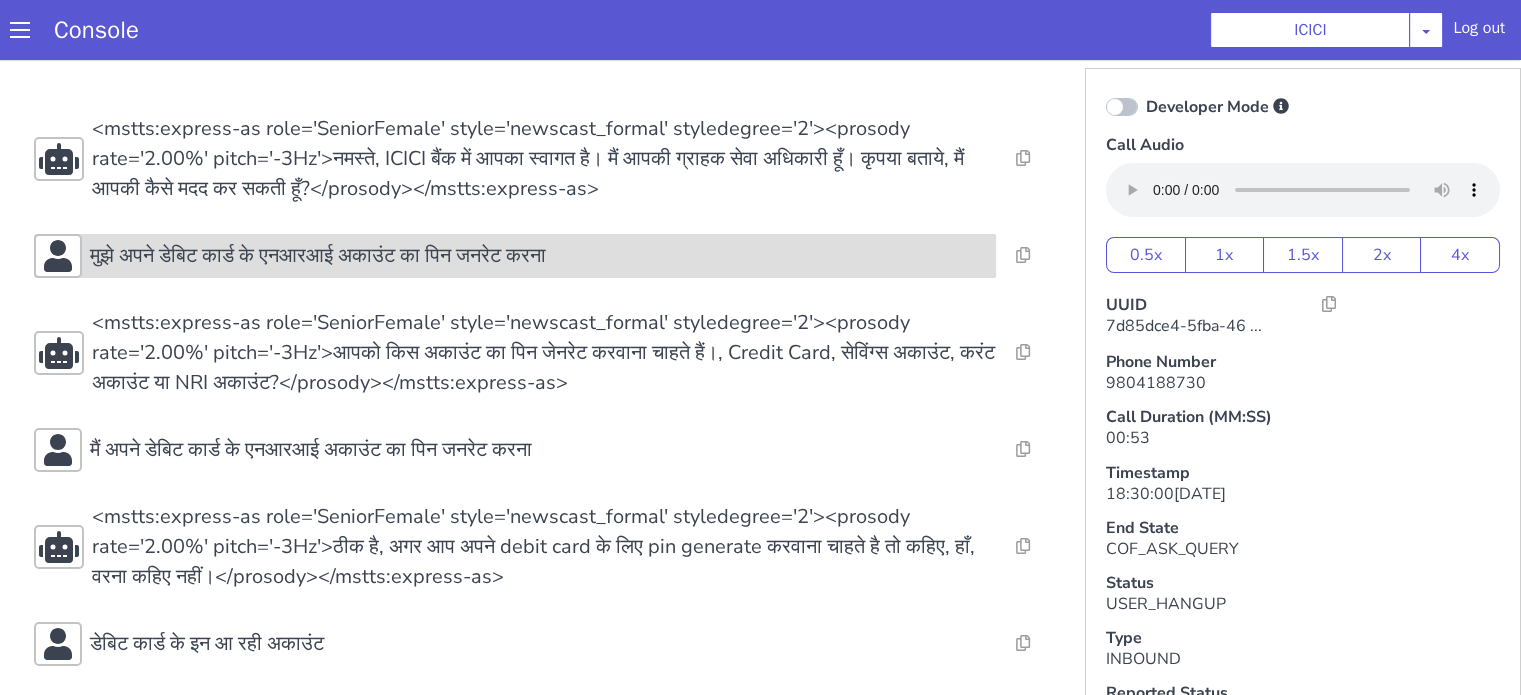 click on "मुझे अपने डेबिट कार्ड के एनआरआई अकाउंट का पिन जनरेट करना" at bounding box center [539, 256] 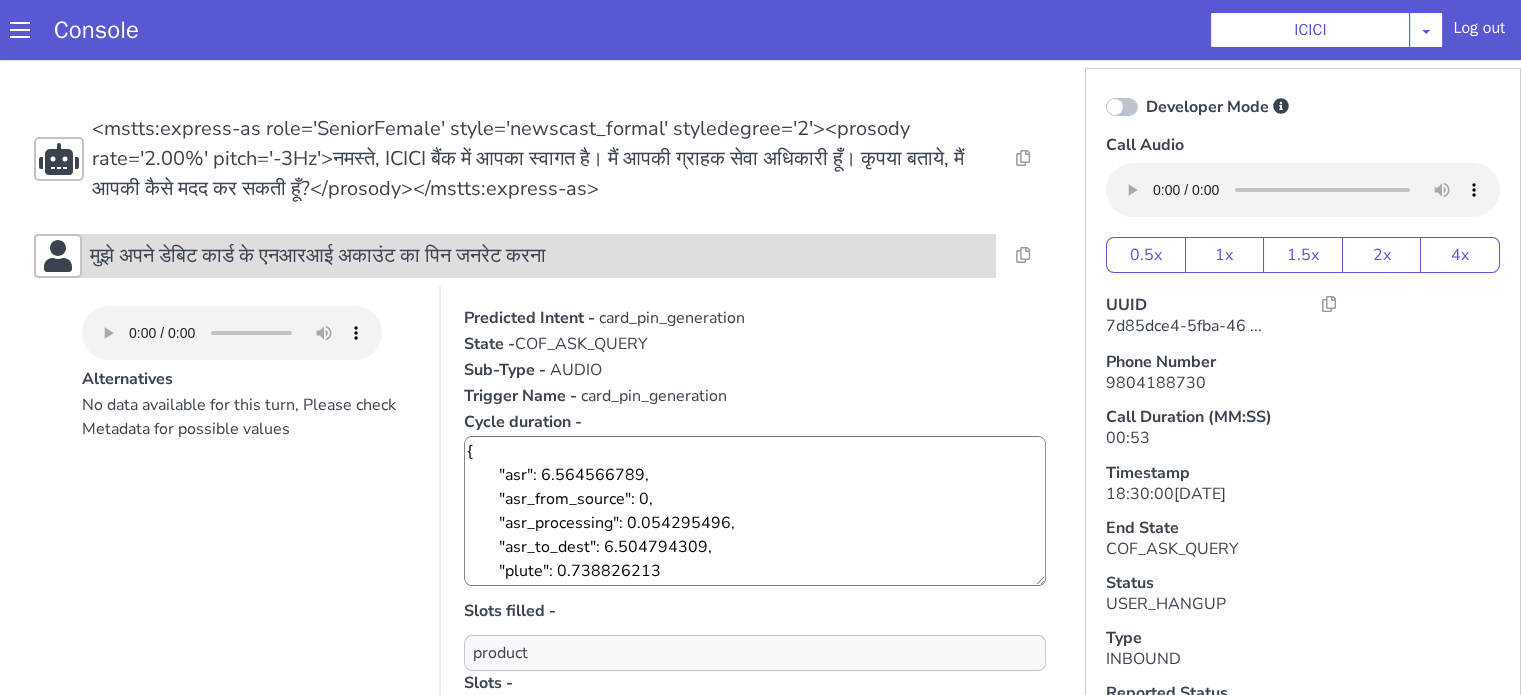click on "मुझे अपने डेबिट कार्ड के एनआरआई अकाउंट का पिन जनरेट करना" at bounding box center [539, 256] 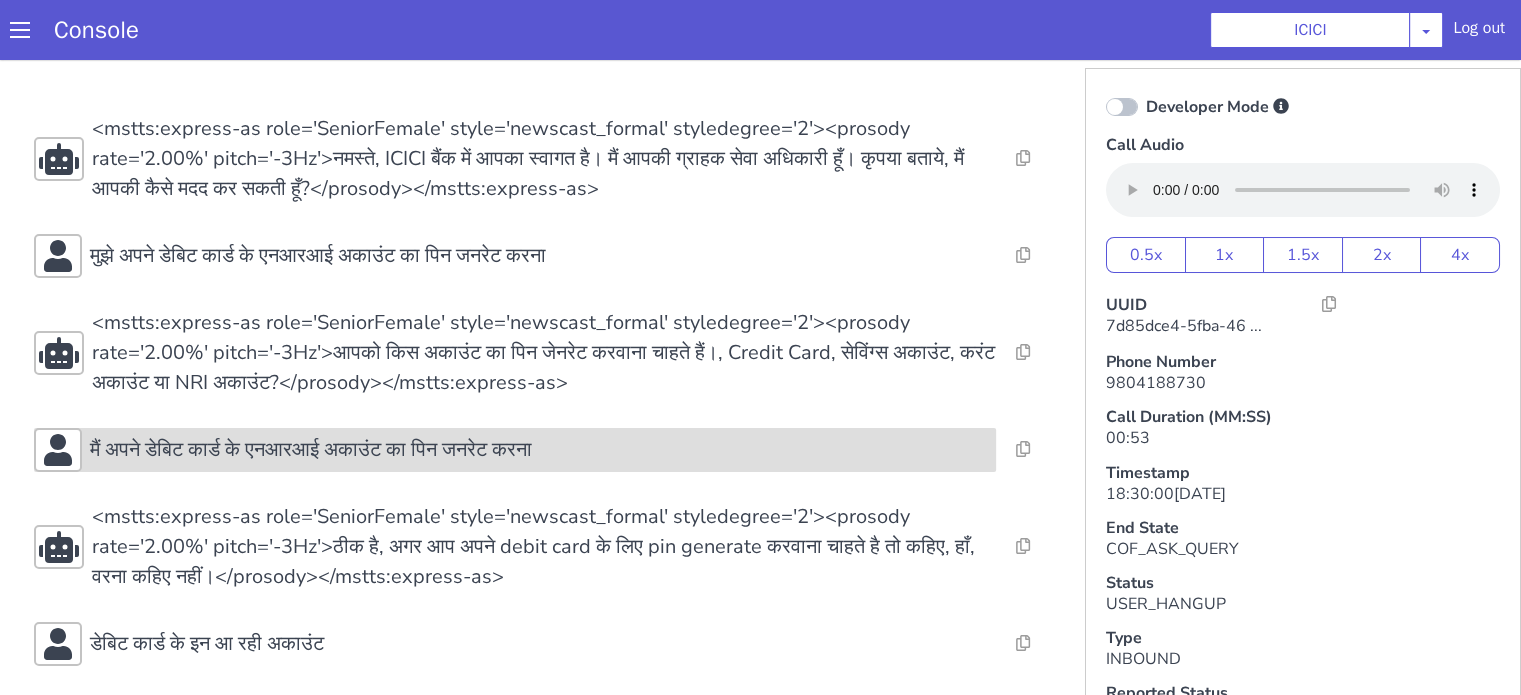 click on "मैं अपने डेबिट कार्ड के एनआरआई अकाउंट का पिन जनरेट करना" at bounding box center (539, 450) 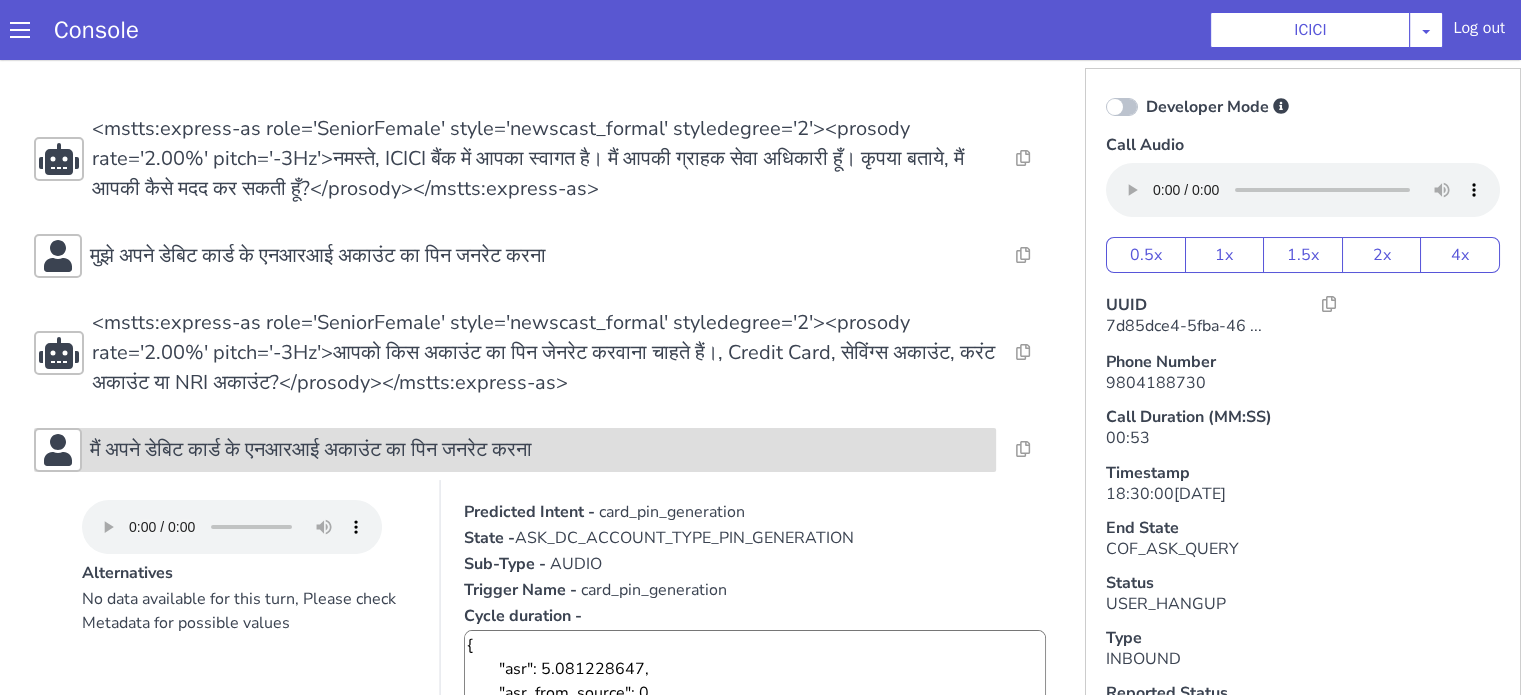 click on "मैं अपने डेबिट कार्ड के एनआरआई अकाउंट का पिन जनरेट करना" at bounding box center (539, 450) 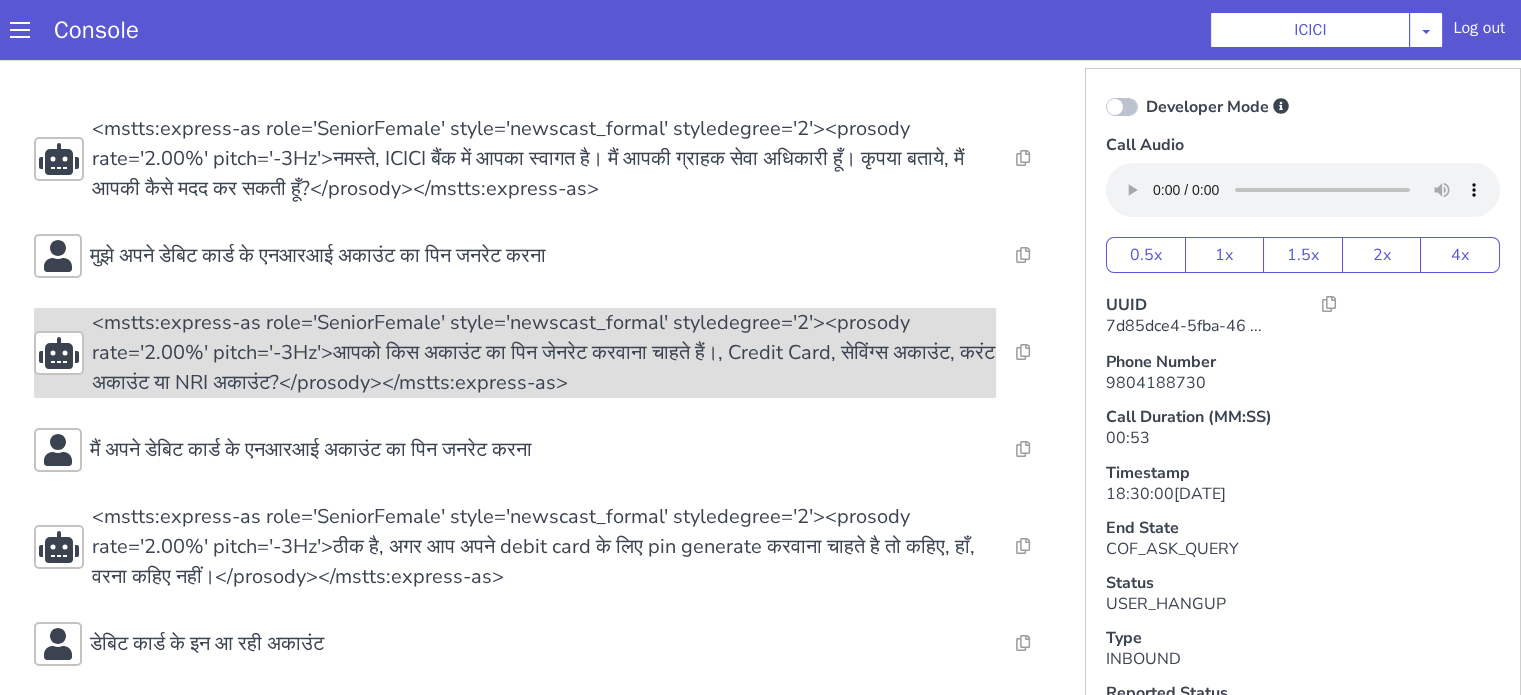 click on "<mstts:express-as role='SeniorFemale' style='newscast_formal' styledegree='2'><prosody rate='2.00%' pitch='-3Hz'>आपको किस अकाउंट का पिन जेनरेट करवाना चाहते हैं।, Credit Card, सेविंग्स अकाउंट, करंट अकाउंट या NRI अकाउंट?</prosody></mstts:express-as>" at bounding box center [544, 353] 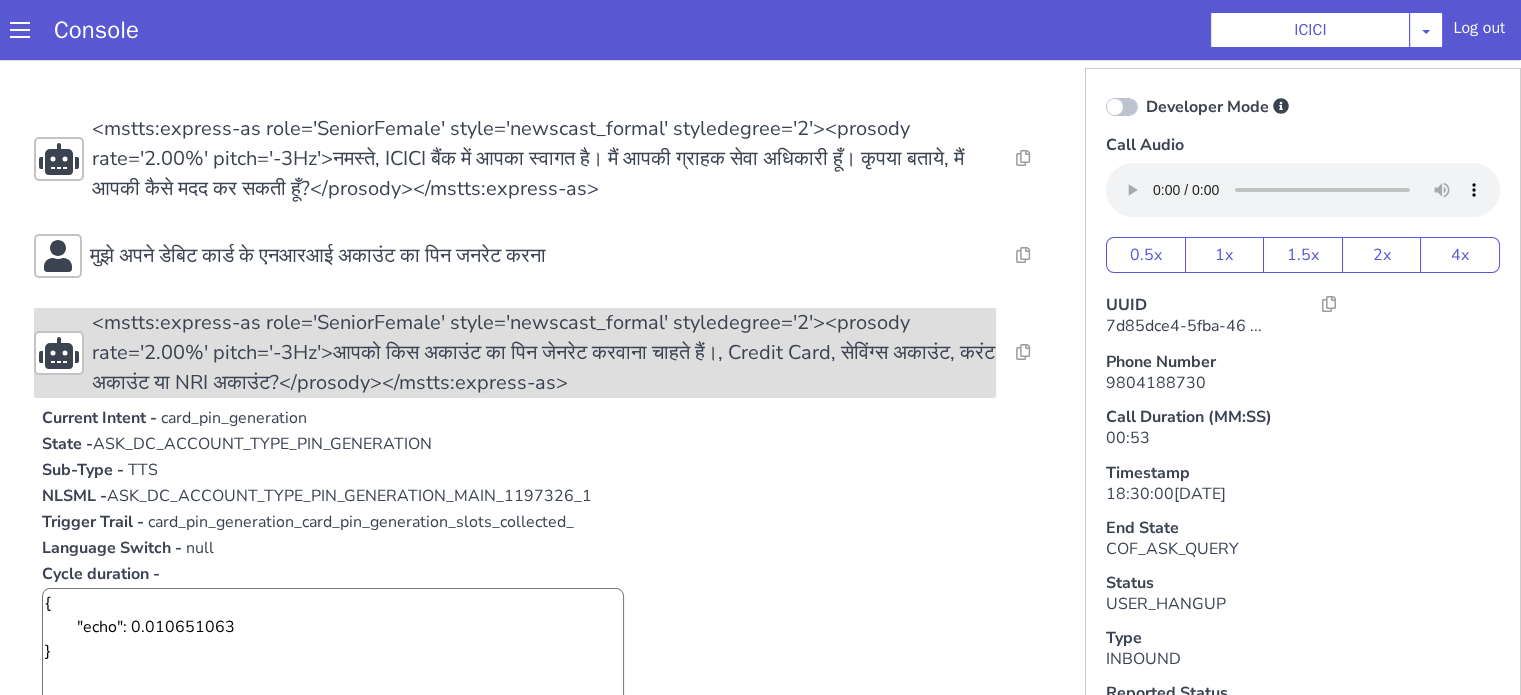 click on "<mstts:express-as role='SeniorFemale' style='newscast_formal' styledegree='2'><prosody rate='2.00%' pitch='-3Hz'>आपको किस अकाउंट का पिन जेनरेट करवाना चाहते हैं।, Credit Card, सेविंग्स अकाउंट, करंट अकाउंट या NRI अकाउंट?</prosody></mstts:express-as>" at bounding box center [544, 353] 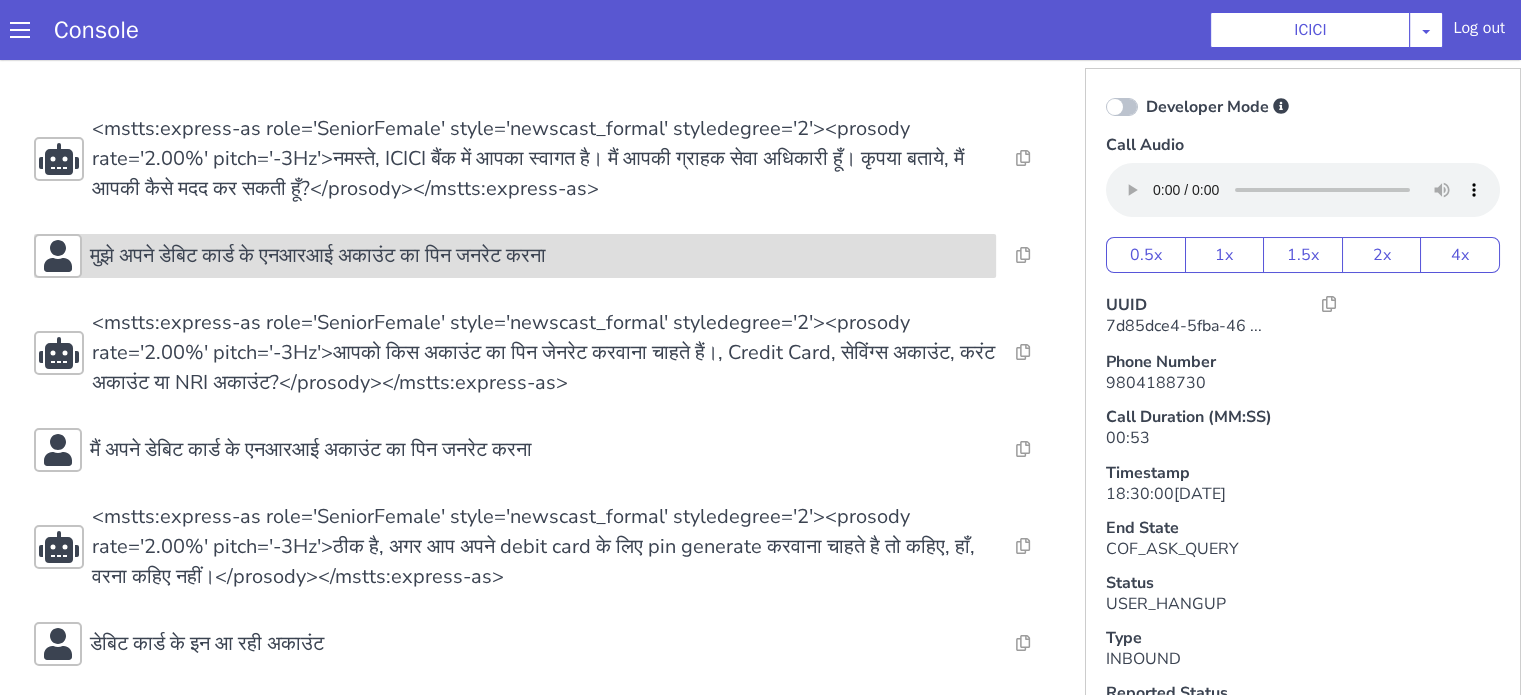 click on "मुझे अपने डेबिट कार्ड के एनआरआई अकाउंट का पिन जनरेट करना" at bounding box center (318, 256) 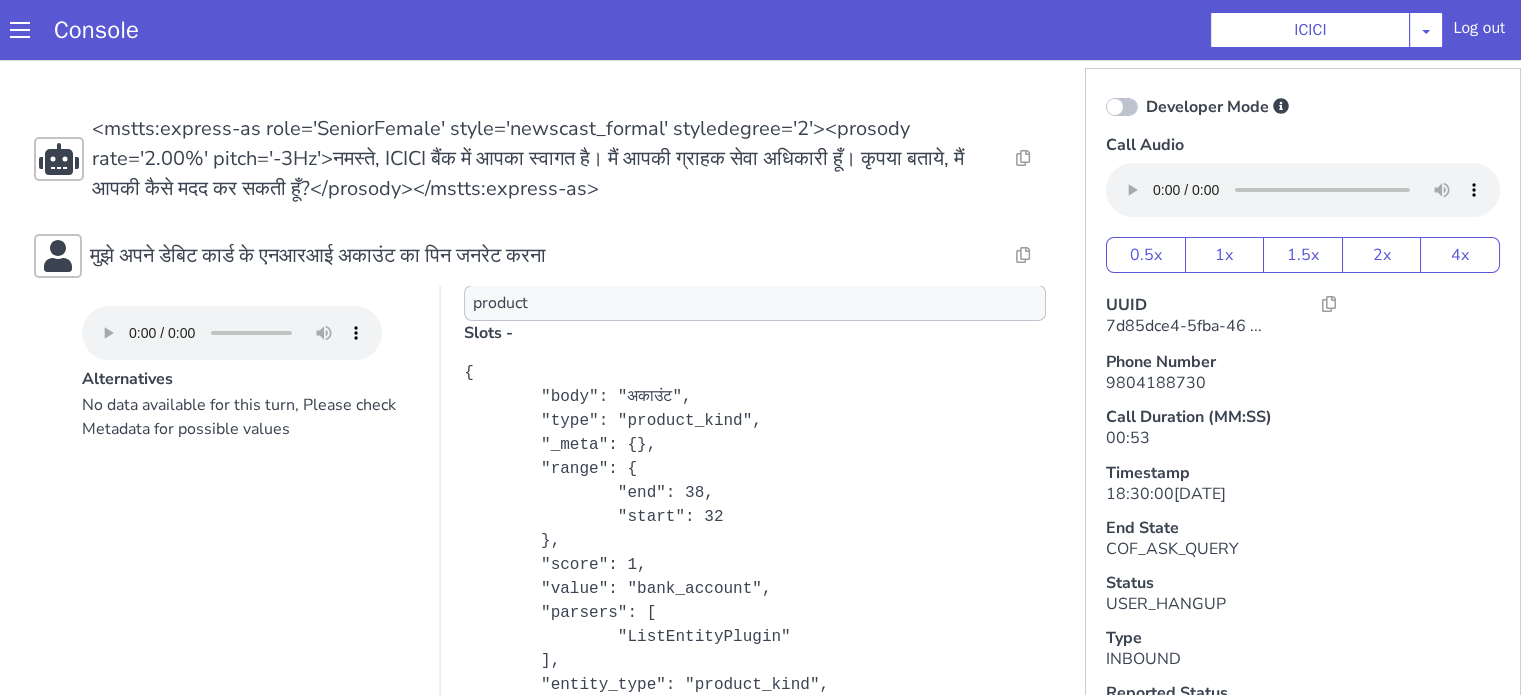 scroll, scrollTop: 369, scrollLeft: 0, axis: vertical 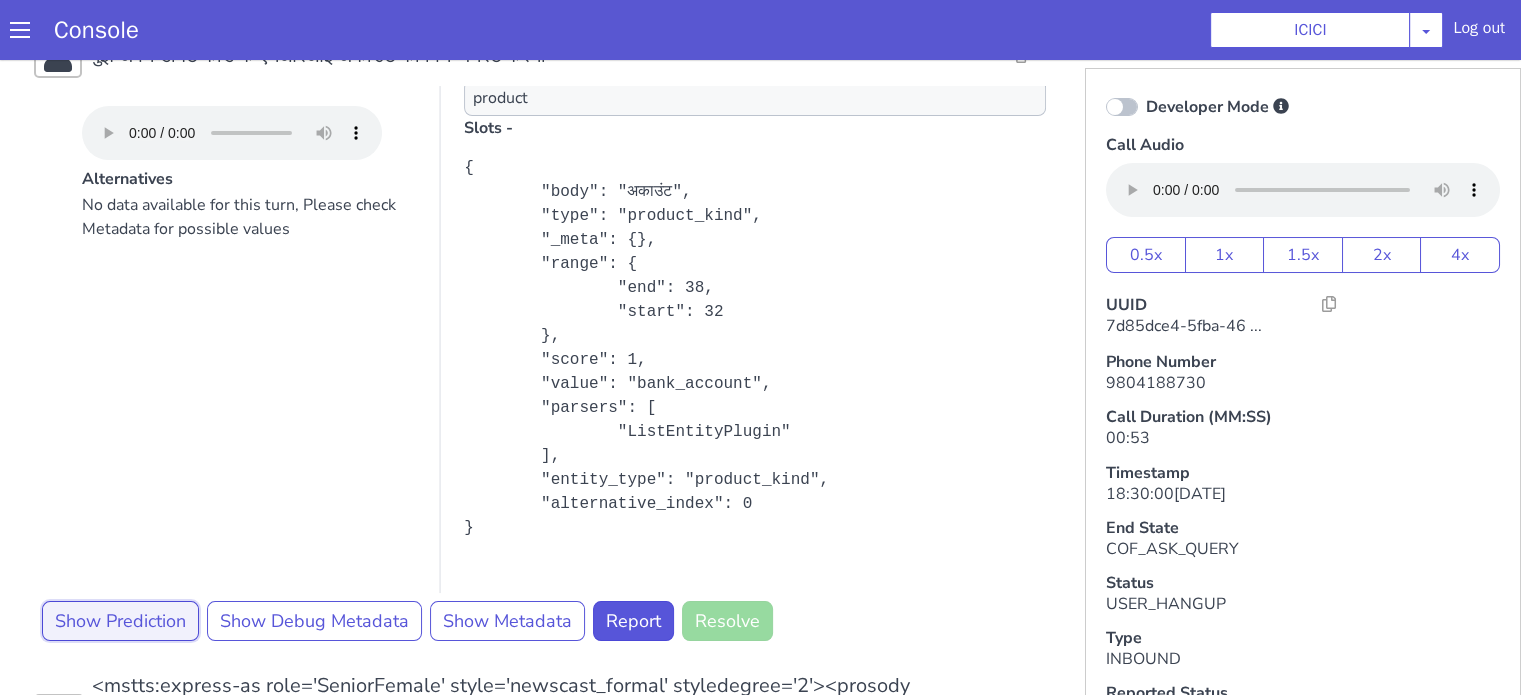 click on "Show Prediction" at bounding box center (120, 621) 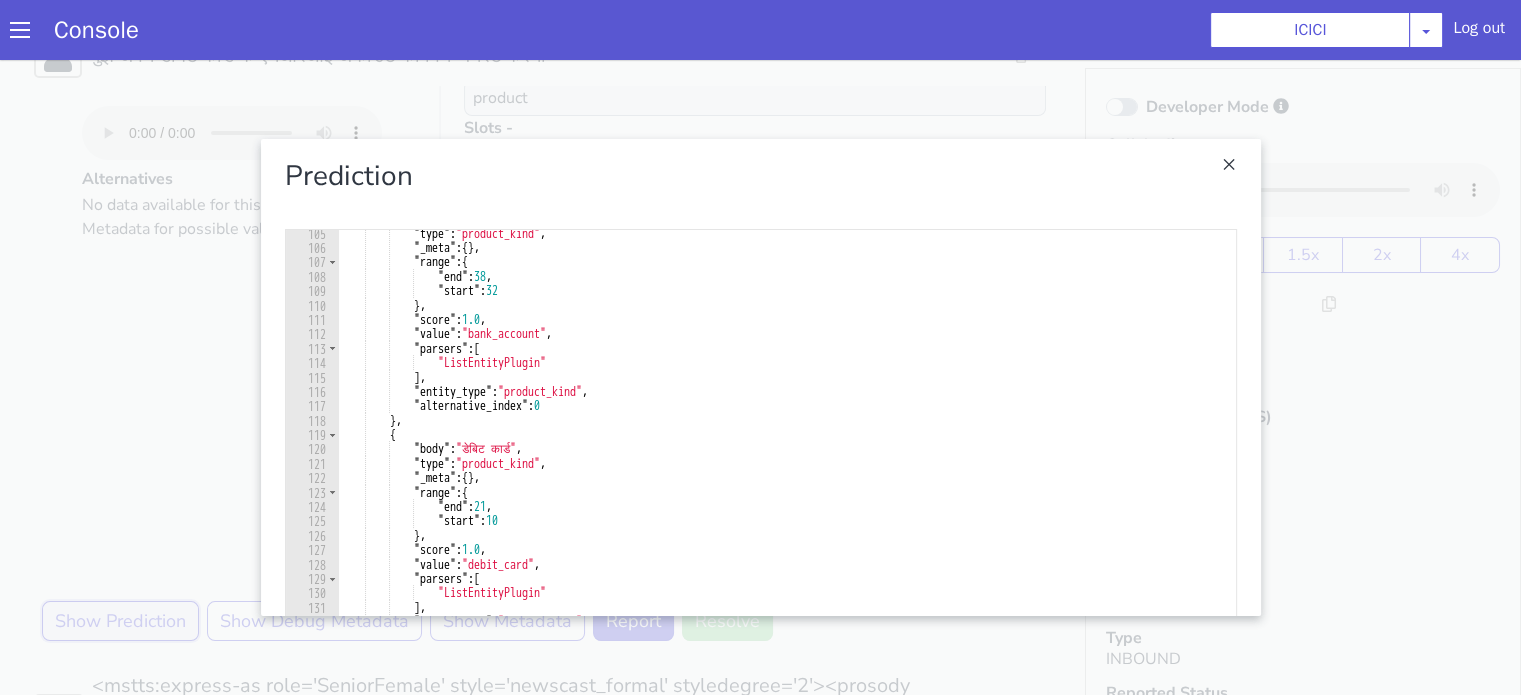 scroll, scrollTop: 1620, scrollLeft: 0, axis: vertical 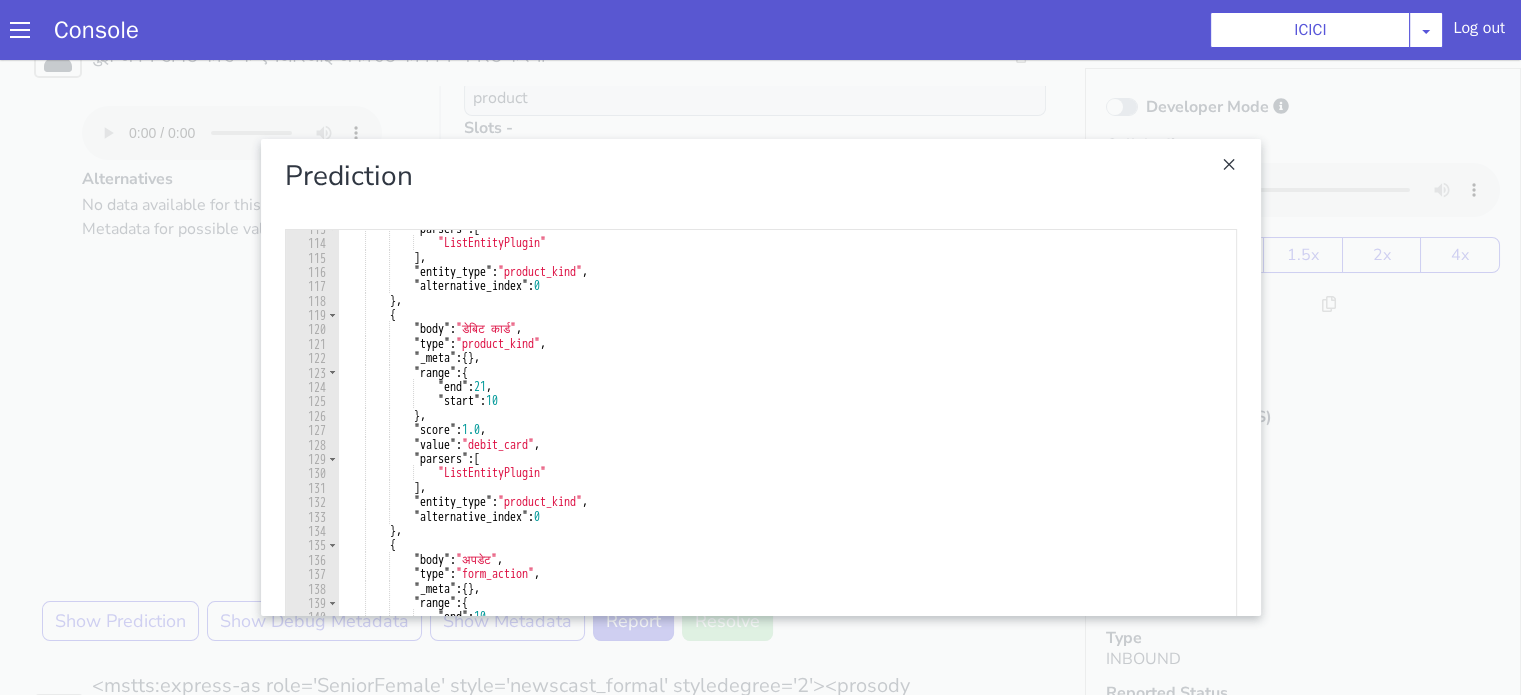 click at bounding box center [760, 377] 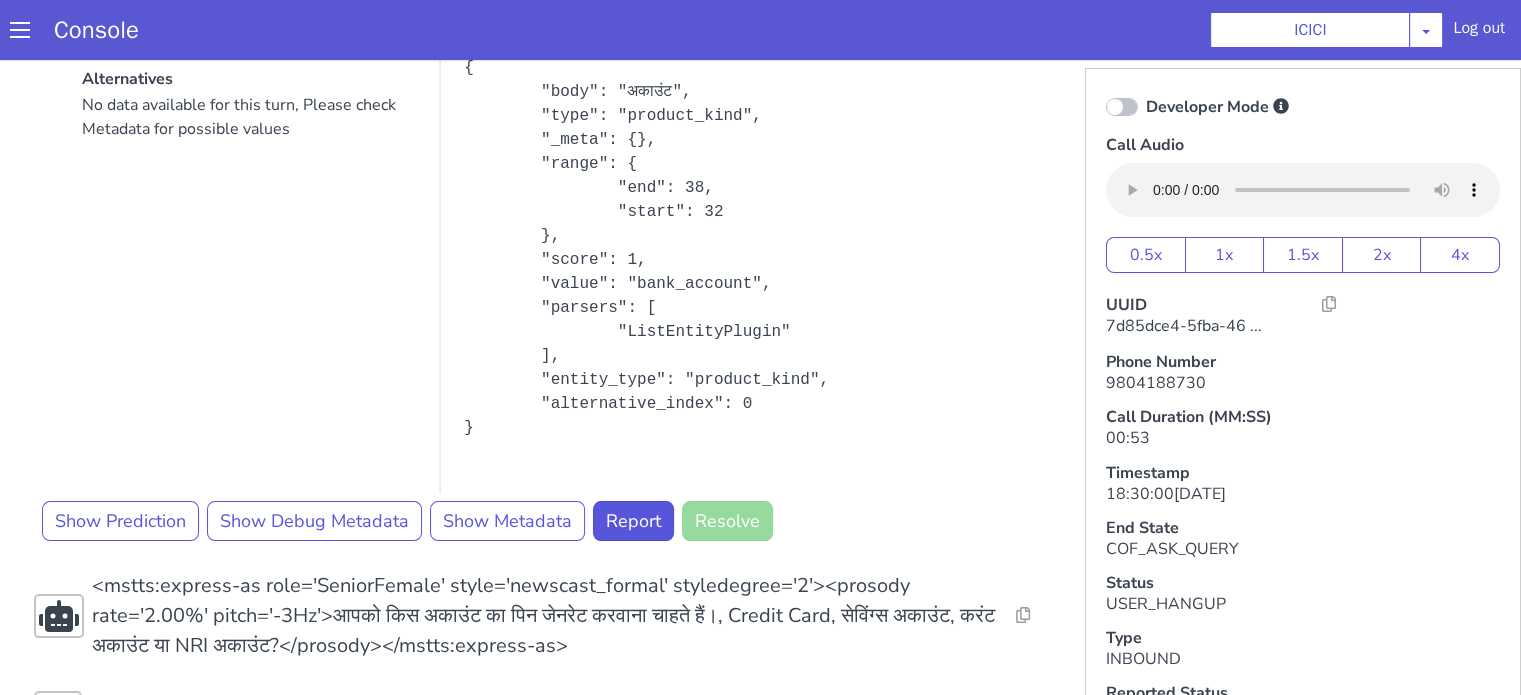 scroll, scrollTop: 100, scrollLeft: 0, axis: vertical 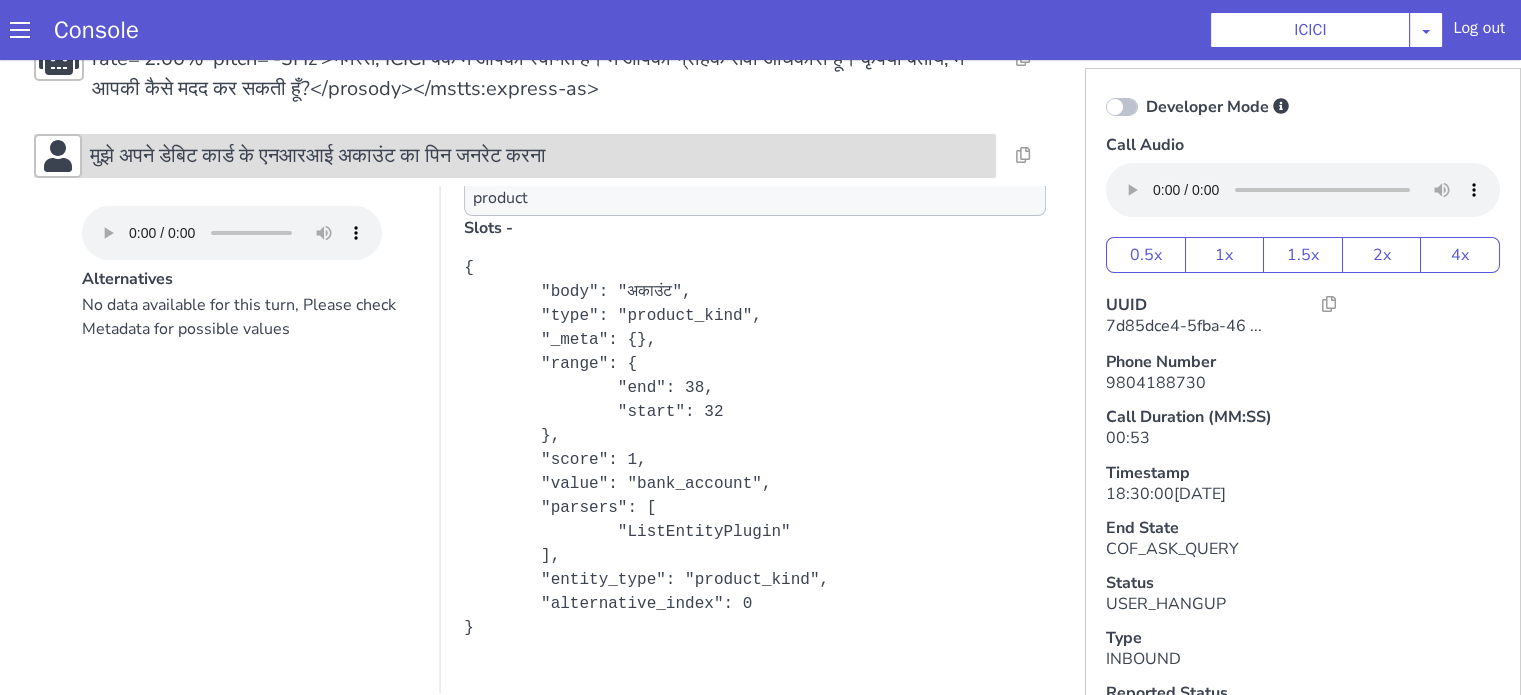 click on "मुझे अपने डेबिट कार्ड के एनआरआई अकाउंट का पिन जनरेट करना" at bounding box center [318, 156] 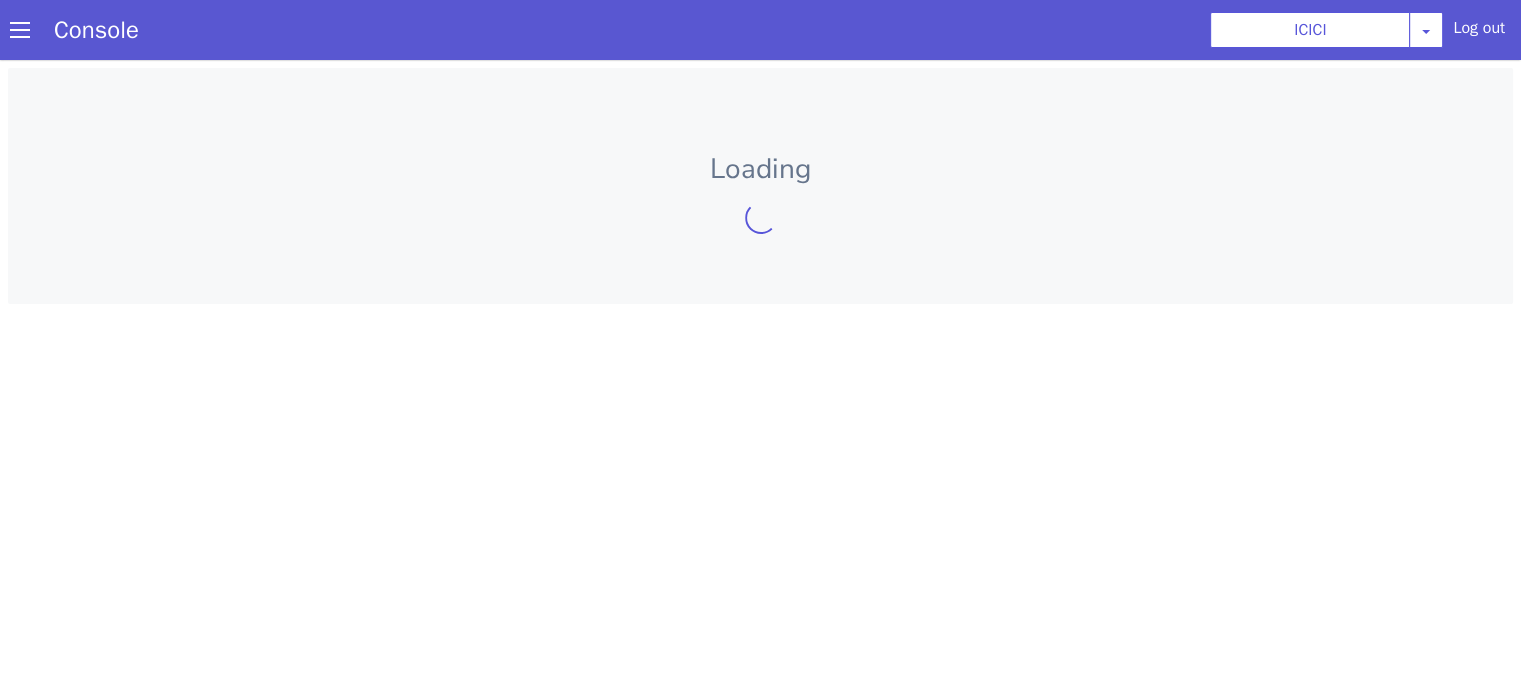 scroll, scrollTop: 0, scrollLeft: 0, axis: both 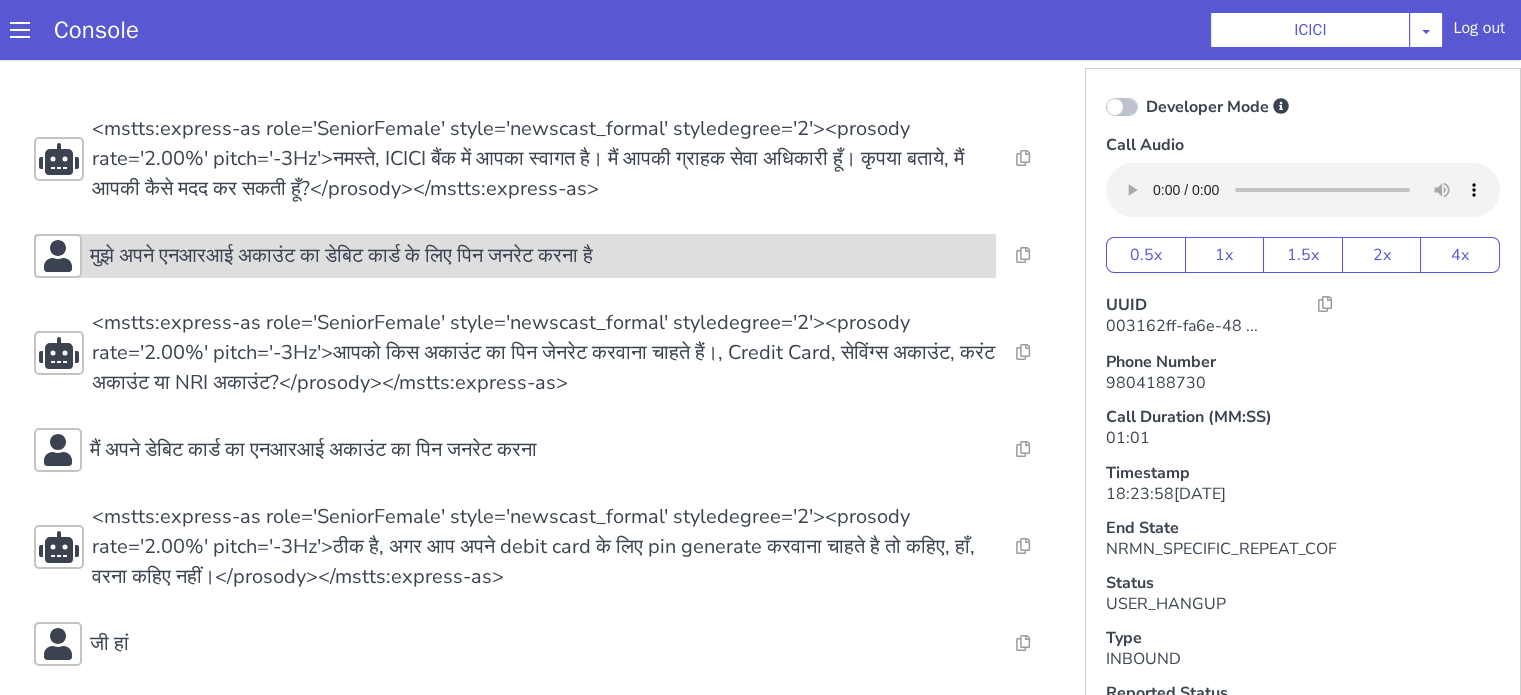 click on "मुझे अपने एनआरआई अकाउंट का डेबिट कार्ड के लिए पिन जनरेट करना है" at bounding box center (341, 256) 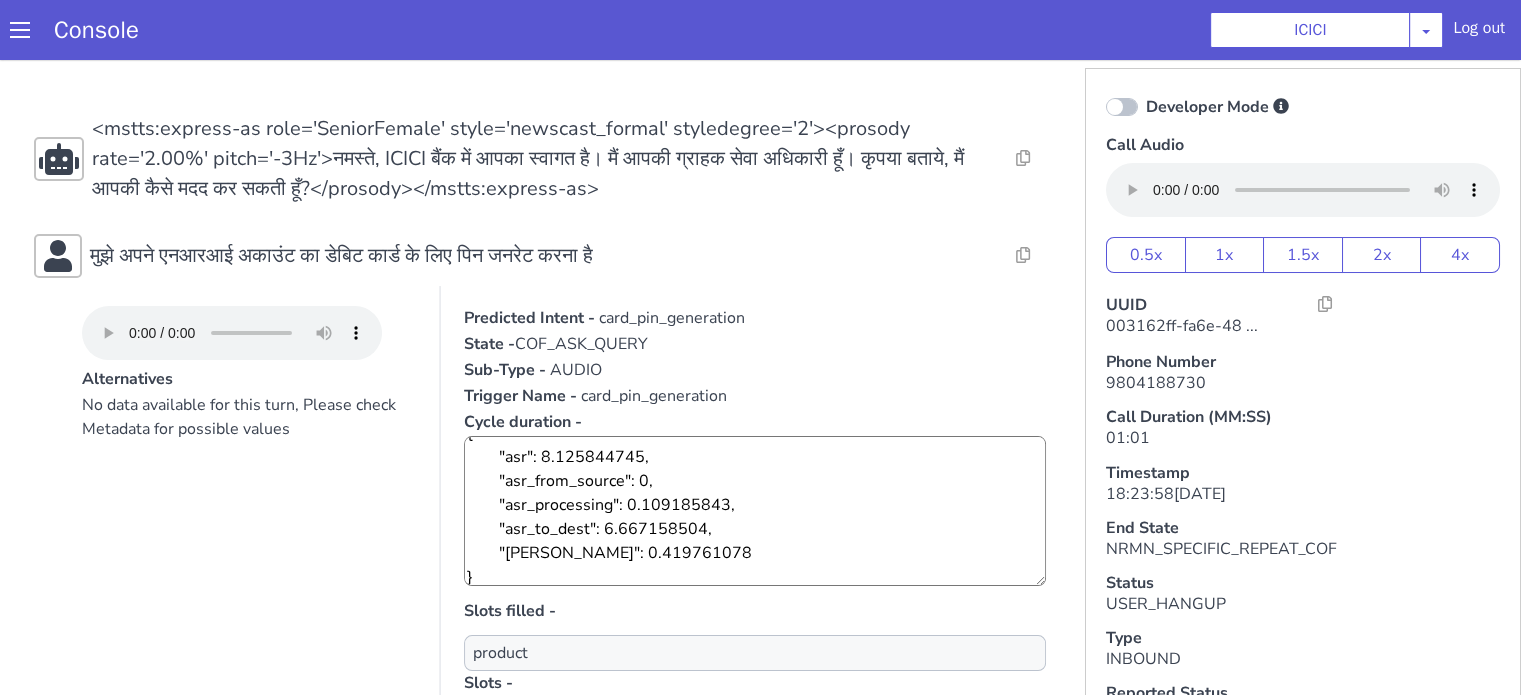 scroll, scrollTop: 24, scrollLeft: 0, axis: vertical 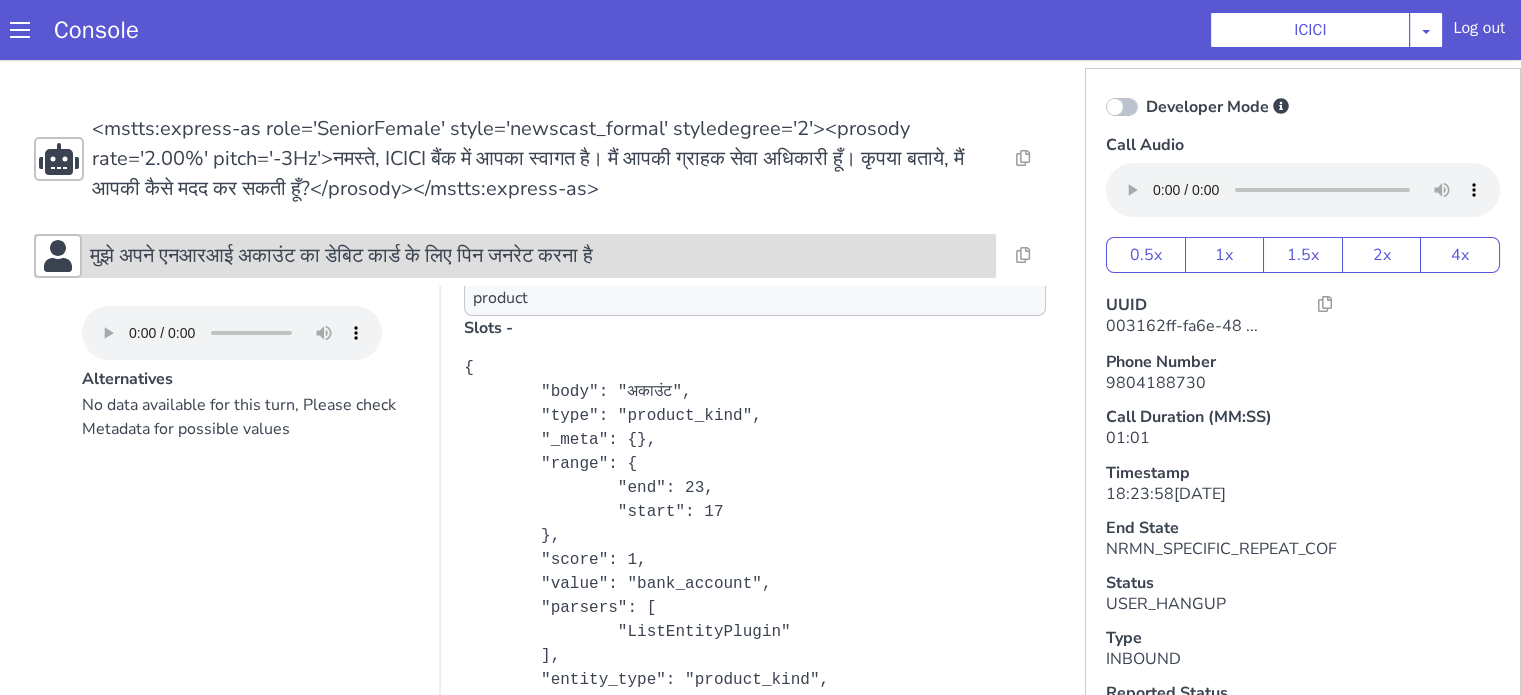 click on "मुझे अपने एनआरआई अकाउंट का डेबिट कार्ड के लिए पिन जनरेट करना है" at bounding box center [341, 256] 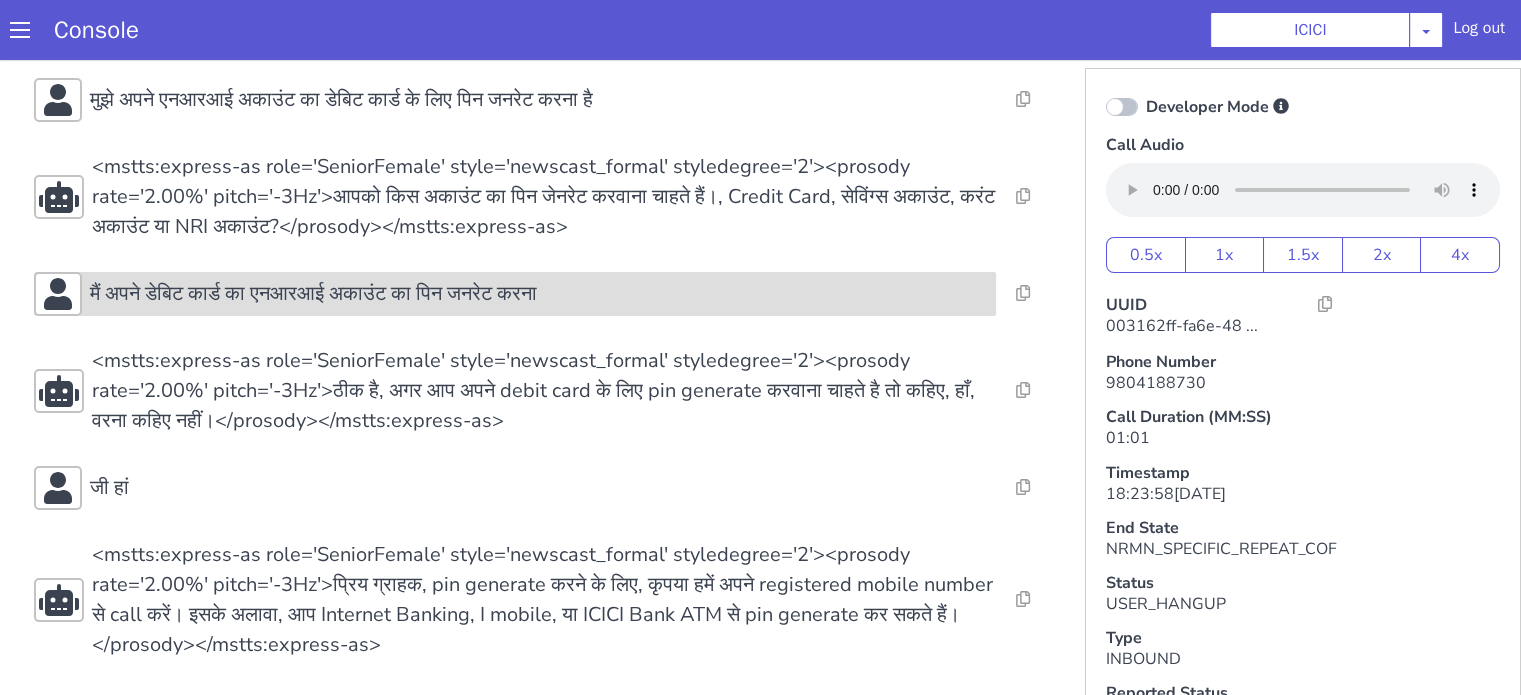 click on "मैं अपने डेबिट कार्ड का एनआरआई अकाउंट का पिन जनरेट करना" at bounding box center [313, 294] 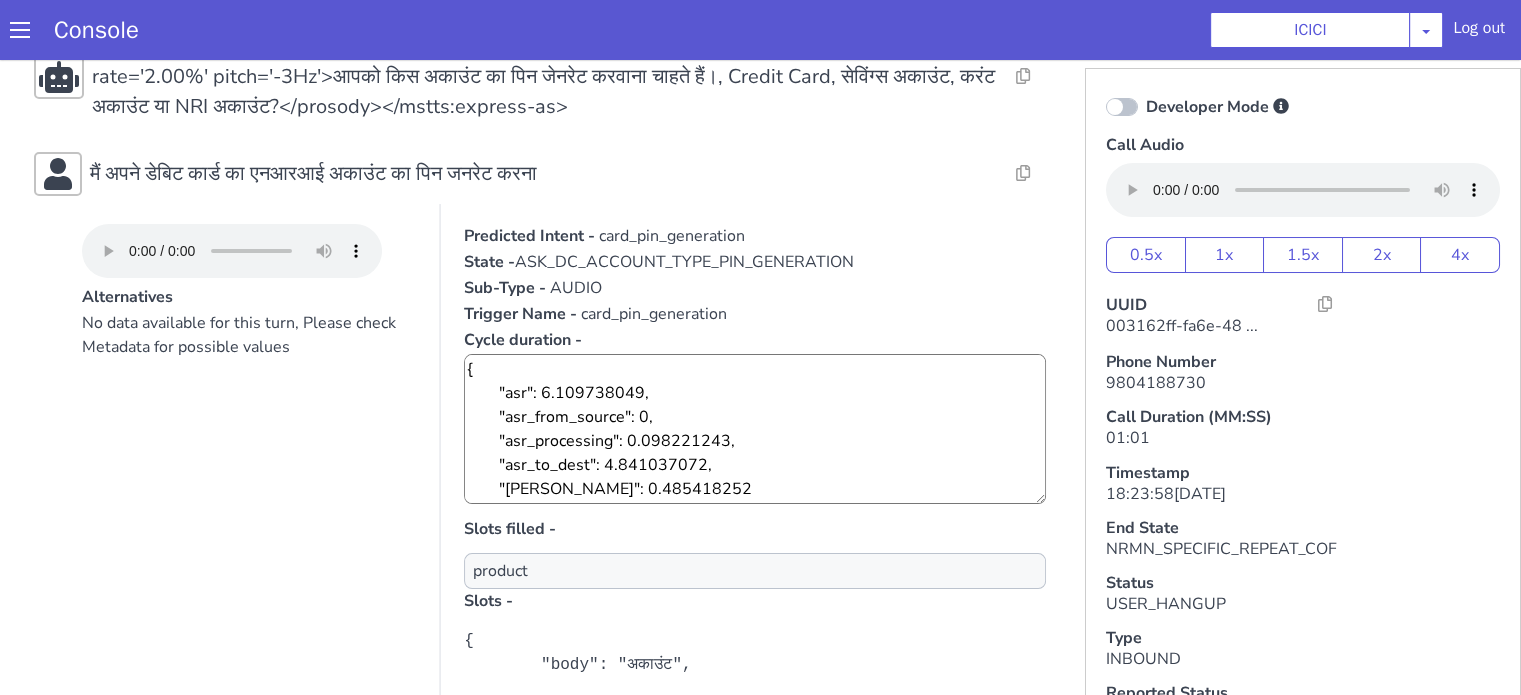 scroll, scrollTop: 356, scrollLeft: 0, axis: vertical 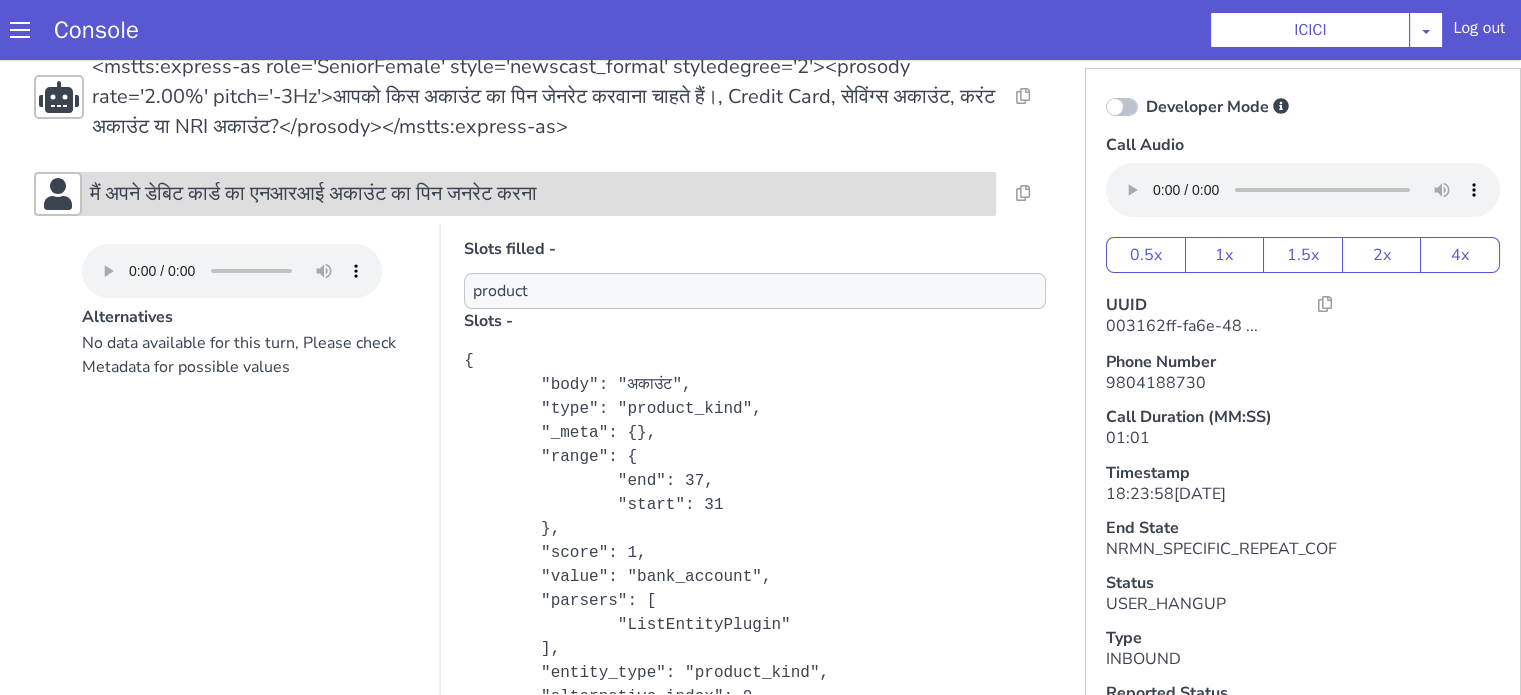 click on "मैं अपने डेबिट कार्ड का एनआरआई अकाउंट का पिन जनरेट करना" at bounding box center (313, 194) 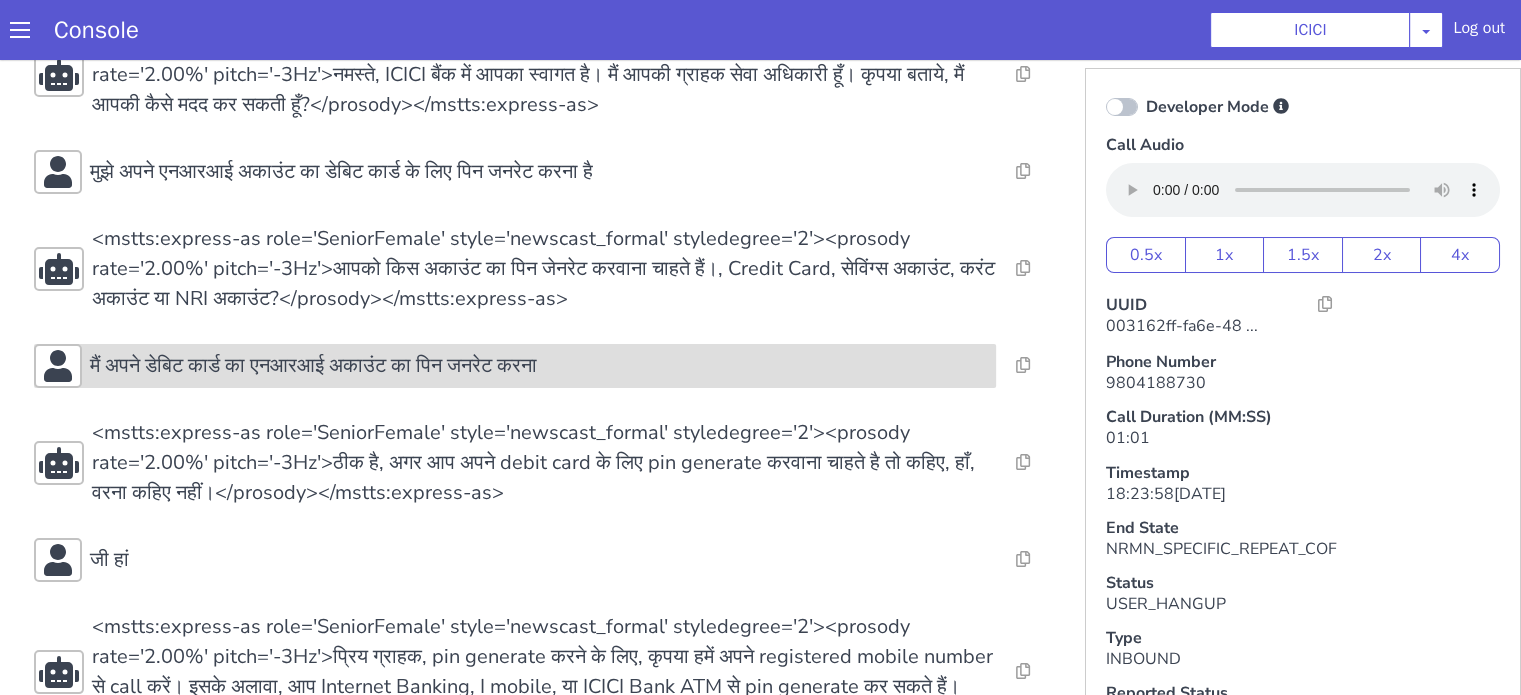 scroll, scrollTop: 0, scrollLeft: 0, axis: both 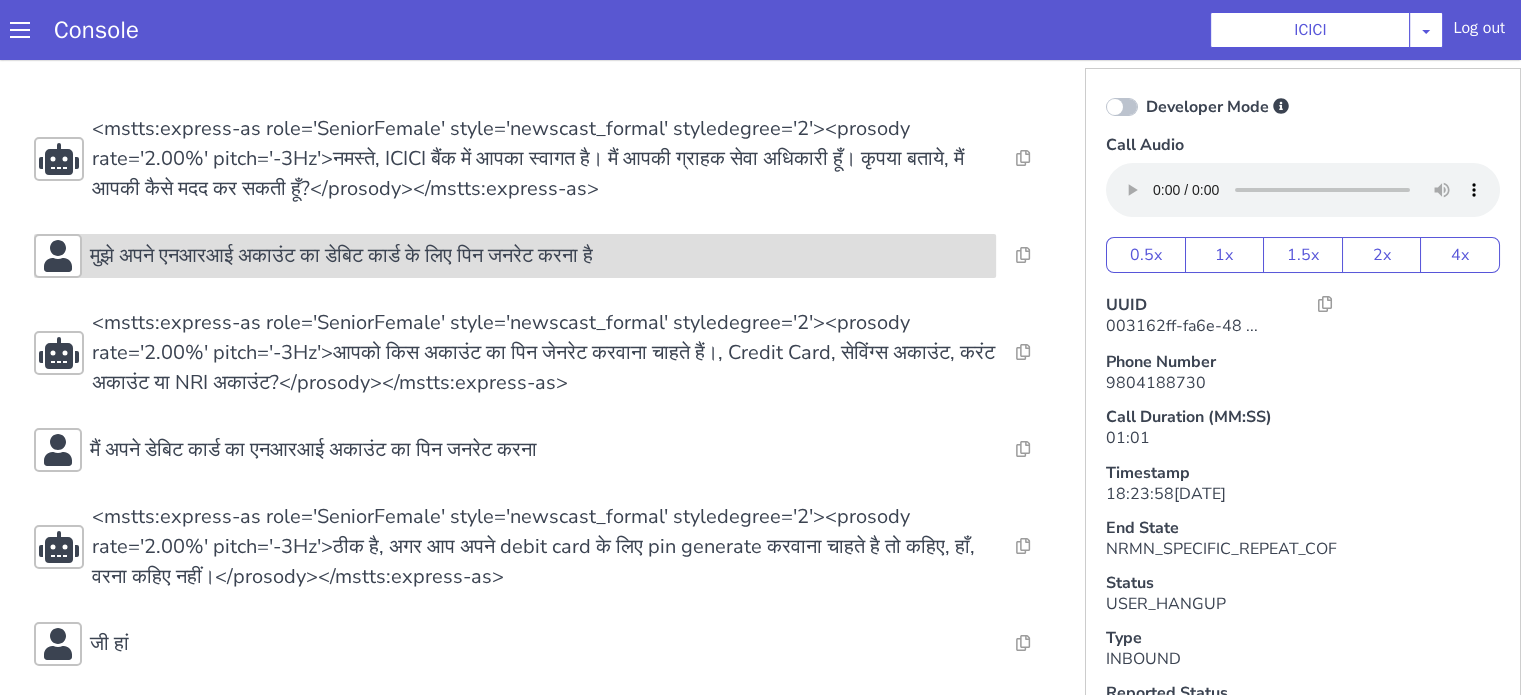 click on "मुझे अपने एनआरआई अकाउंट का डेबिट कार्ड के लिए पिन जनरेट करना है" at bounding box center [341, 256] 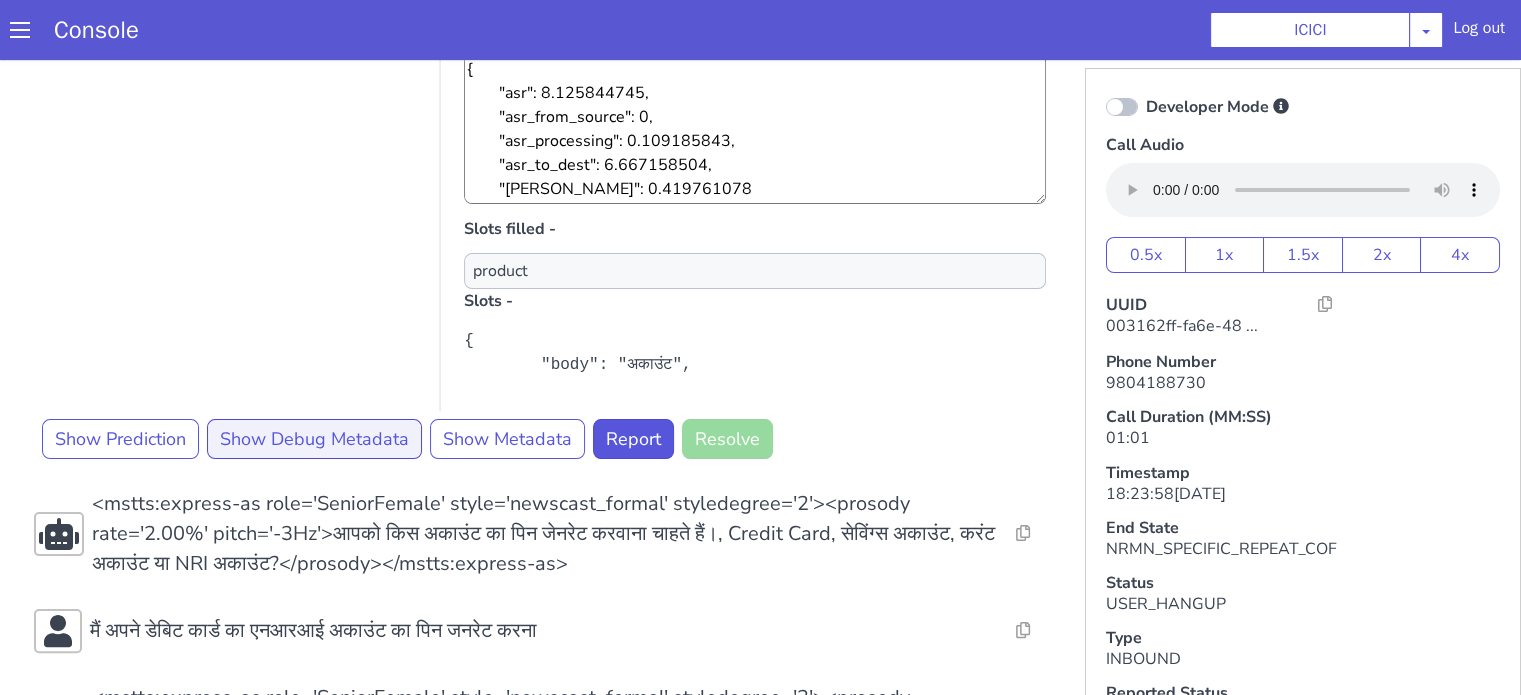 scroll, scrollTop: 400, scrollLeft: 0, axis: vertical 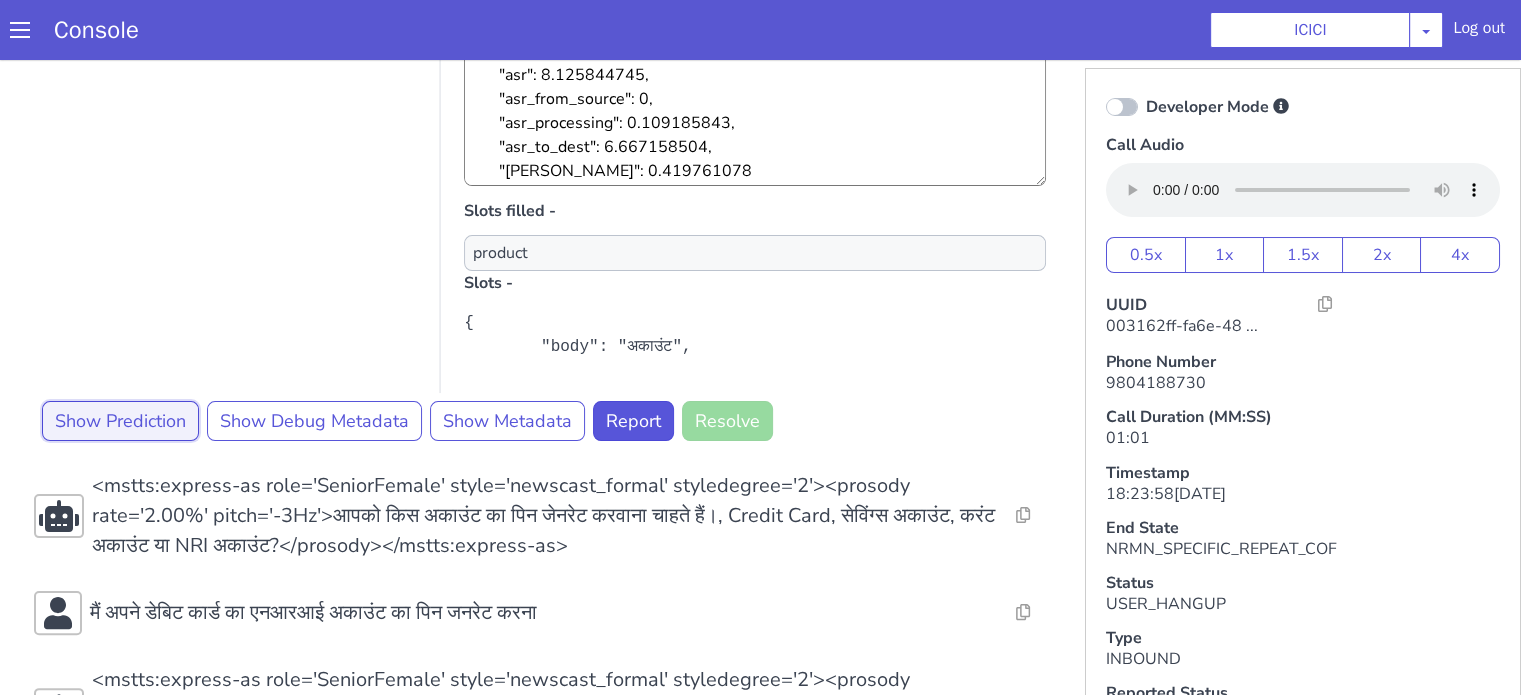 click on "Show Prediction" at bounding box center (120, 421) 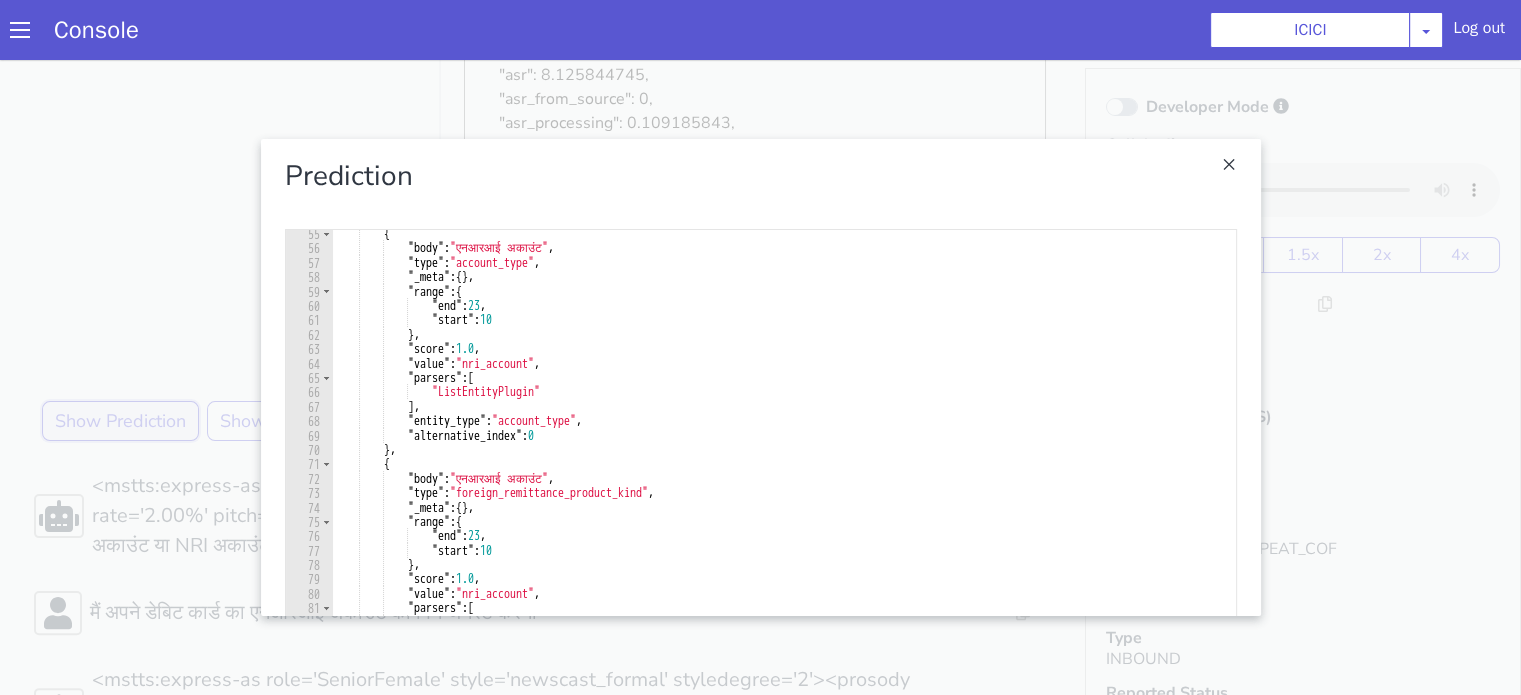 scroll, scrollTop: 720, scrollLeft: 0, axis: vertical 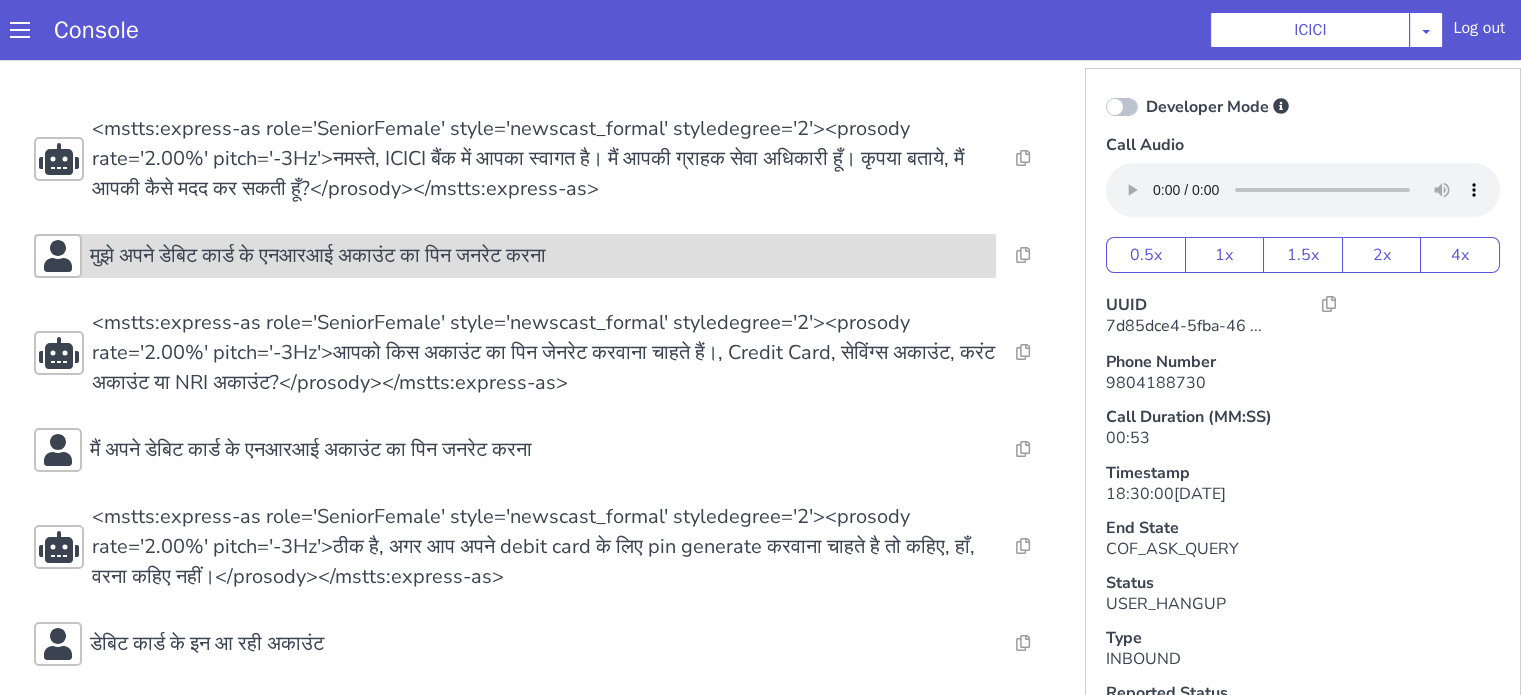 click on "मुझे अपने डेबिट कार्ड के एनआरआई अकाउंट का पिन जनरेट करना" at bounding box center (318, 256) 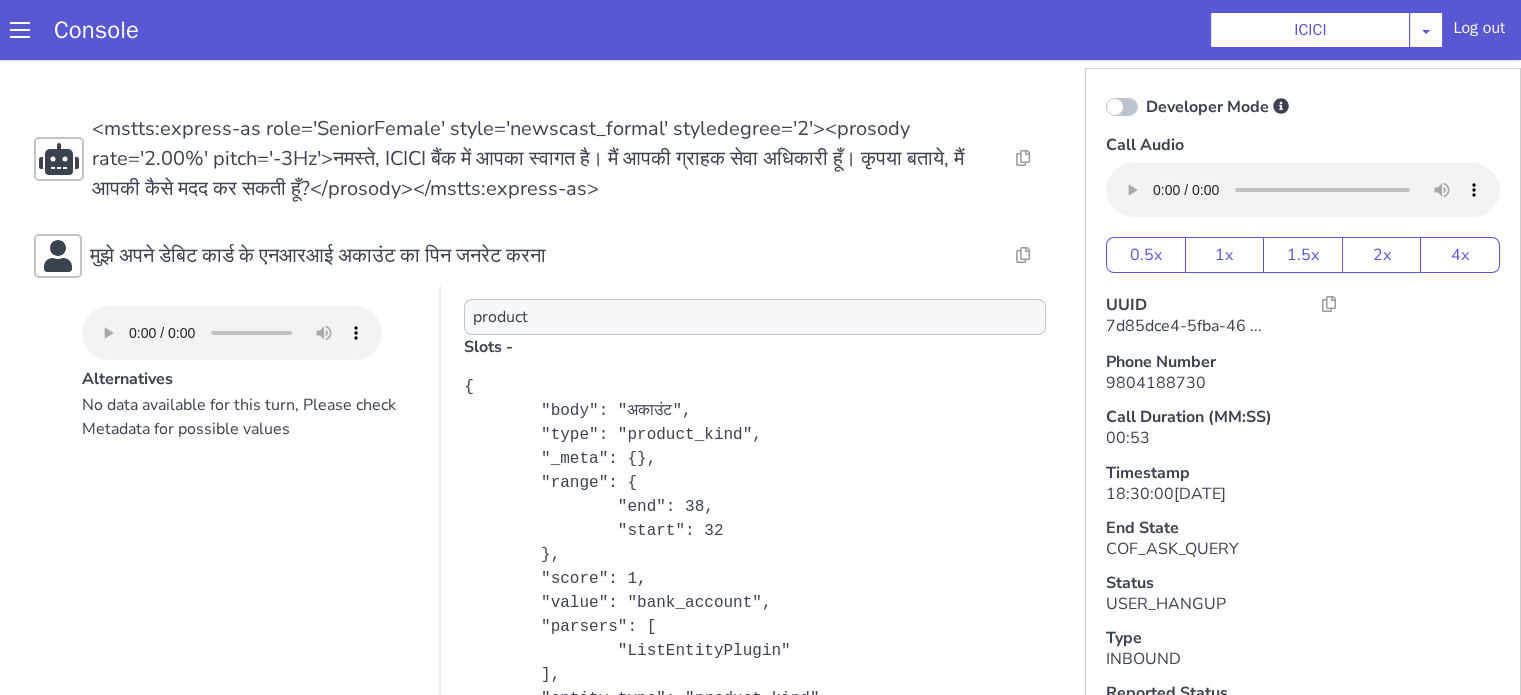 scroll, scrollTop: 354, scrollLeft: 0, axis: vertical 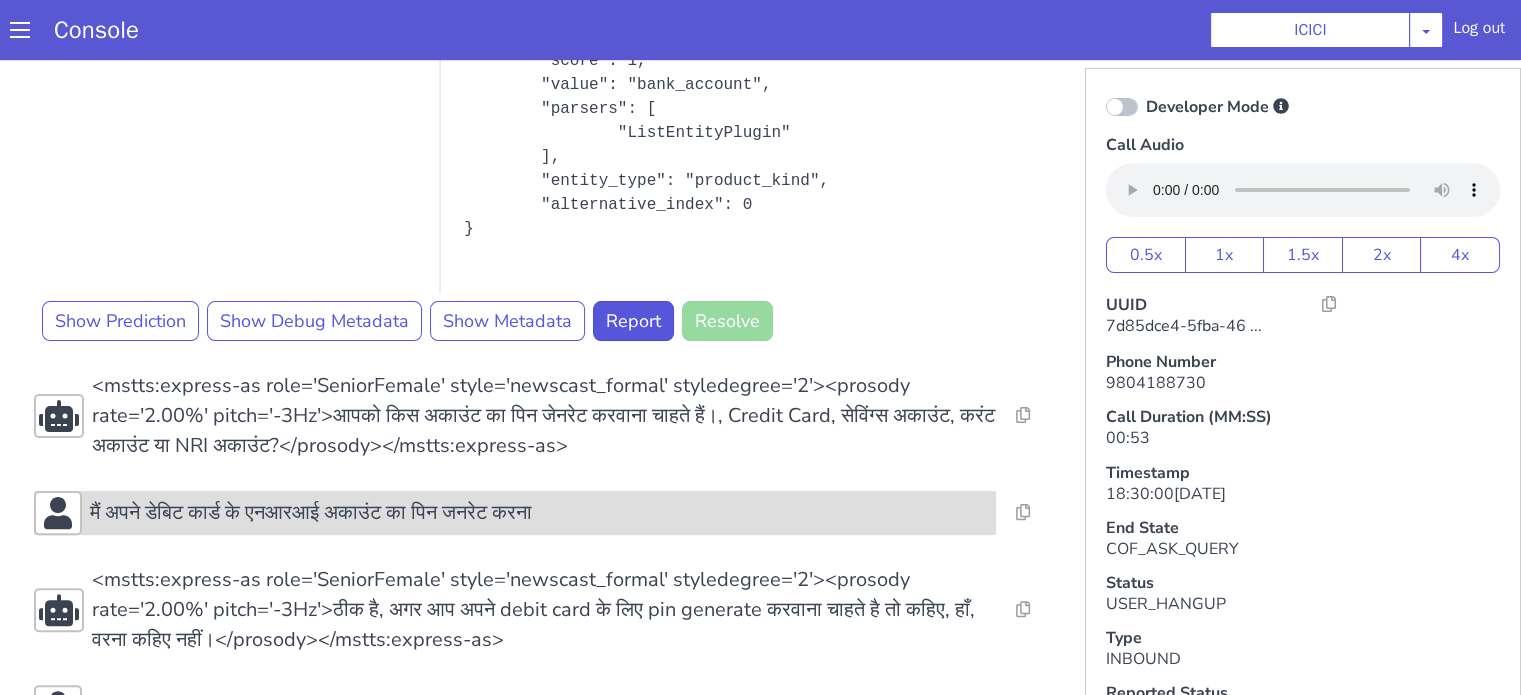 click on "मैं अपने डेबिट कार्ड के एनआरआई अकाउंट का पिन जनरेट करना" at bounding box center [311, 513] 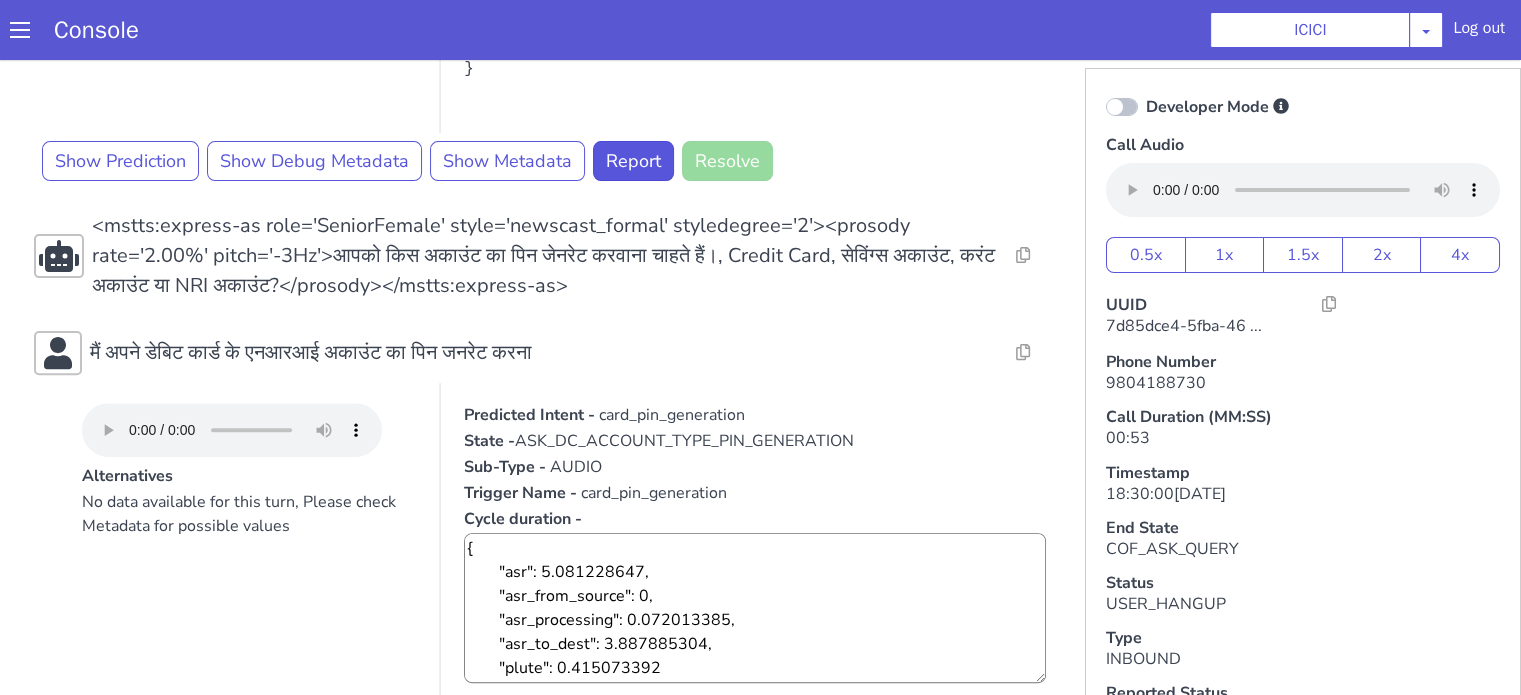 scroll, scrollTop: 800, scrollLeft: 0, axis: vertical 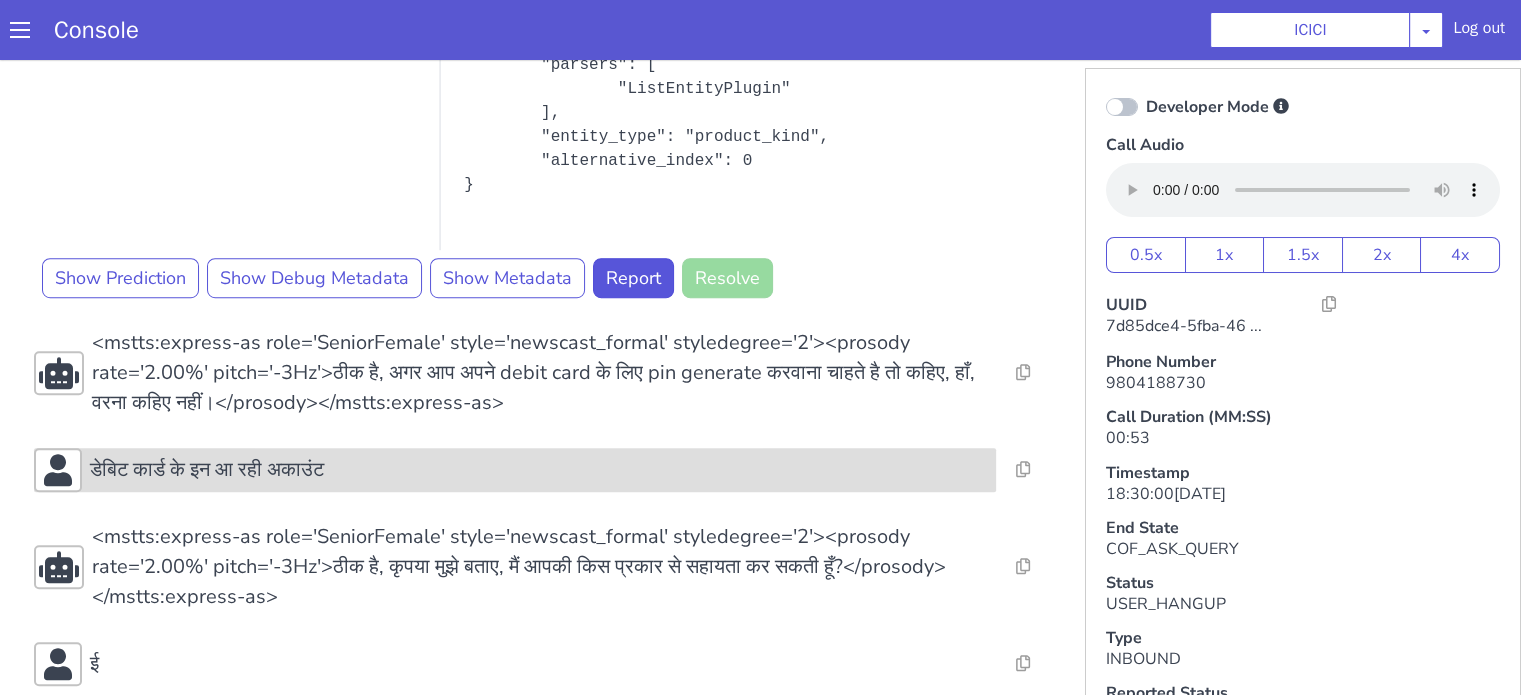 click on "डेबिट कार्ड के इन आ रही अकाउंट" at bounding box center [207, 470] 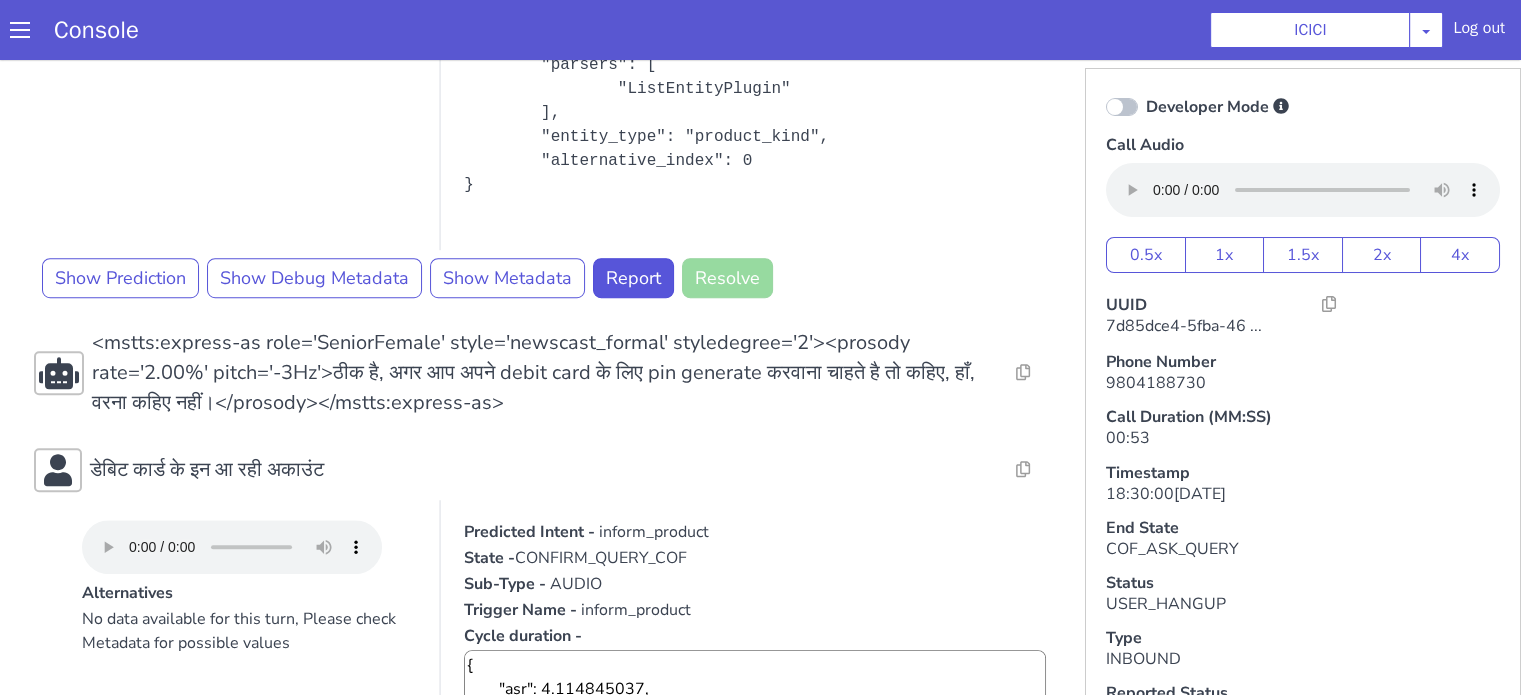 scroll, scrollTop: 1600, scrollLeft: 0, axis: vertical 